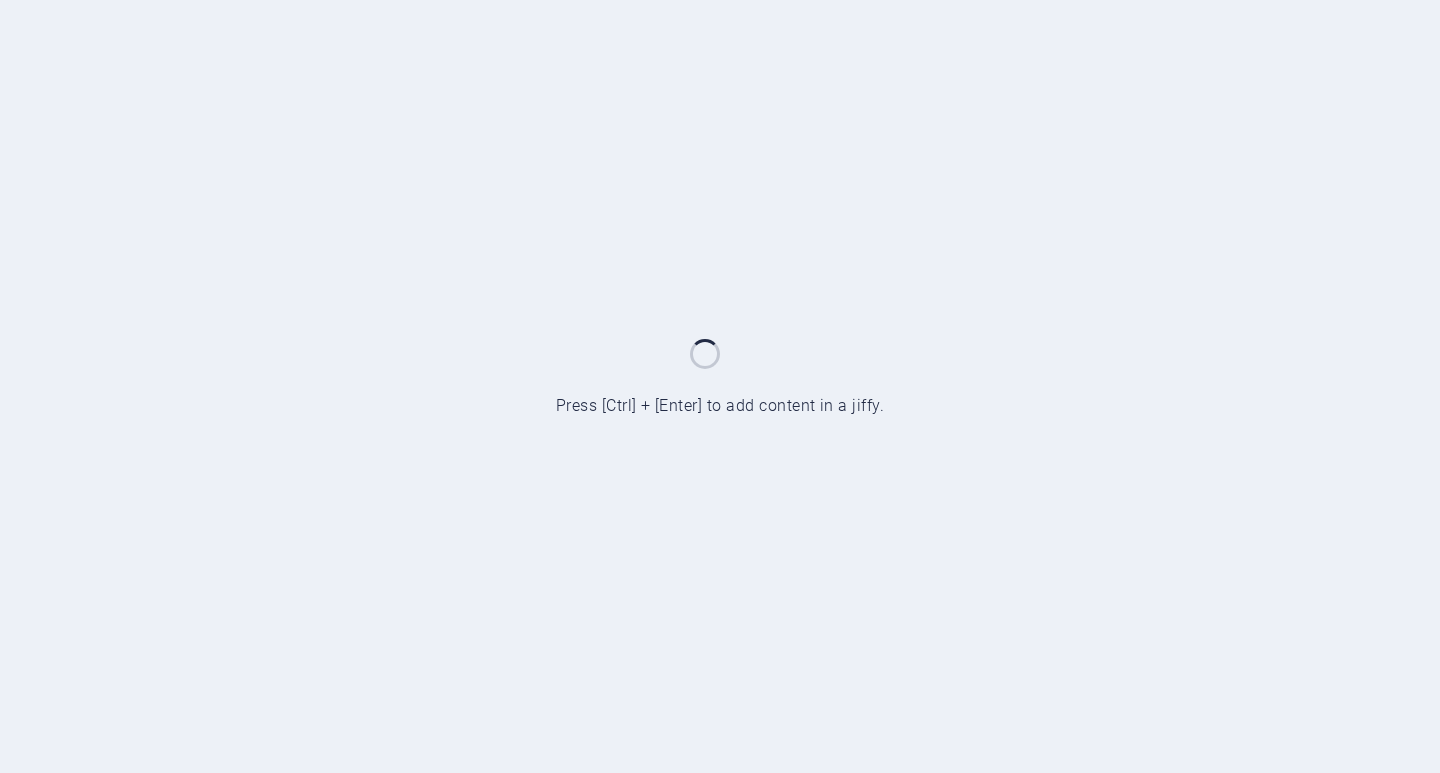 scroll, scrollTop: 0, scrollLeft: 0, axis: both 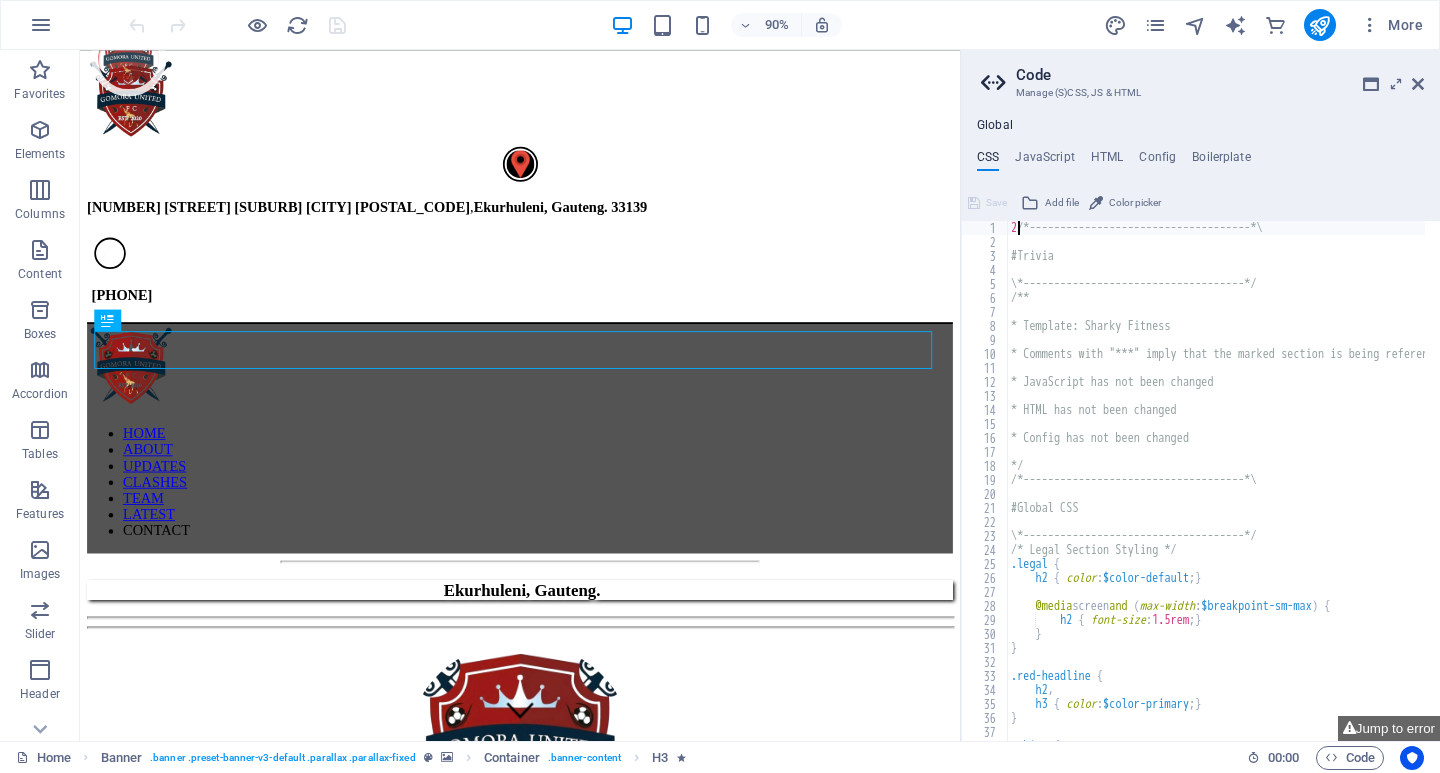 click on "2 /*------------------------------------*\     #Trivia \*------------------------------------*/ /**   * Template: Sharky Fitness   * Comments with "***" imply that the marked section is being referenced somewhere else   * JavaScript has not been changed   * HTML has not been changed   * Config has not been changed   */ /*------------------------------------*\     #Global CSS \*------------------------------------*/ /* Legal Section Styling */ .legal   {      h2   {   color :  $color-default ;  }      @media  screen  and   ( max-width :  $breakpoint-sm-max )   {           h2   {   font-size :  1.5rem ;  }      } } .red-headline   {      h2 ,      h3   {   color :  $color-primary ;  } } .white   {" at bounding box center (1307, 487) 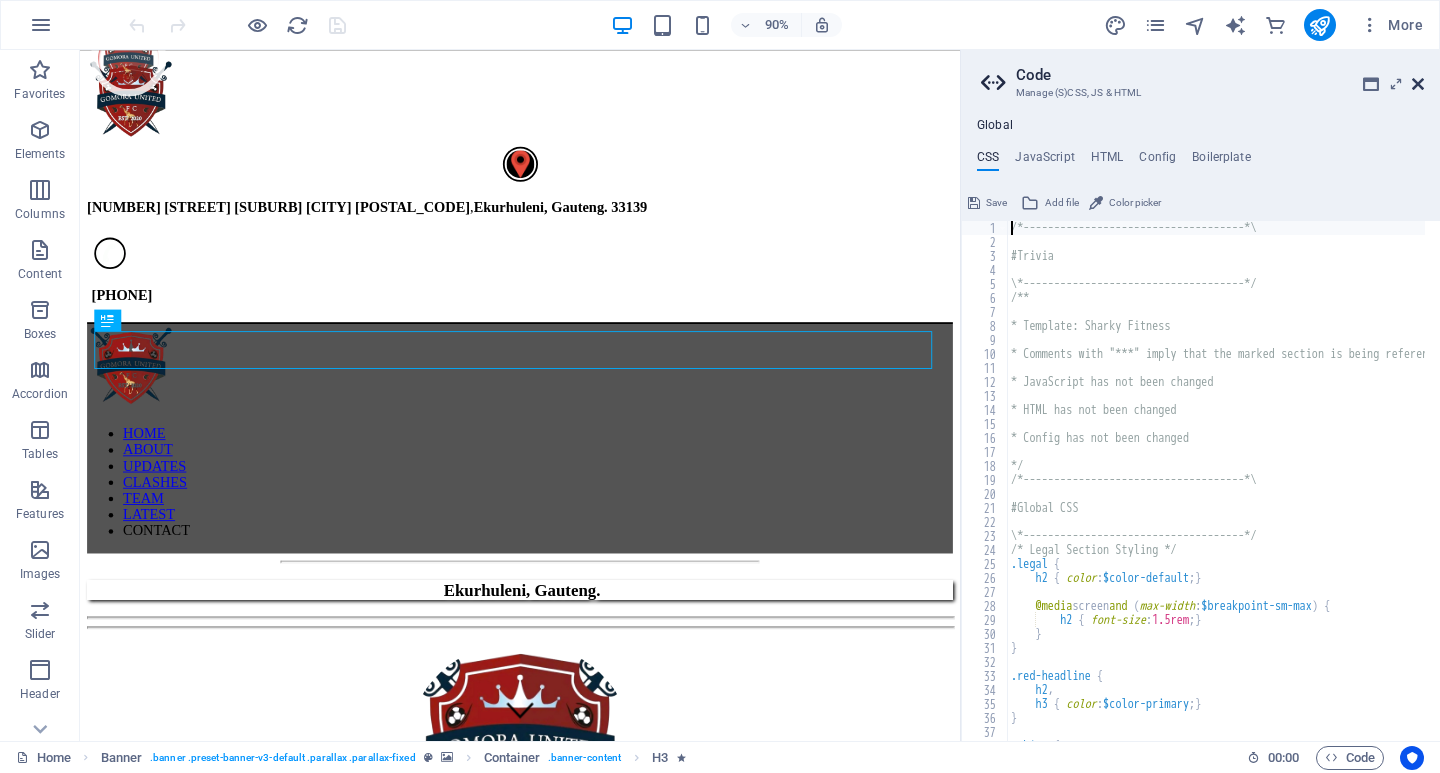 click at bounding box center [1418, 84] 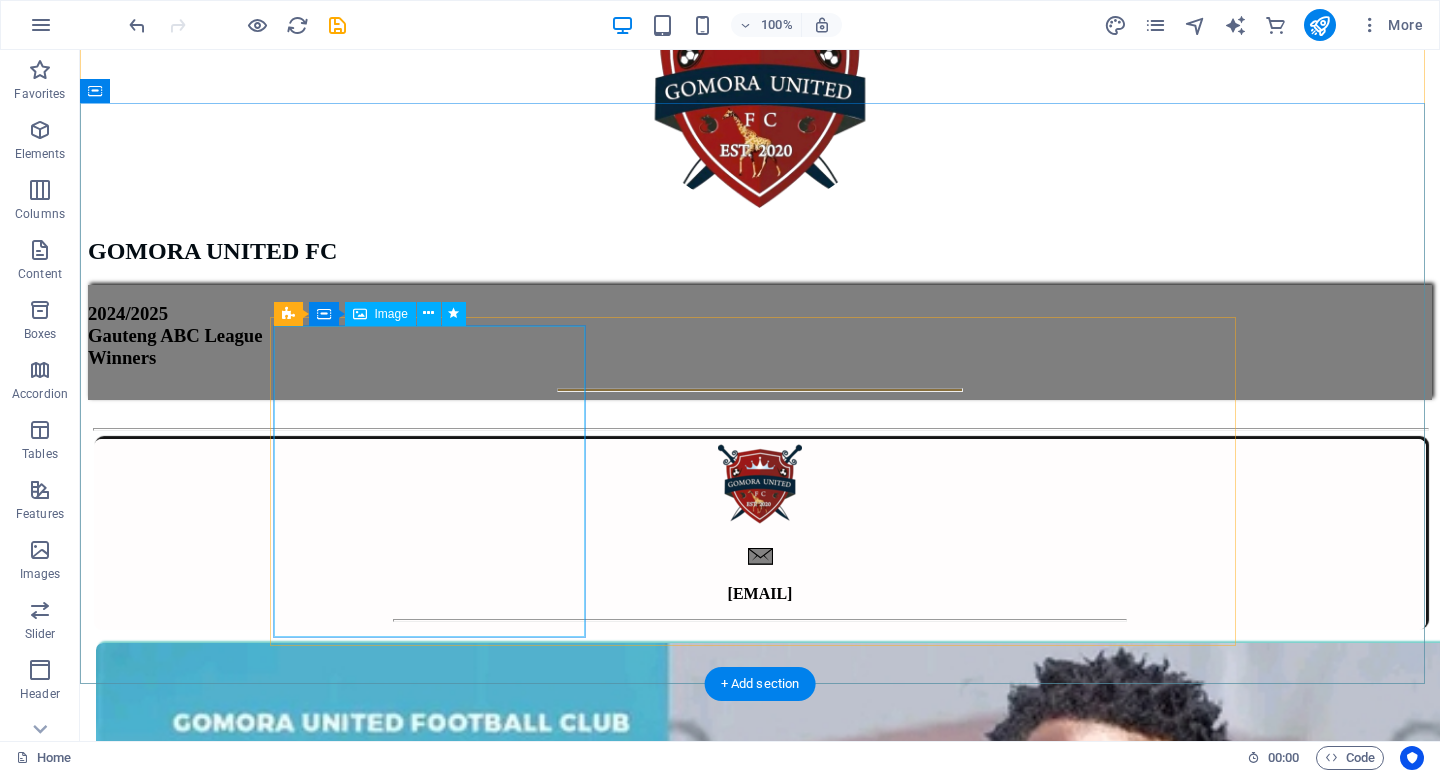 scroll, scrollTop: 1000, scrollLeft: 0, axis: vertical 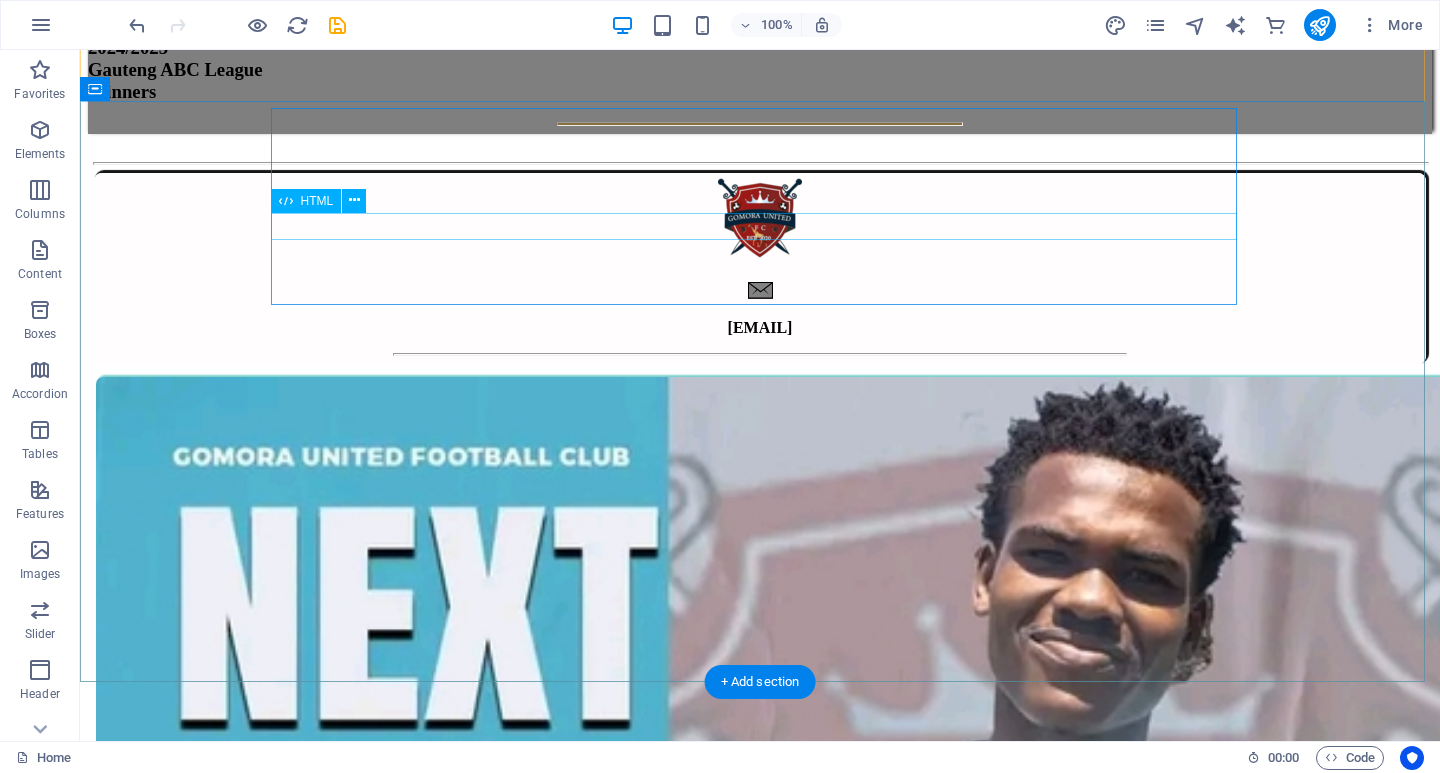 click at bounding box center (760, 282) 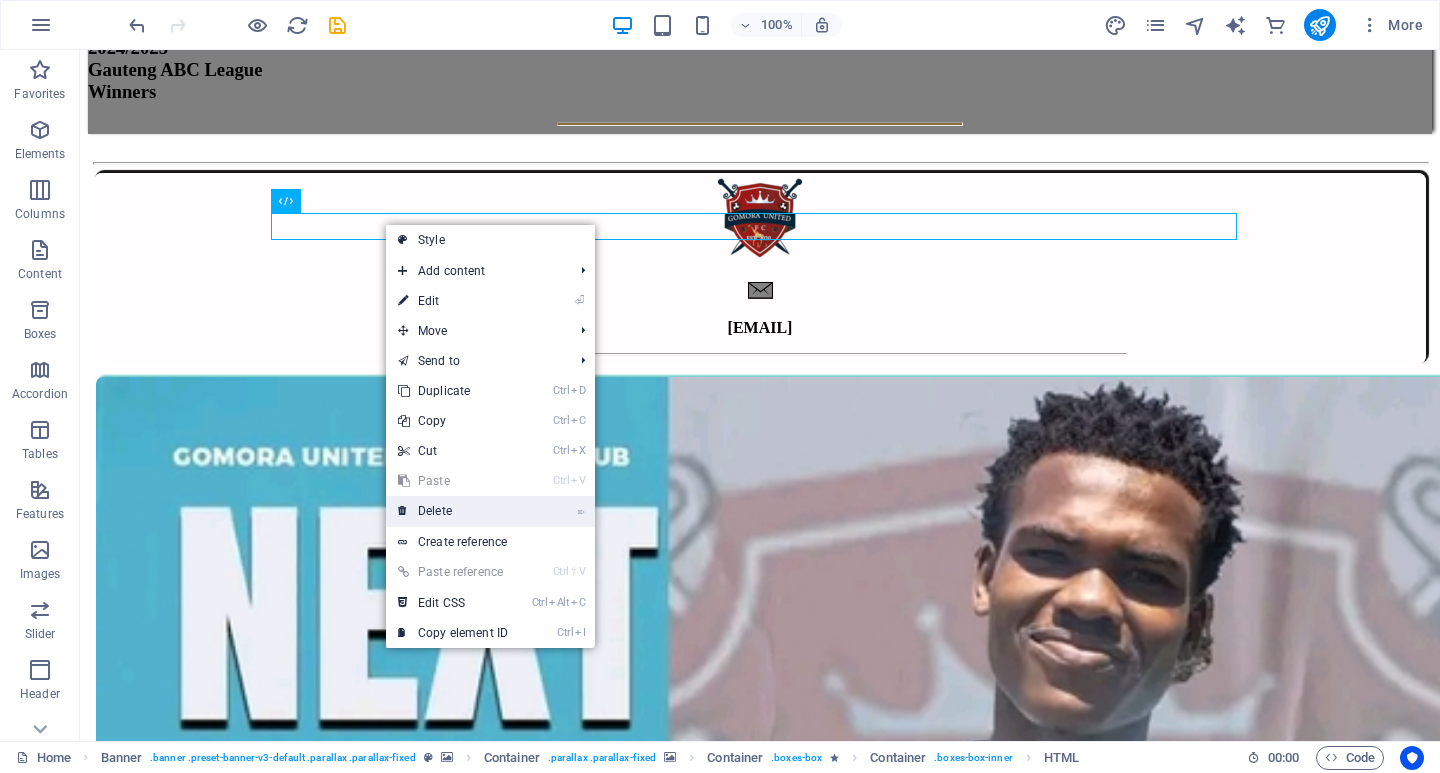 click on "⌦  Delete" at bounding box center [453, 511] 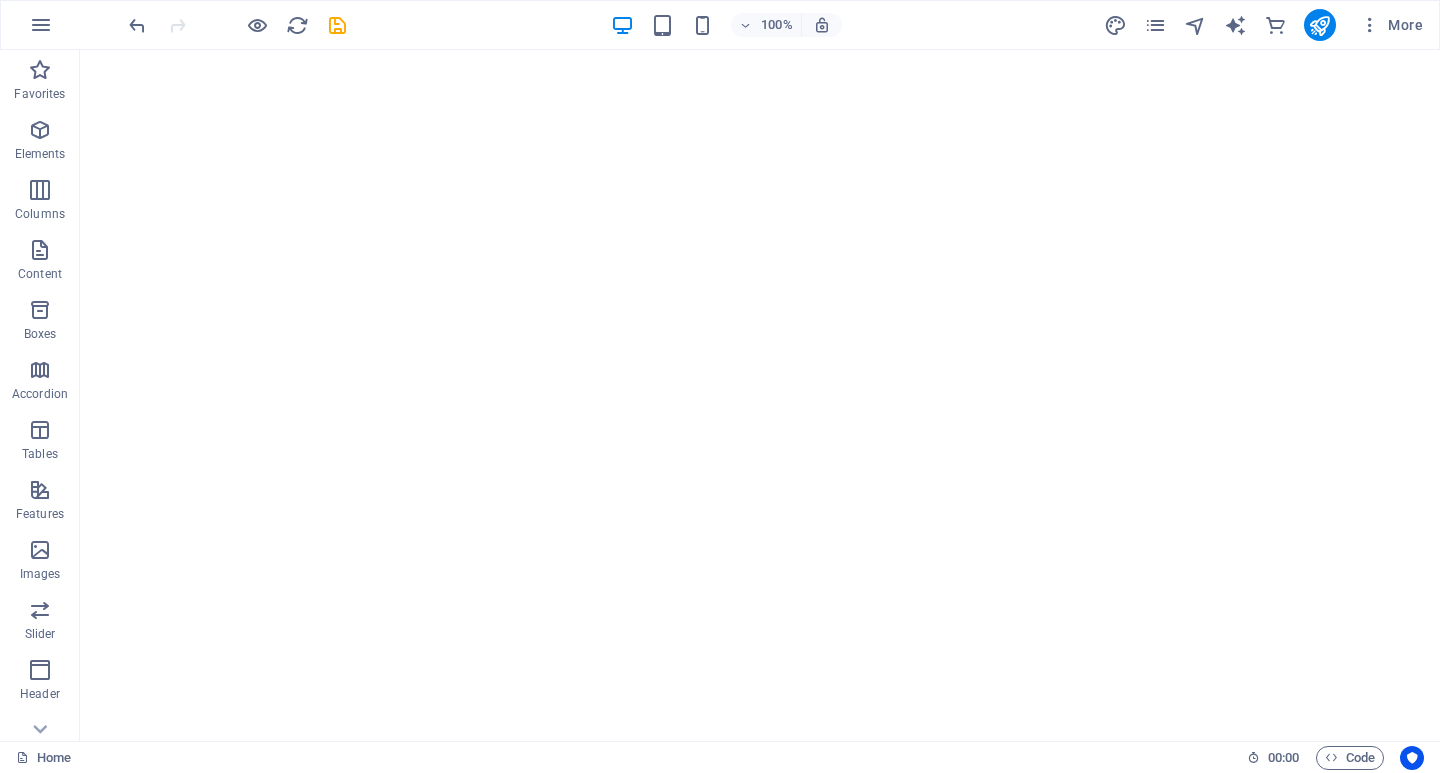 scroll, scrollTop: 12700, scrollLeft: 0, axis: vertical 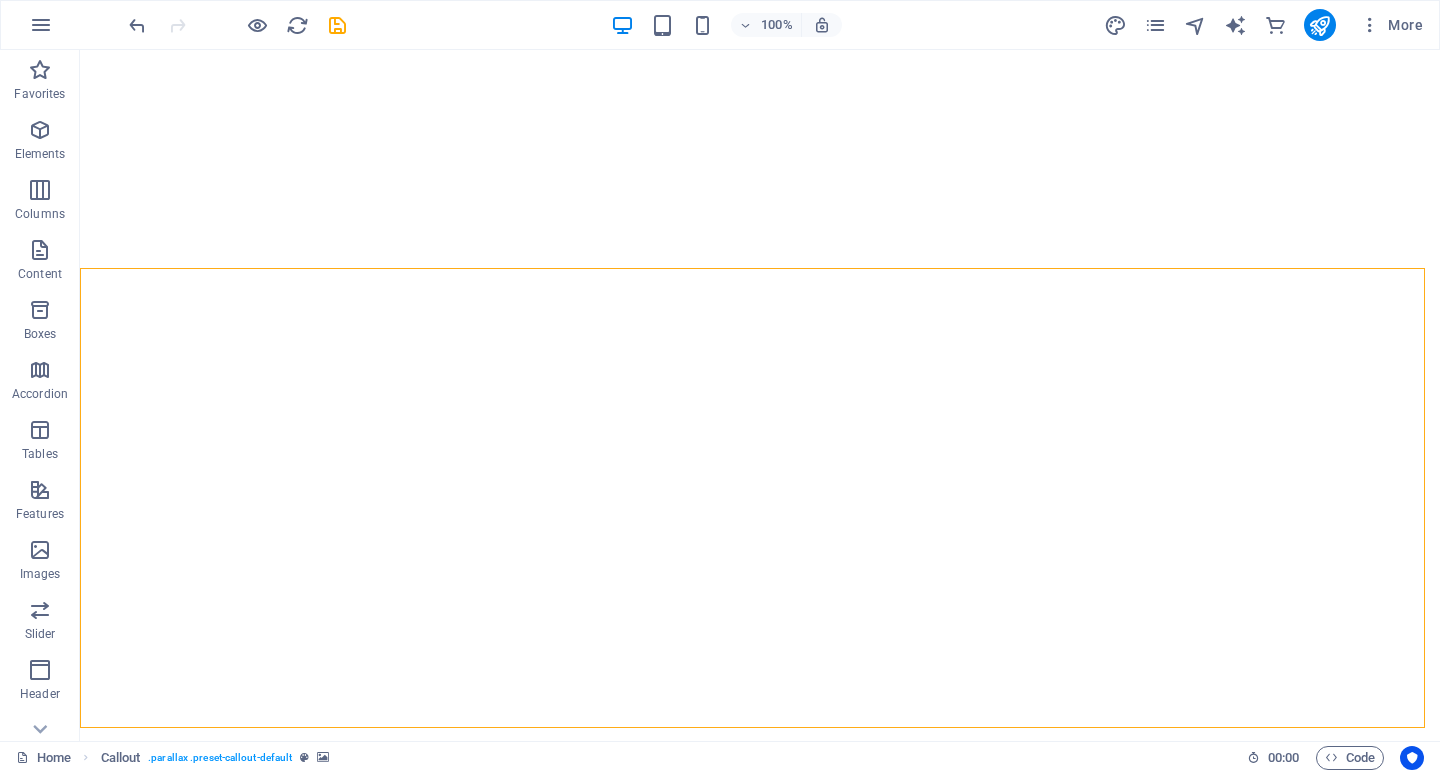 click at bounding box center (760, 48212) 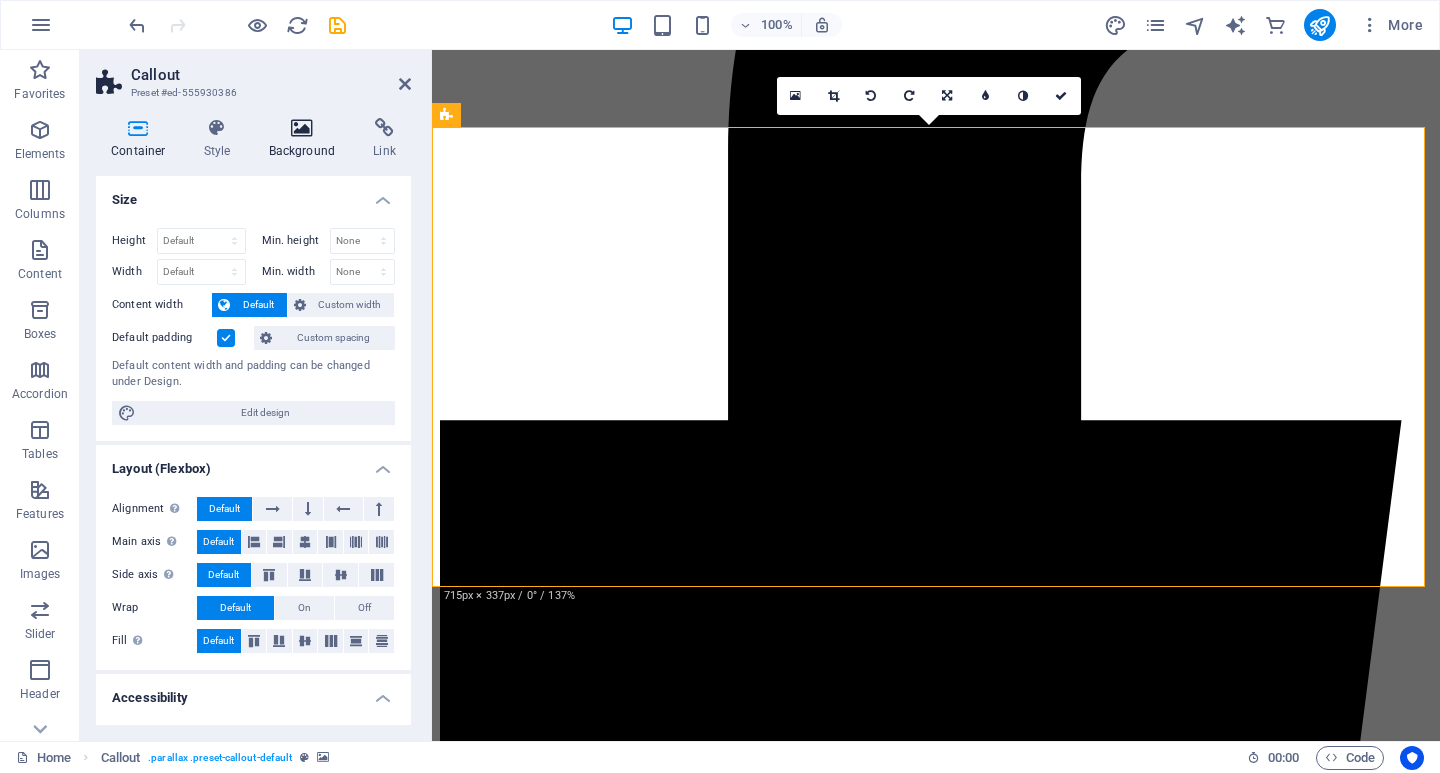 click on "Background" at bounding box center [306, 139] 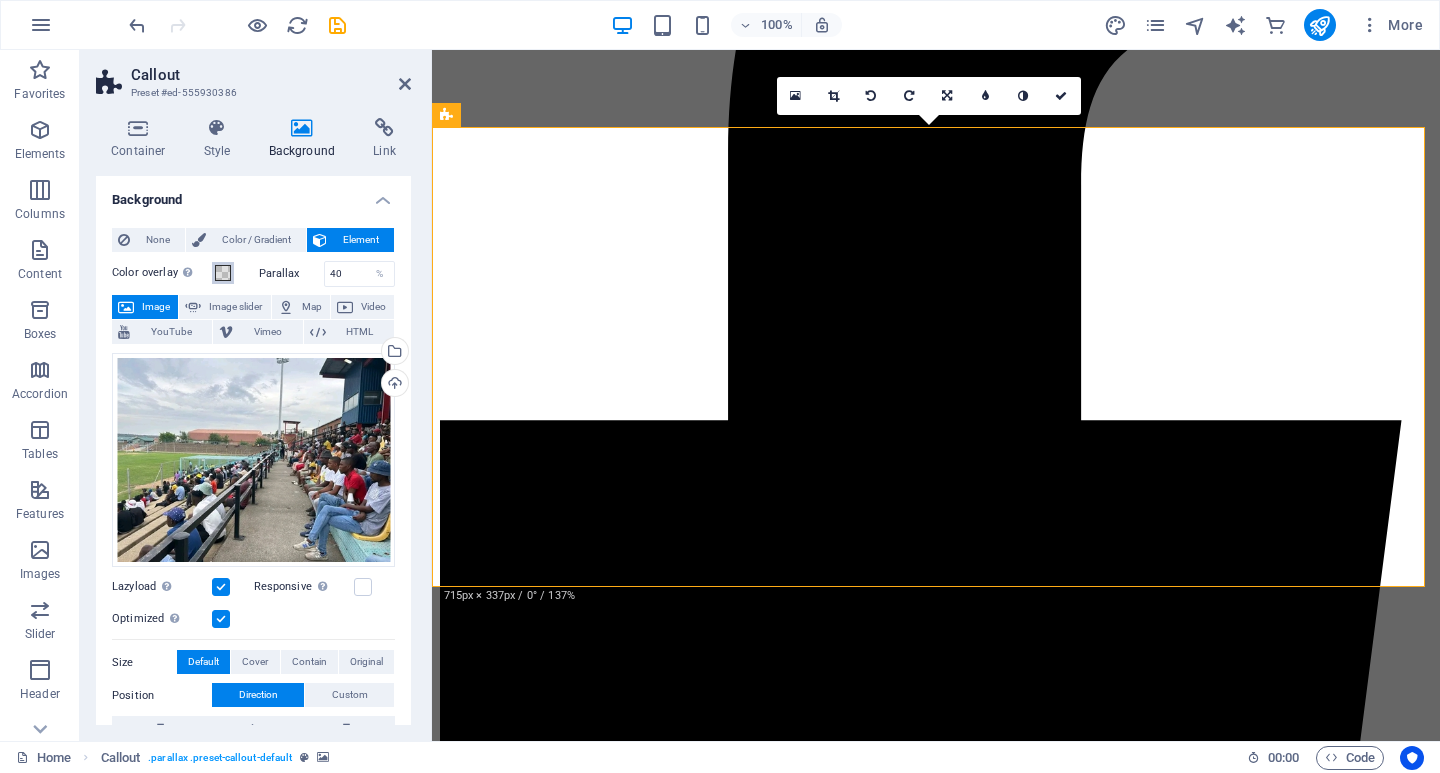 click at bounding box center [223, 273] 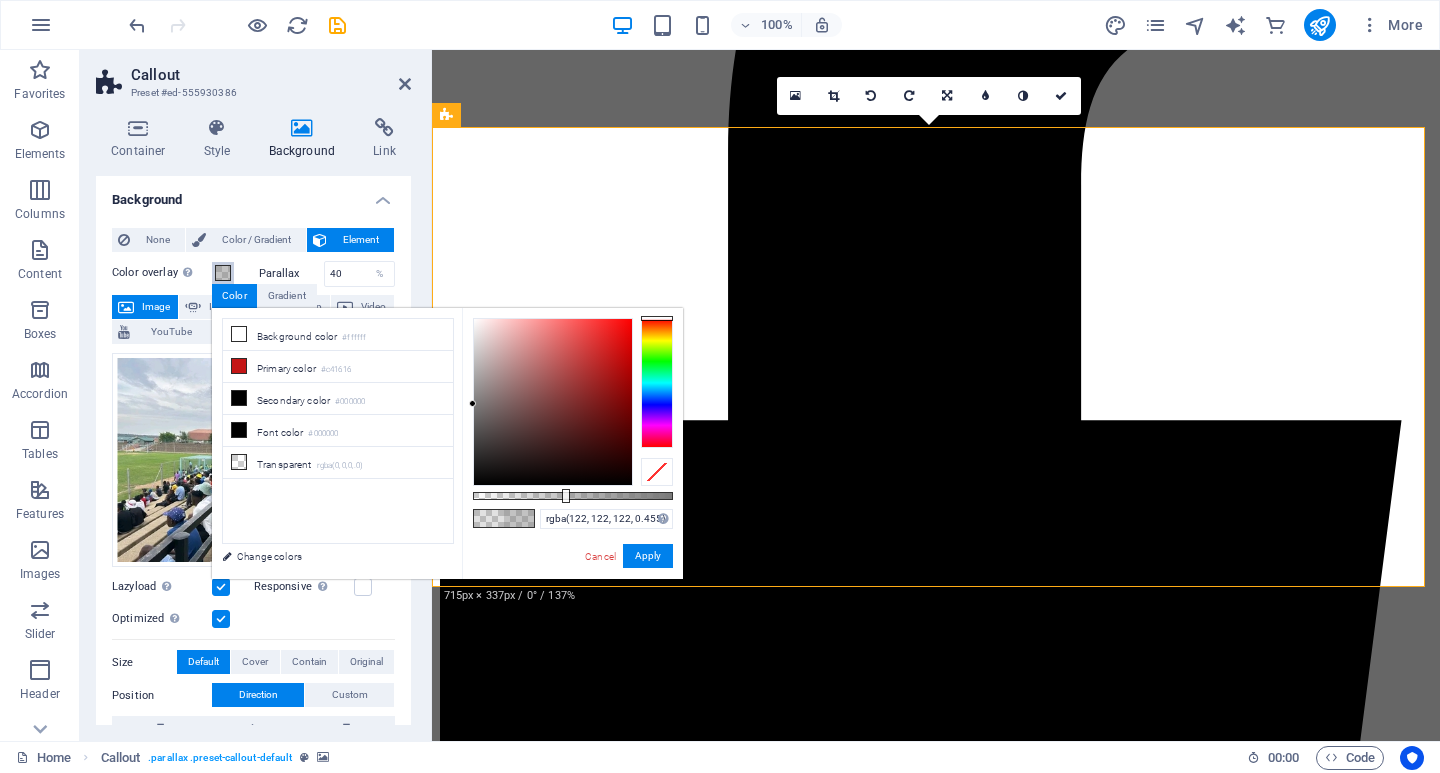 click at bounding box center (573, 496) 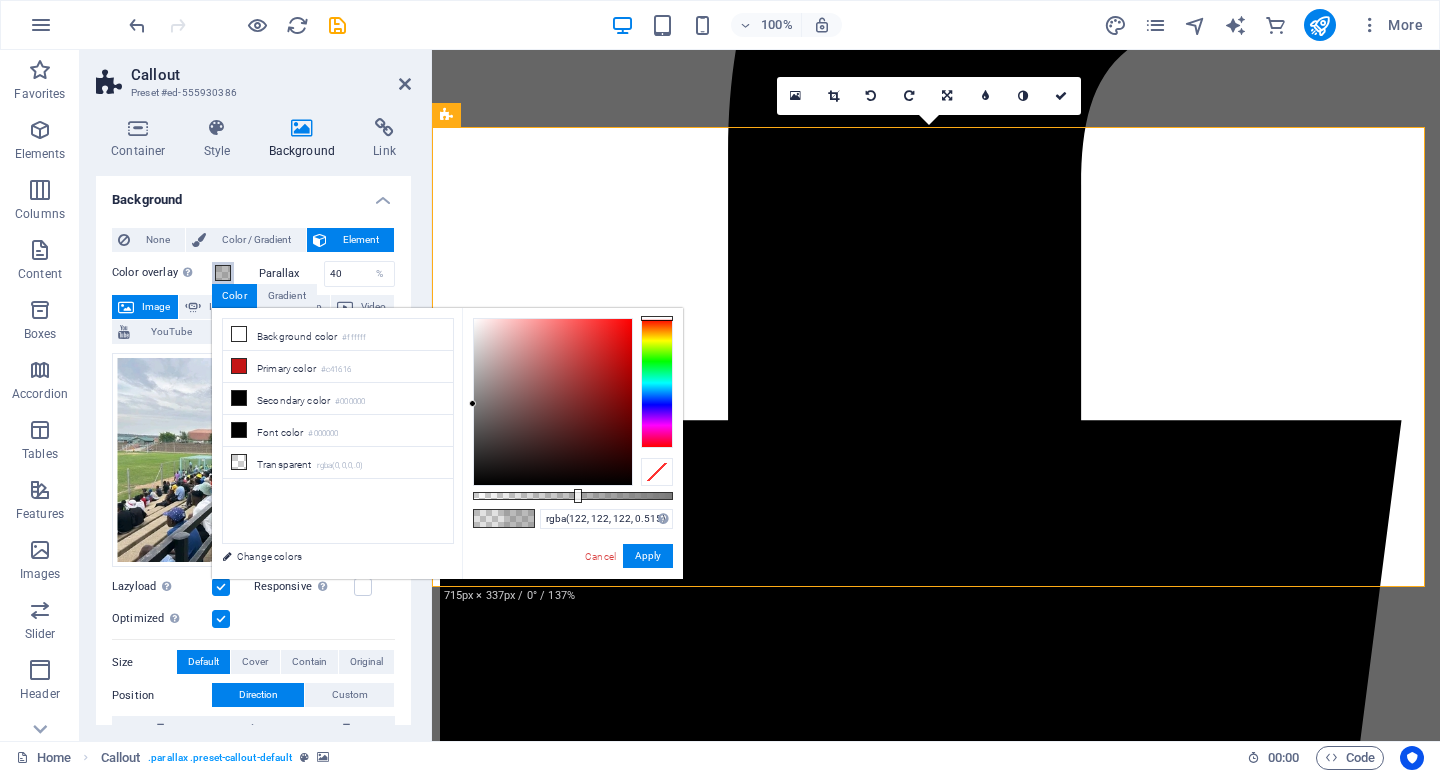 click at bounding box center [573, 496] 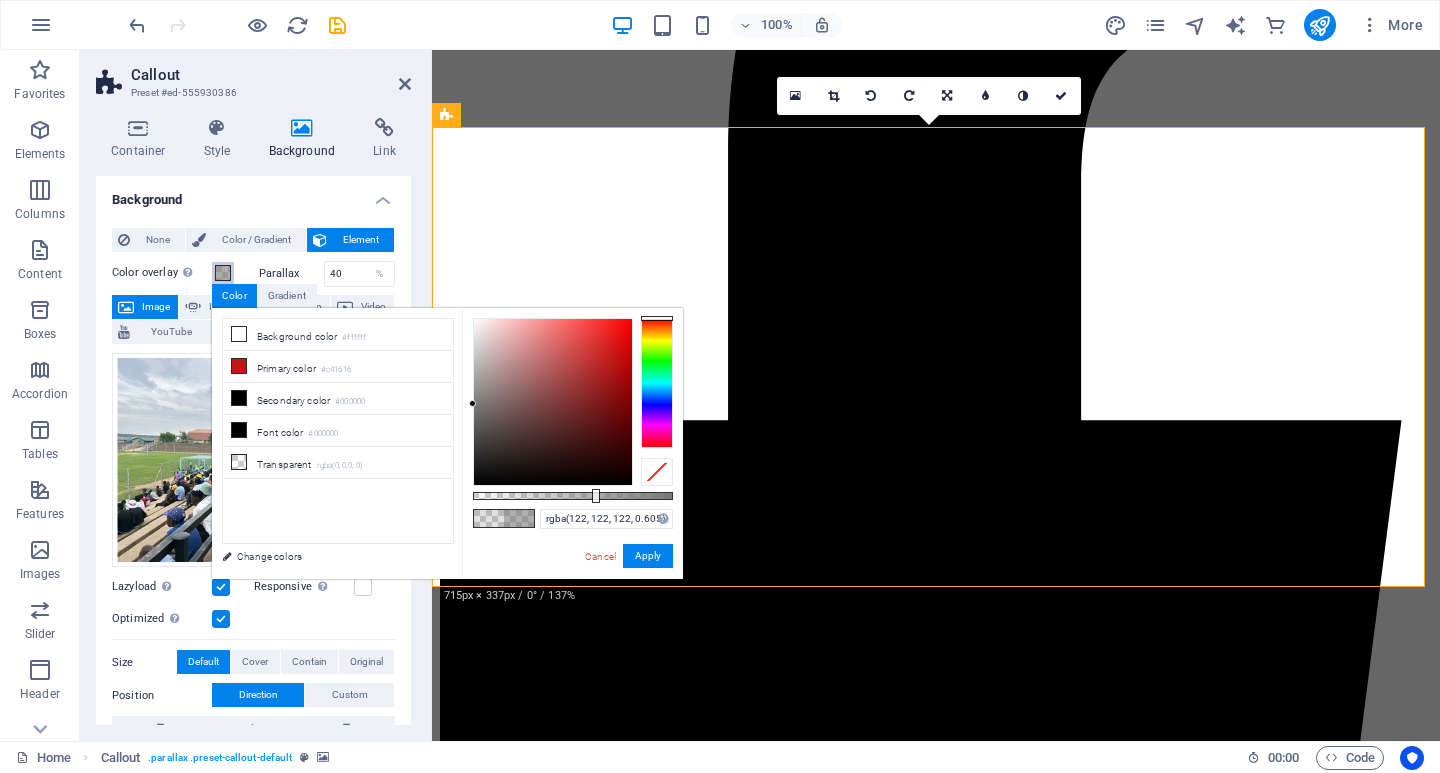click at bounding box center [573, 496] 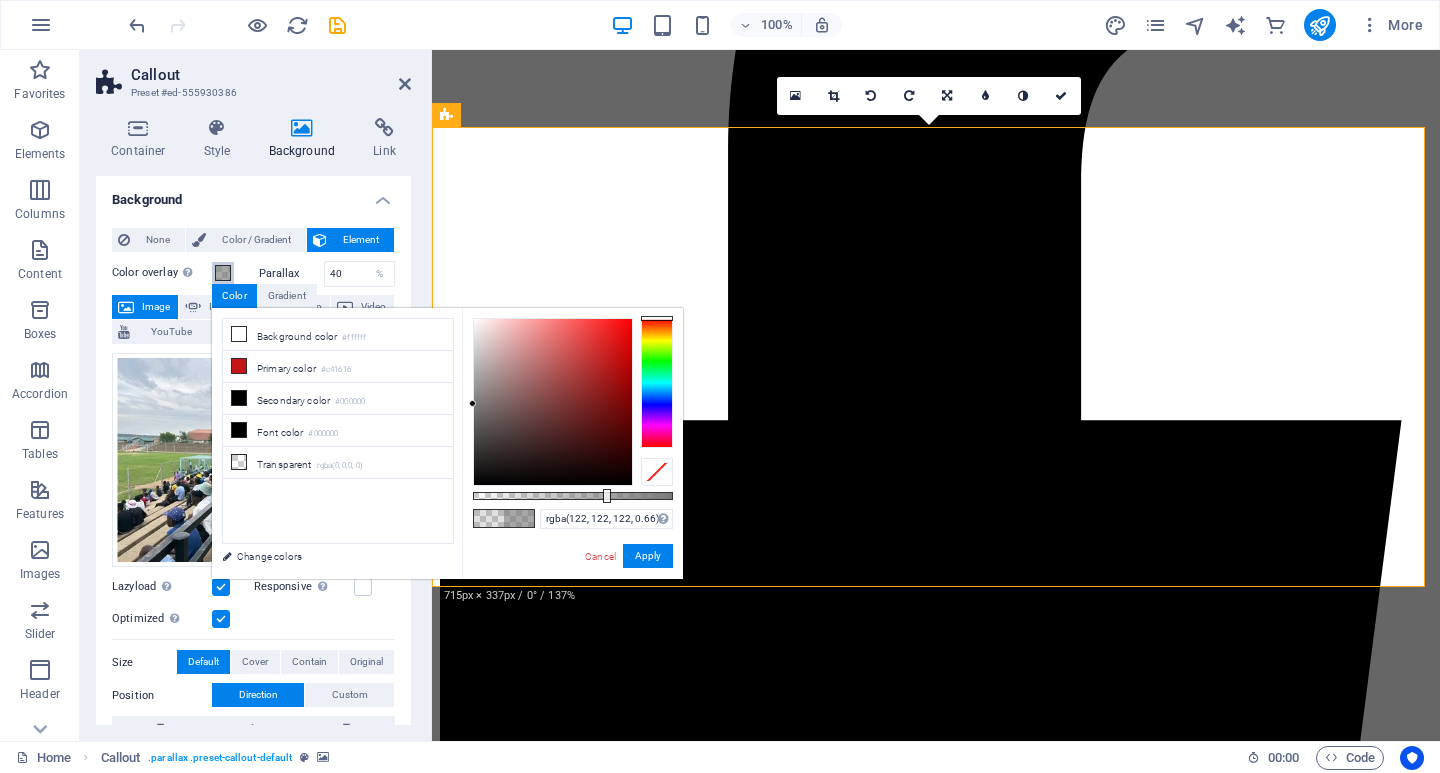 click at bounding box center [573, 496] 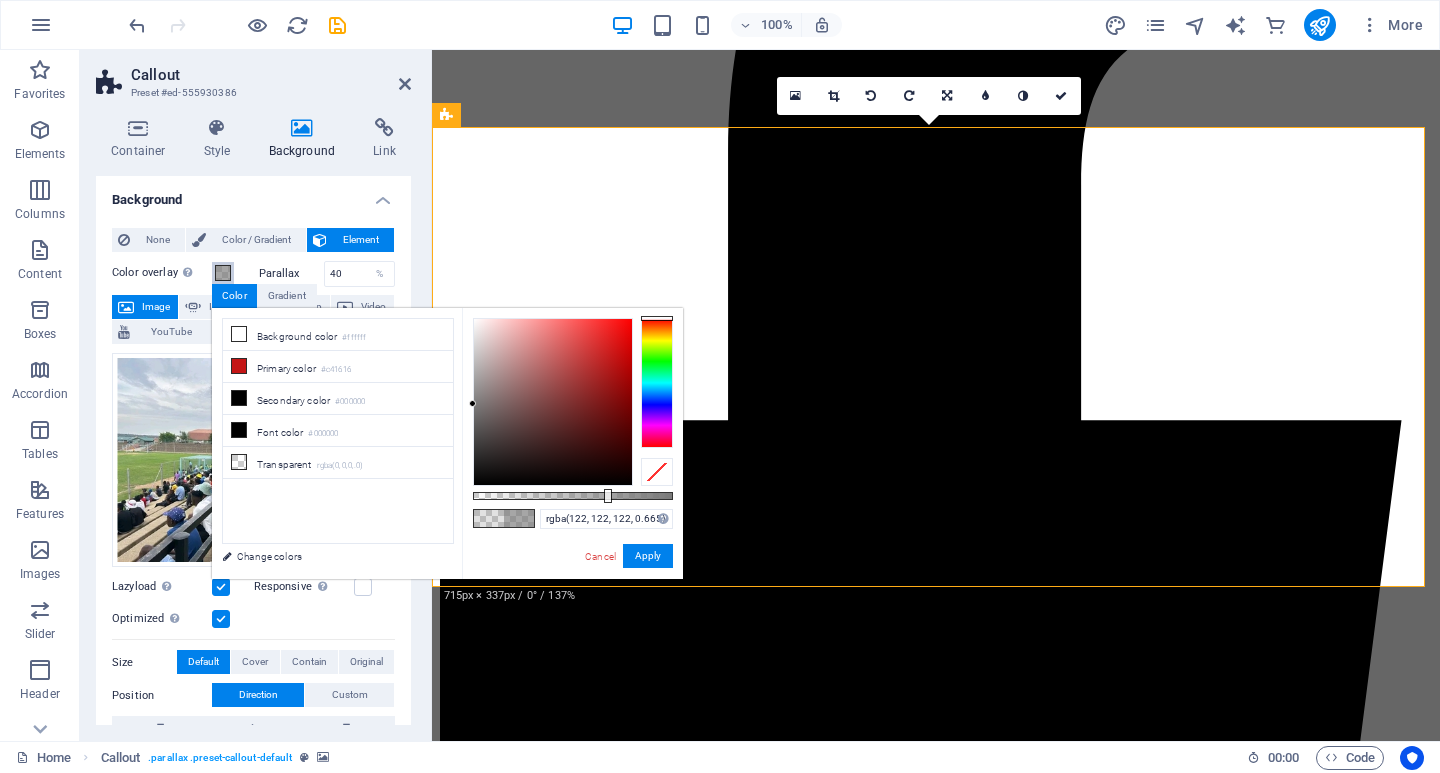 type on "rgba(122, 122, 122, 0.655)" 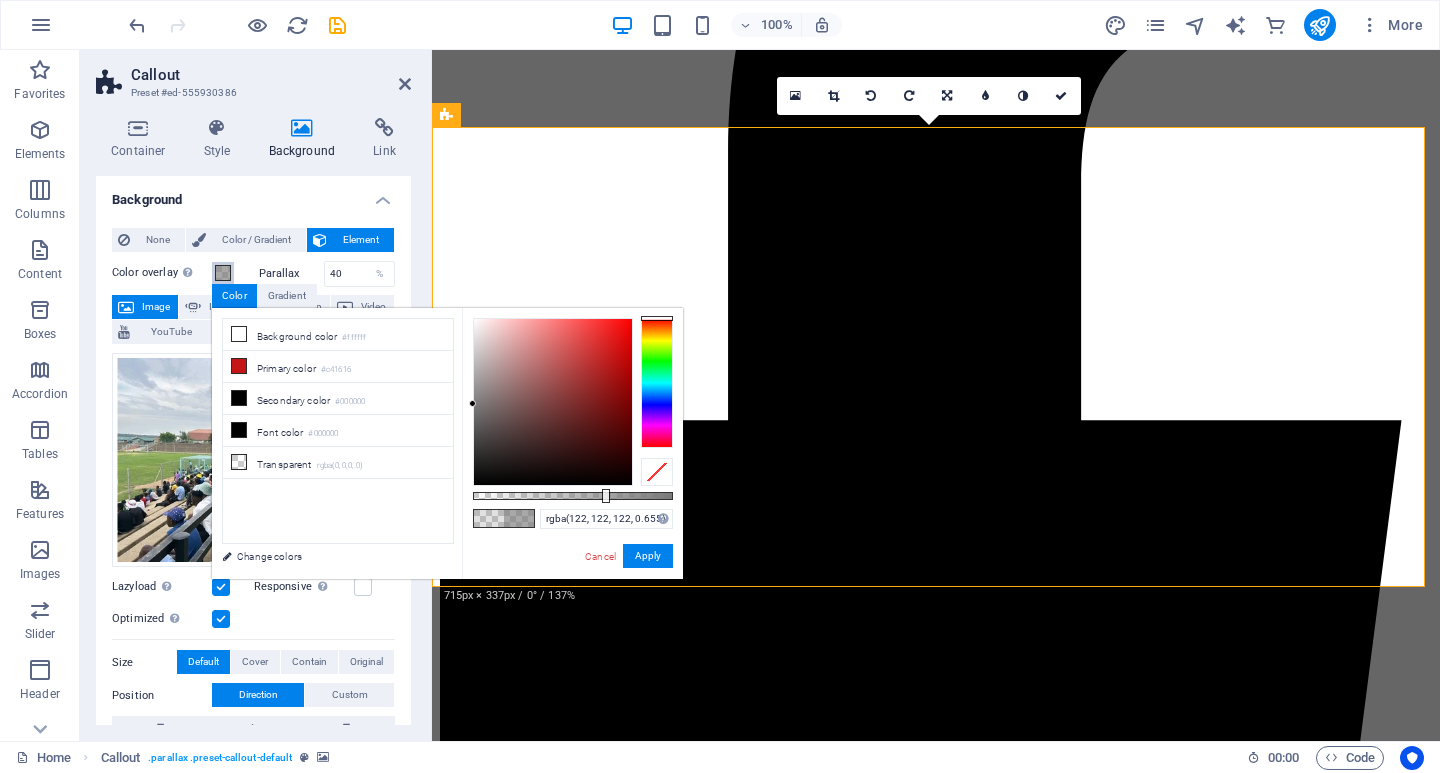 click at bounding box center [606, 496] 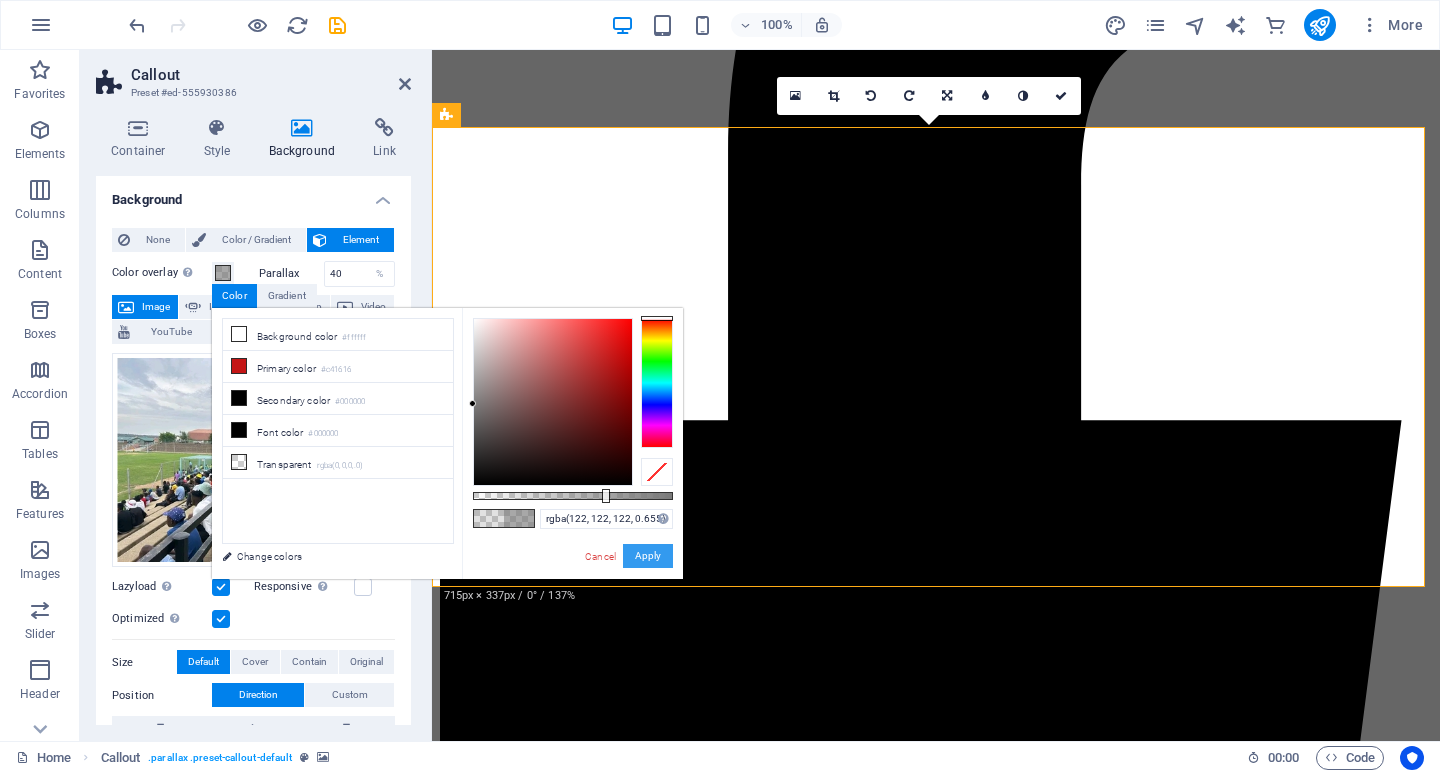 click on "Apply" at bounding box center (648, 556) 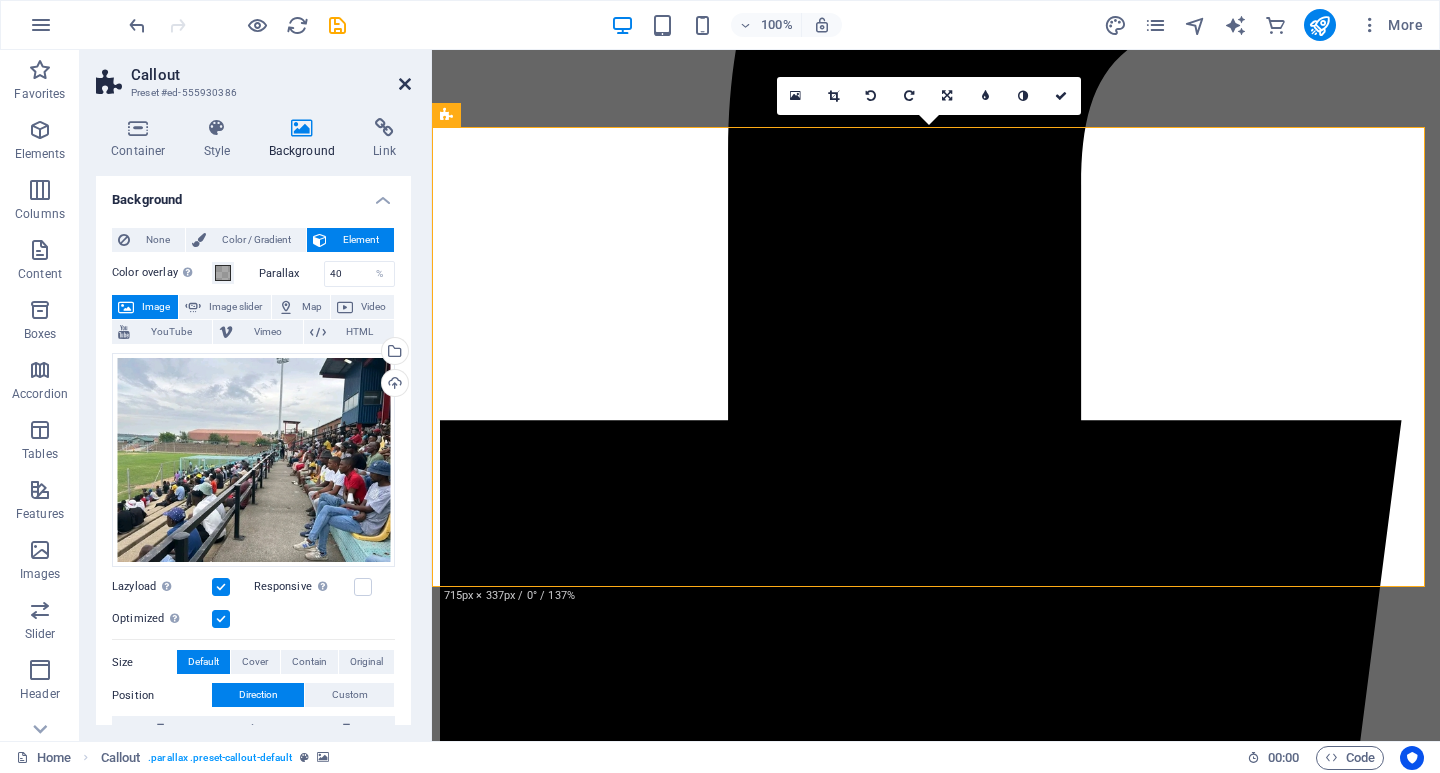 click at bounding box center (405, 84) 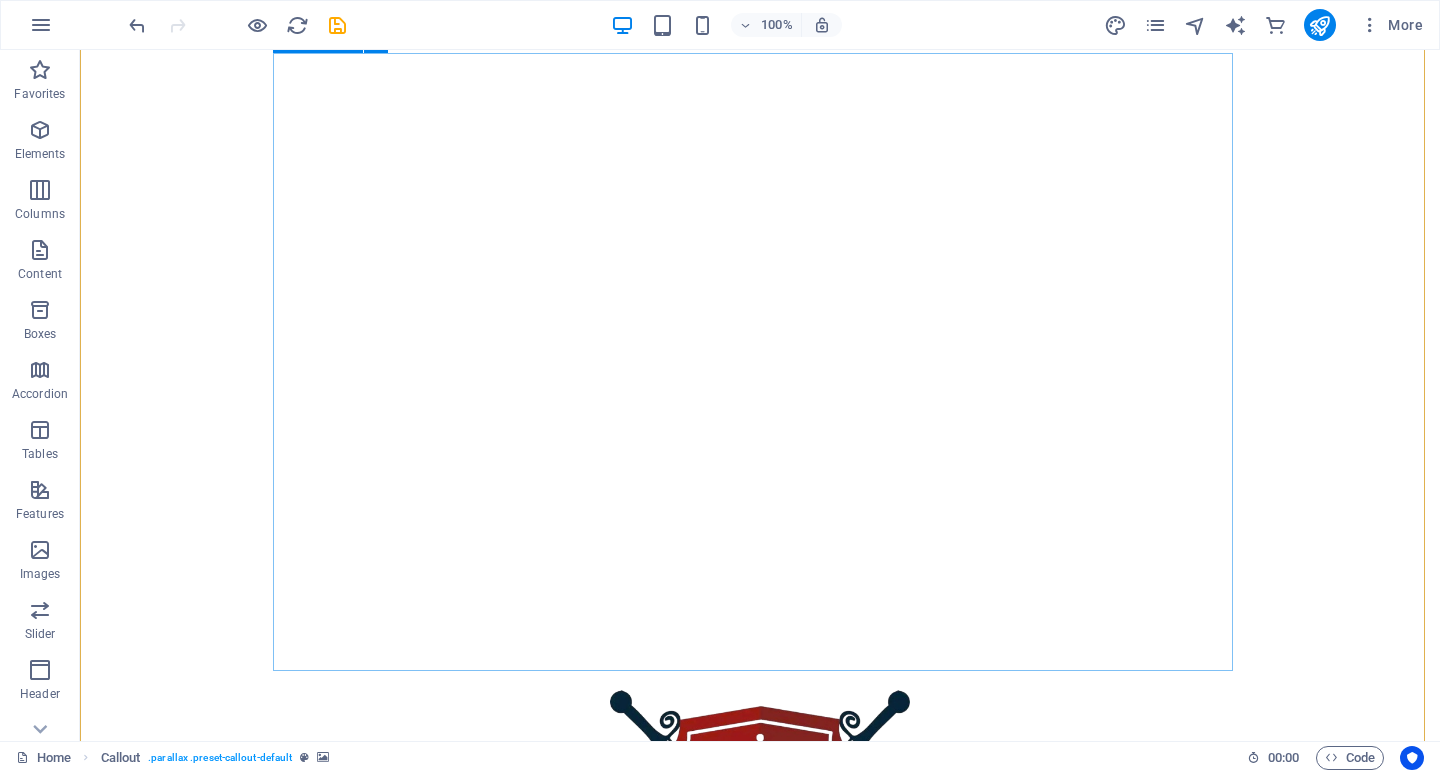 scroll, scrollTop: 13500, scrollLeft: 0, axis: vertical 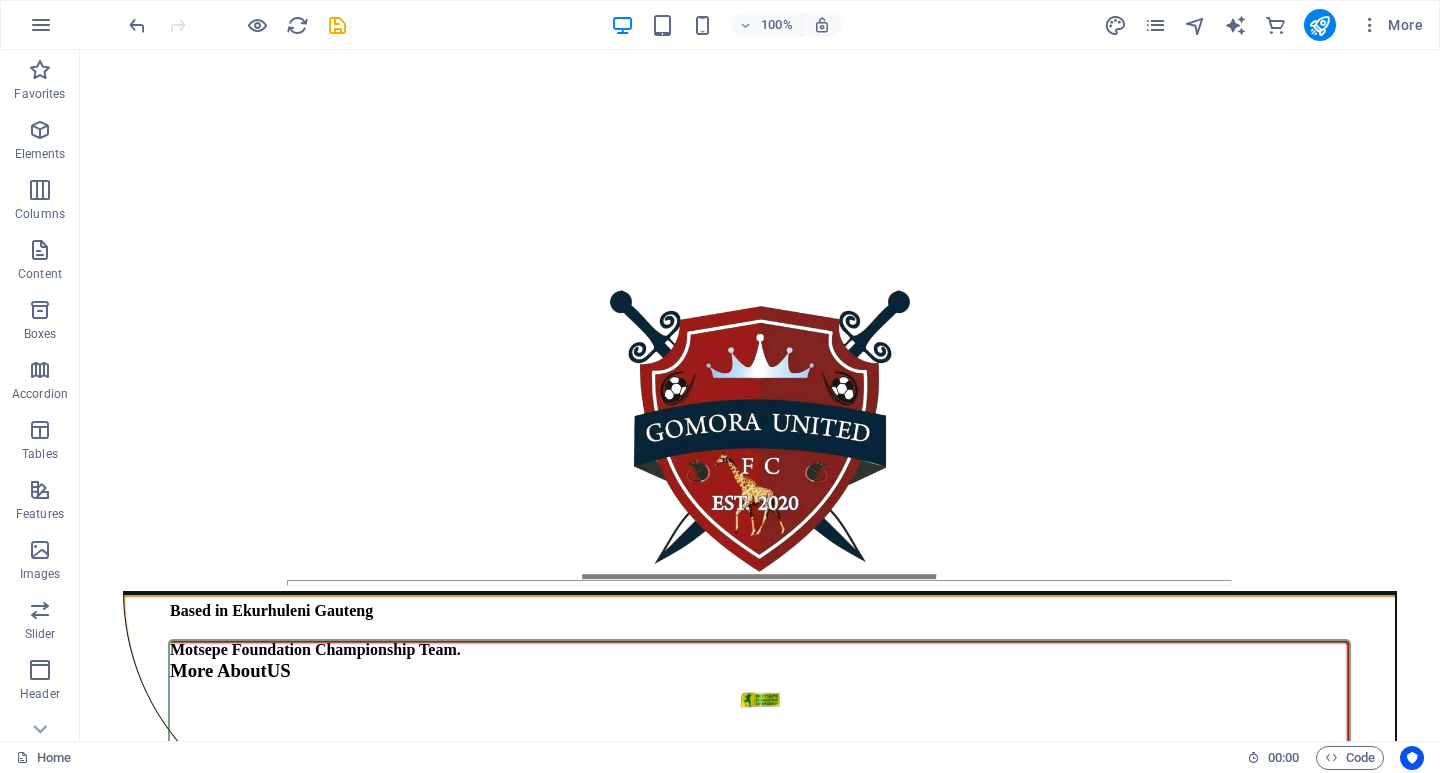 click at bounding box center (760, 48313) 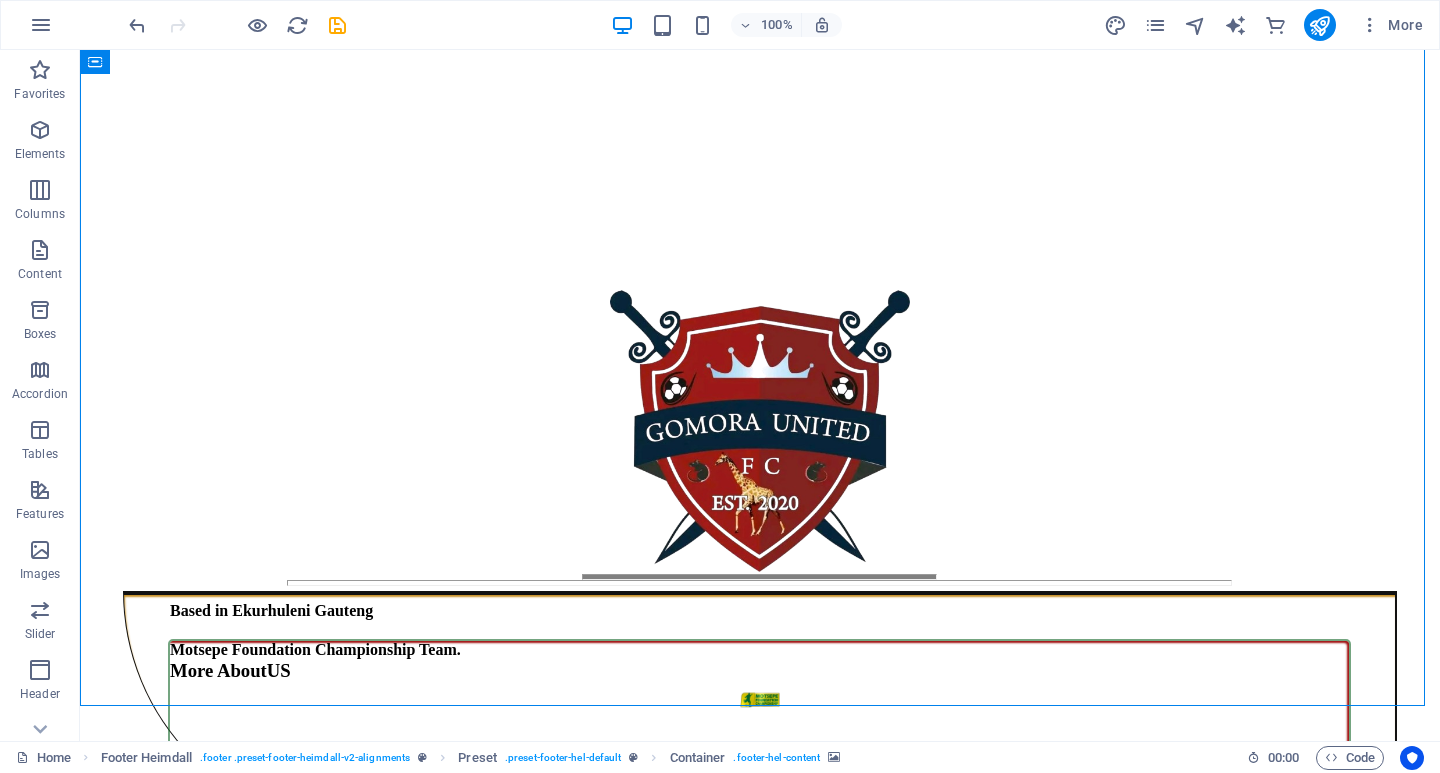 click at bounding box center (760, 48313) 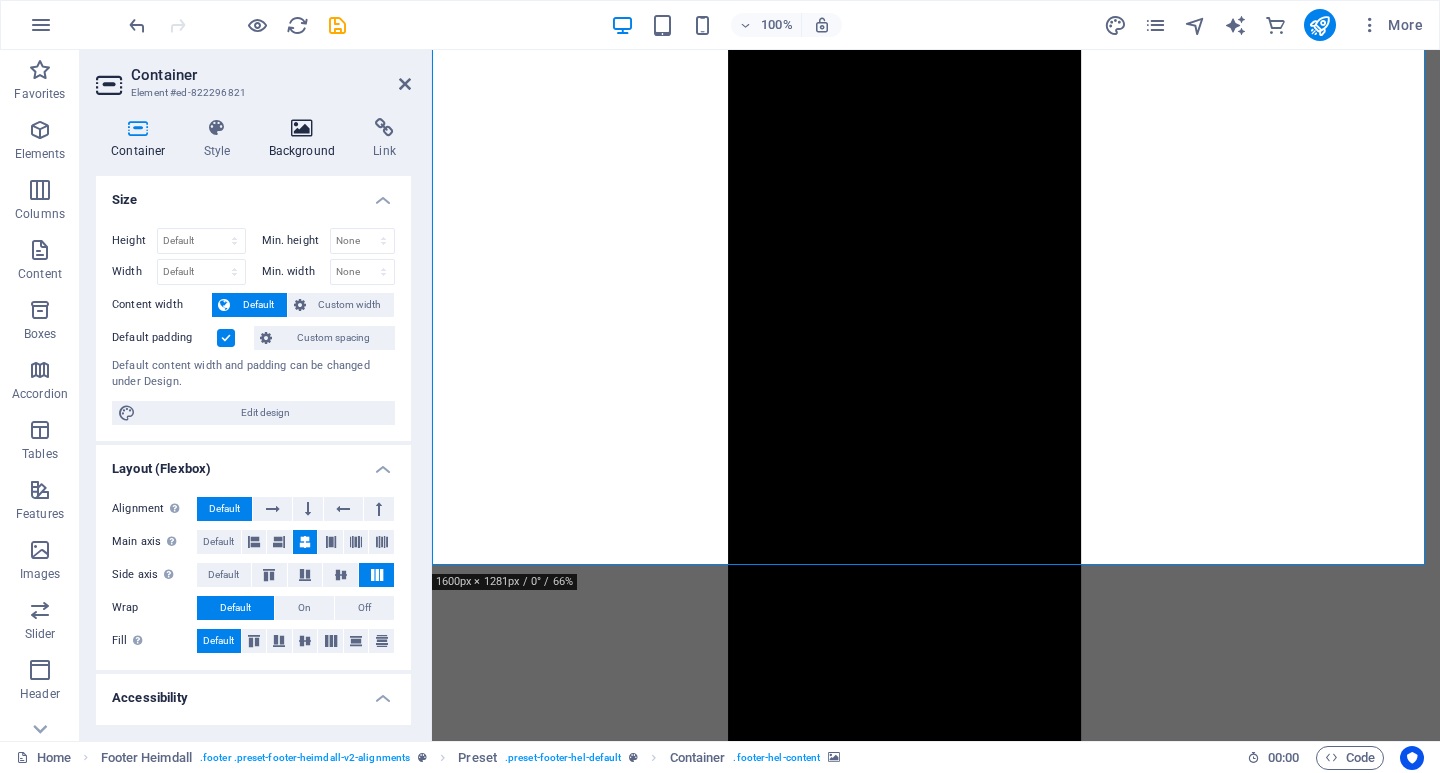 click on "Background" at bounding box center (306, 139) 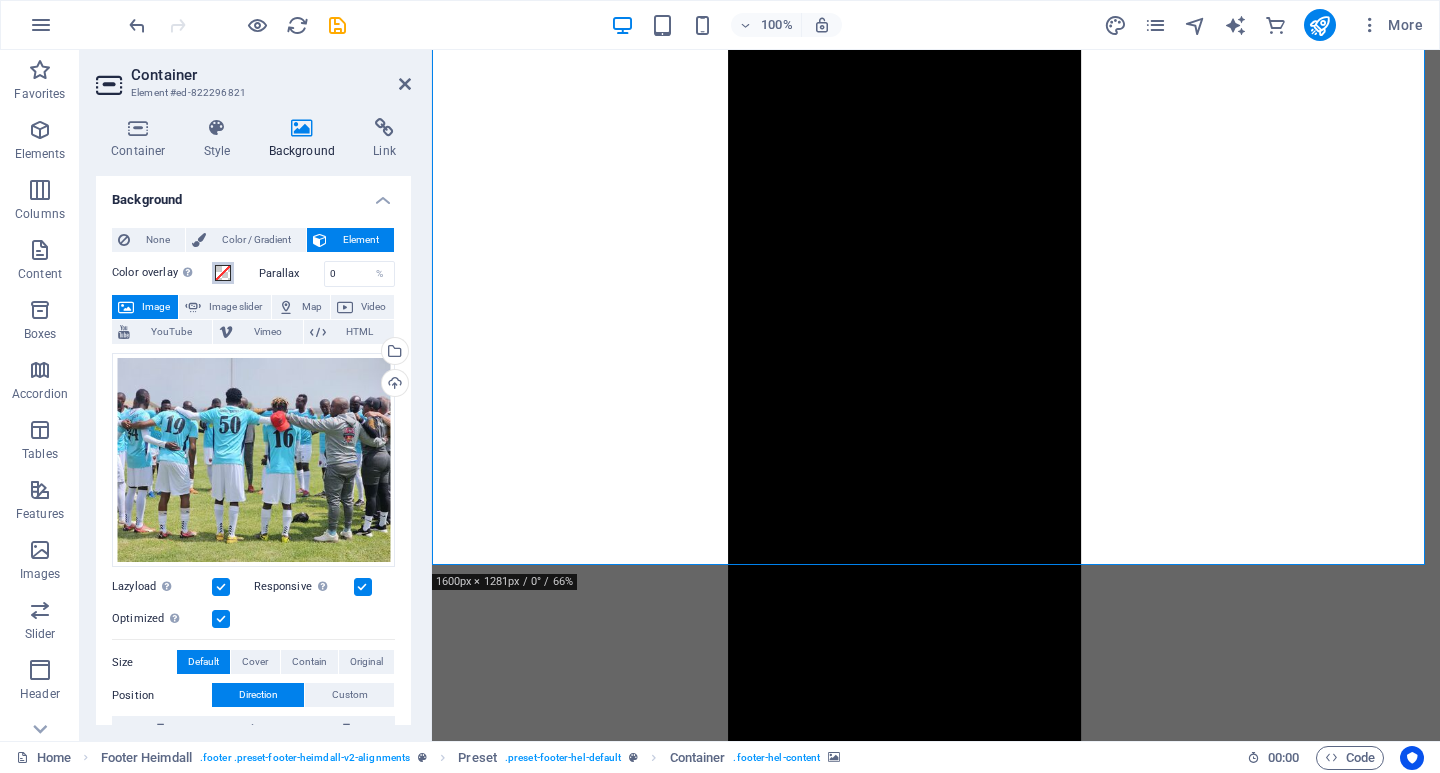 click at bounding box center [223, 273] 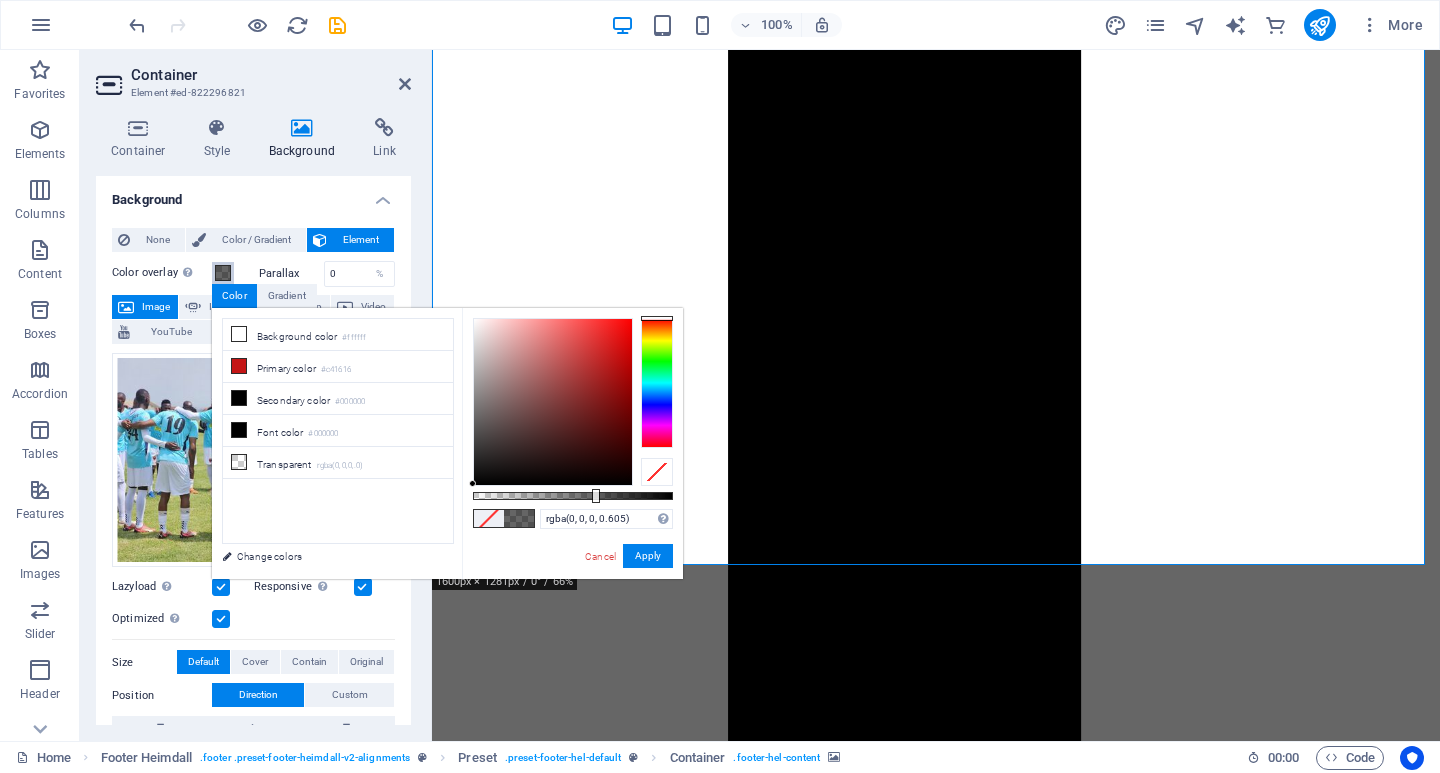 click at bounding box center [573, 496] 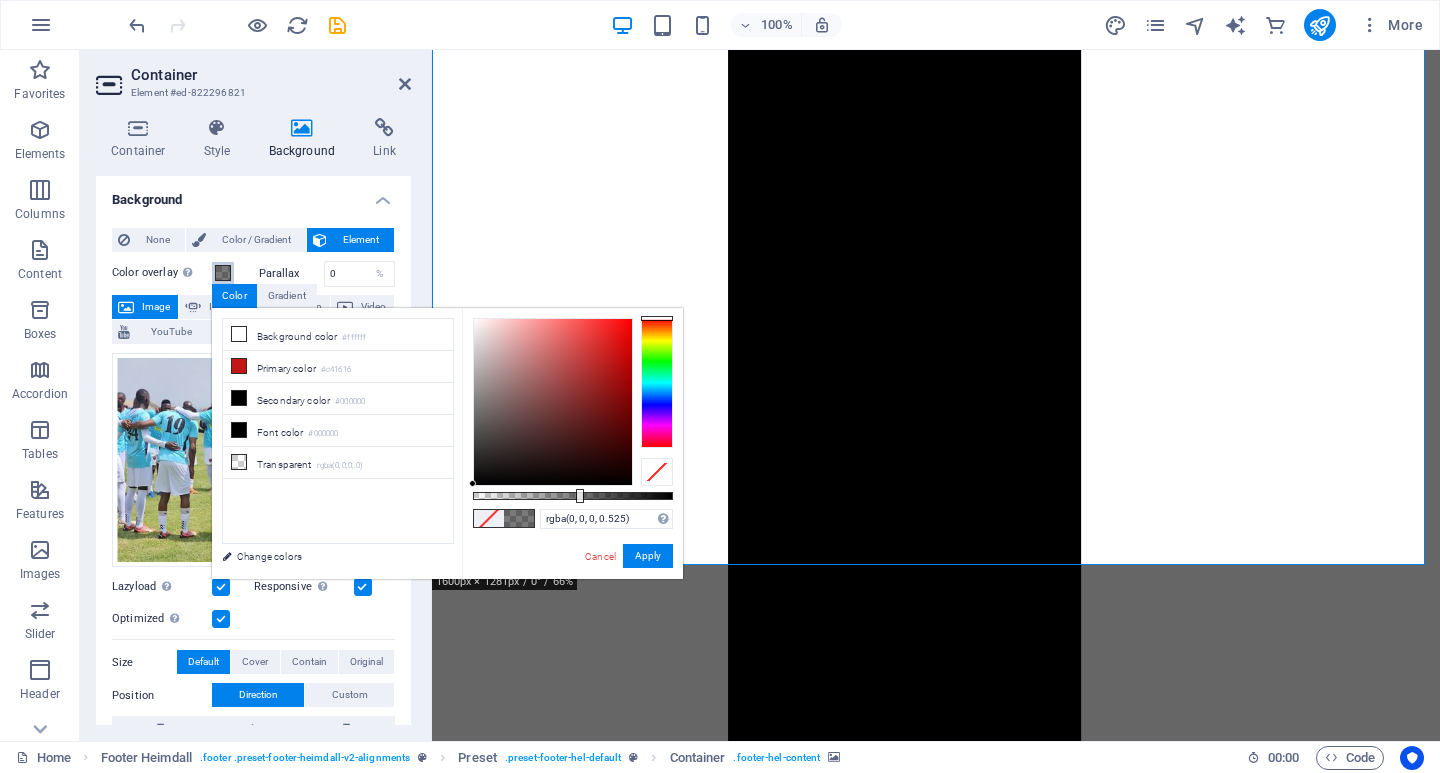 click at bounding box center (573, 496) 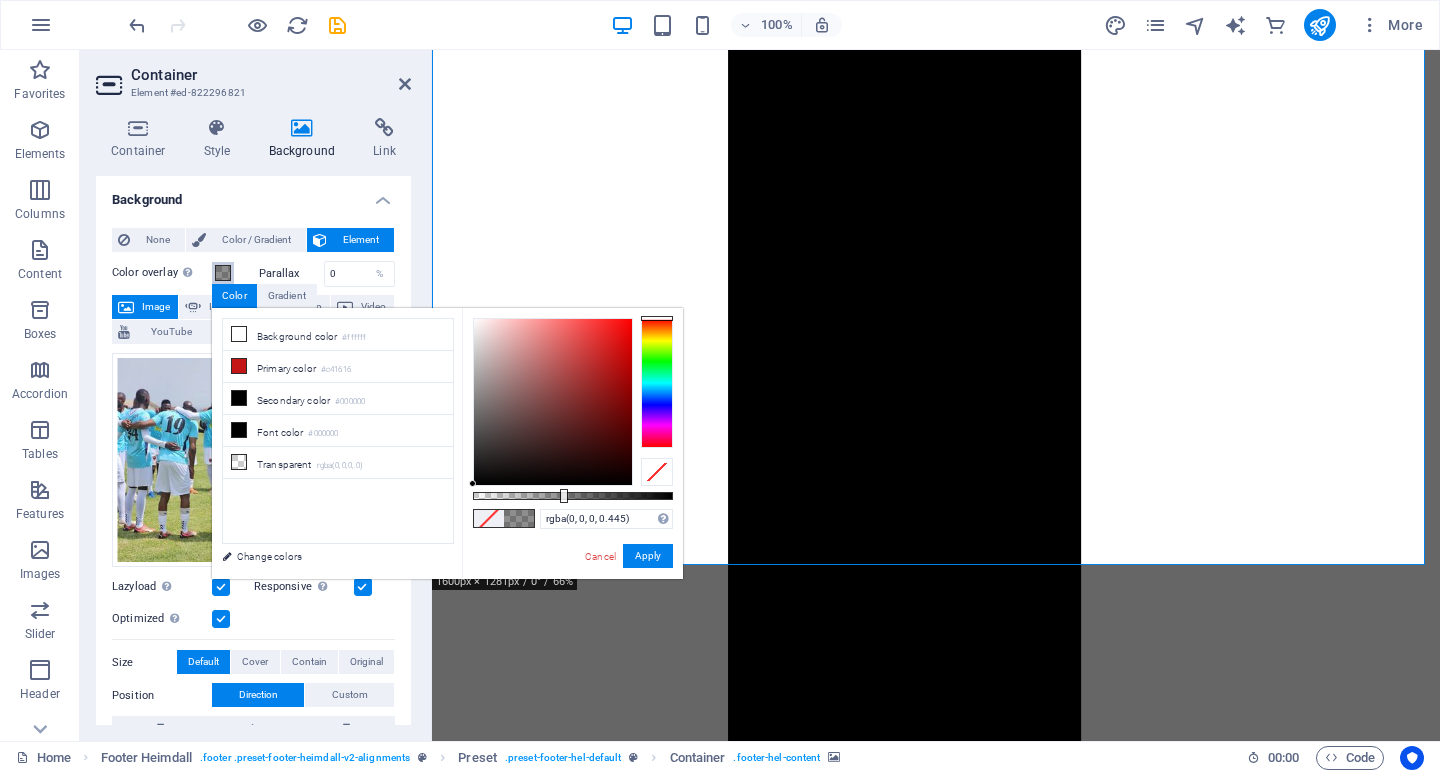 click at bounding box center (573, 496) 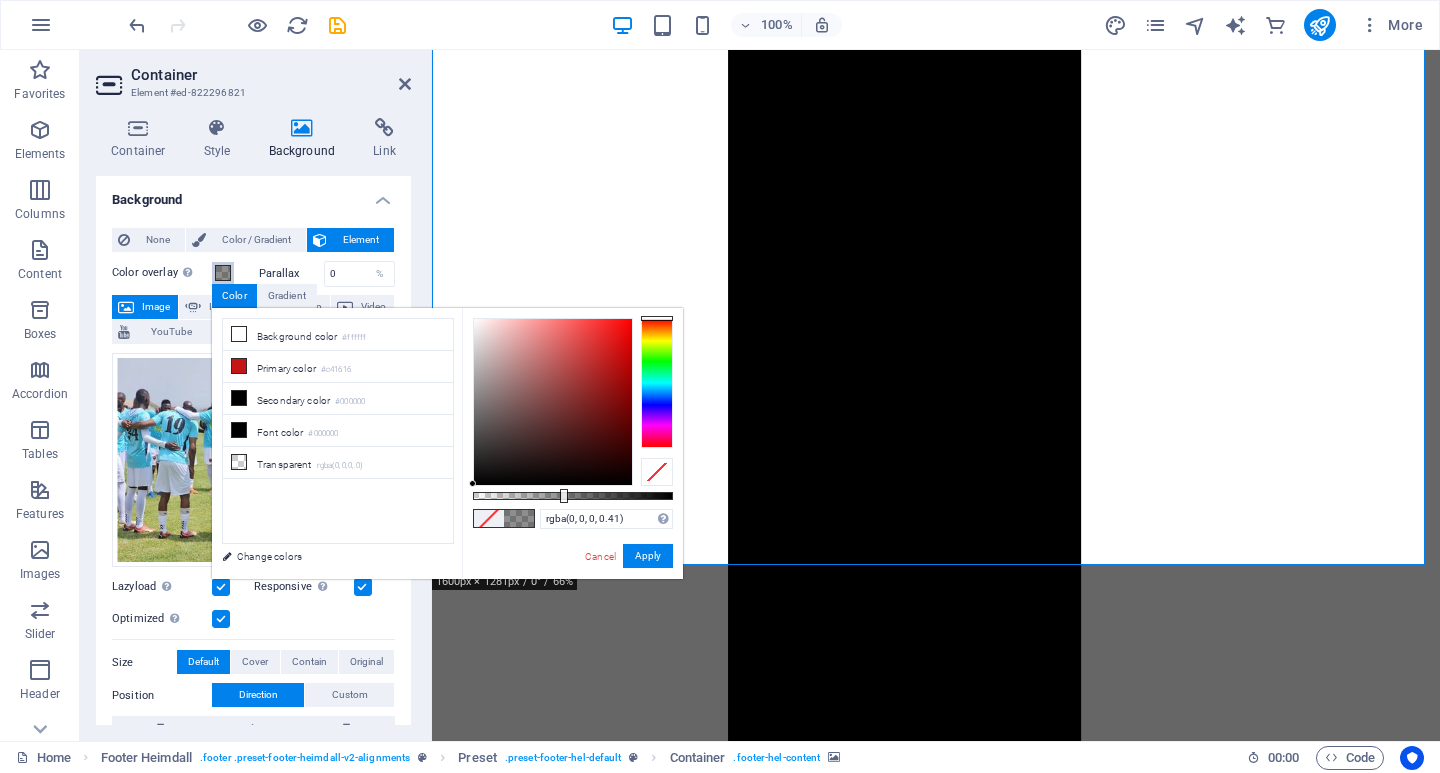 click at bounding box center (573, 496) 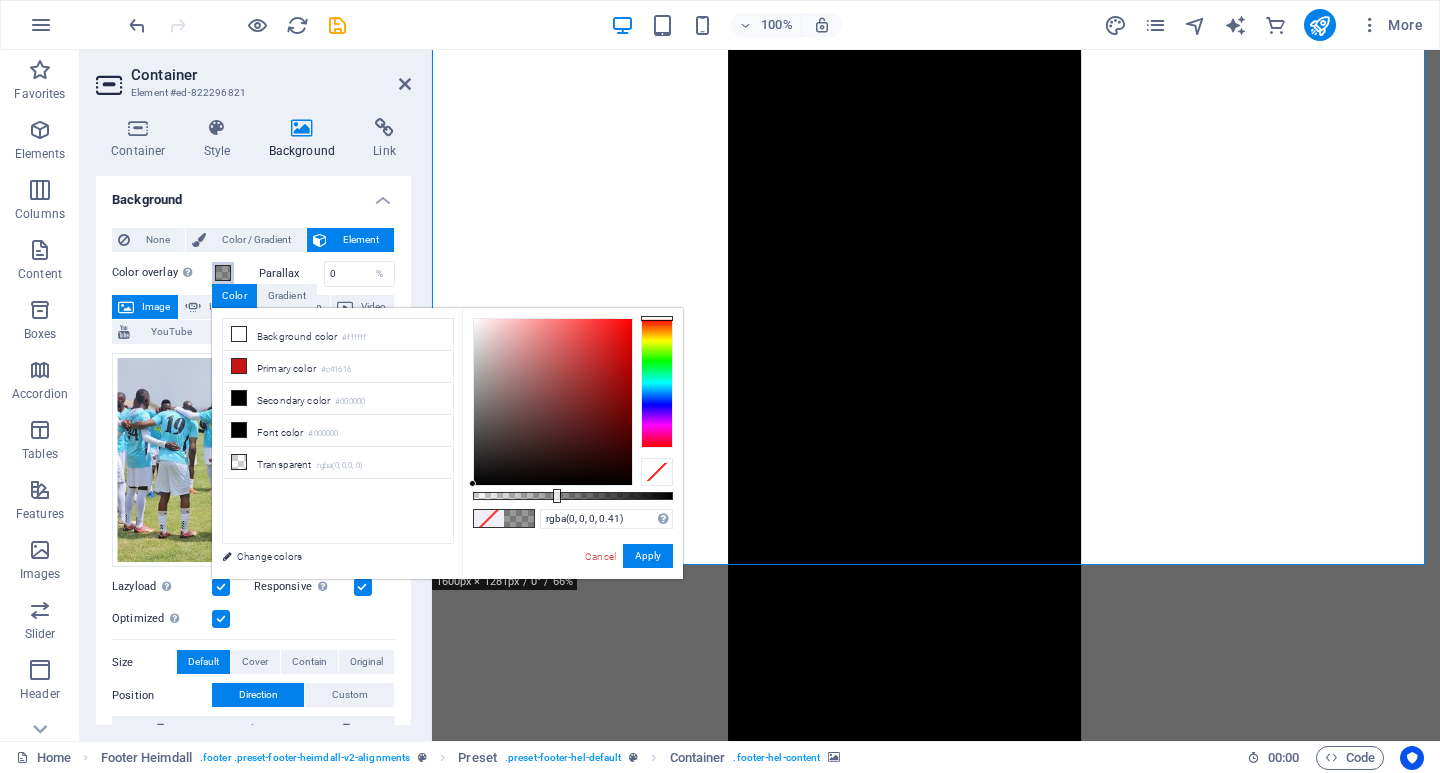 click at bounding box center (557, 496) 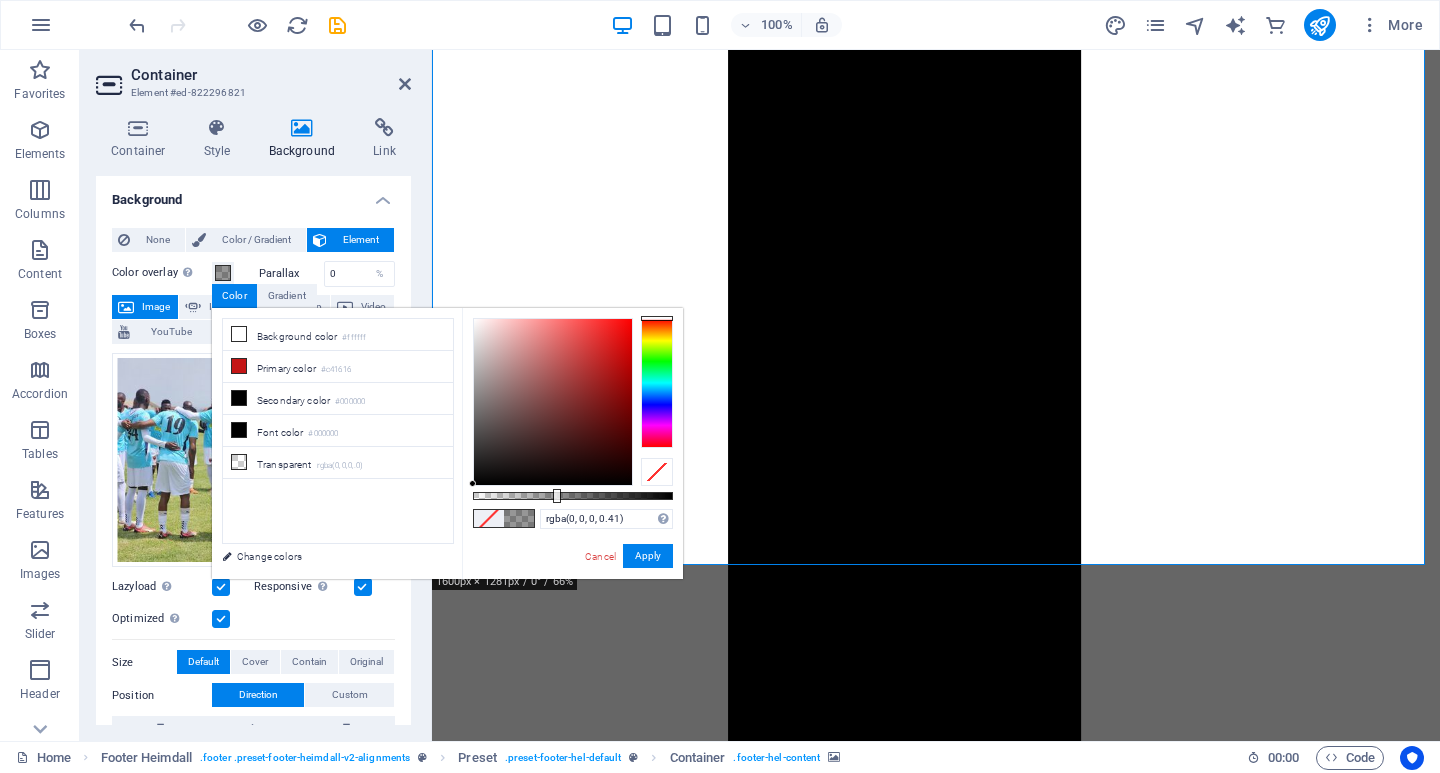 click on "rgba(0, 0, 0, 0.41) Supported formats #0852ed rgb(8, 82, 237) rgba(8, 82, 237, 90%) hsv(221,97,93) hsl(221, 93%, 48%) Cancel Apply" at bounding box center [572, 588] 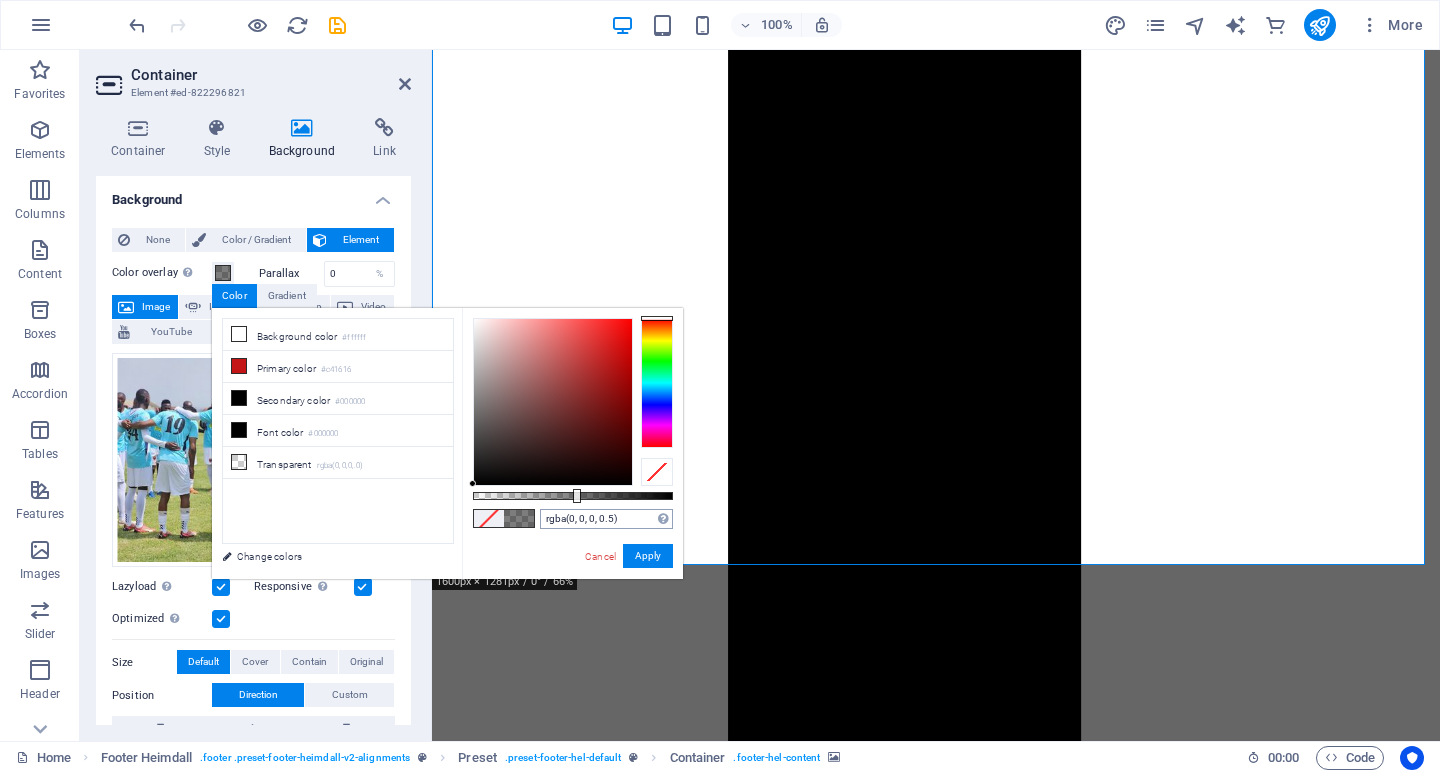 type on "rgba(0, 0, 0, 0.495)" 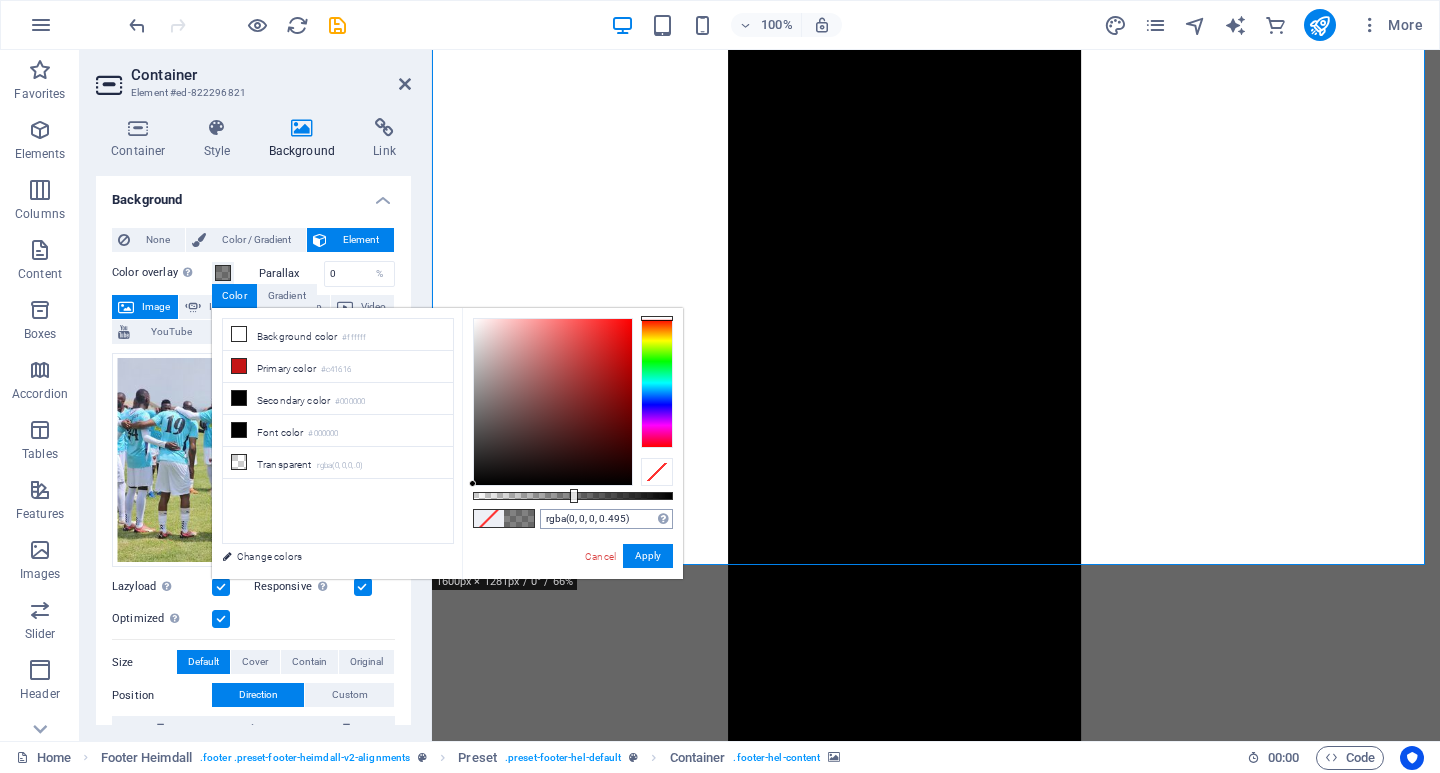 drag, startPoint x: 553, startPoint y: 496, endPoint x: 572, endPoint y: 510, distance: 23.600847 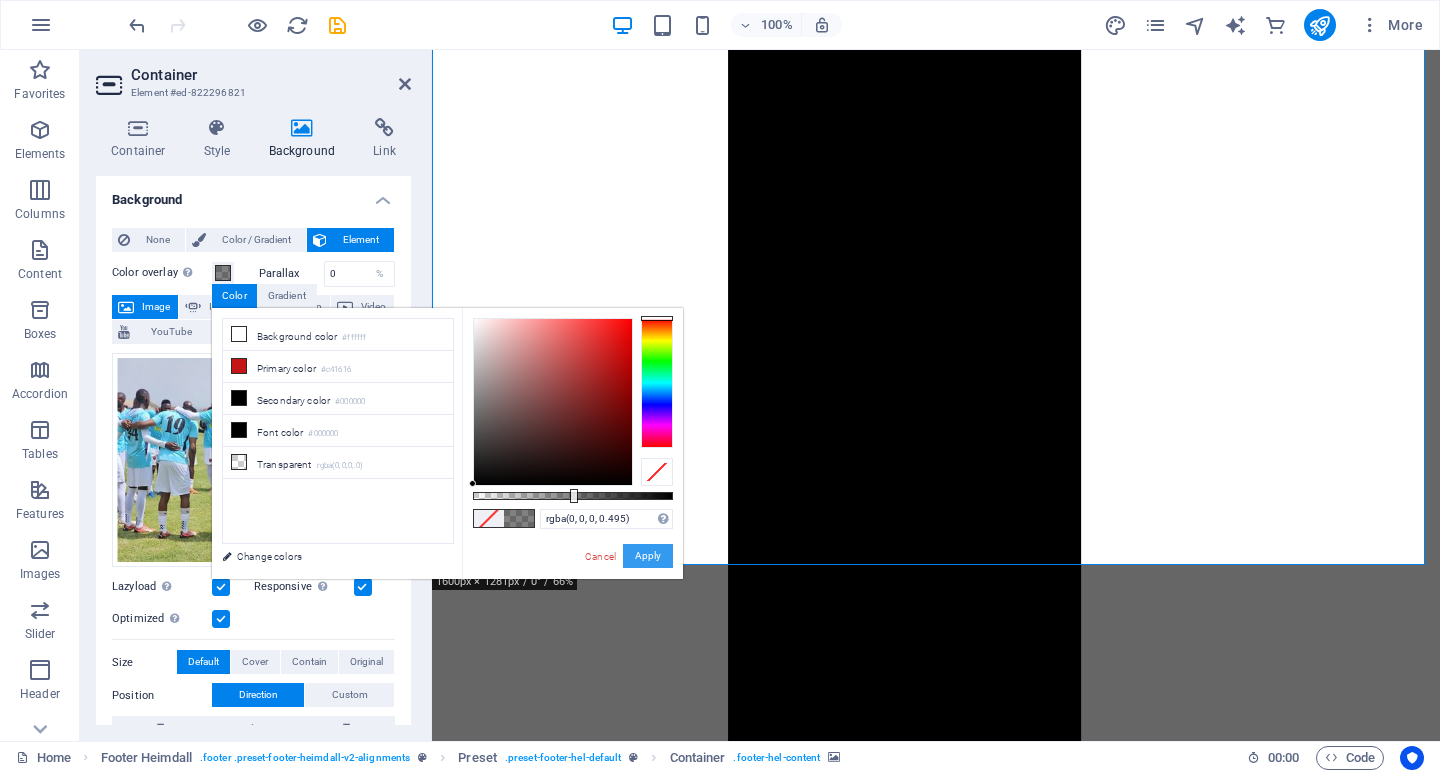 click on "Apply" at bounding box center [648, 556] 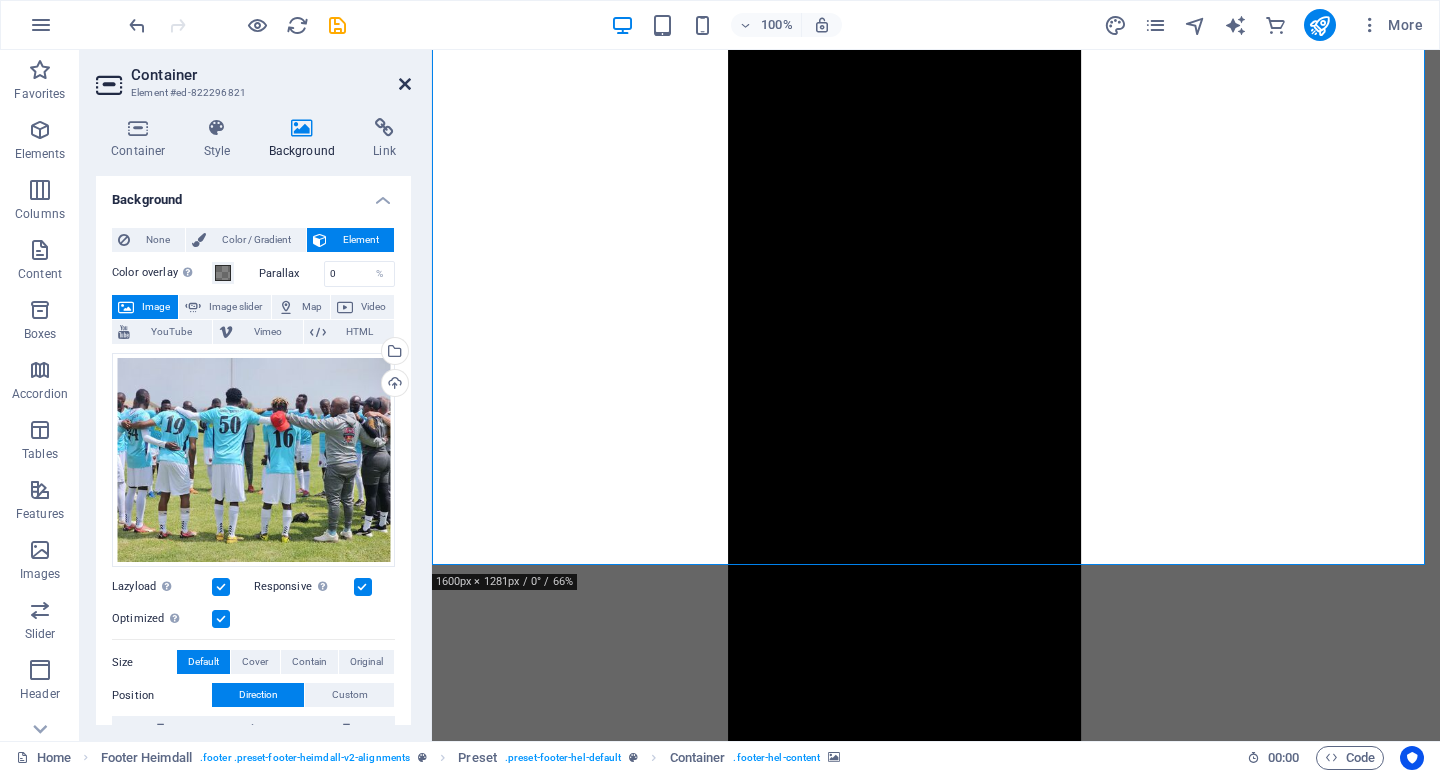 click at bounding box center (405, 84) 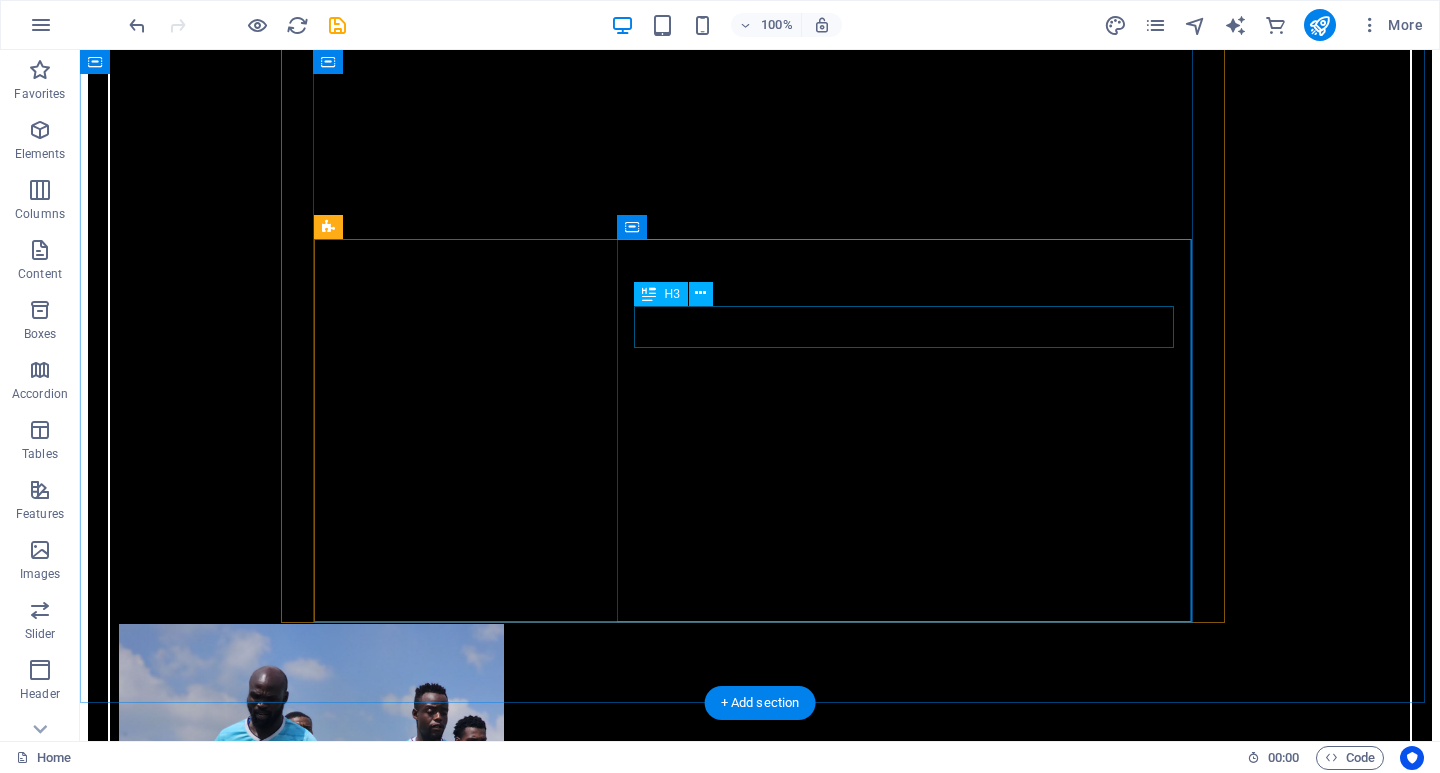scroll, scrollTop: 11000, scrollLeft: 0, axis: vertical 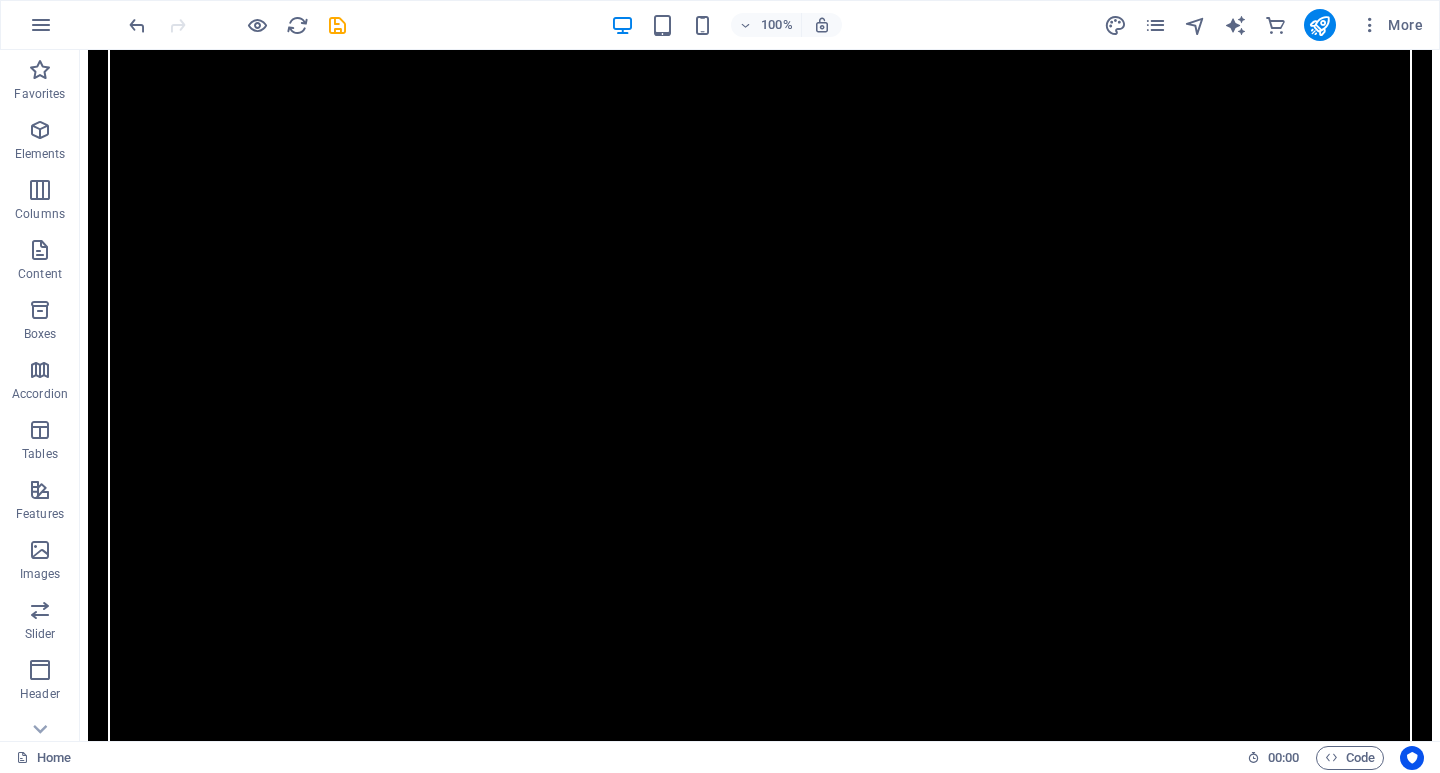 click at bounding box center [760, 24909] 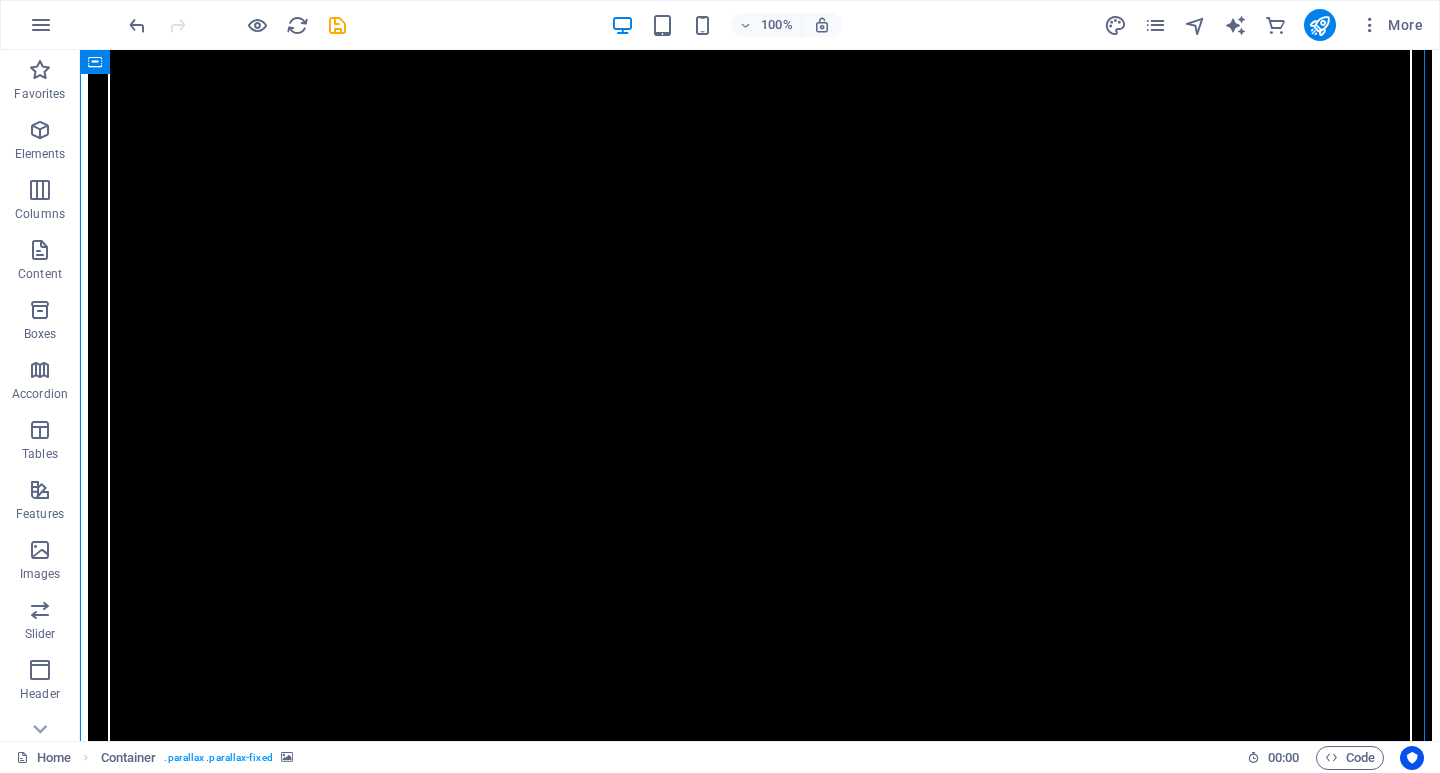 click at bounding box center [760, 24909] 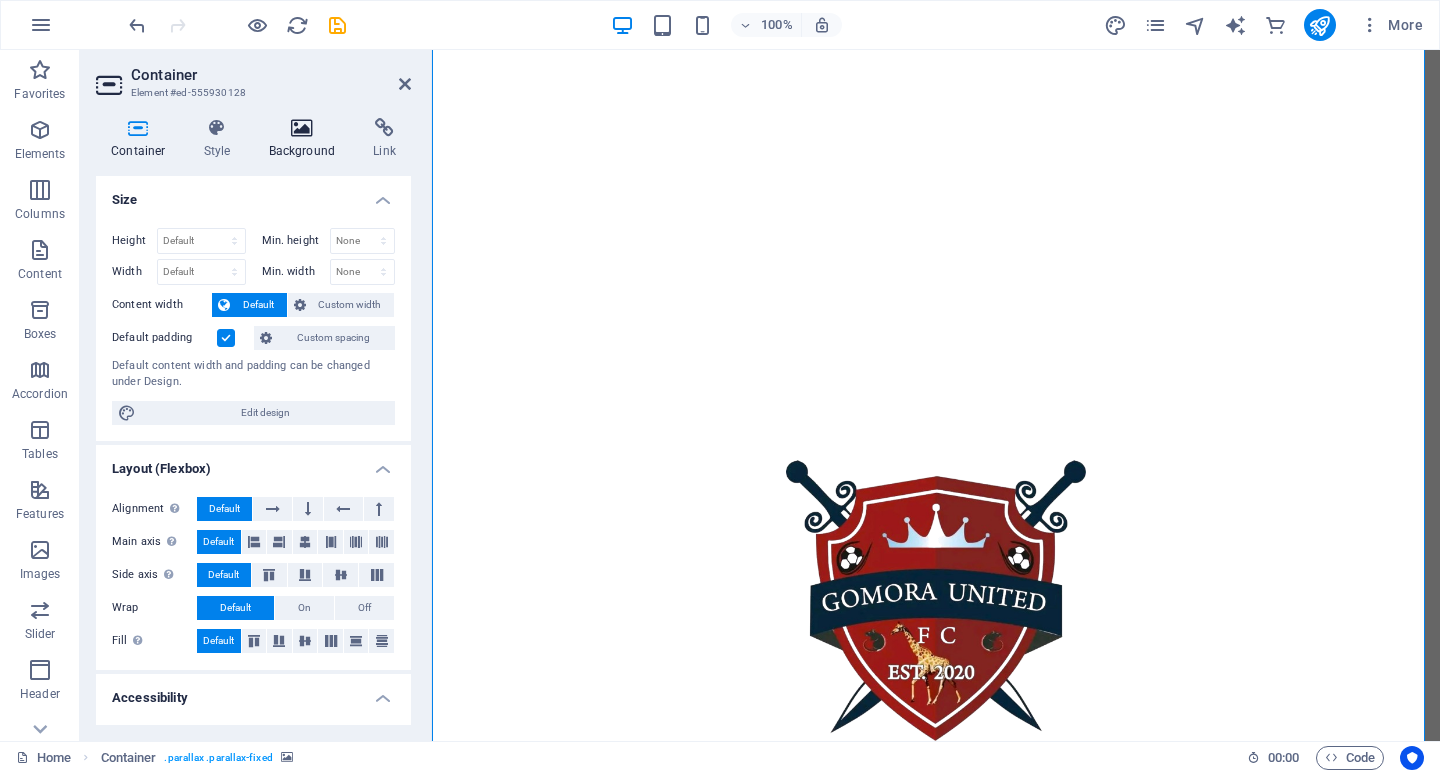 click on "Background" at bounding box center [306, 139] 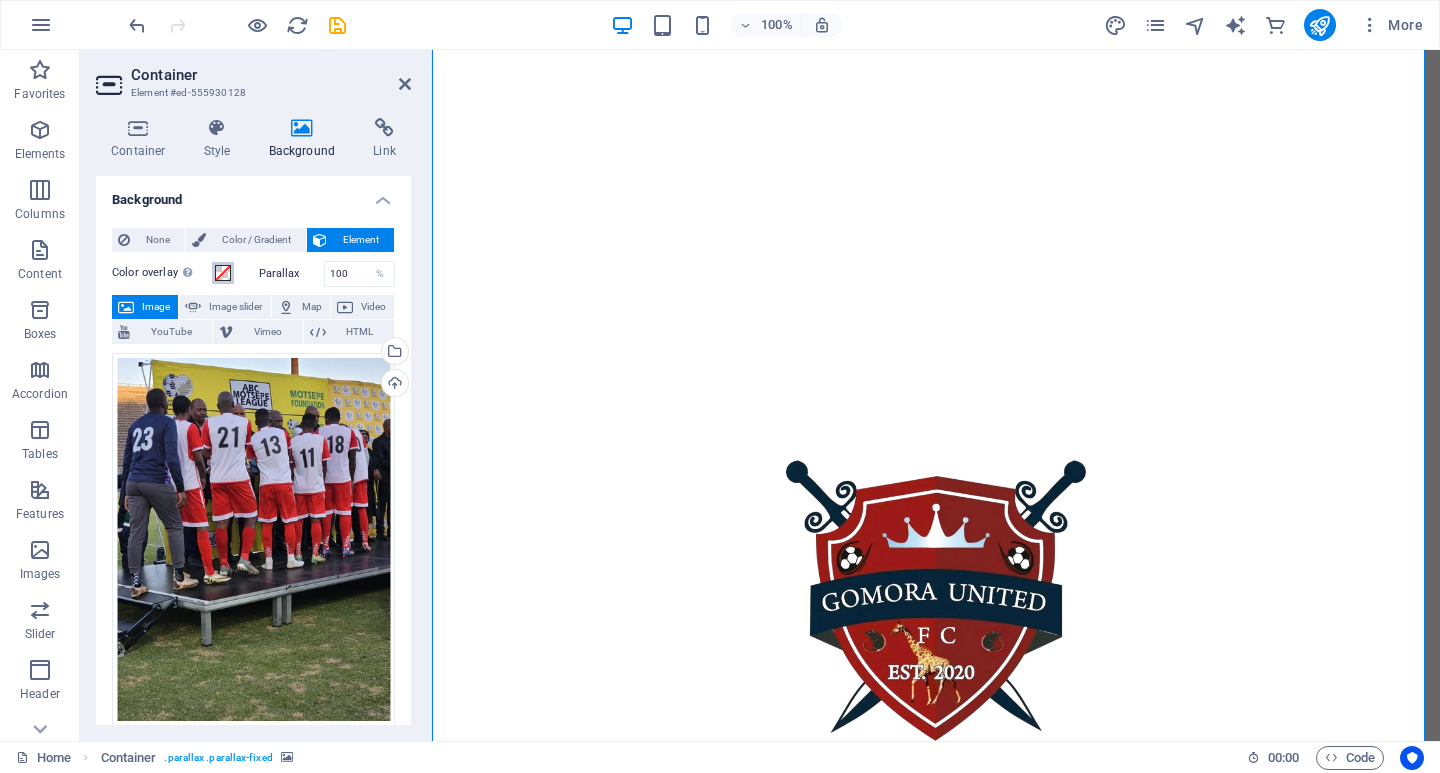 click at bounding box center [223, 273] 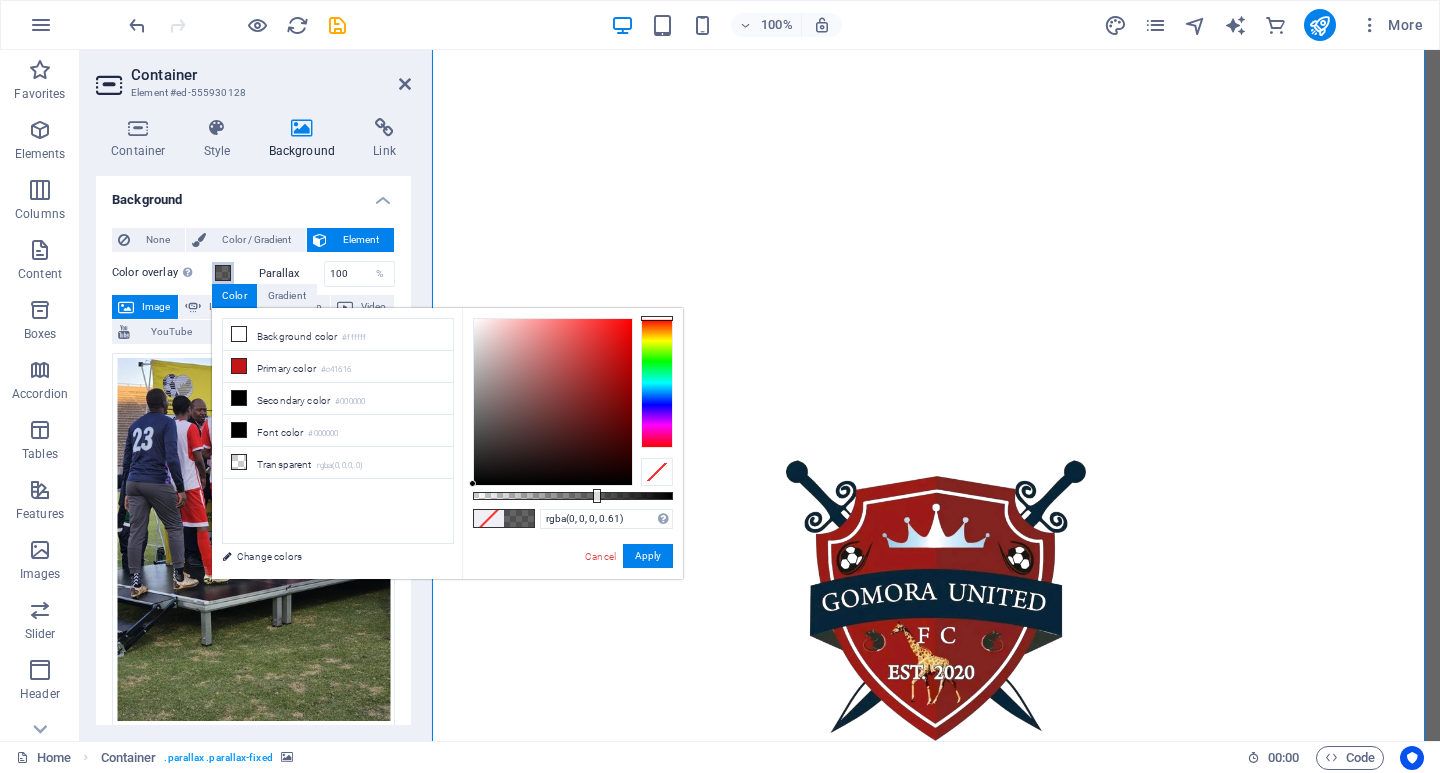 click at bounding box center (573, 496) 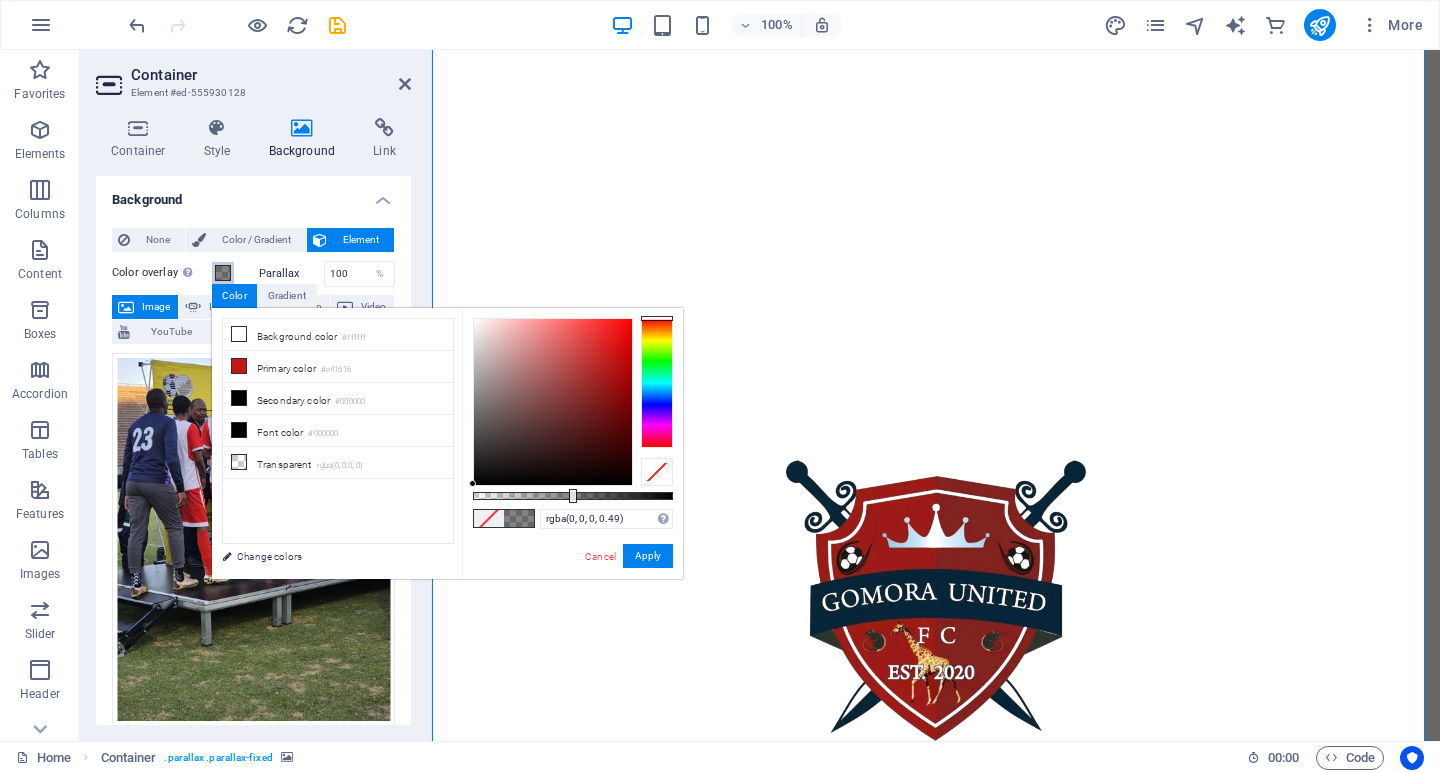 type on "rgba(0, 0, 0, 0.485)" 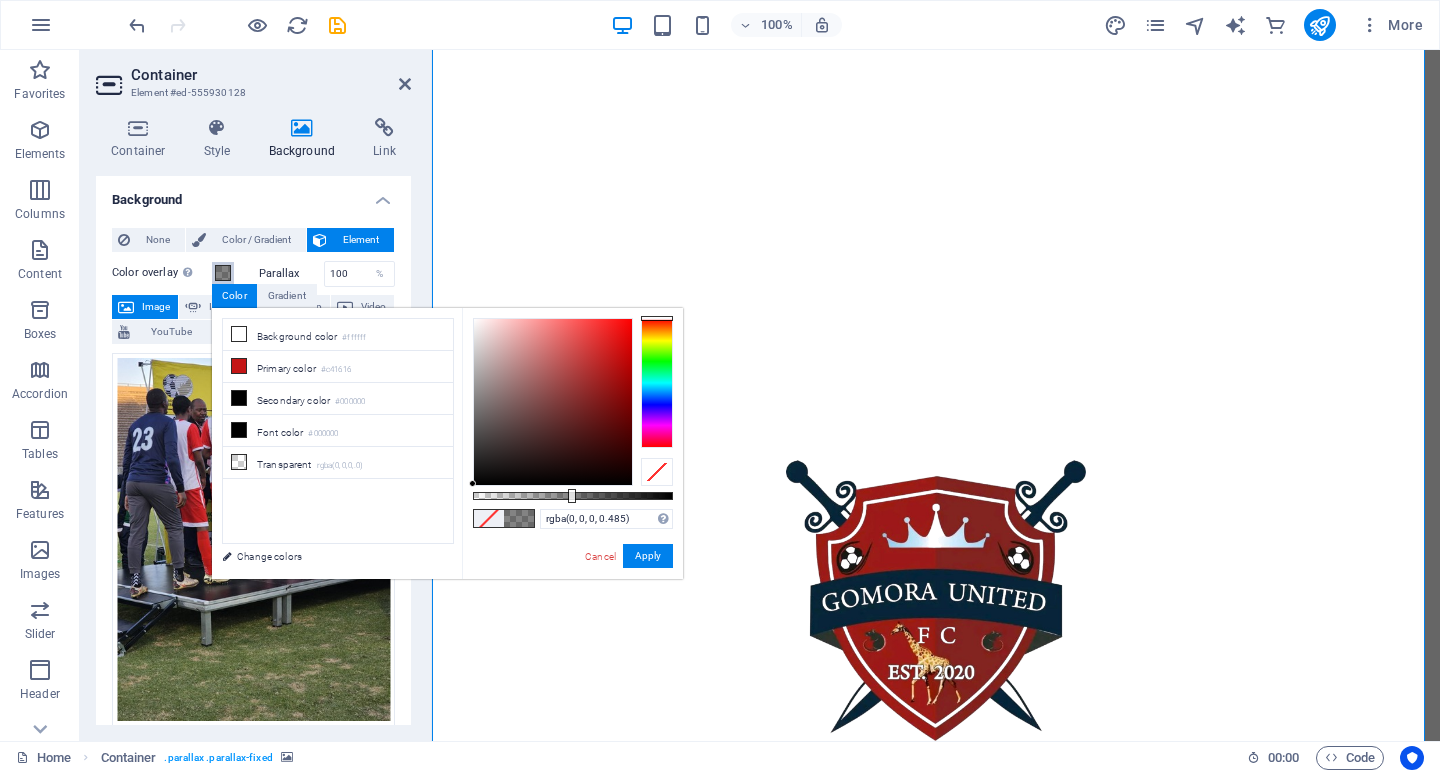 drag, startPoint x: 595, startPoint y: 496, endPoint x: 570, endPoint y: 533, distance: 44.65423 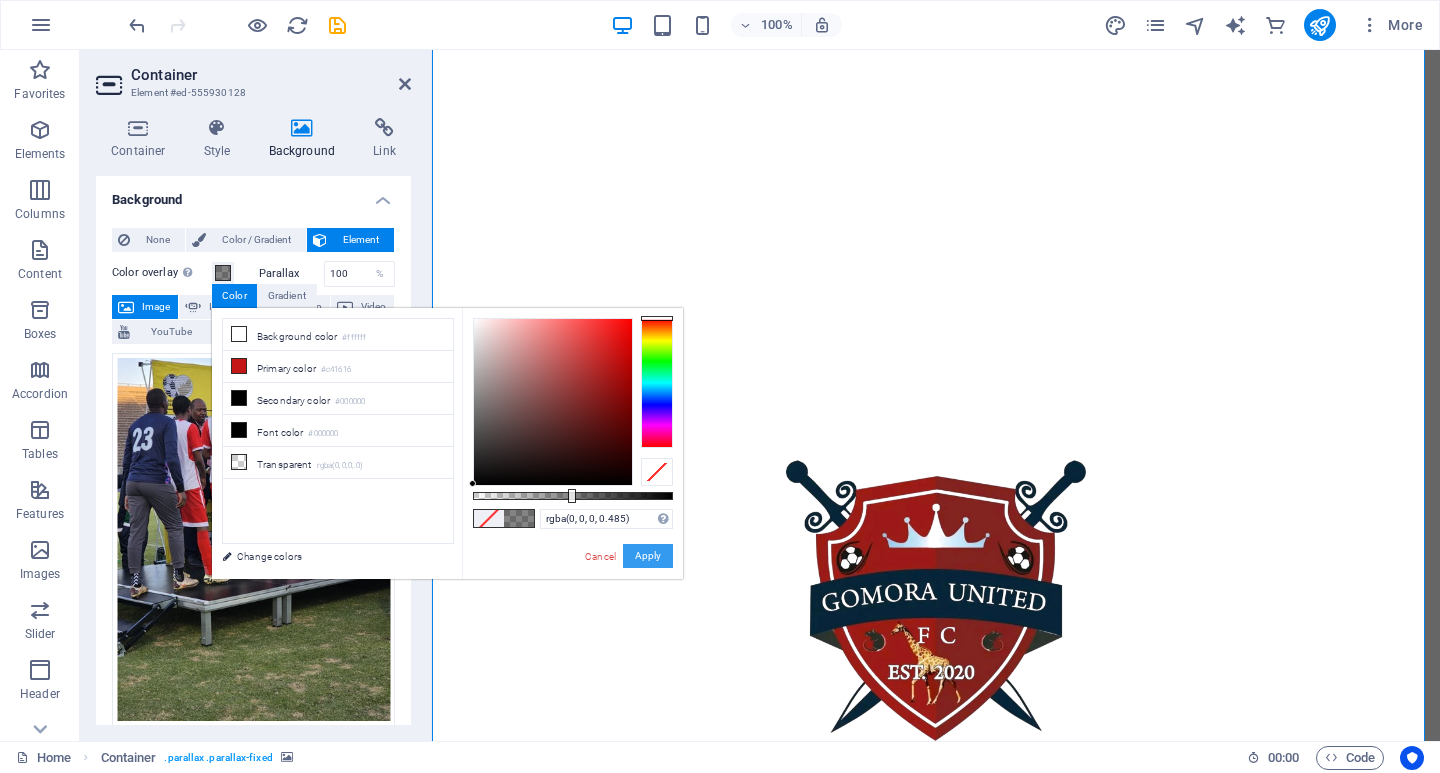 click on "Apply" at bounding box center [648, 556] 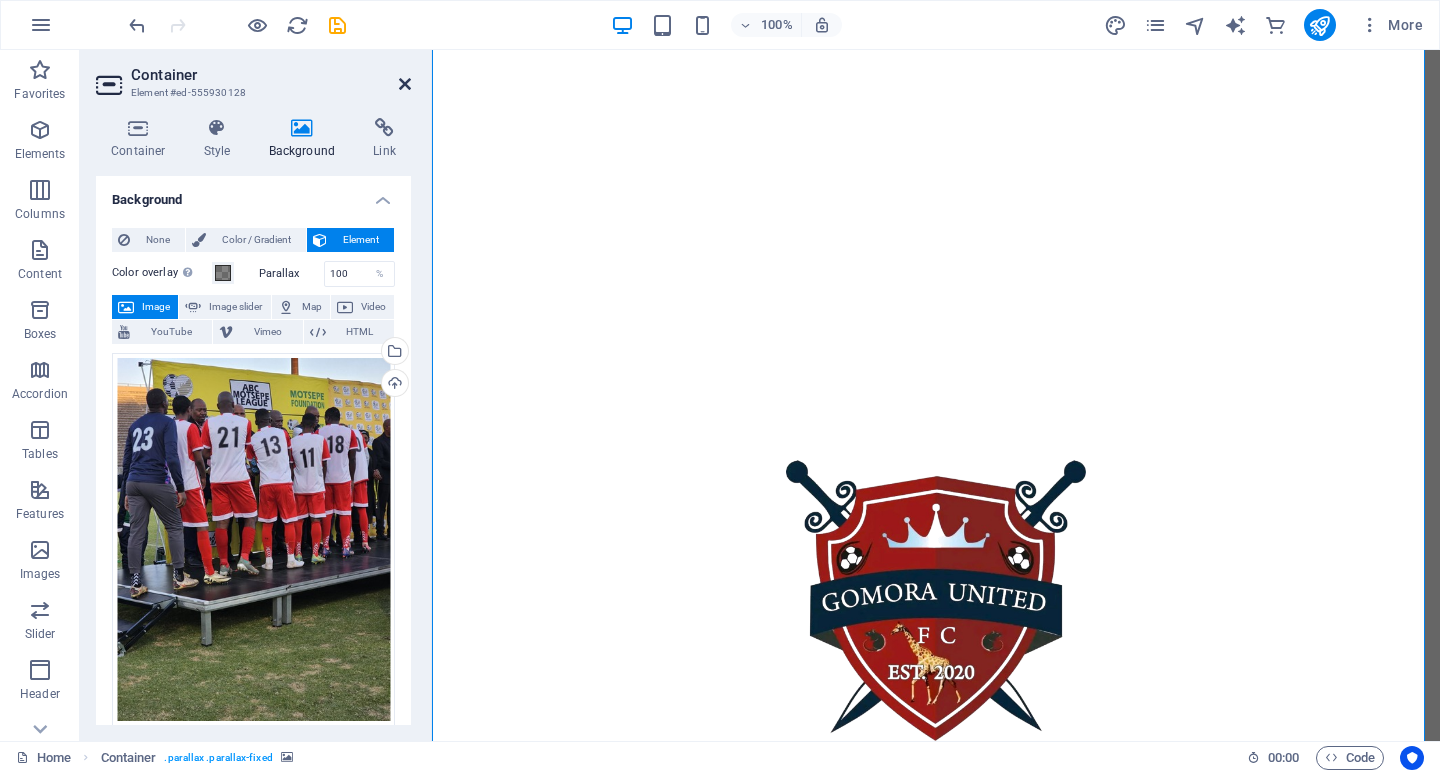 click at bounding box center (405, 84) 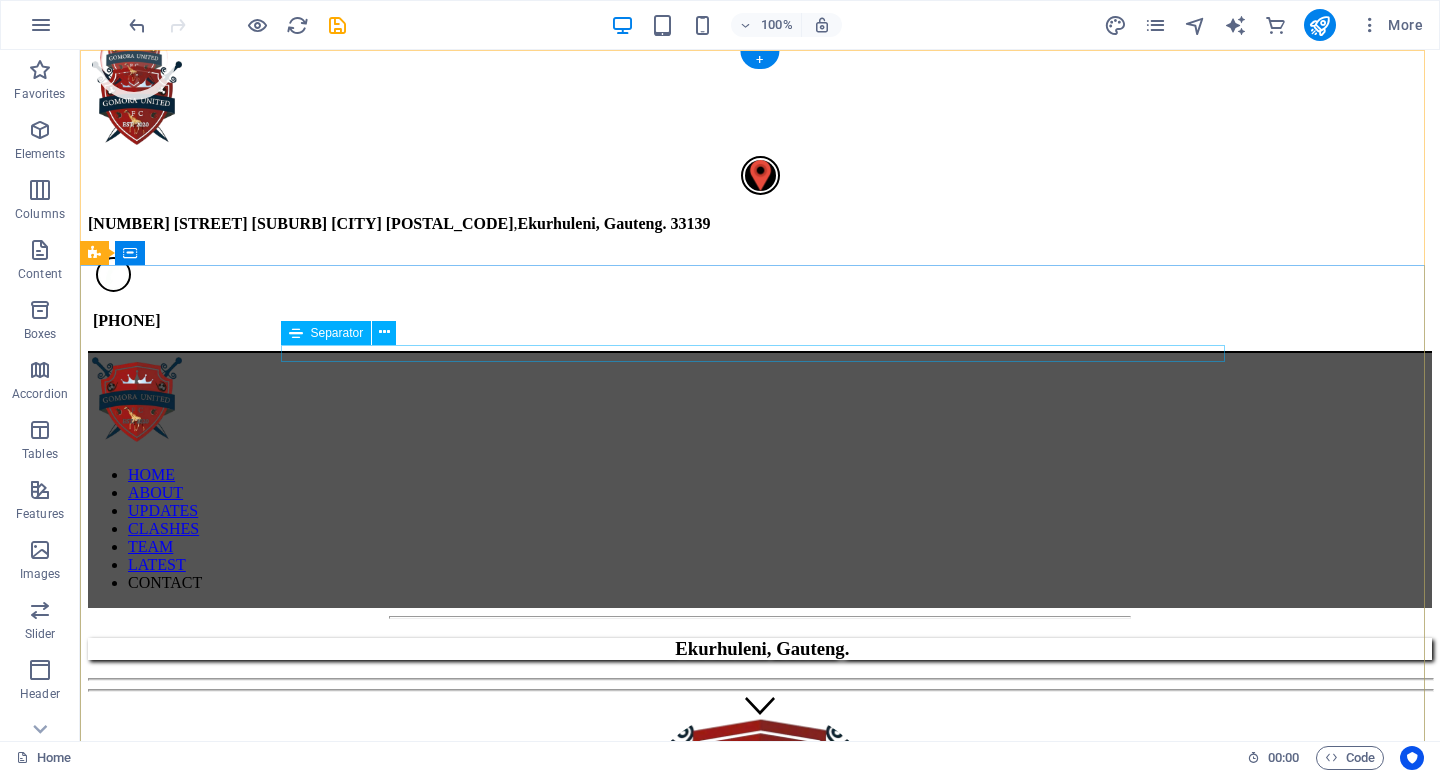 scroll, scrollTop: 0, scrollLeft: 0, axis: both 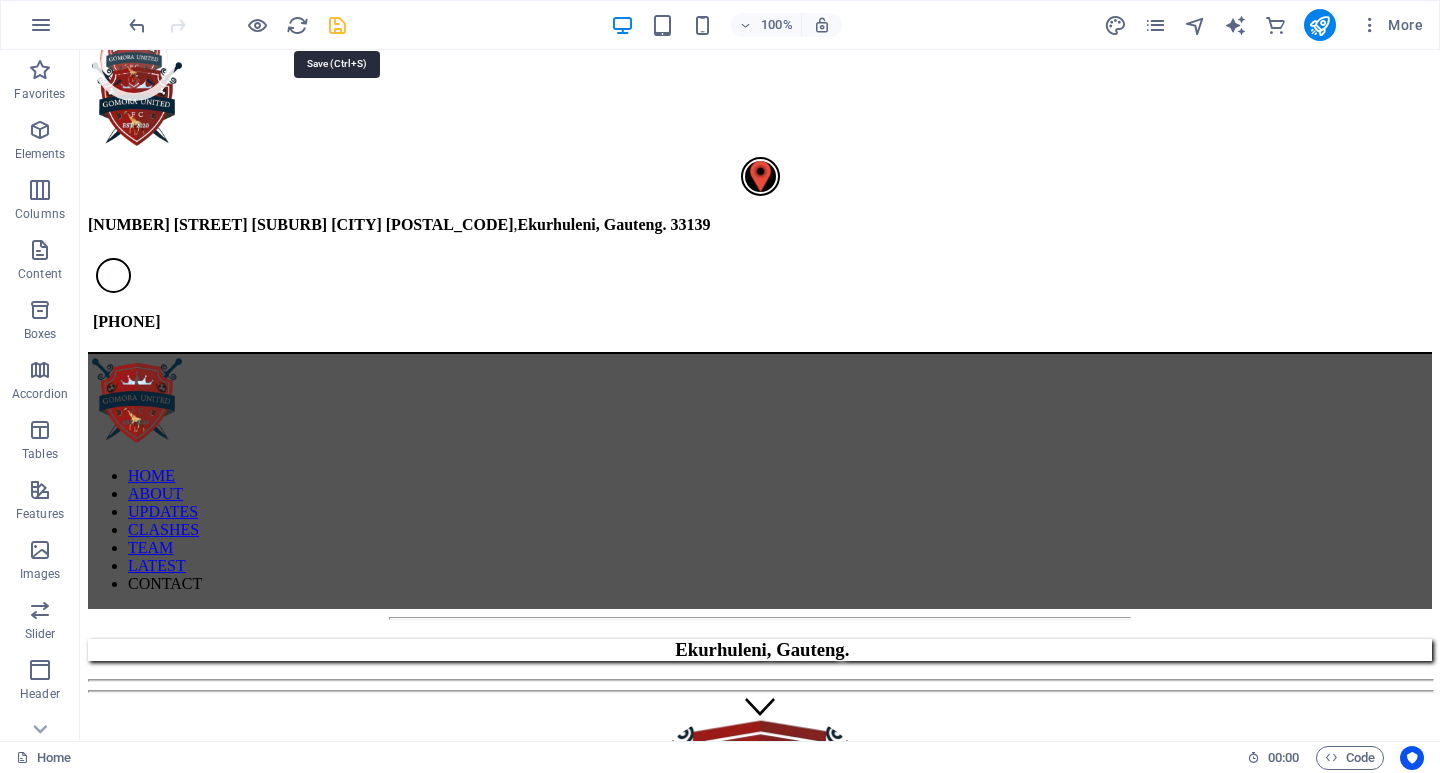 click at bounding box center [337, 25] 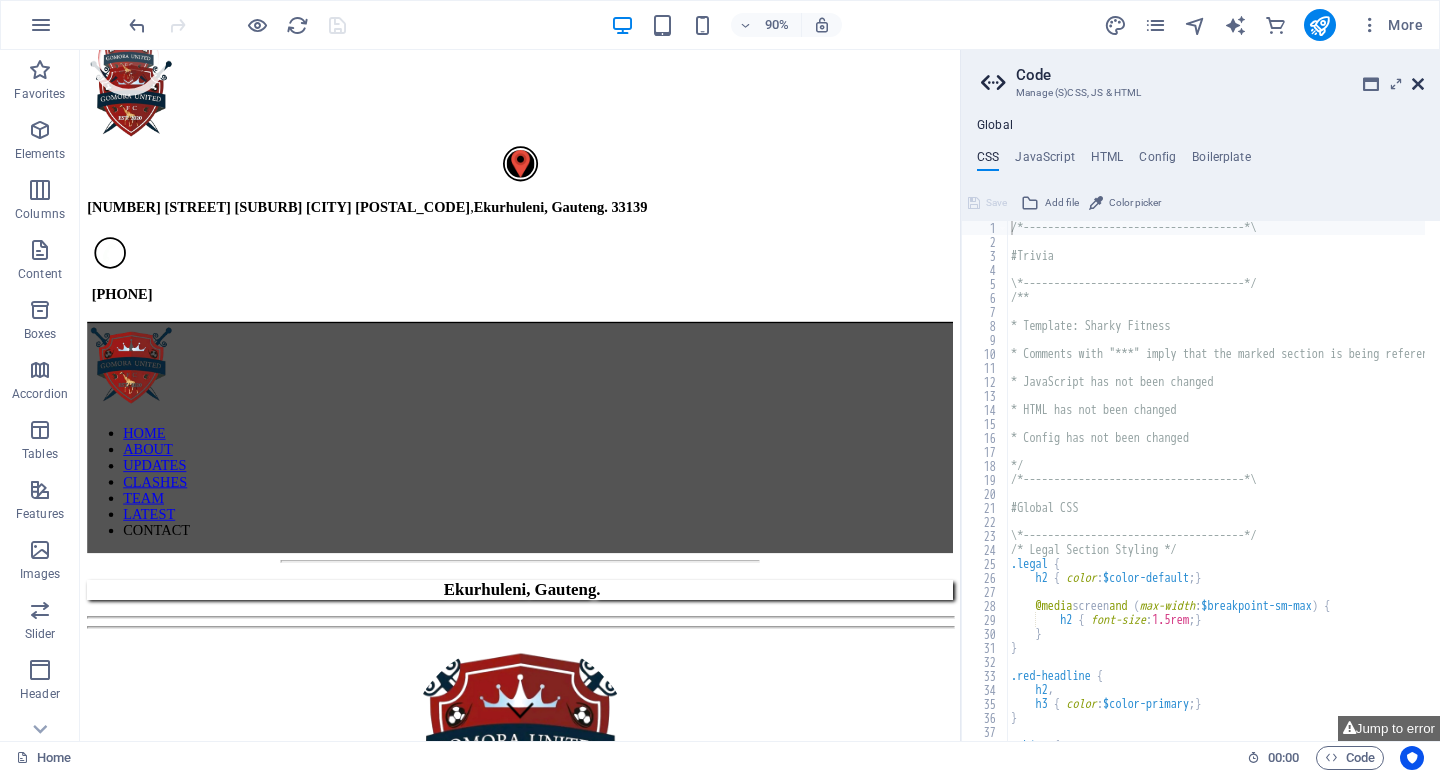 click at bounding box center (1418, 84) 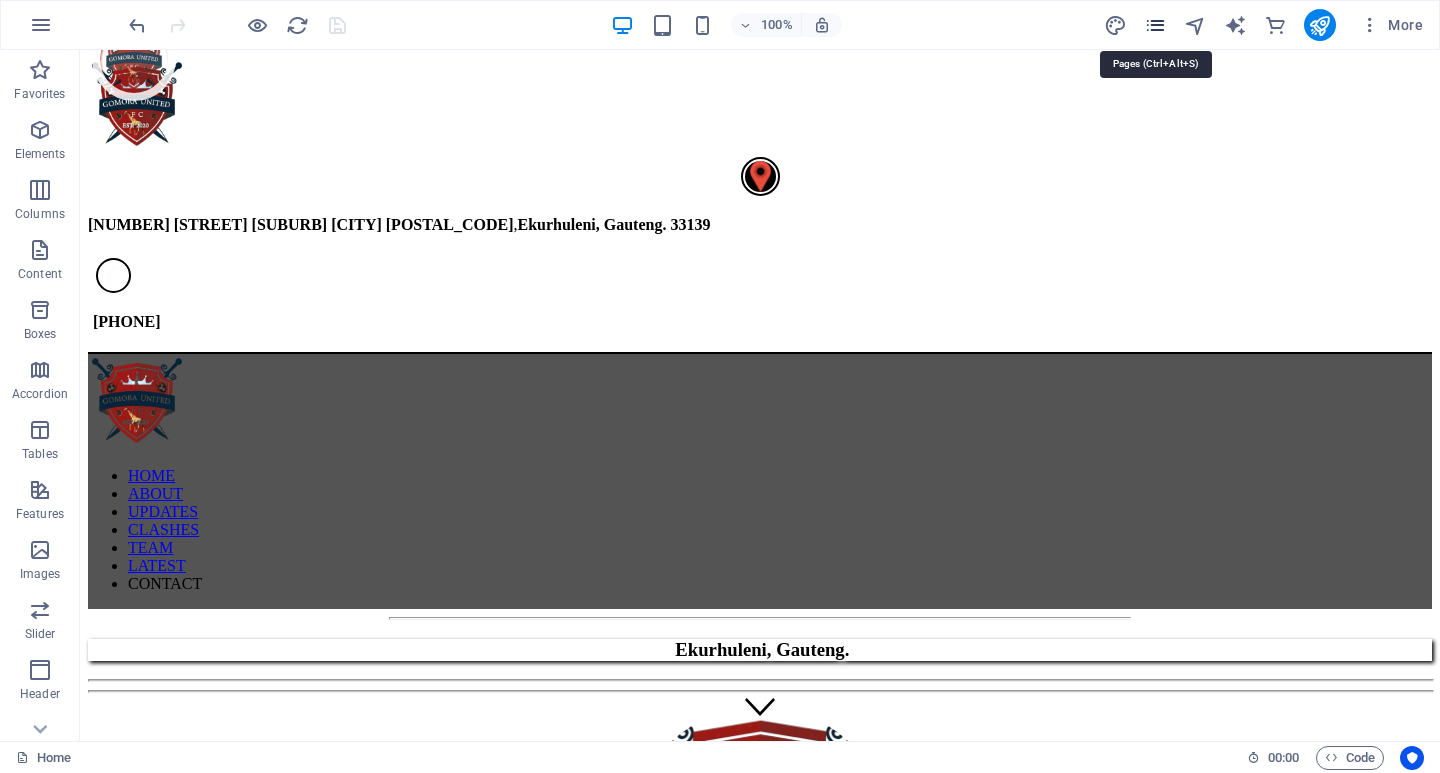 click at bounding box center (1155, 25) 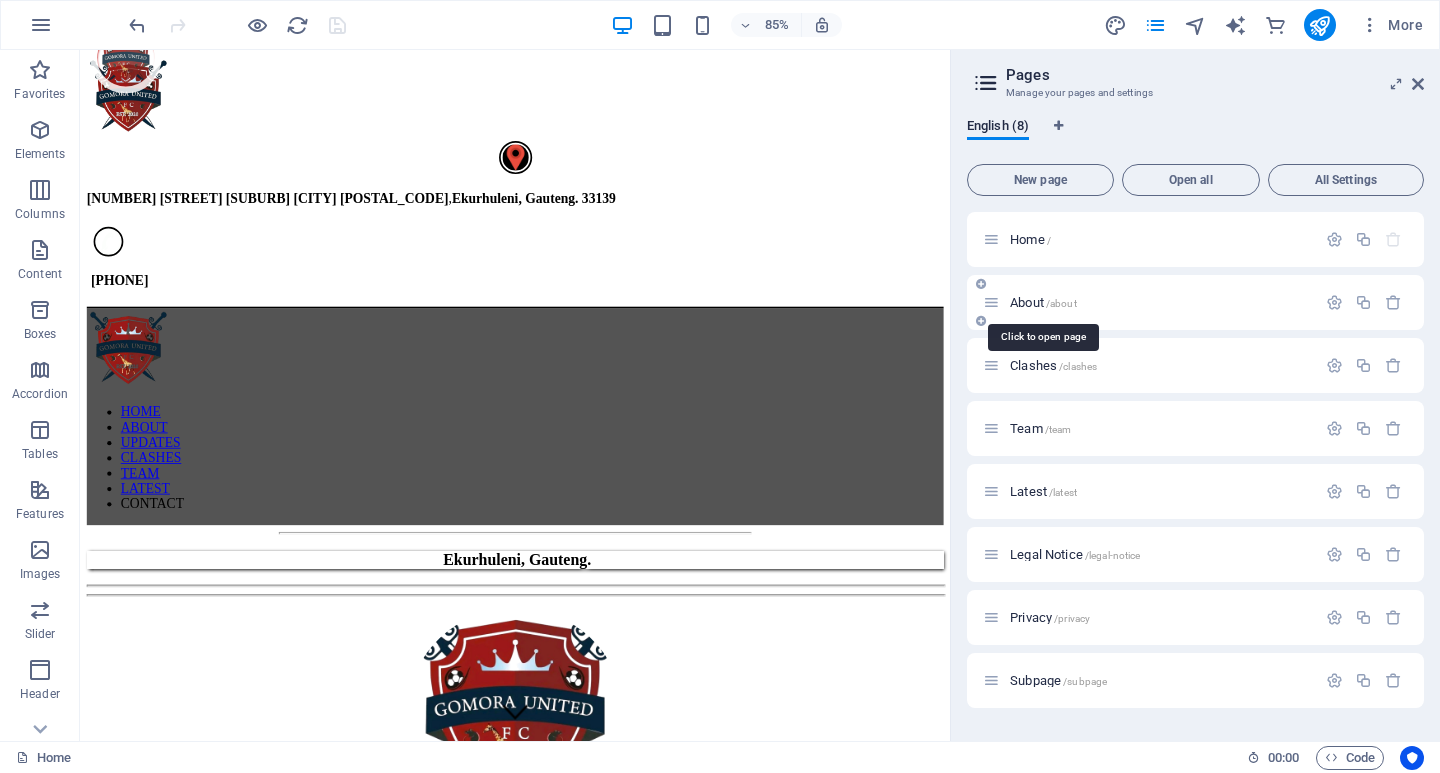 click on "About /about" at bounding box center [1043, 302] 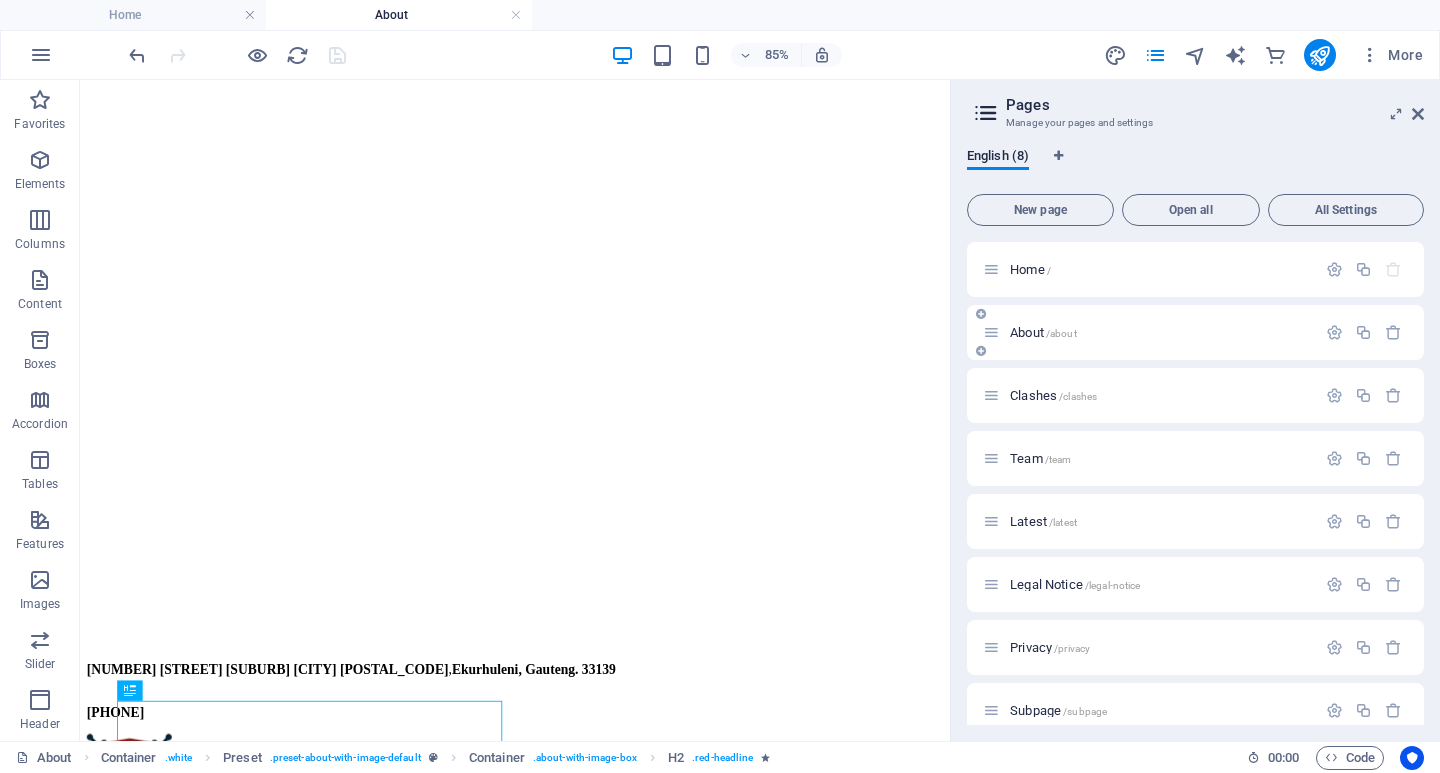 scroll, scrollTop: 0, scrollLeft: 0, axis: both 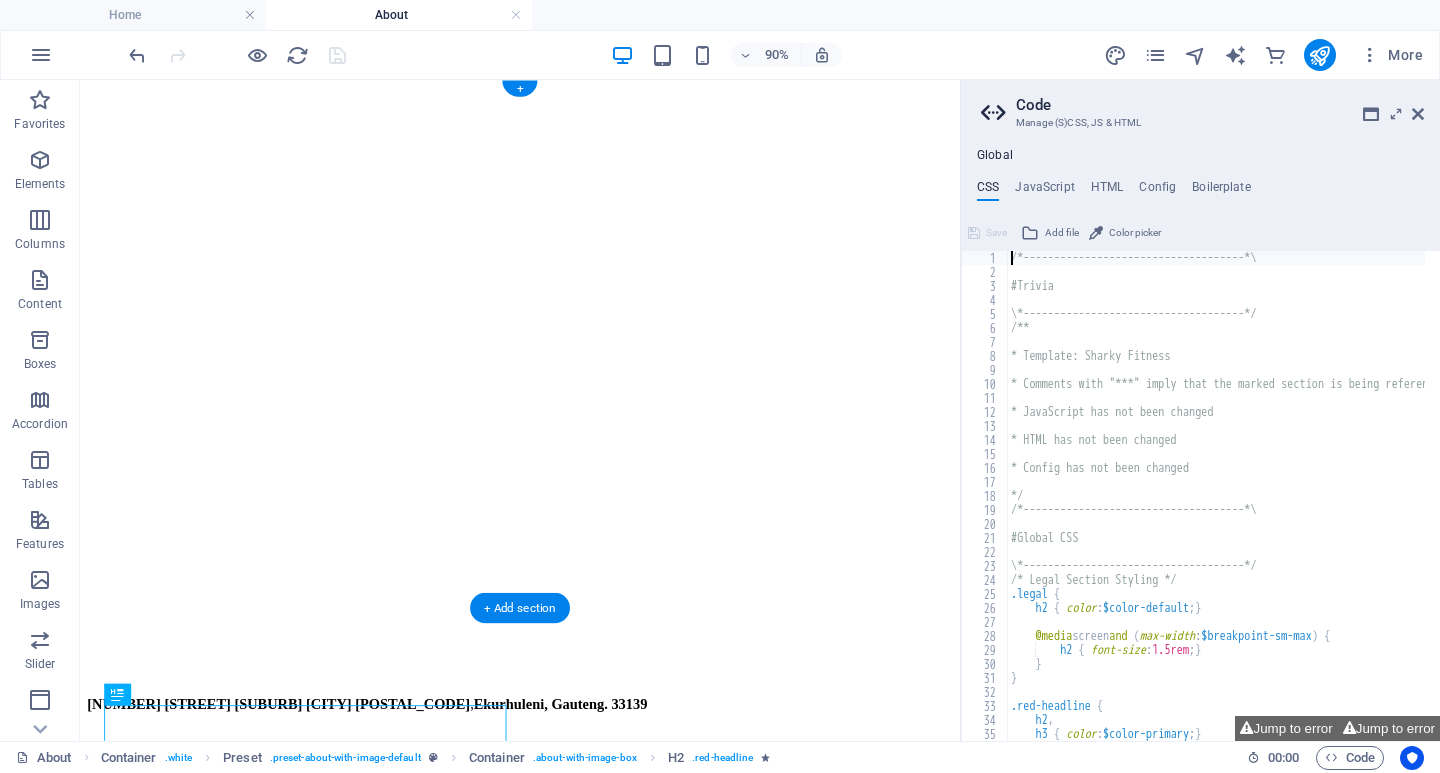 click at bounding box center [569, 88] 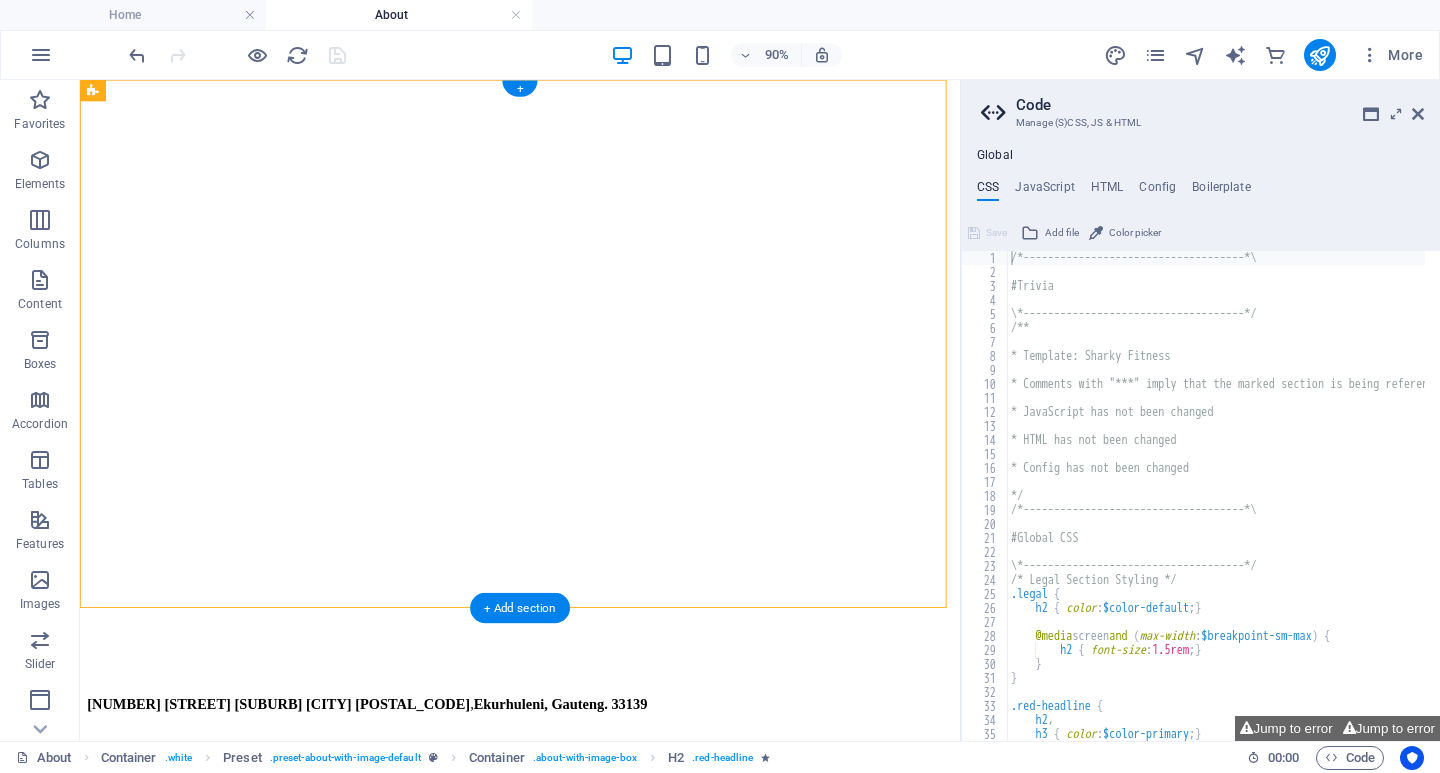 click at bounding box center [569, 88] 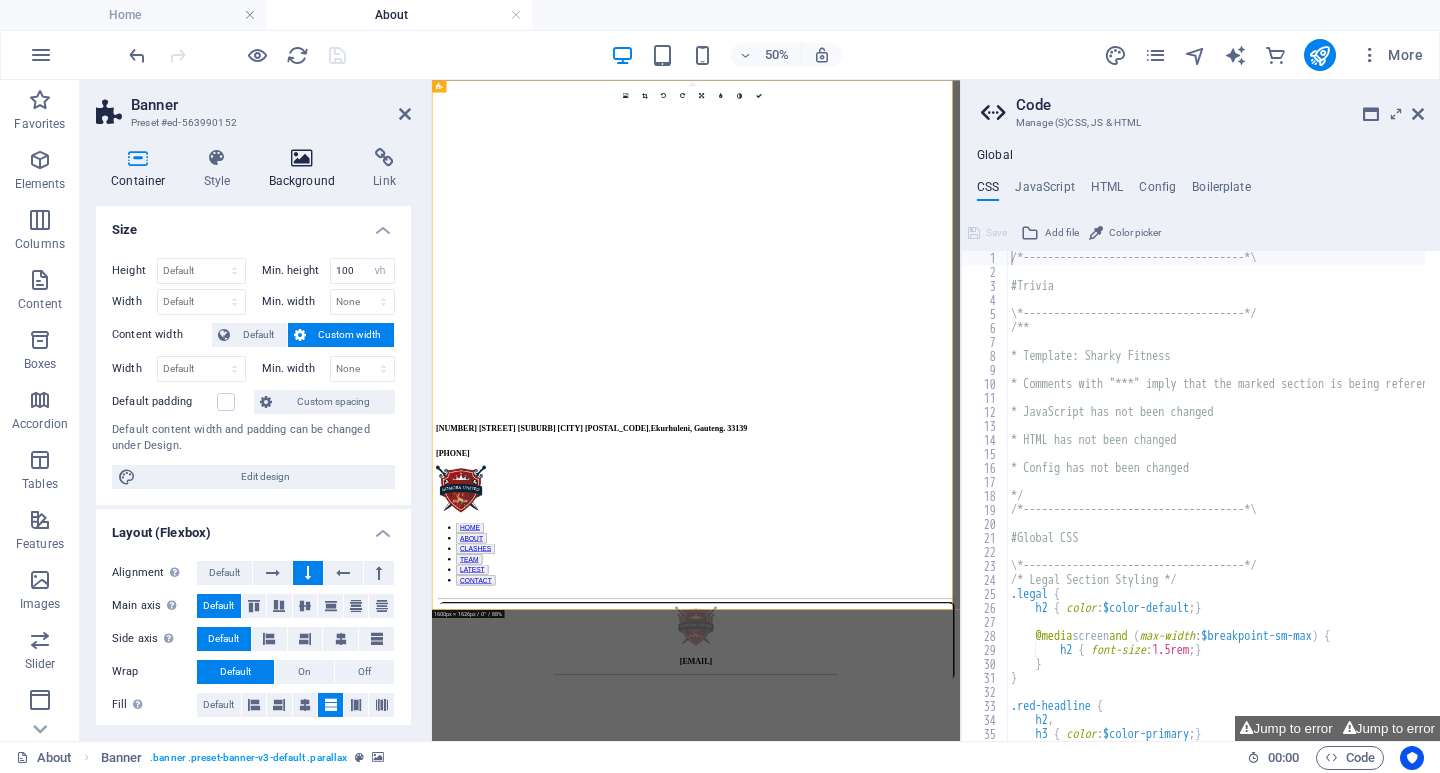 click on "Background" at bounding box center [306, 169] 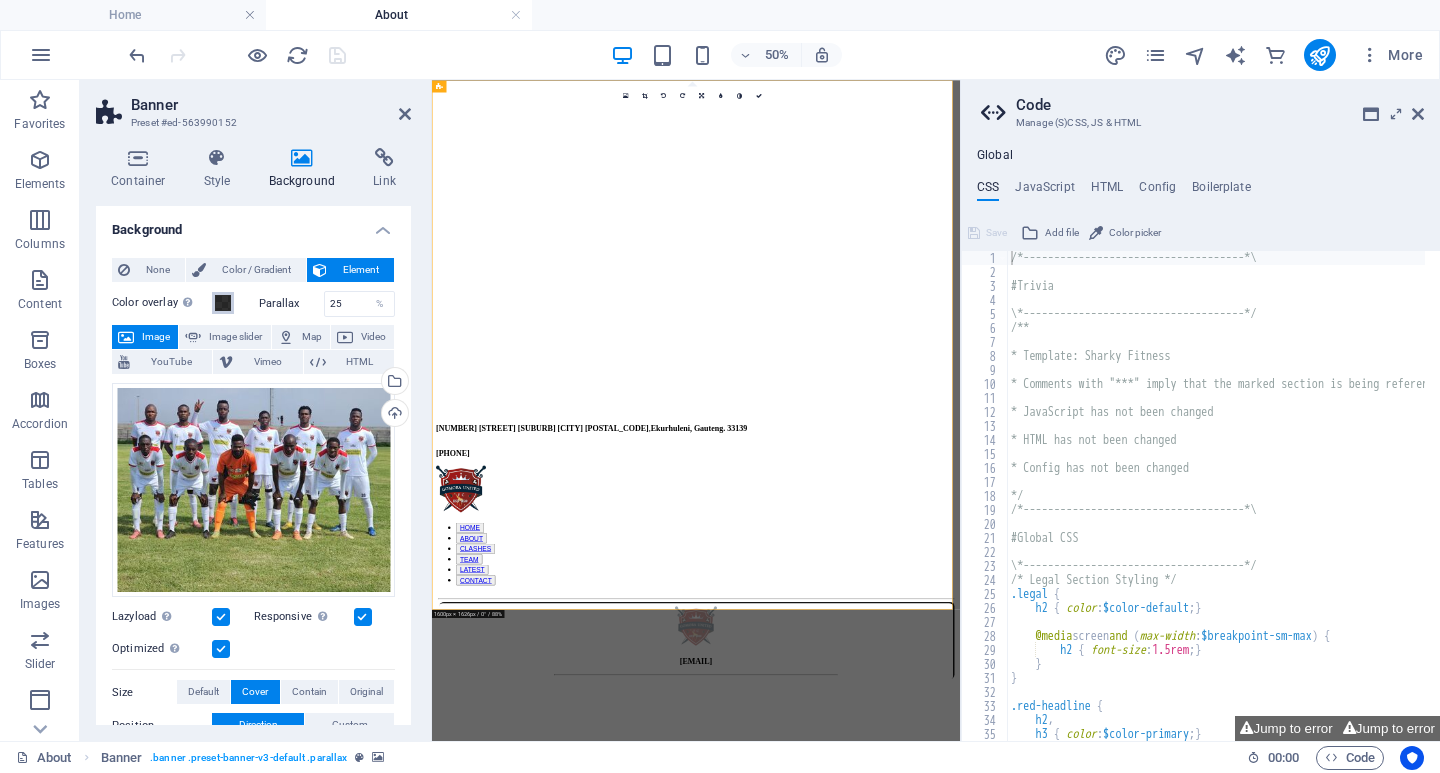 click at bounding box center (223, 303) 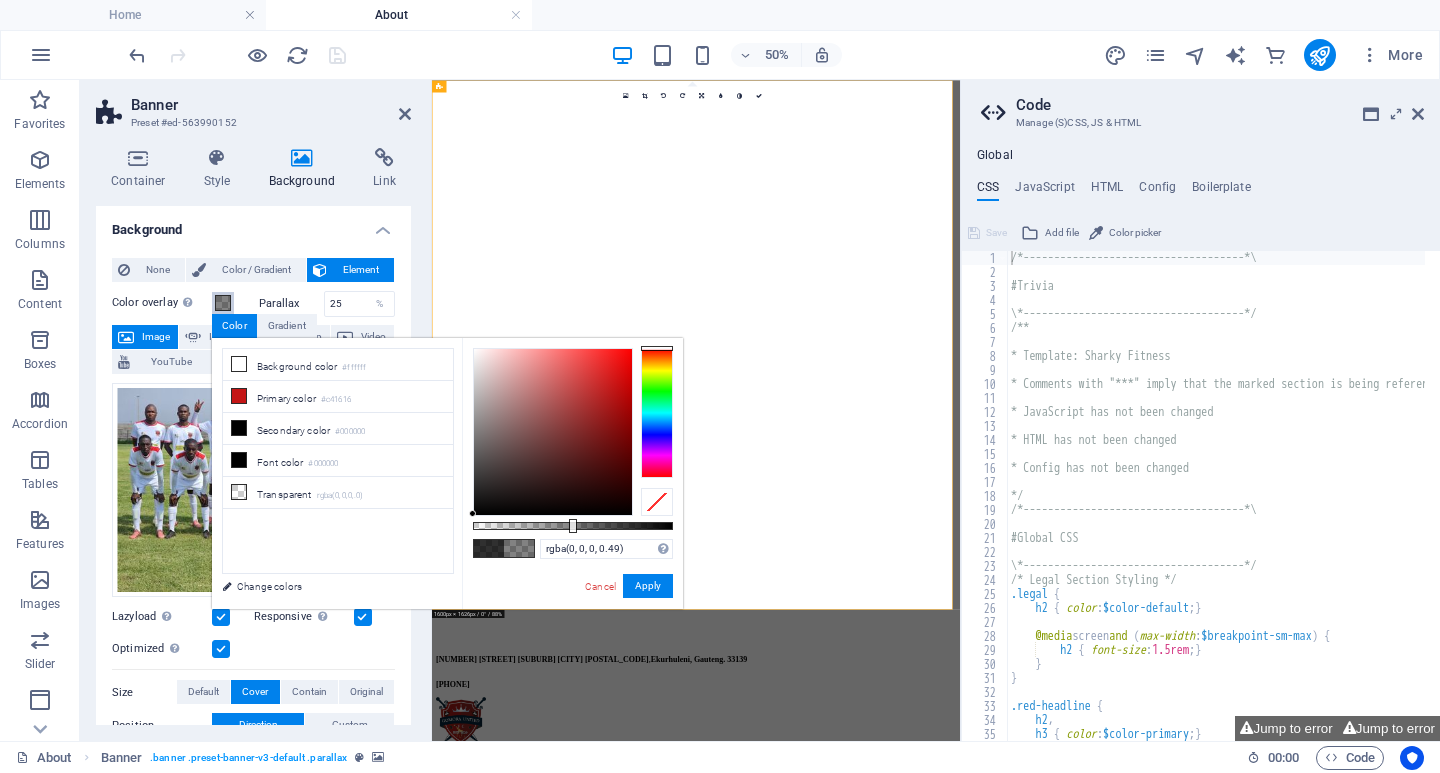 click at bounding box center (573, 526) 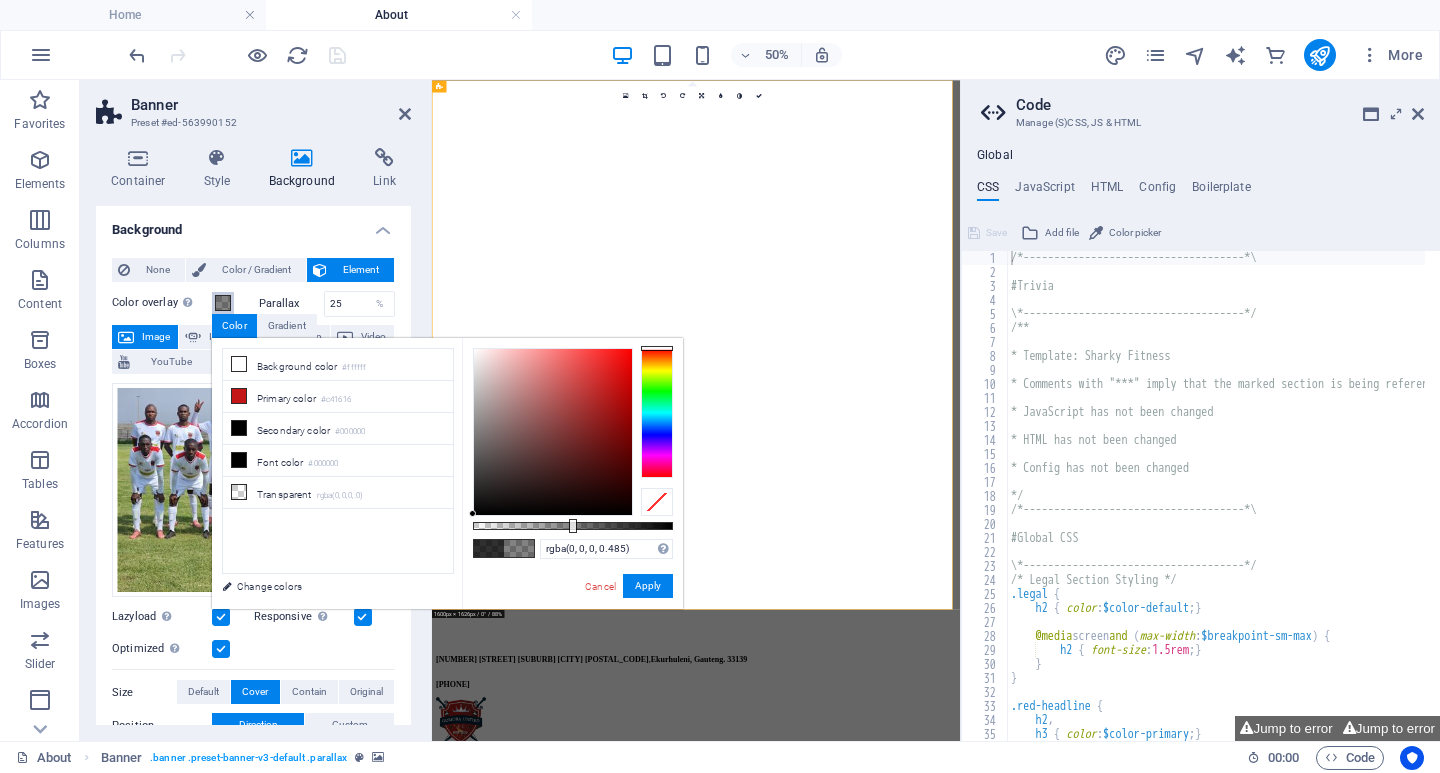 type on "rgba(0, 0, 0, 0.48)" 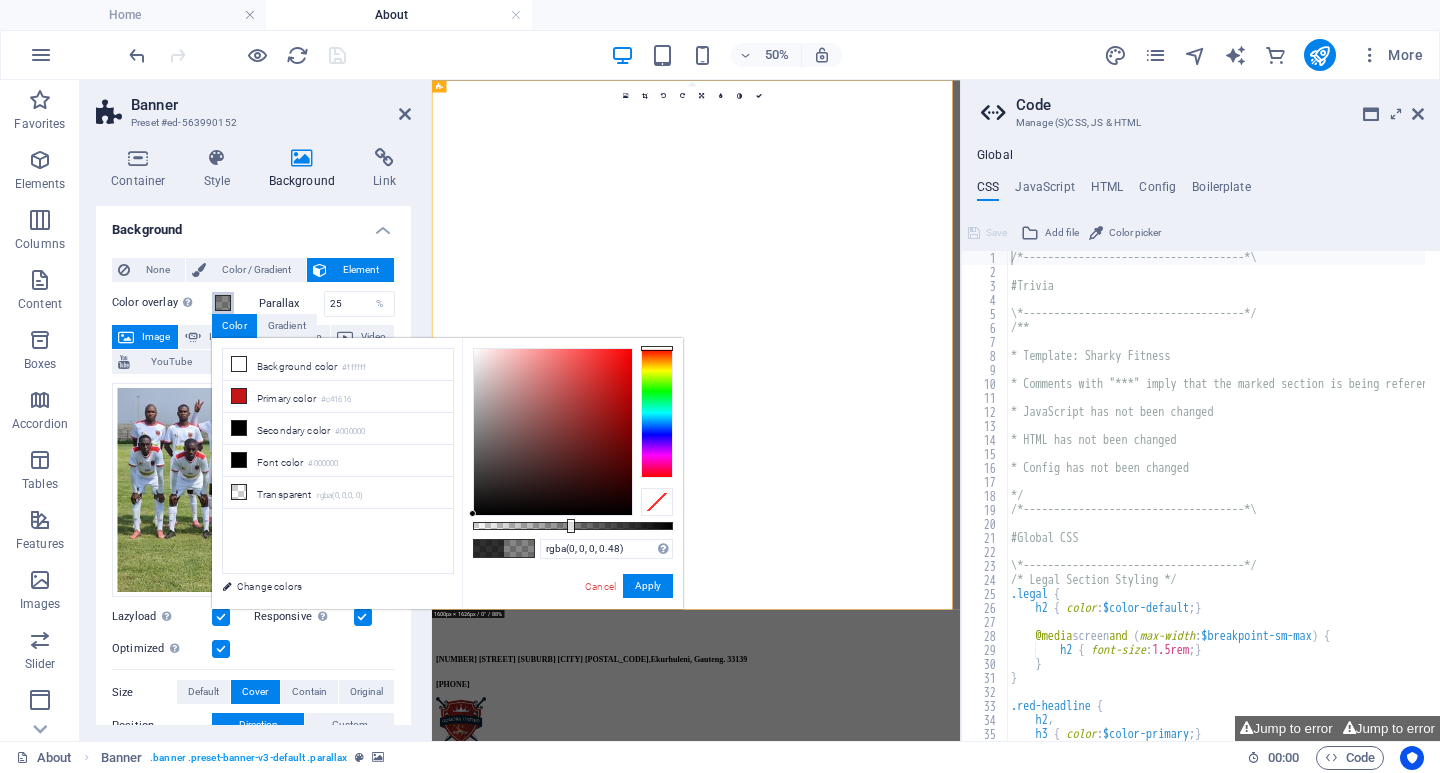 click on "rgba(0, 0, 0, 0.48) Supported formats #0852ed rgb(8, 82, 237) rgba(8, 82, 237, 90%) hsv(221,97,93) hsl(221, 93%, 48%) Cancel Apply" at bounding box center [572, 618] 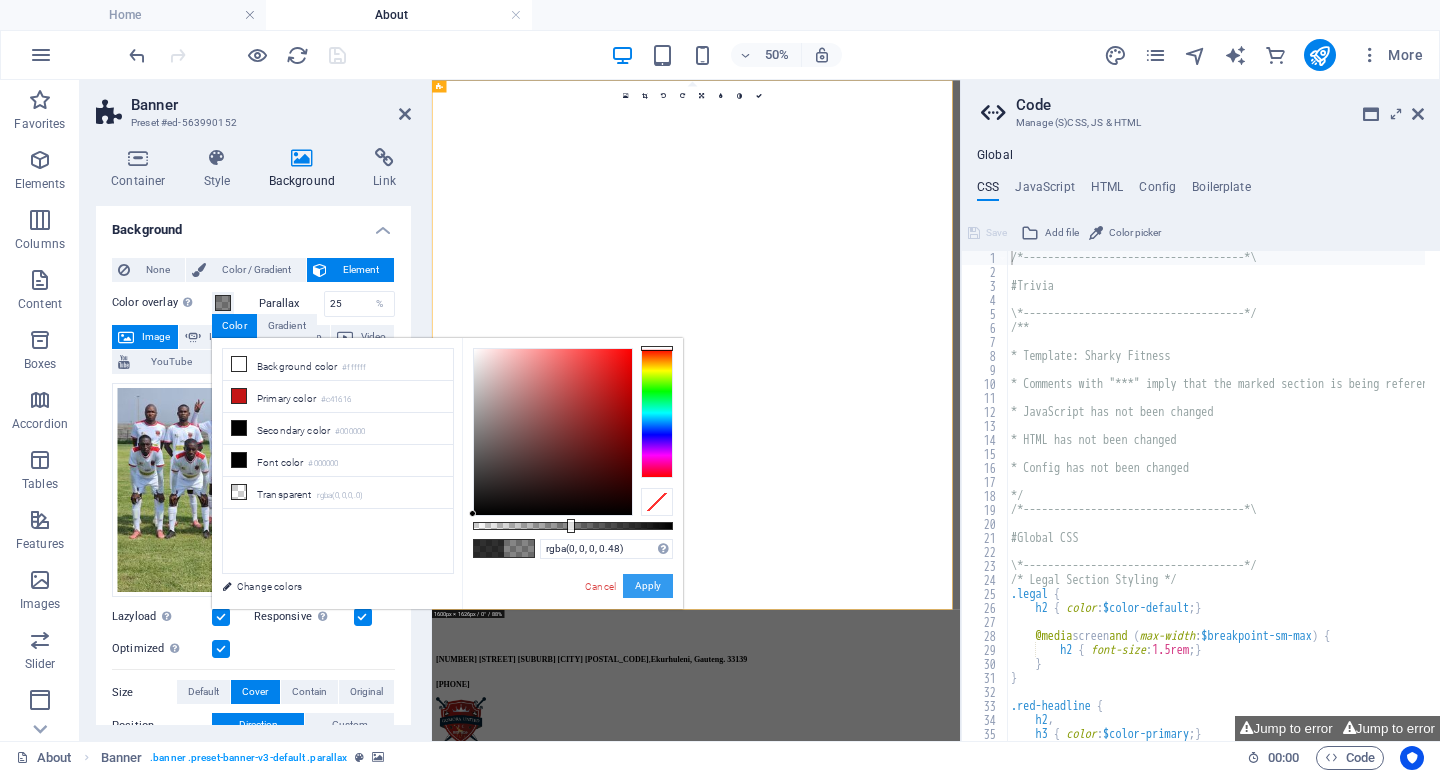 click on "Apply" at bounding box center (648, 586) 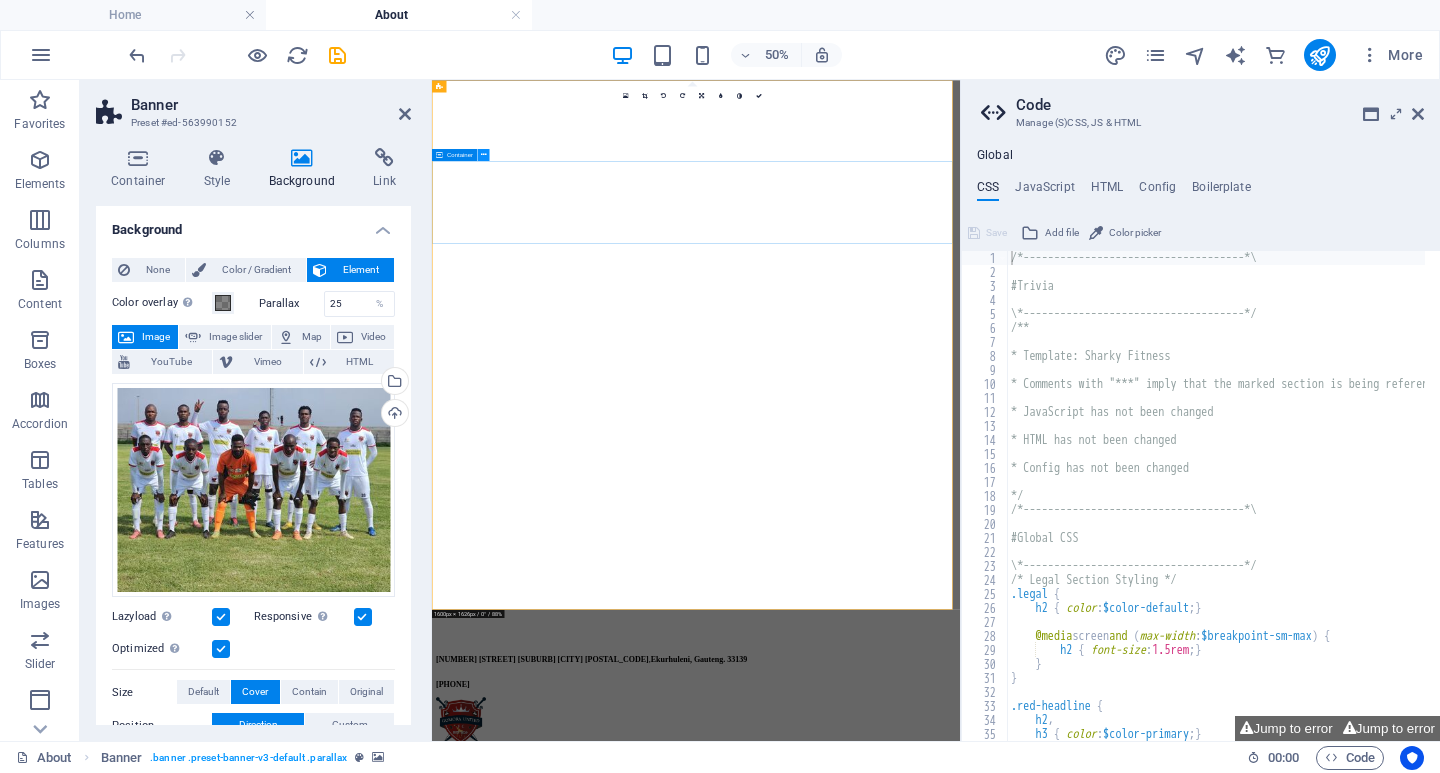 click at bounding box center (484, 154) 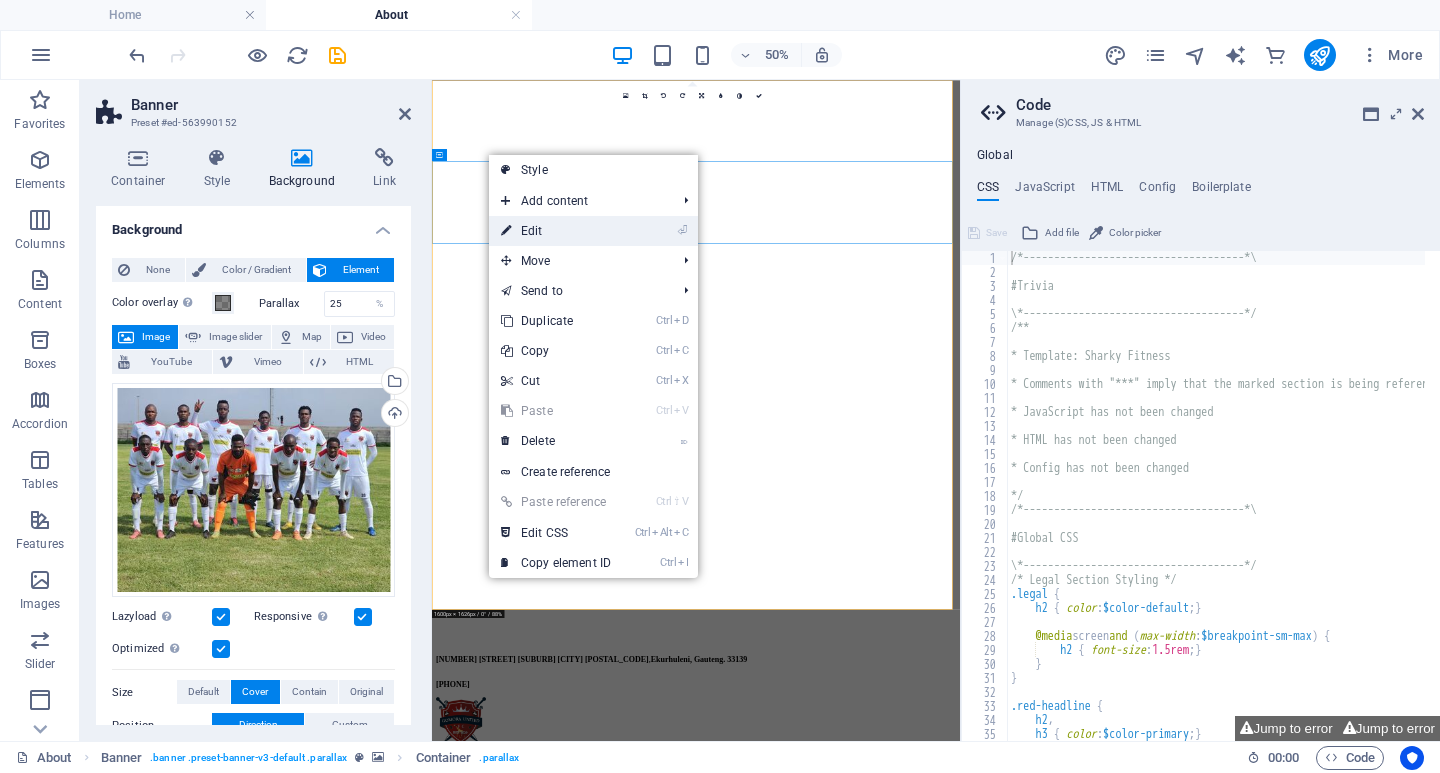 drag, startPoint x: 550, startPoint y: 220, endPoint x: 210, endPoint y: 292, distance: 347.53992 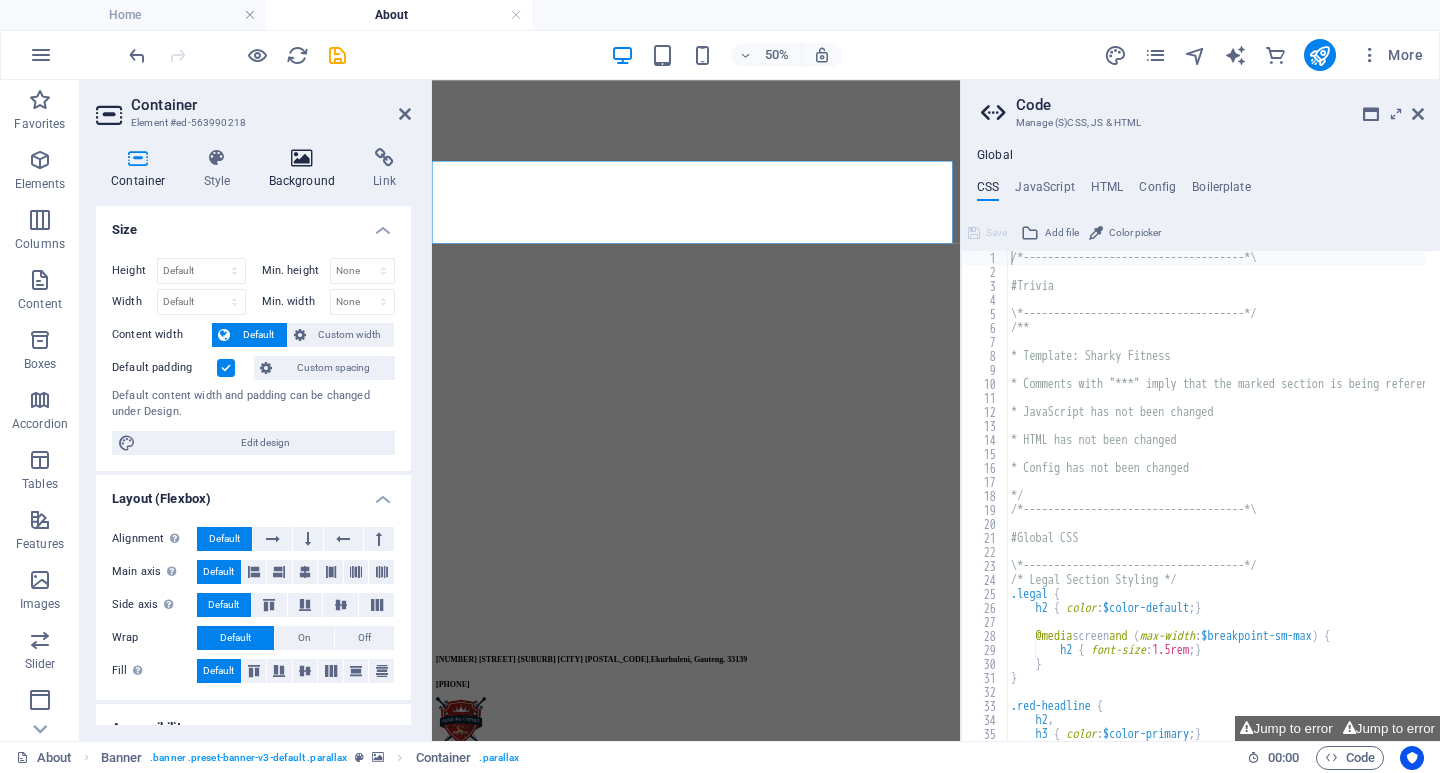 click on "Background" at bounding box center [306, 169] 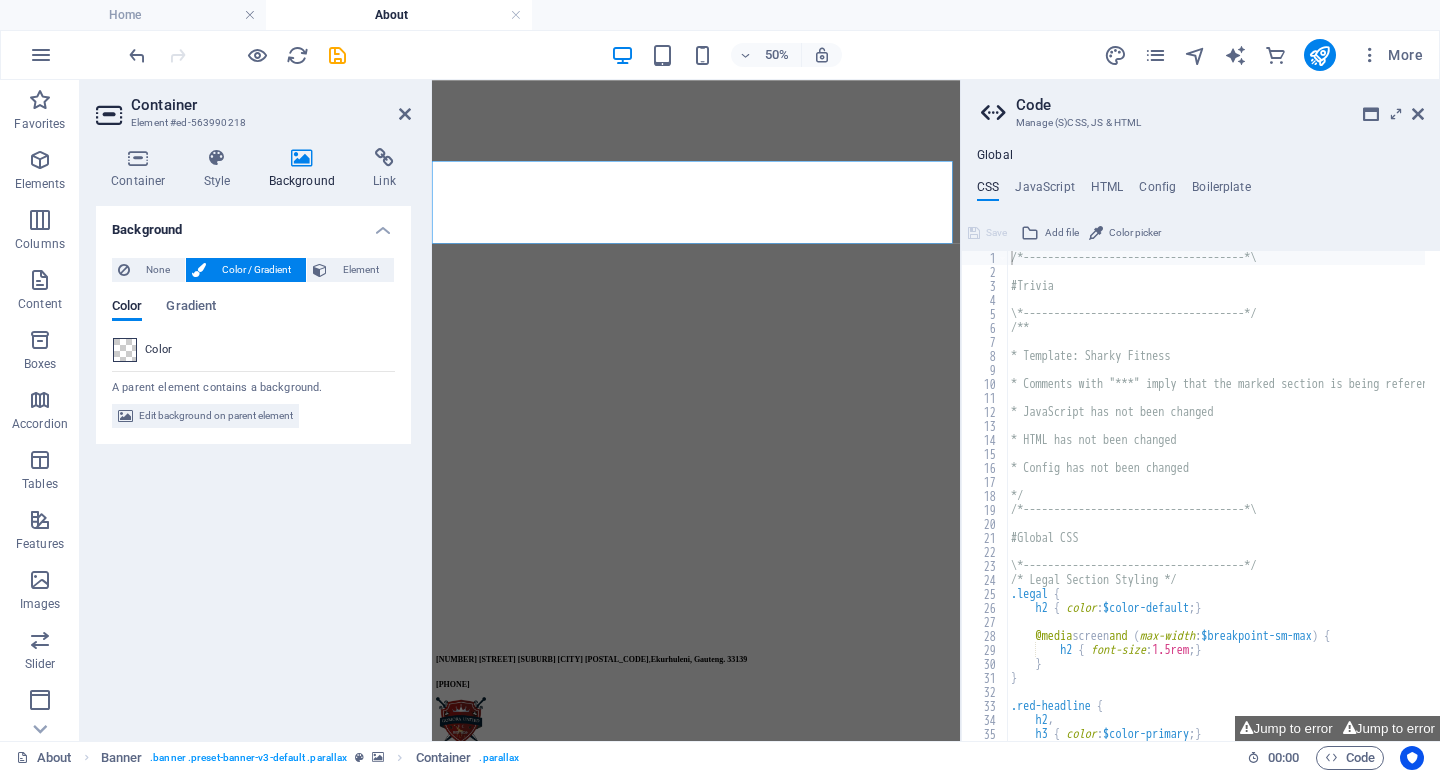 click at bounding box center (125, 350) 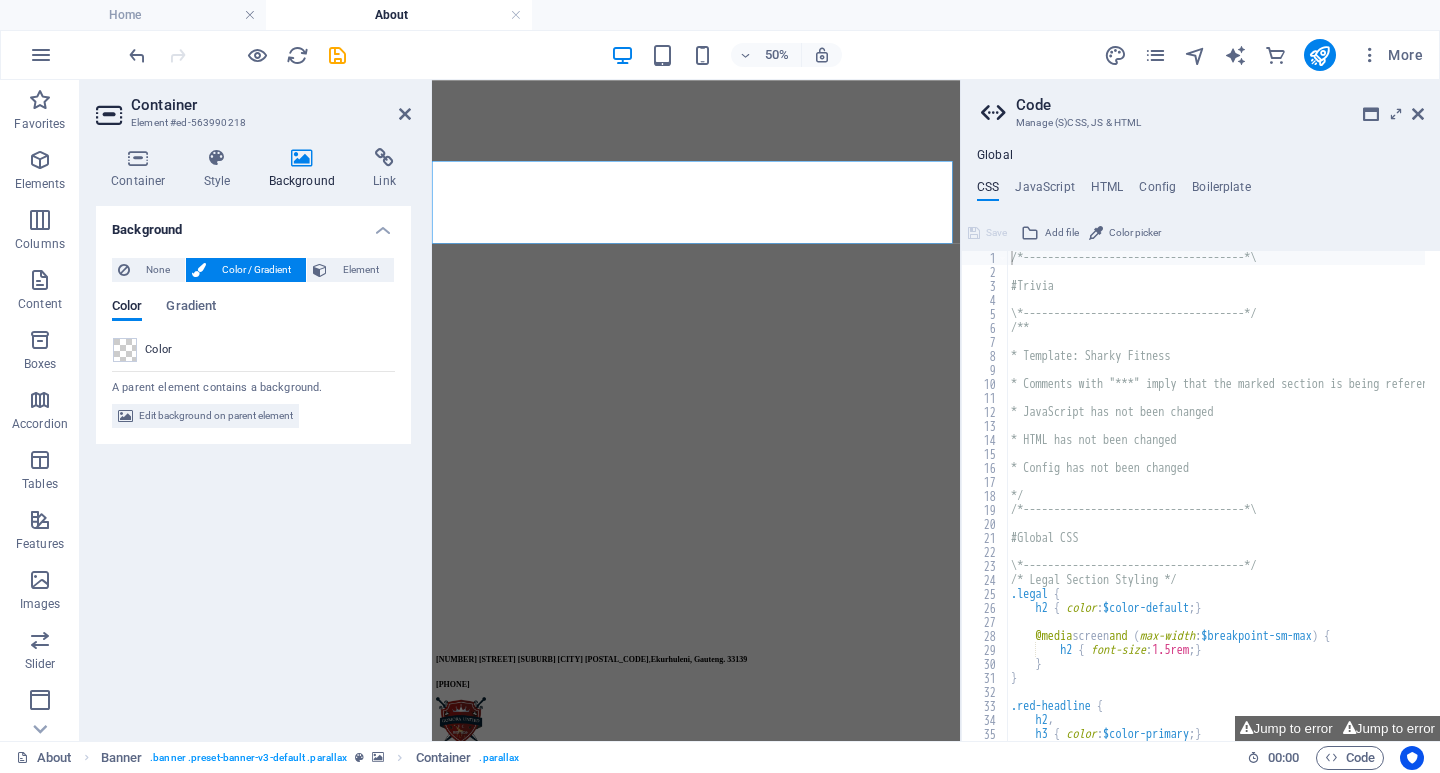 type on "rgba(0, 0, 0, 0)" 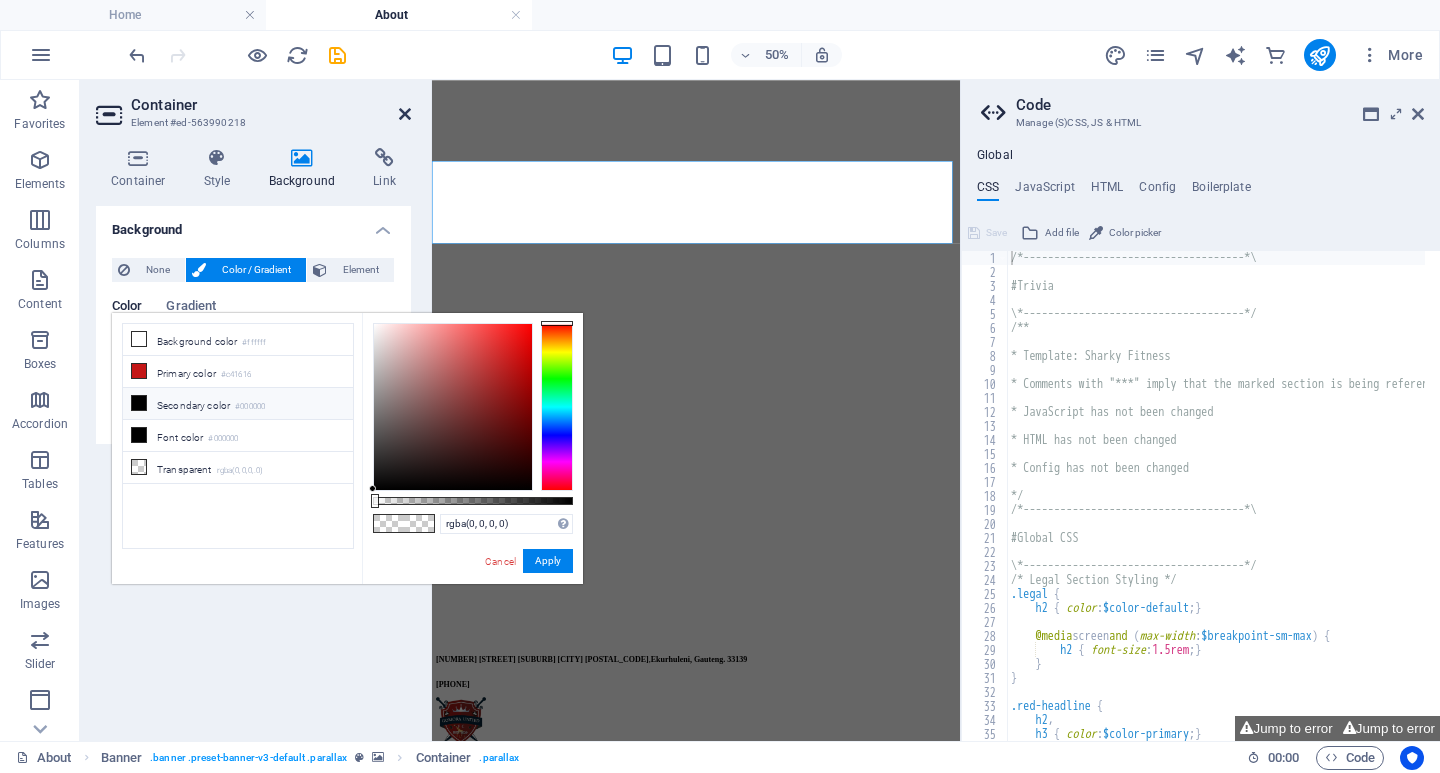 click at bounding box center [405, 114] 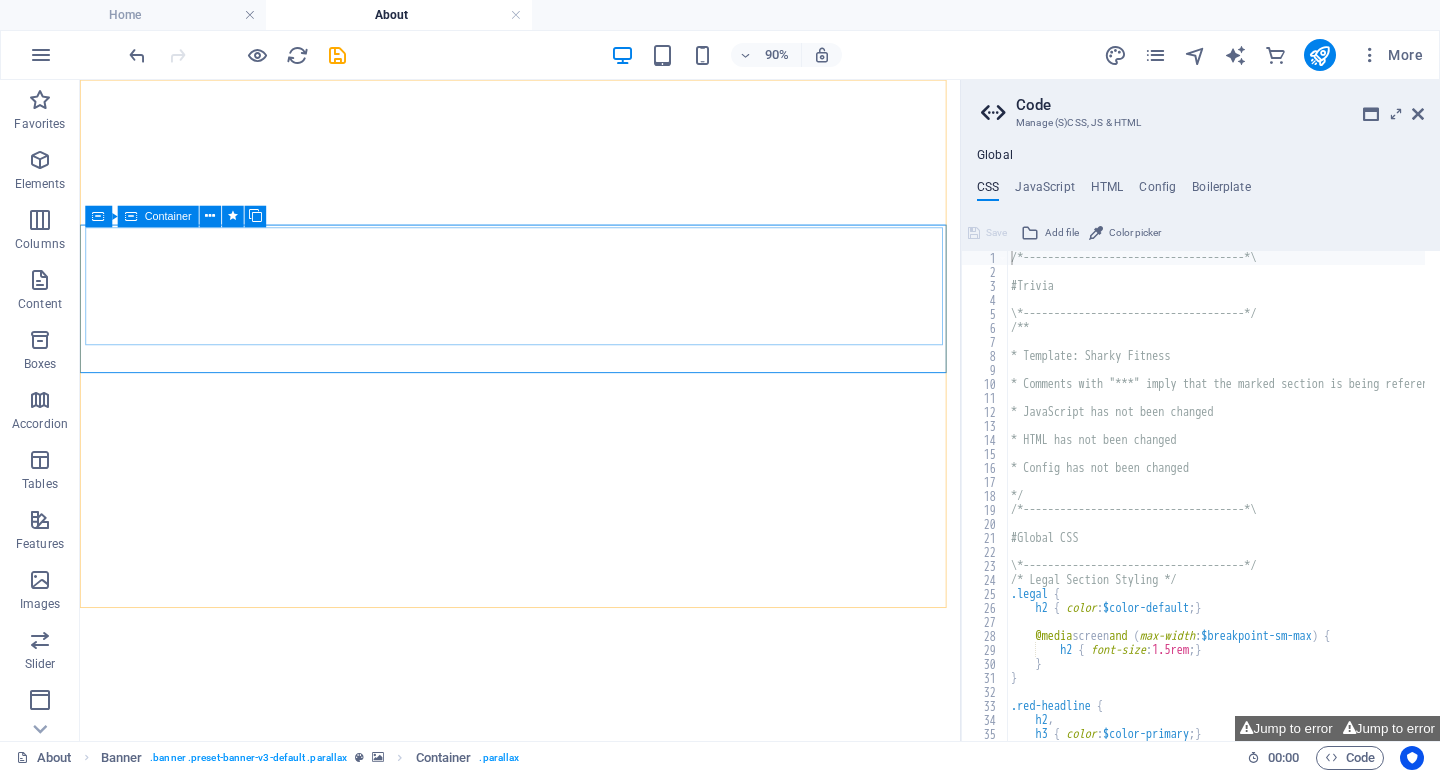 click on "Container" at bounding box center (168, 216) 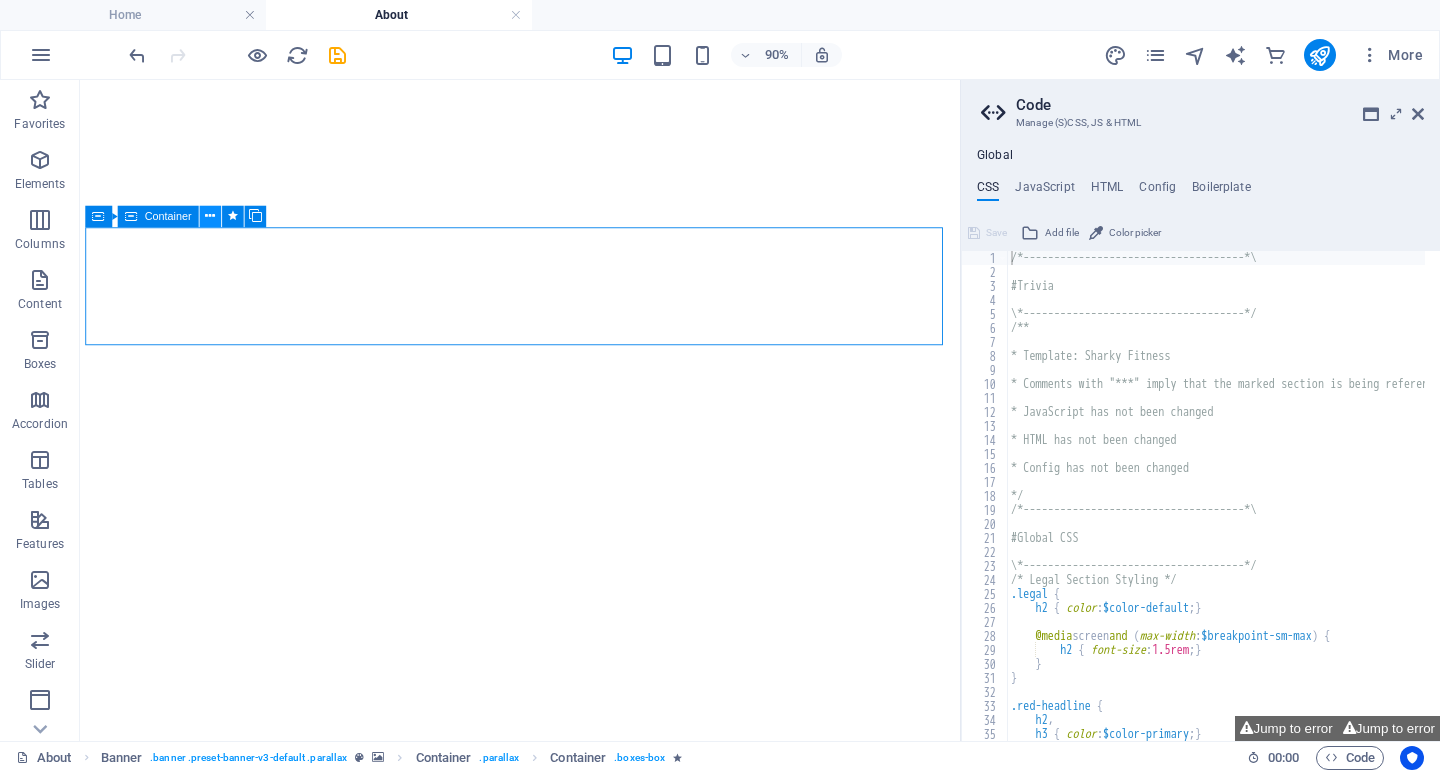 click at bounding box center (211, 216) 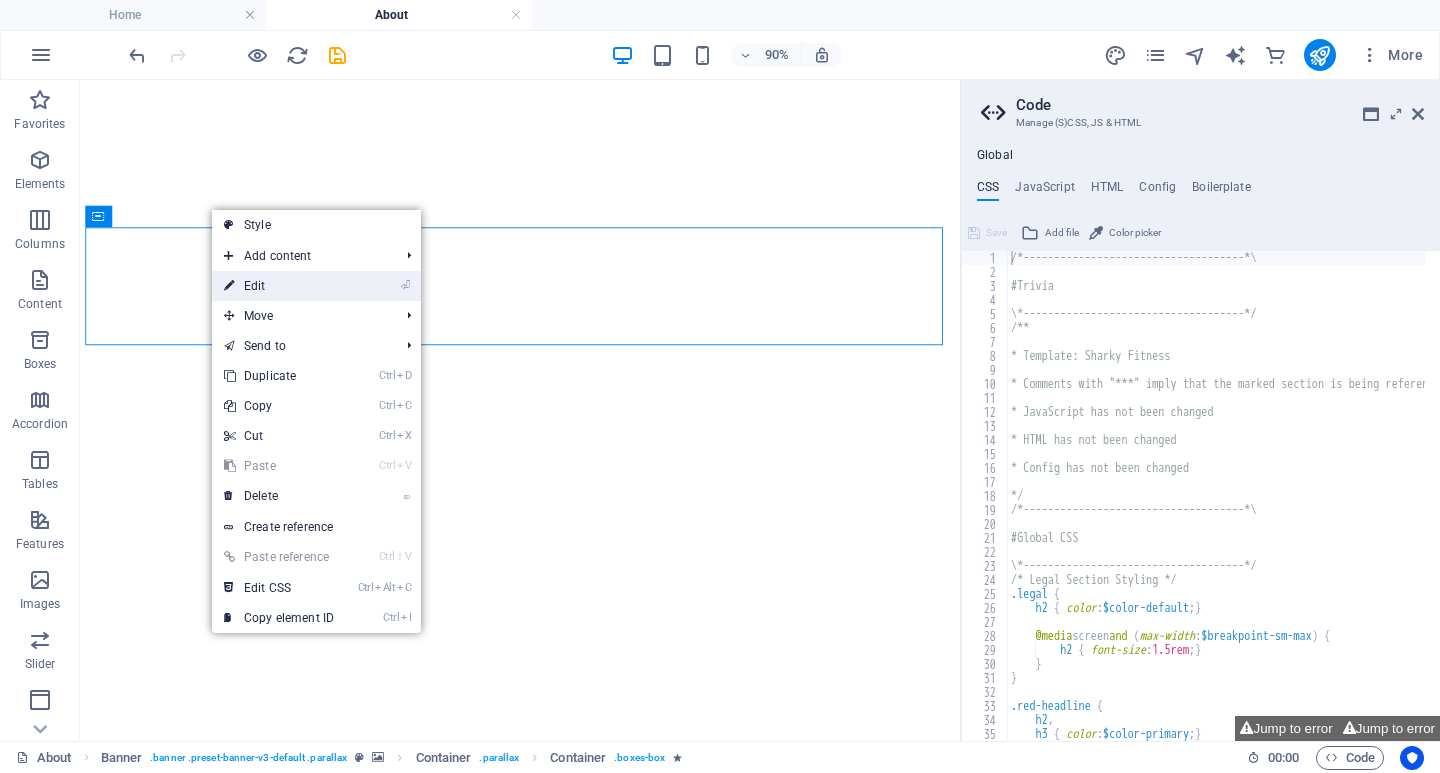 click on "⏎  Edit" at bounding box center [279, 286] 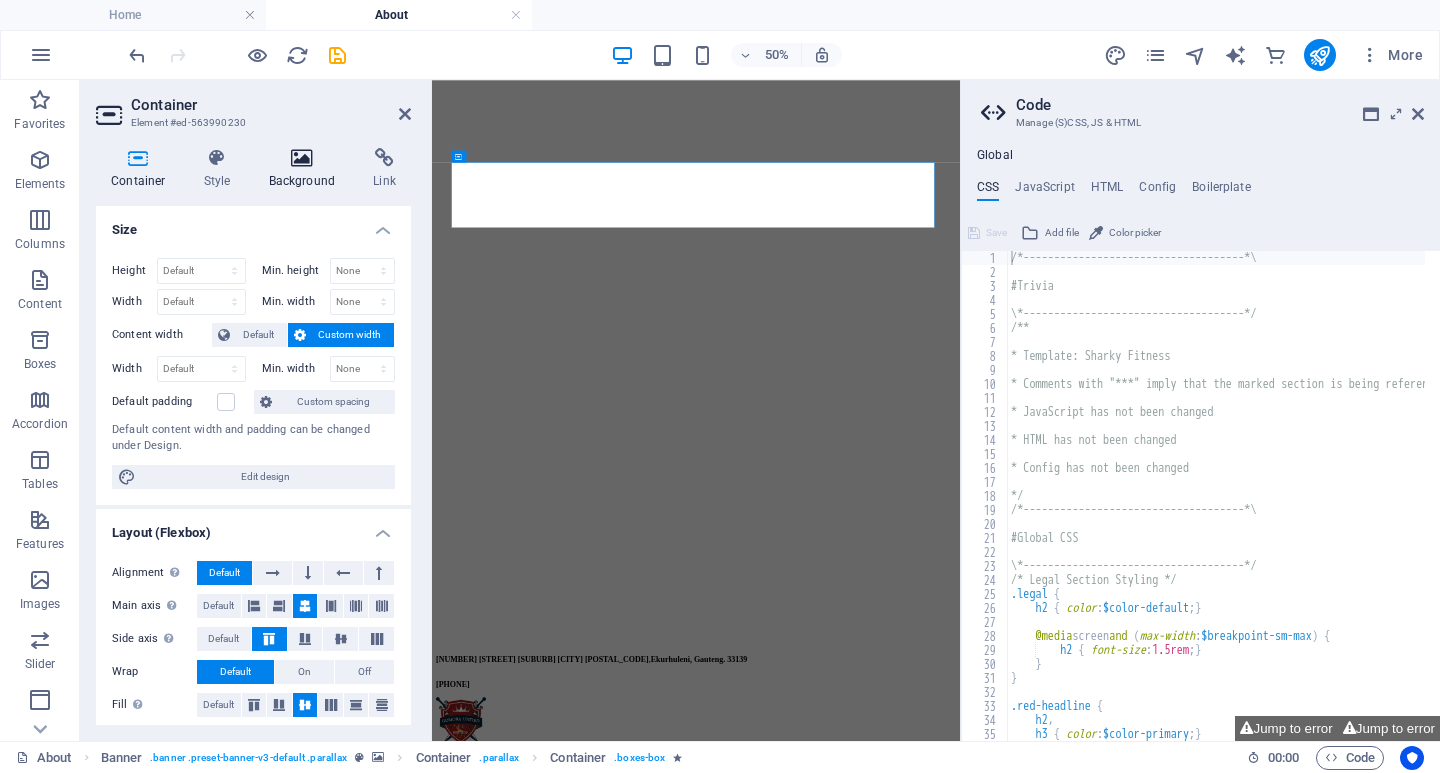 click at bounding box center (302, 158) 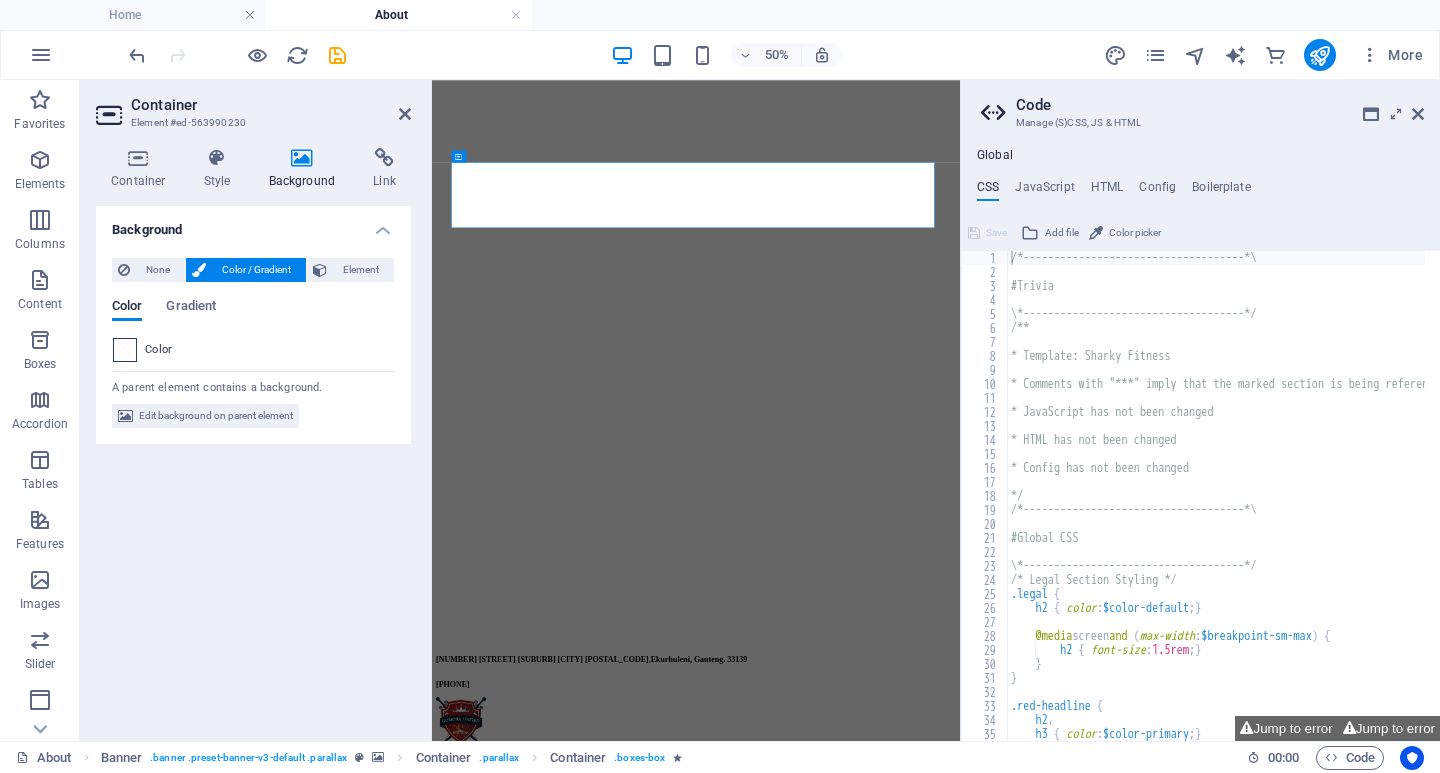 click at bounding box center [125, 350] 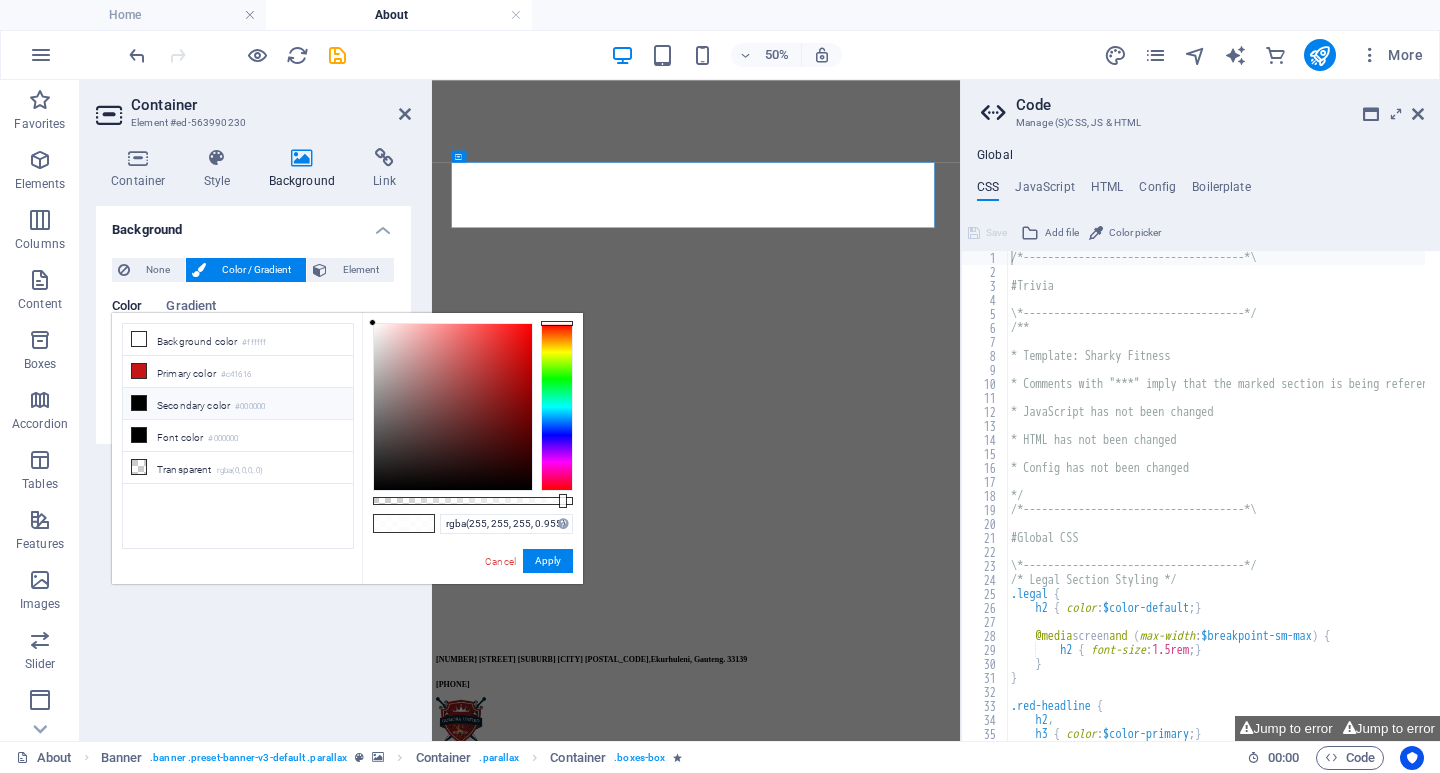 type on "#ffffff" 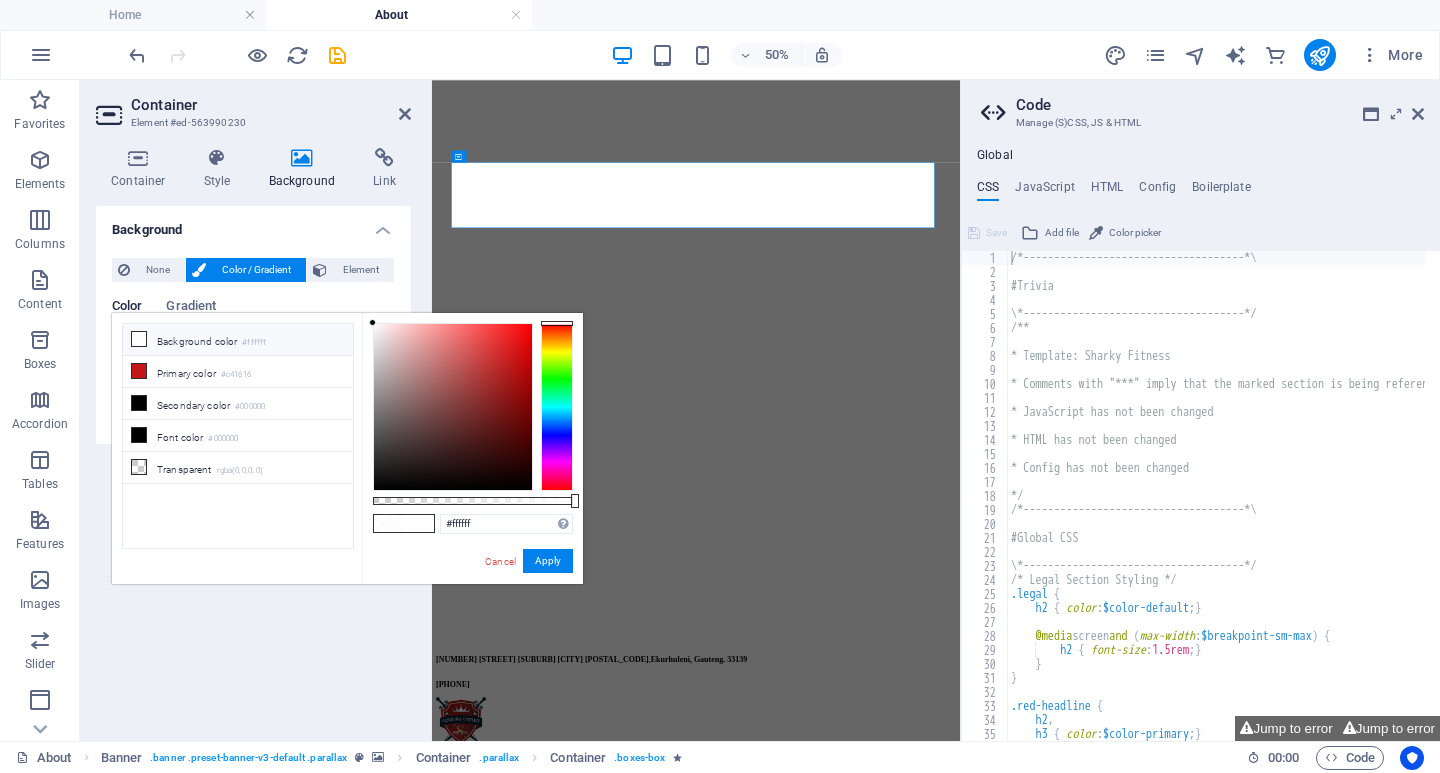 drag, startPoint x: 564, startPoint y: 498, endPoint x: 302, endPoint y: 932, distance: 506.95166 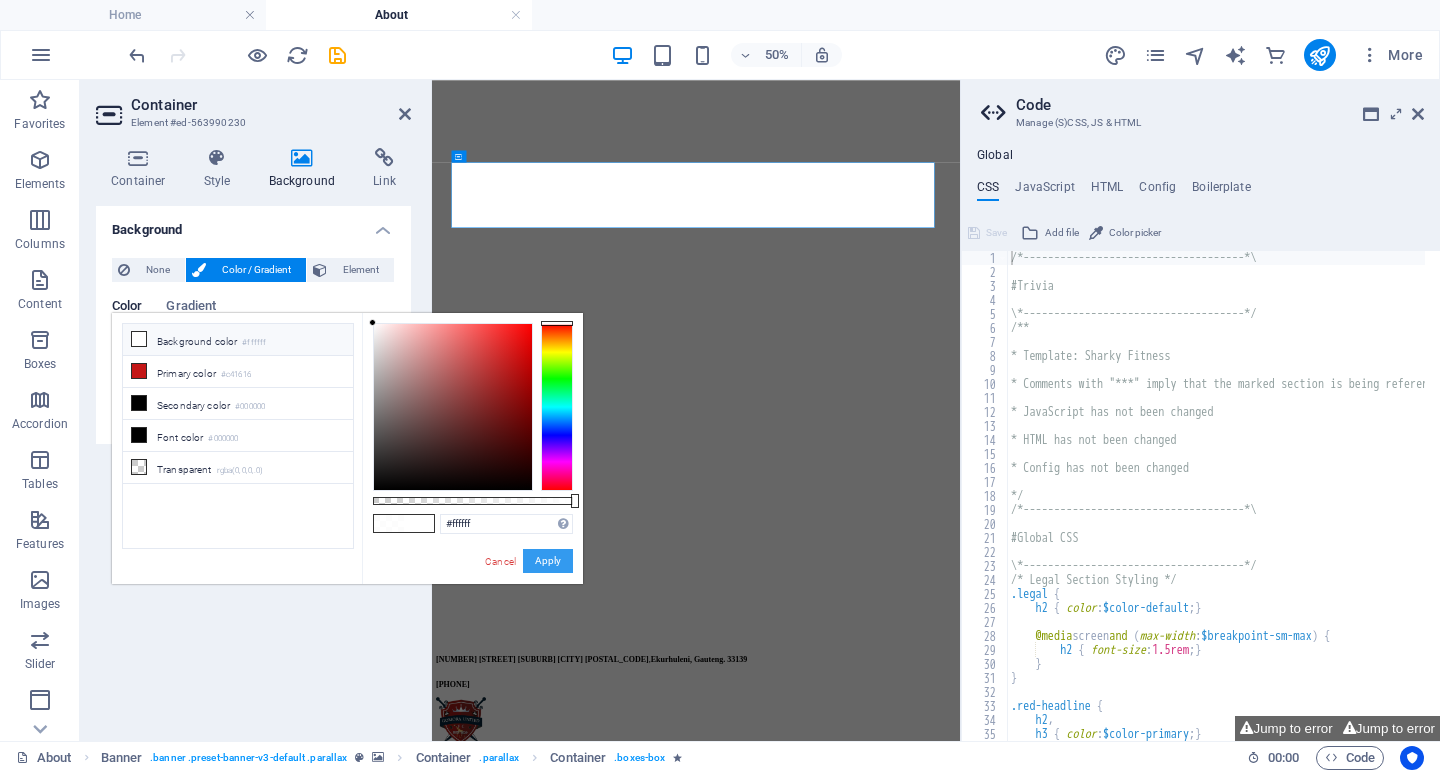 click on "Apply" at bounding box center [548, 561] 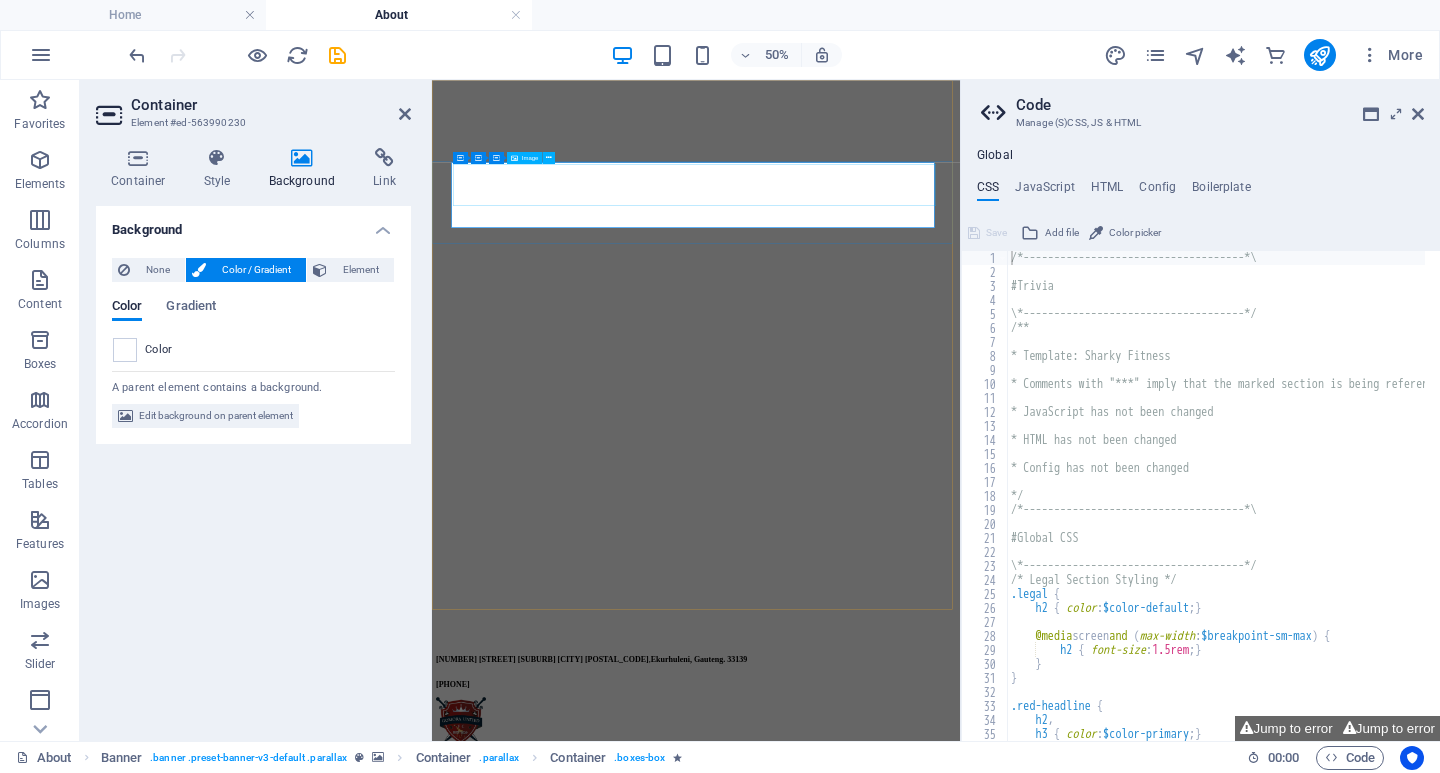 click at bounding box center [960, 1635] 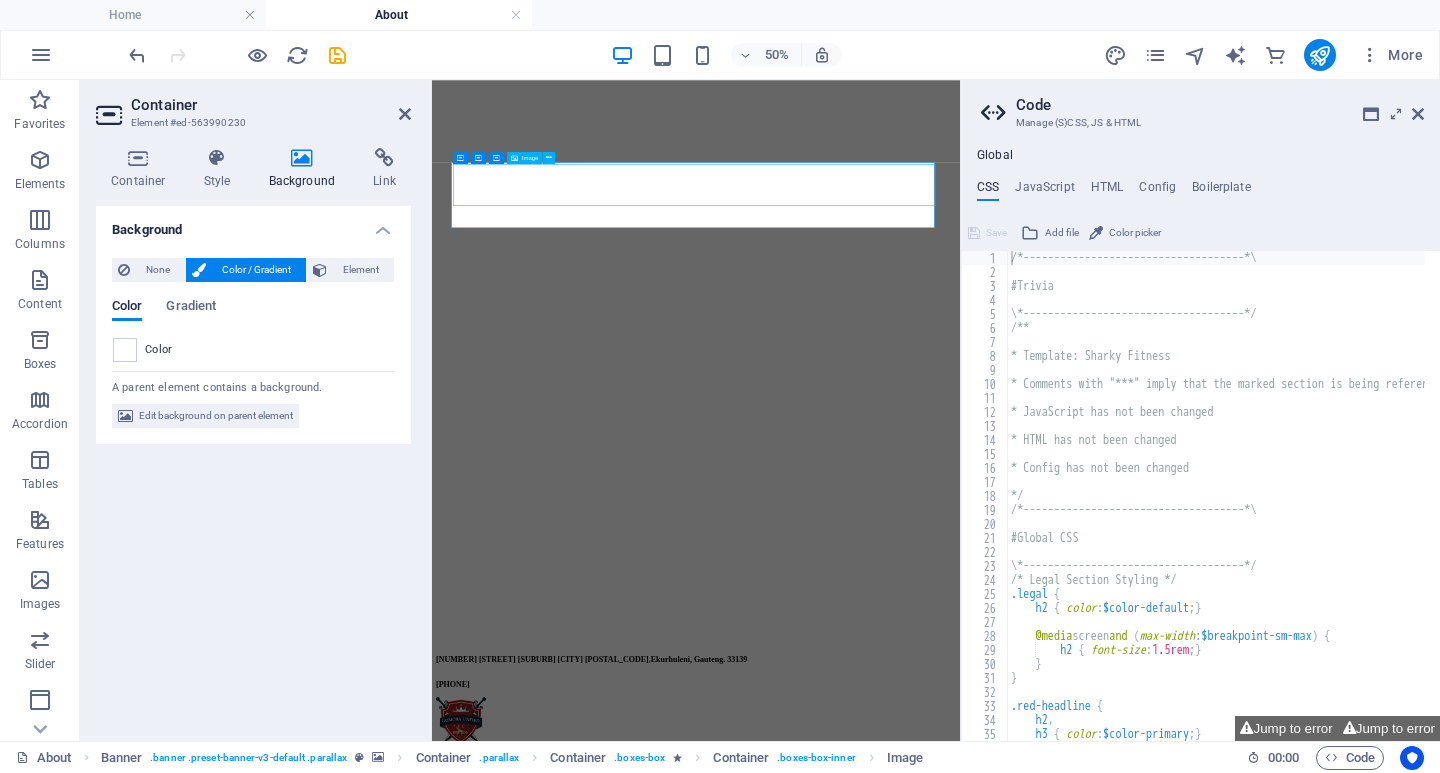 click at bounding box center (960, 1635) 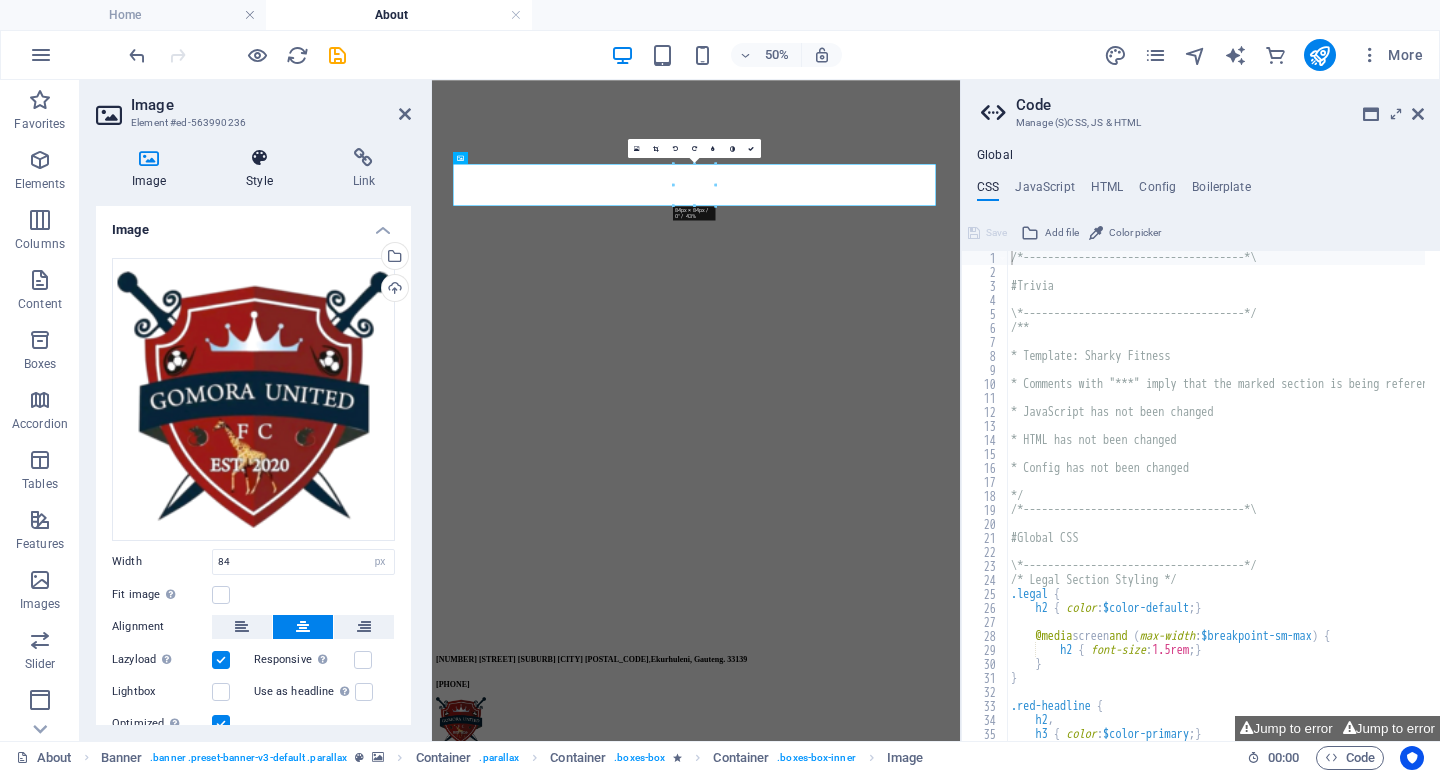 click at bounding box center (259, 158) 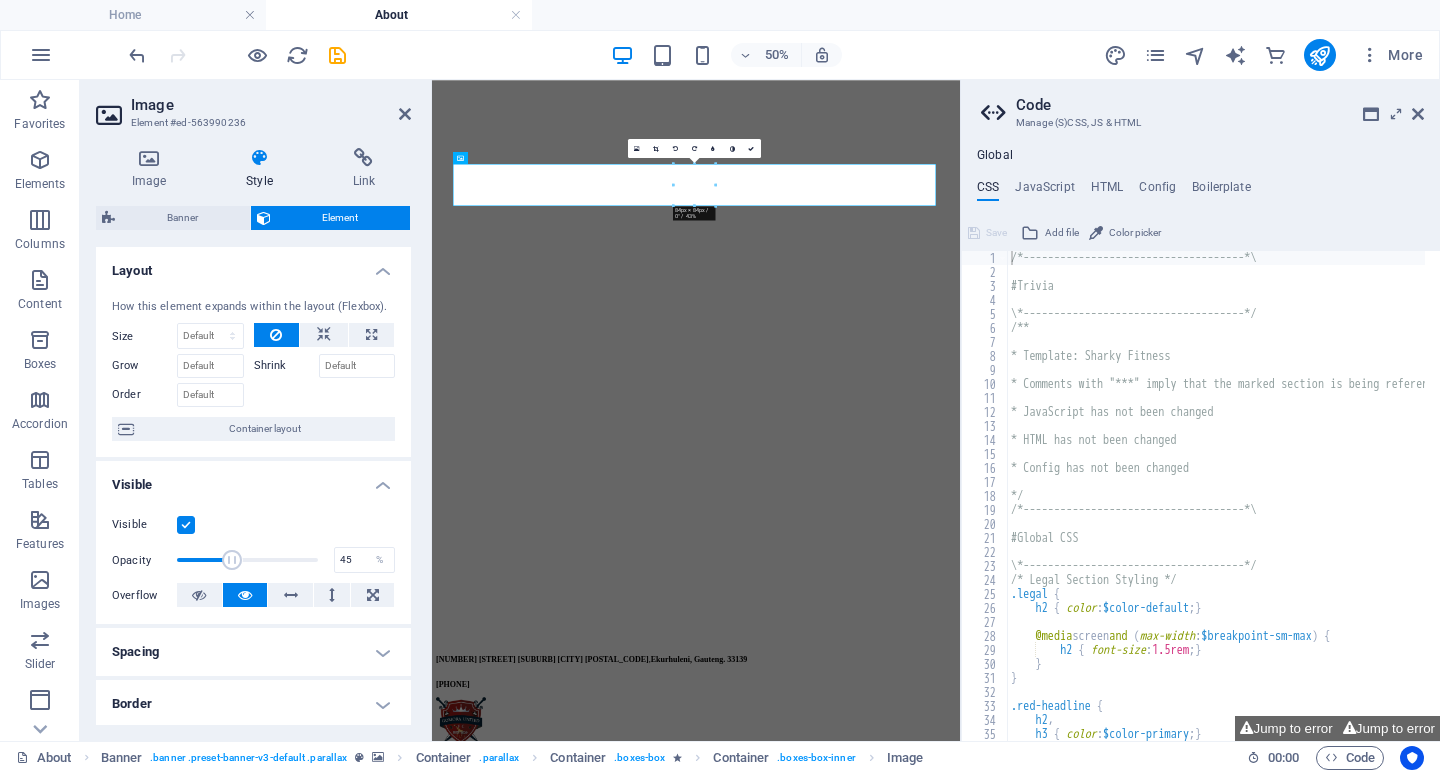 type on "100" 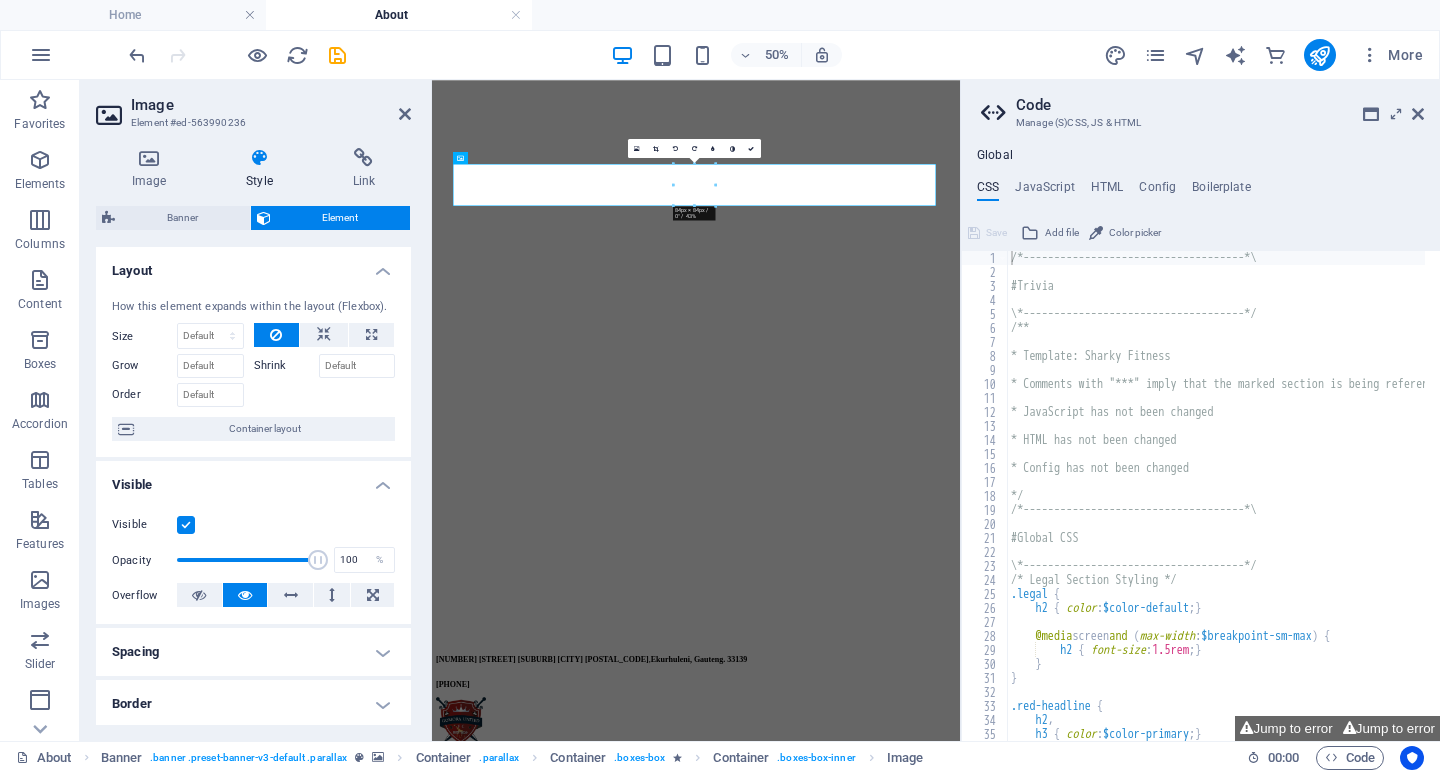 click on "Opacity 100 %" at bounding box center (253, 560) 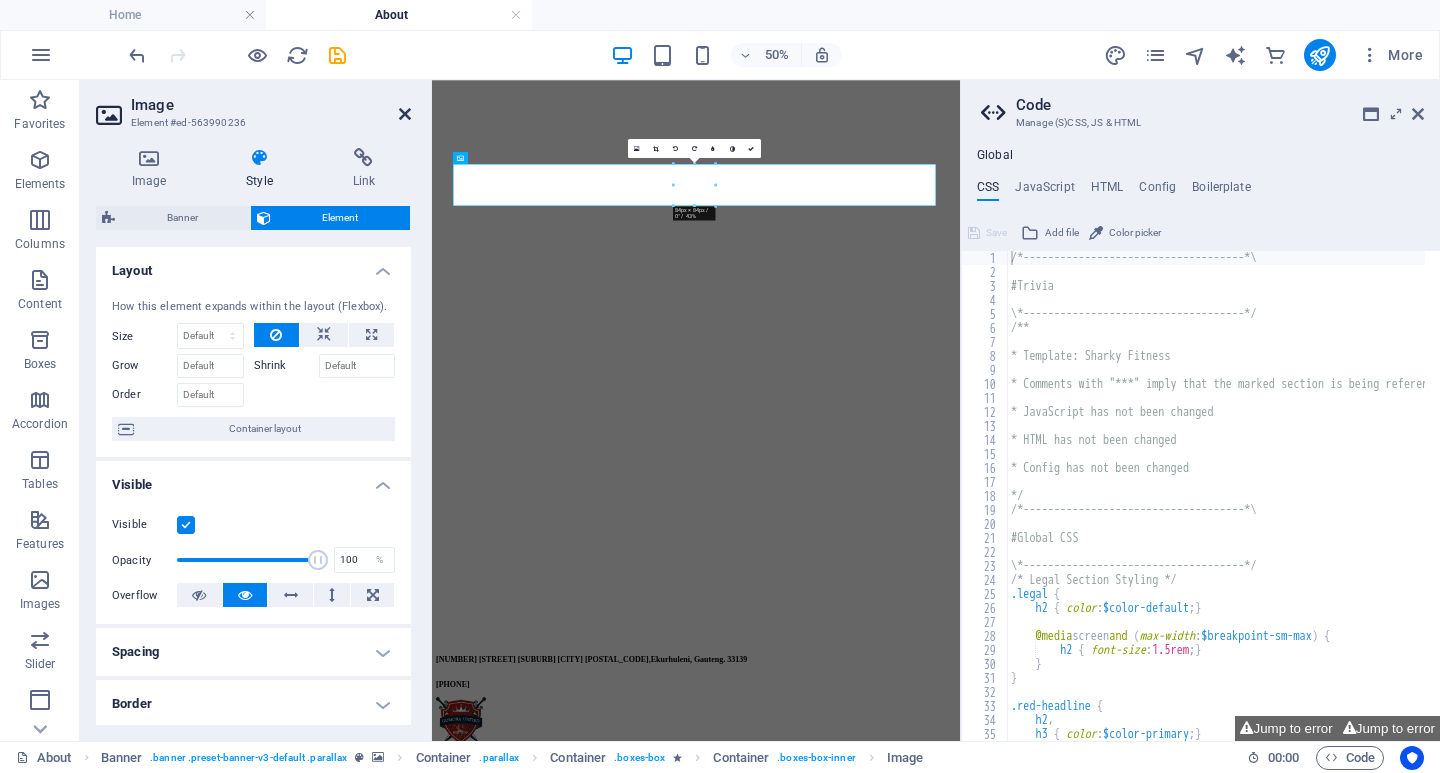 click at bounding box center [405, 114] 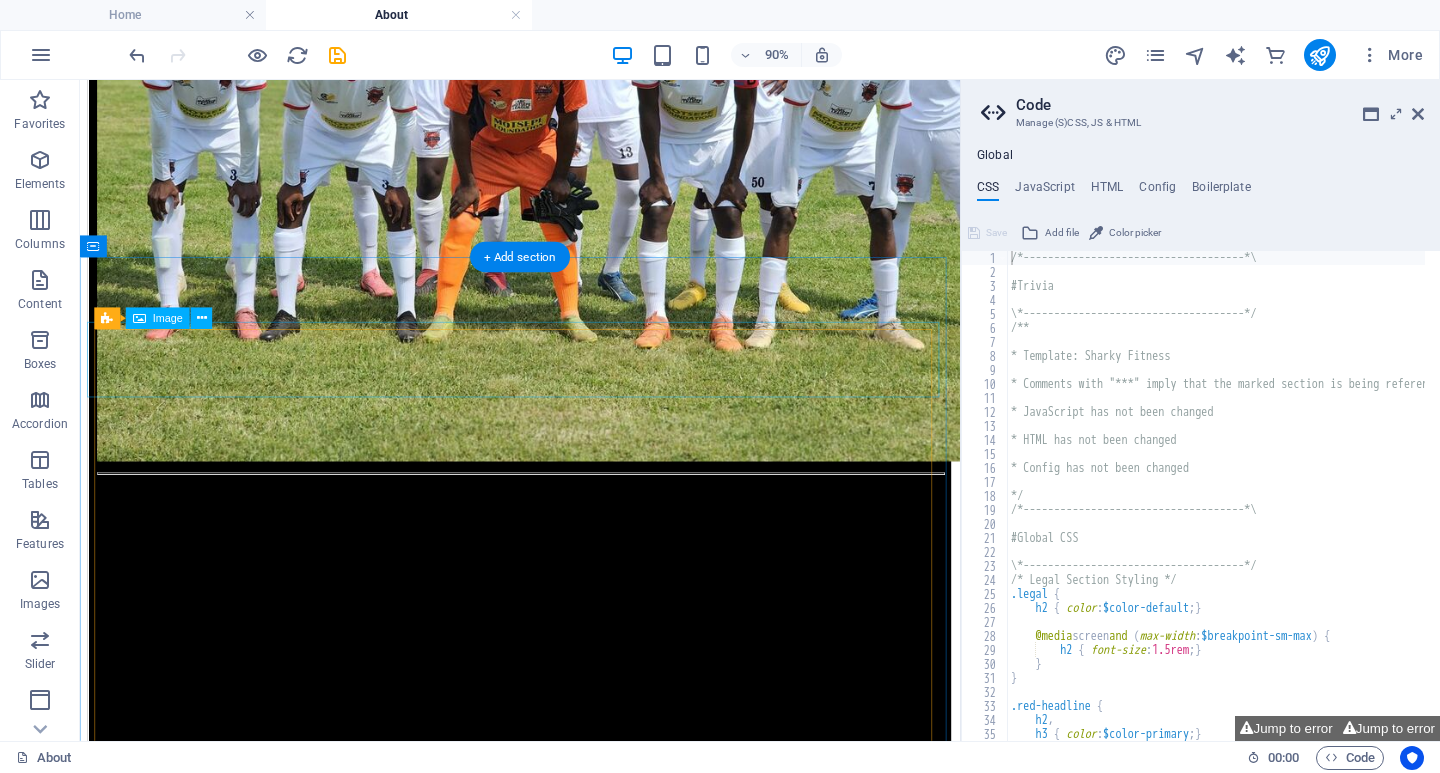 scroll, scrollTop: 1900, scrollLeft: 0, axis: vertical 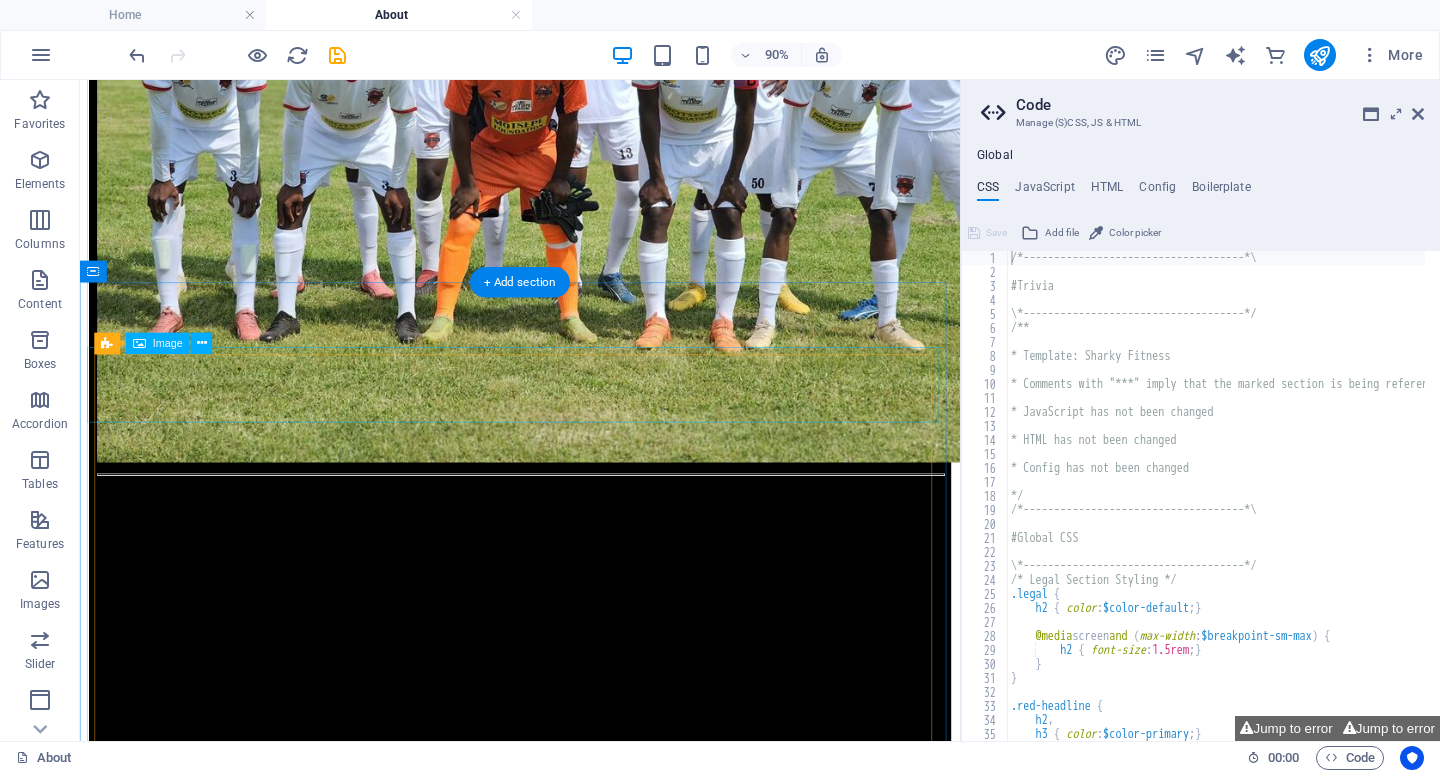 click at bounding box center [569, 6152] 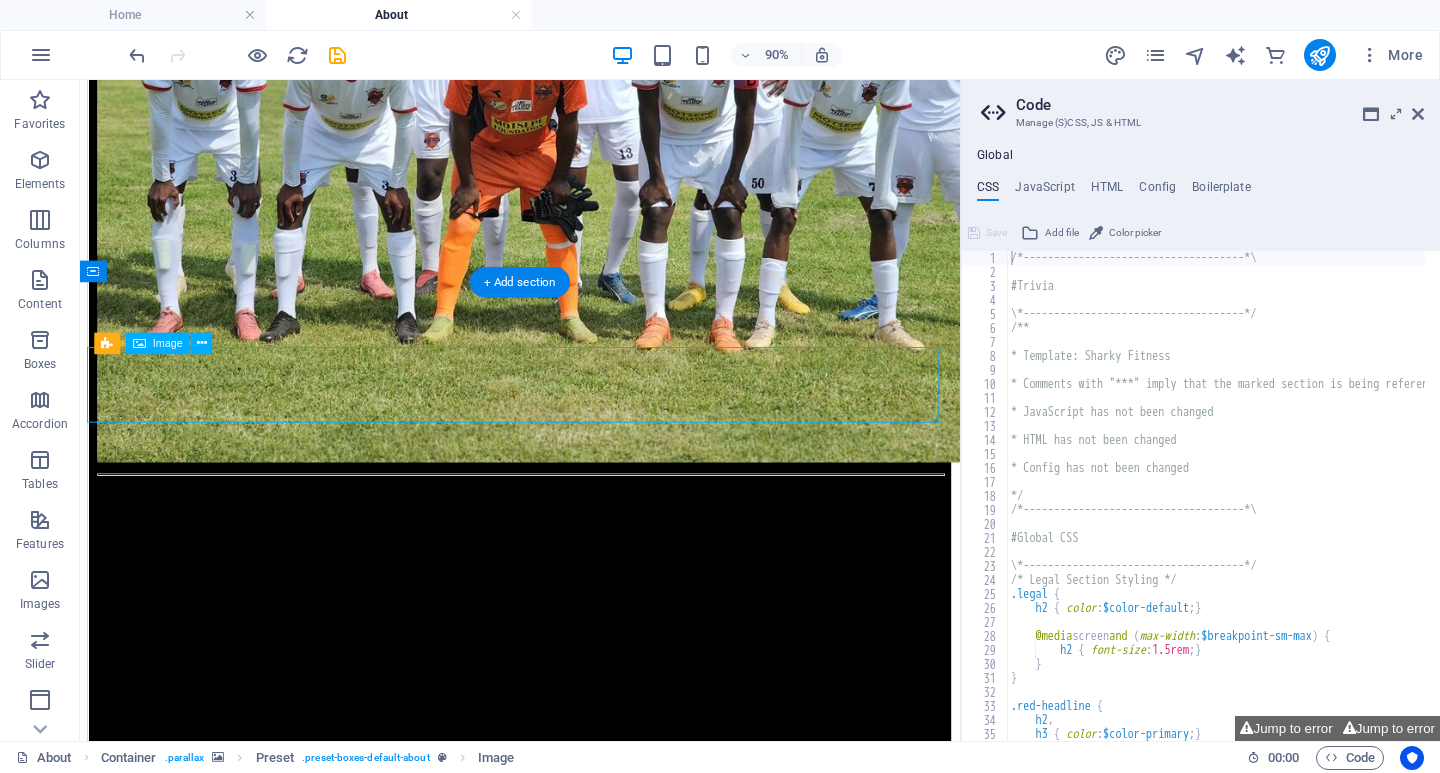 click at bounding box center (569, 6152) 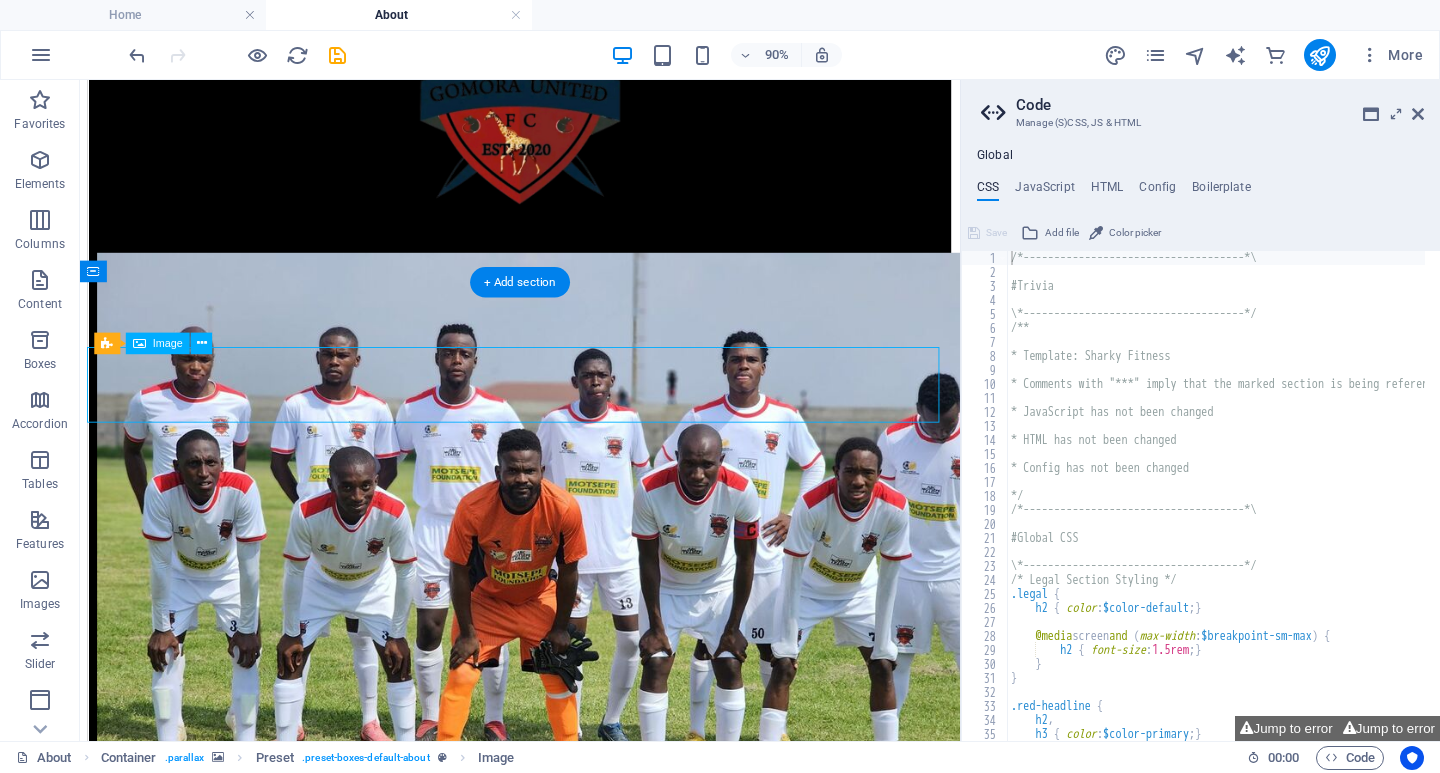 select on "px" 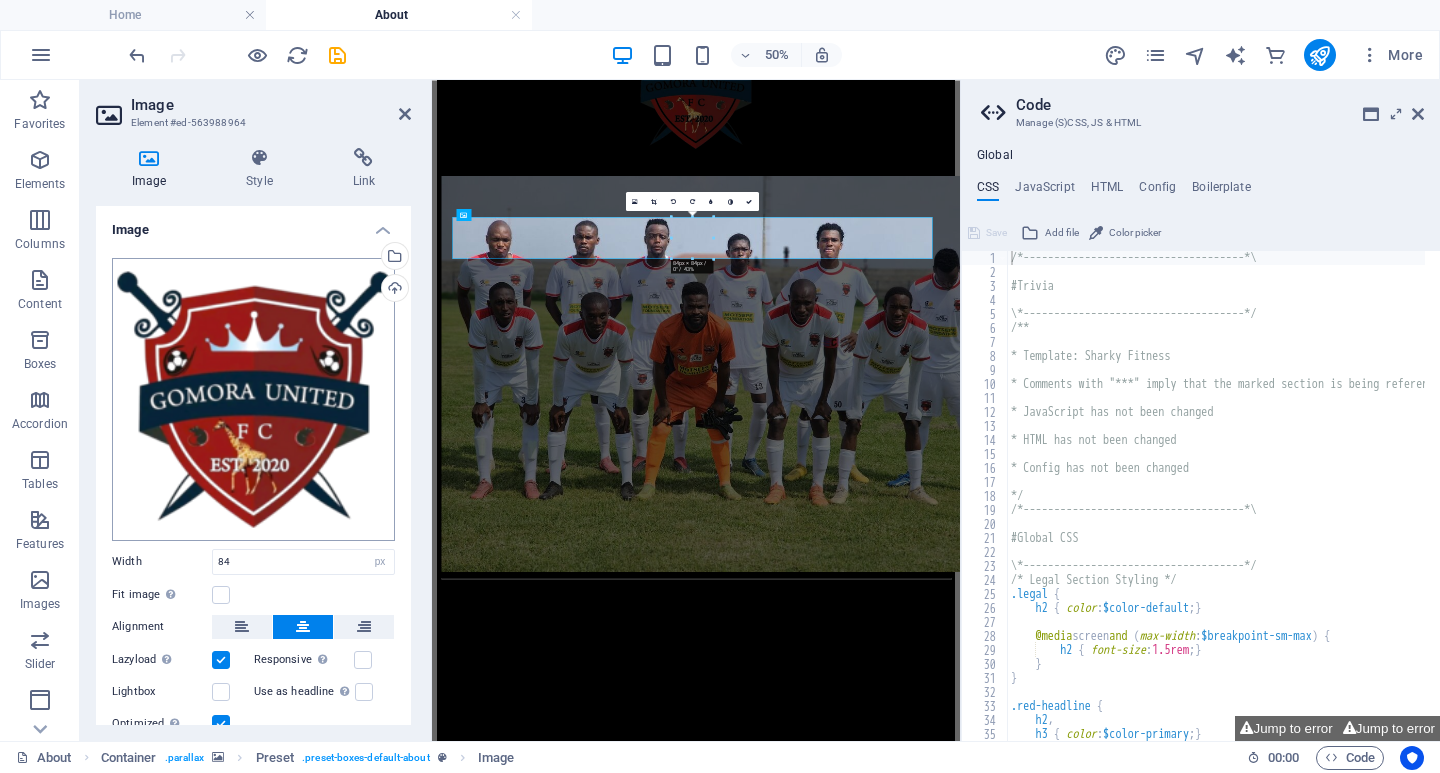 scroll, scrollTop: 2279, scrollLeft: 0, axis: vertical 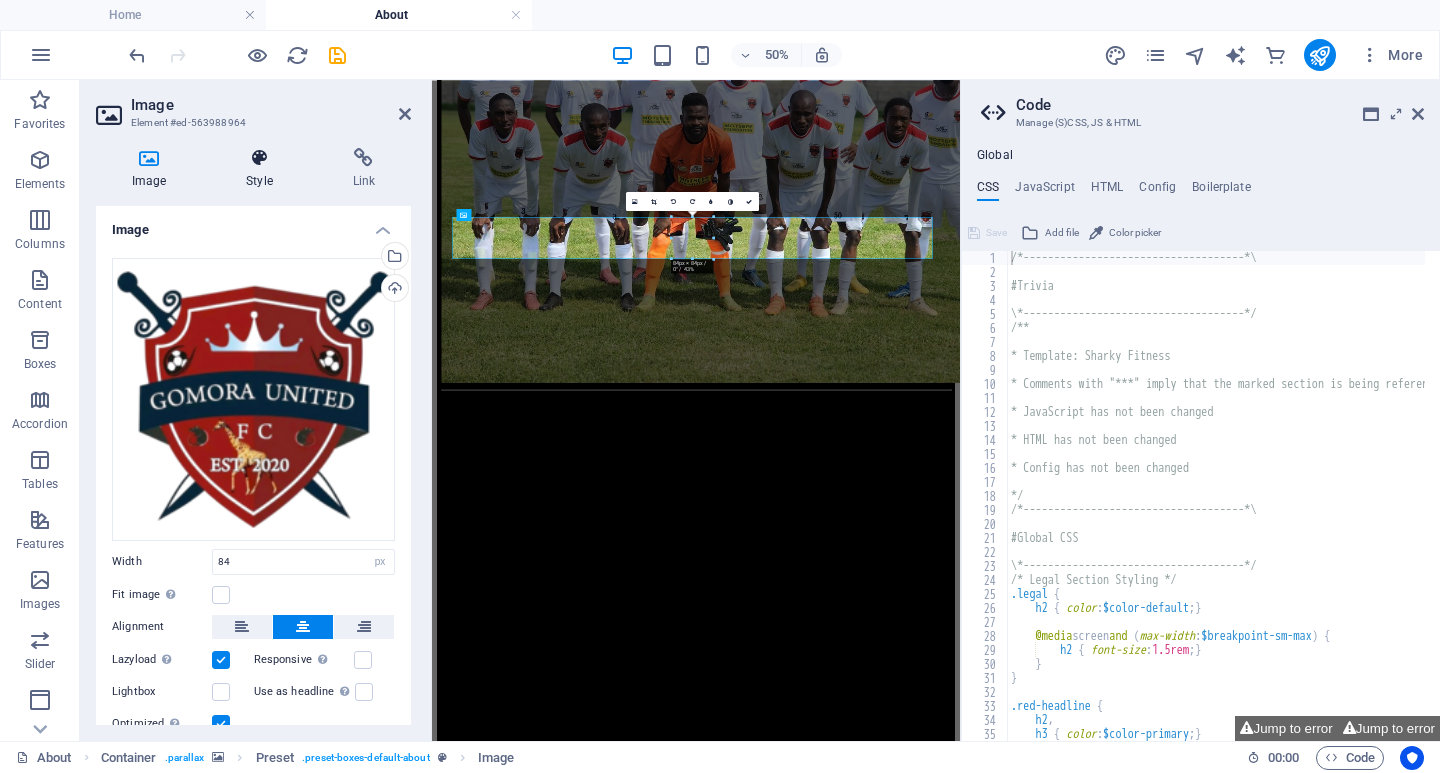 click at bounding box center (259, 158) 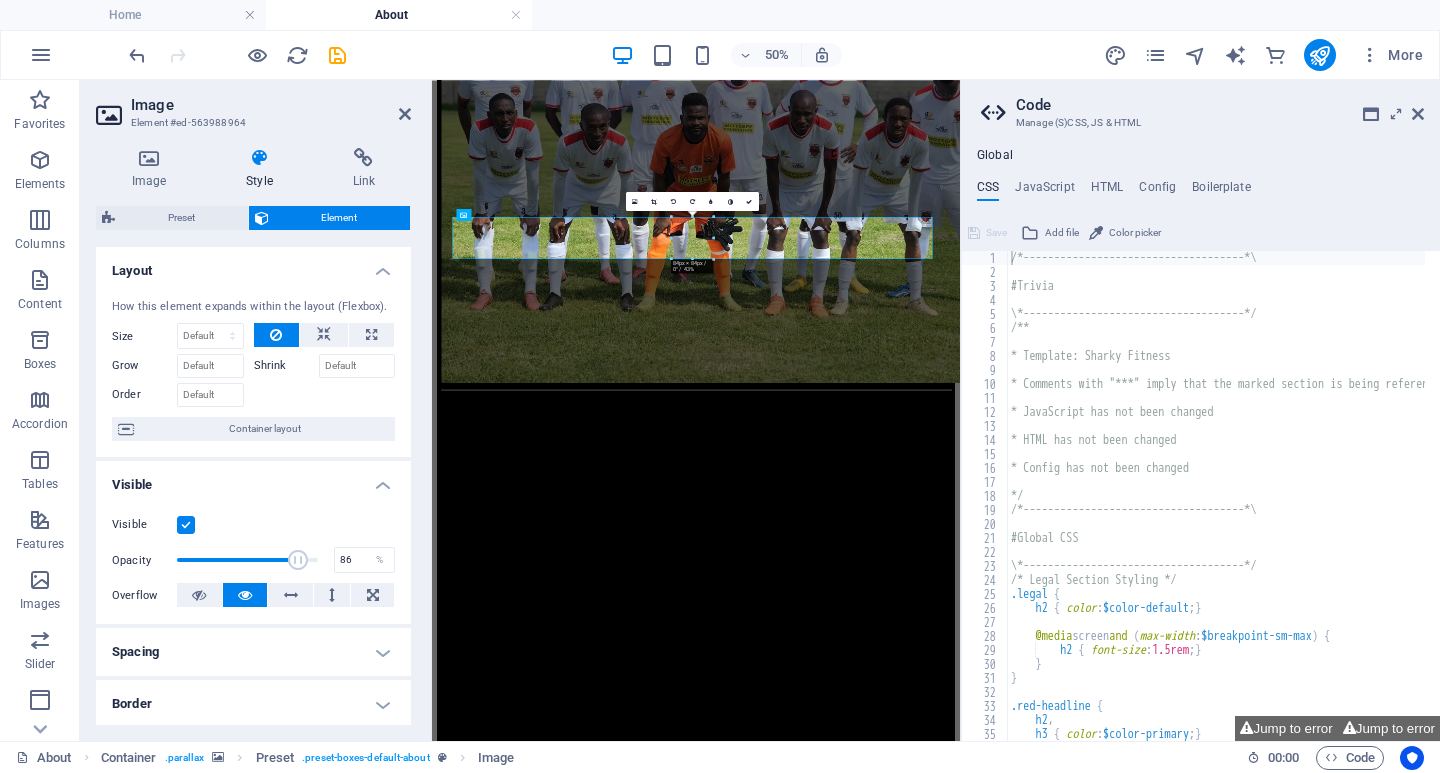 drag, startPoint x: 248, startPoint y: 559, endPoint x: 294, endPoint y: 556, distance: 46.09772 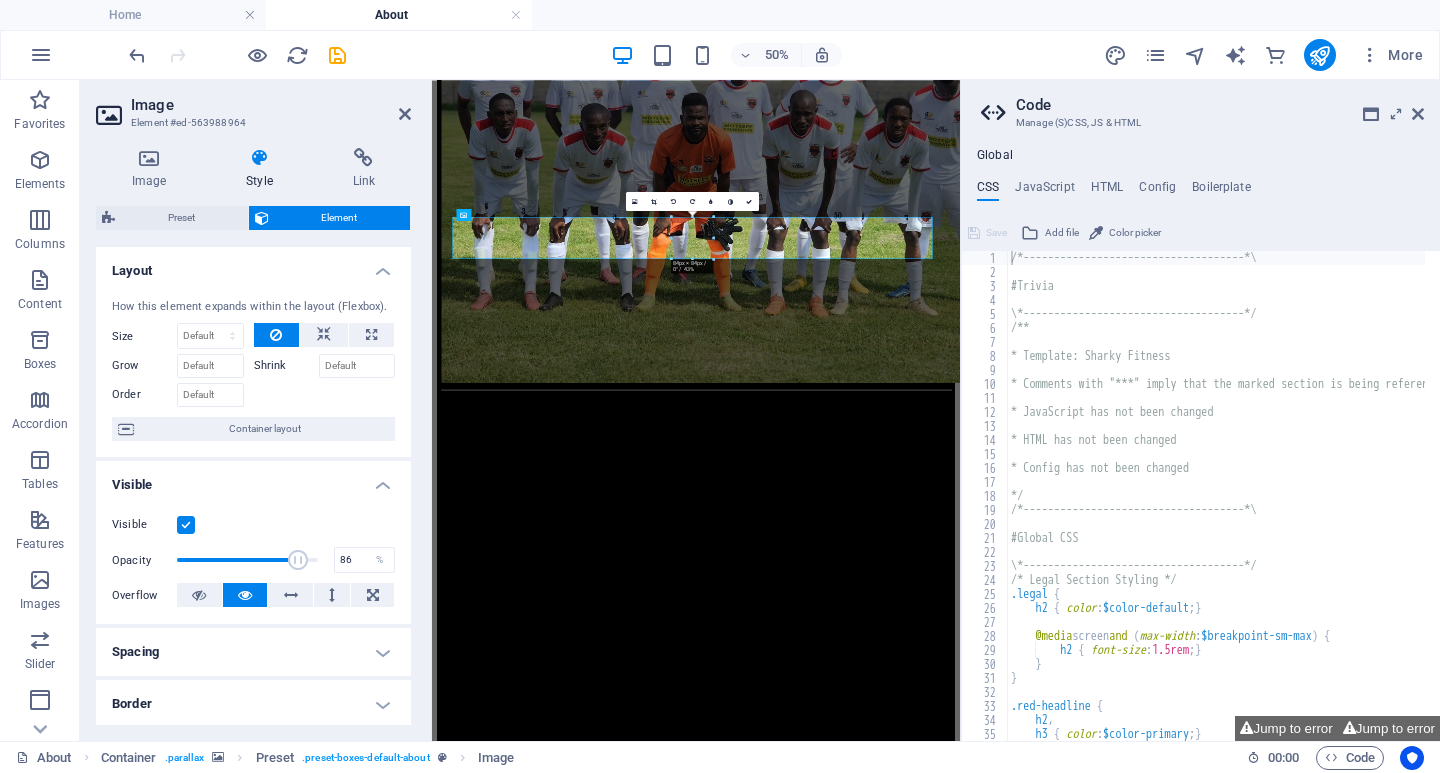 click at bounding box center (298, 560) 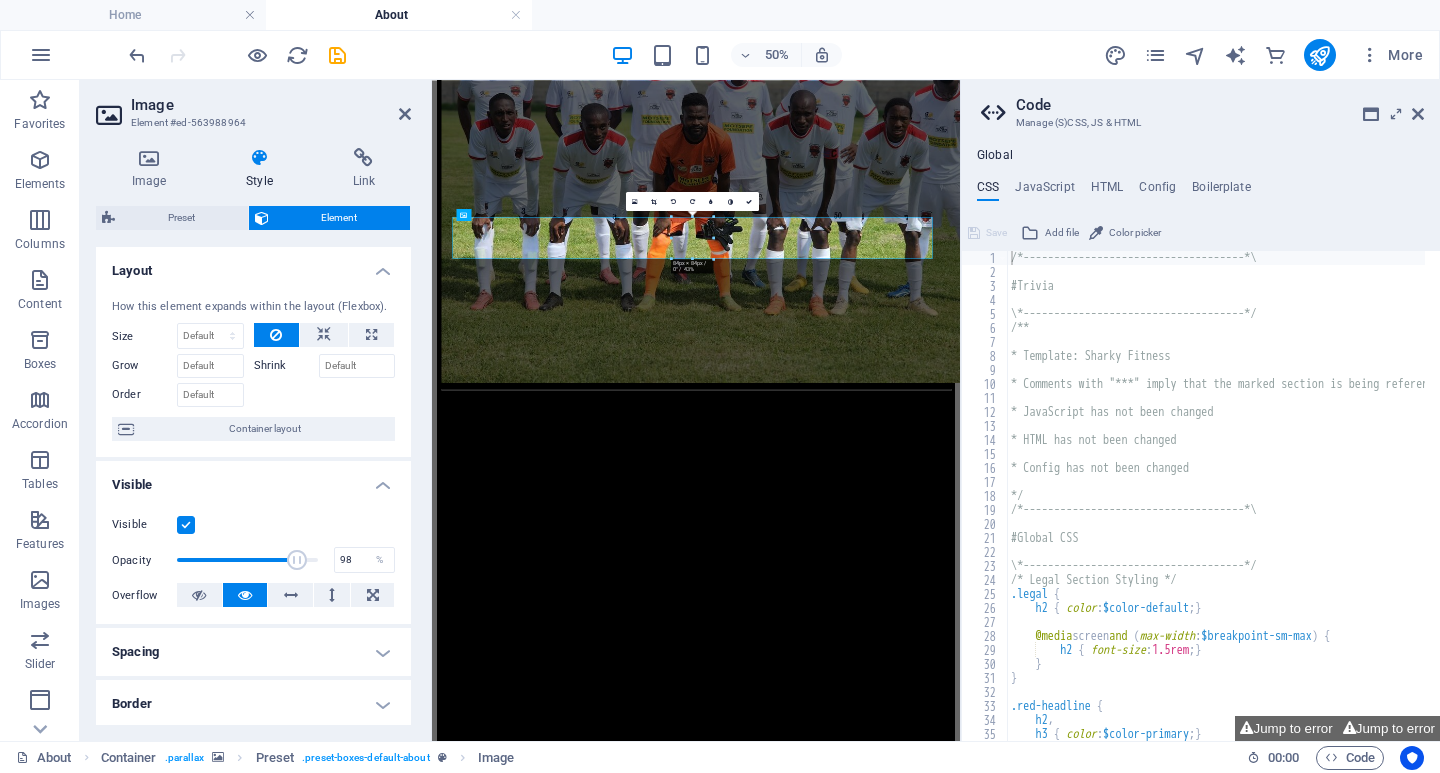 type on "100" 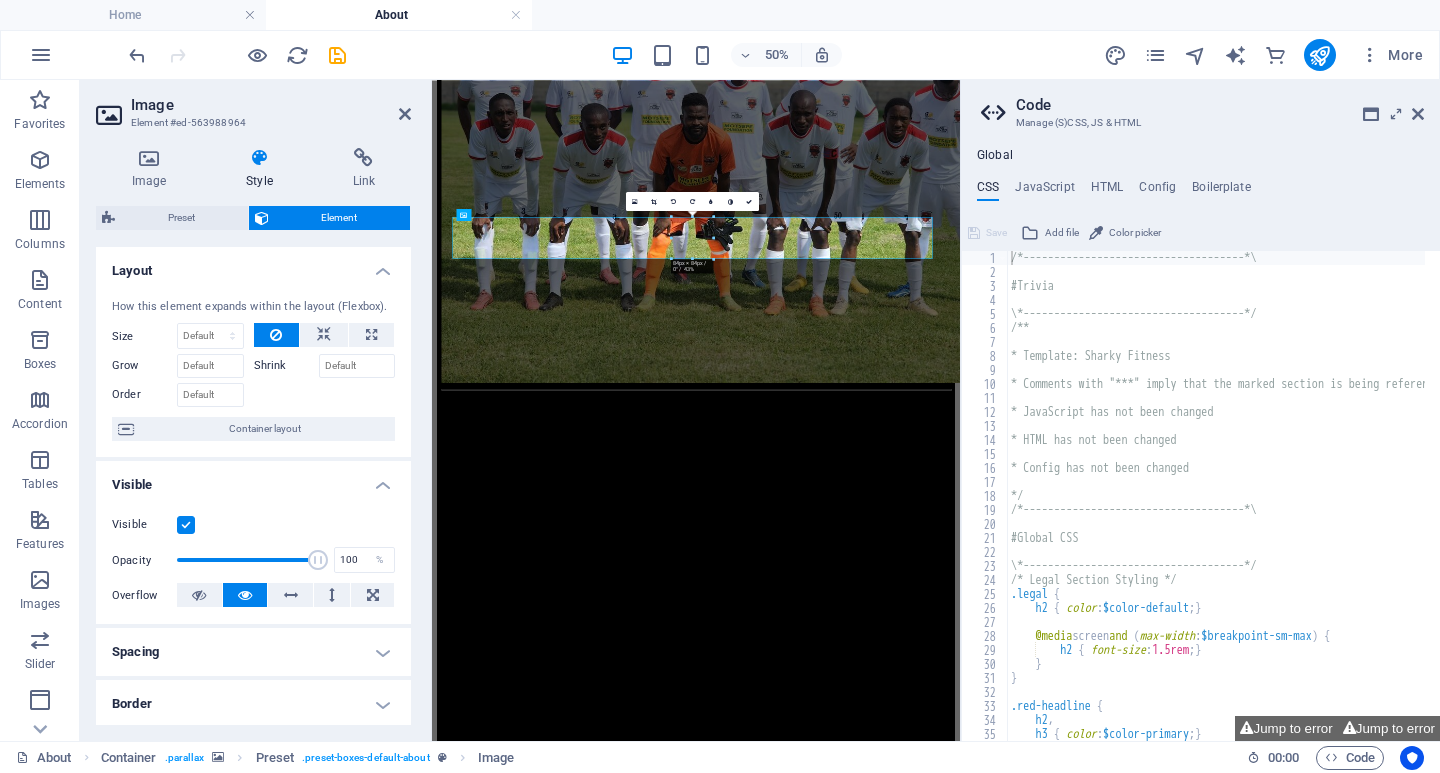 drag, startPoint x: 293, startPoint y: 553, endPoint x: 321, endPoint y: 552, distance: 28.01785 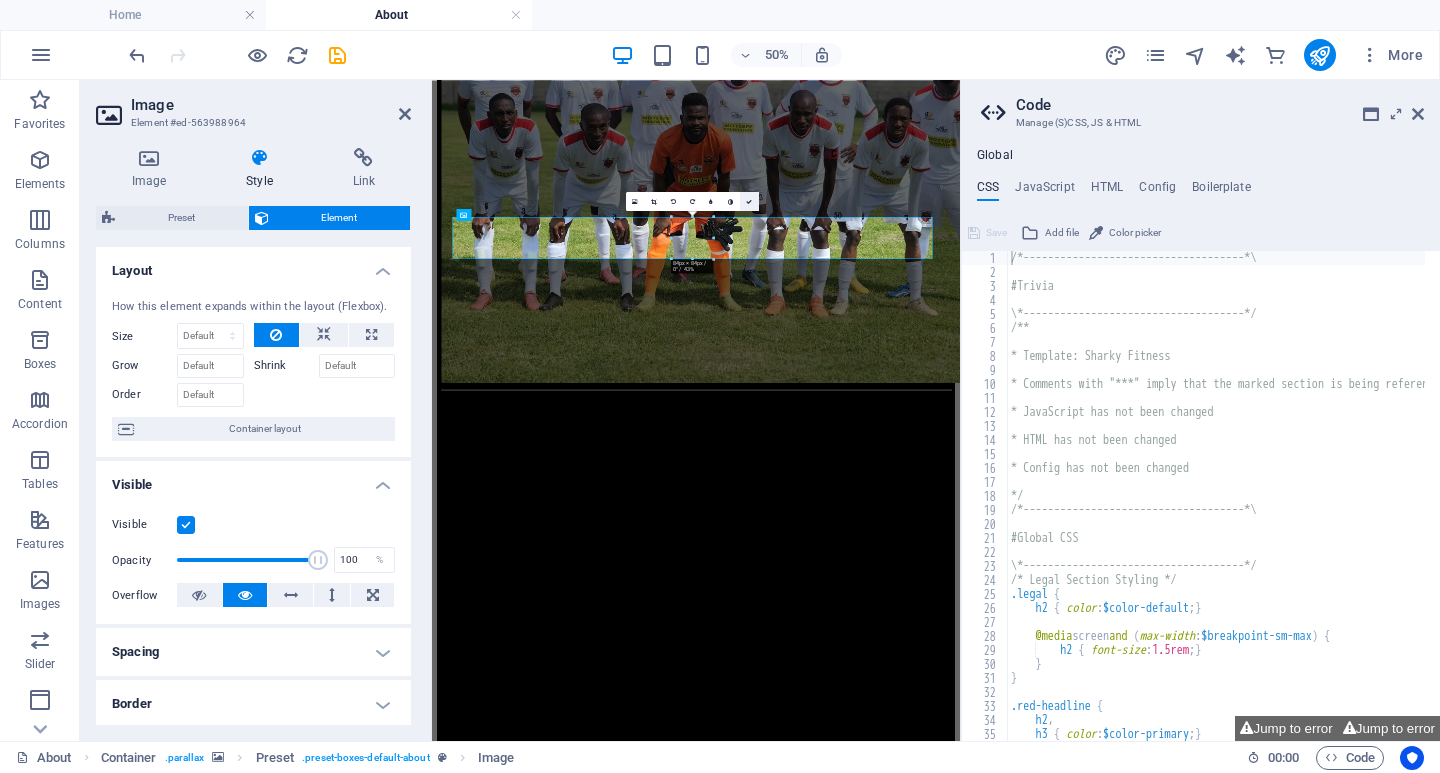 click at bounding box center (749, 200) 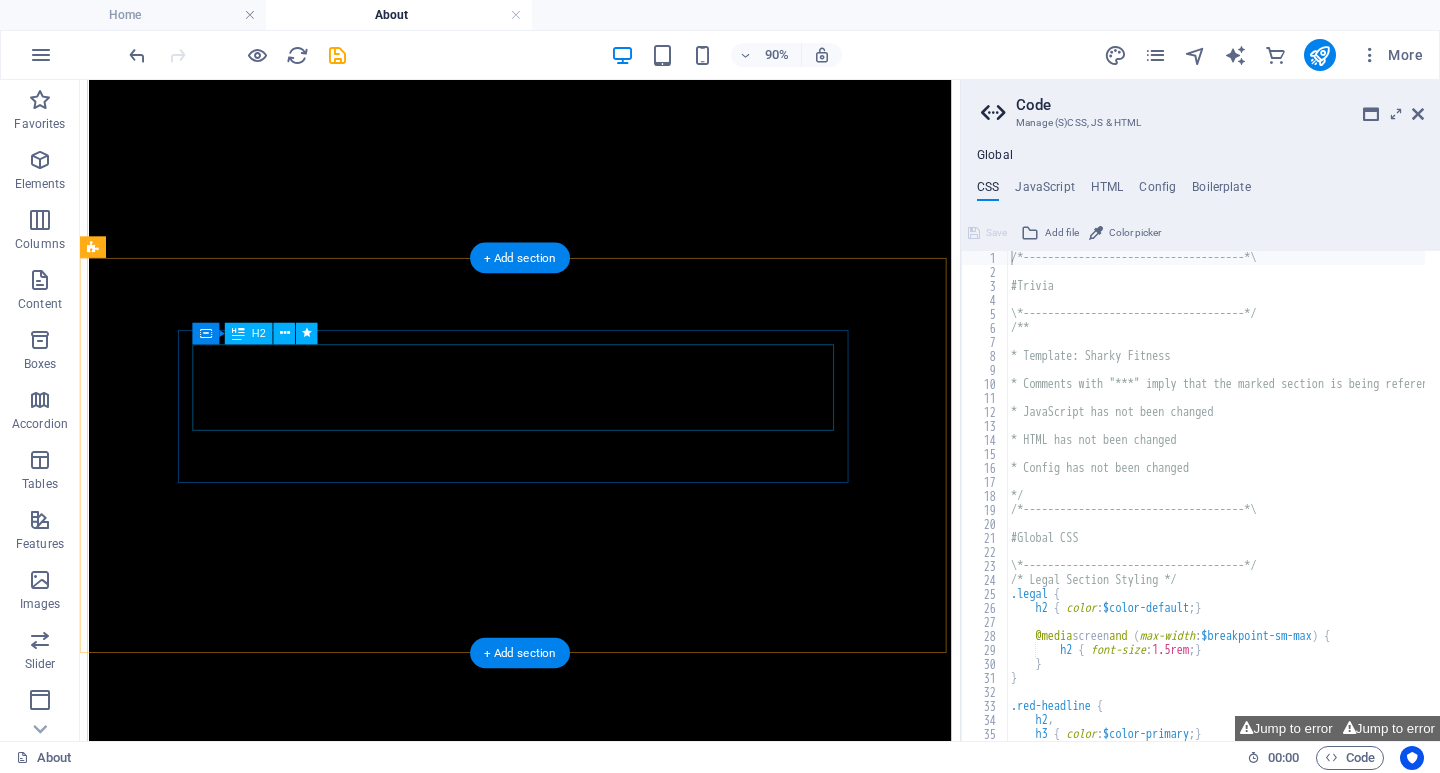scroll, scrollTop: 3700, scrollLeft: 0, axis: vertical 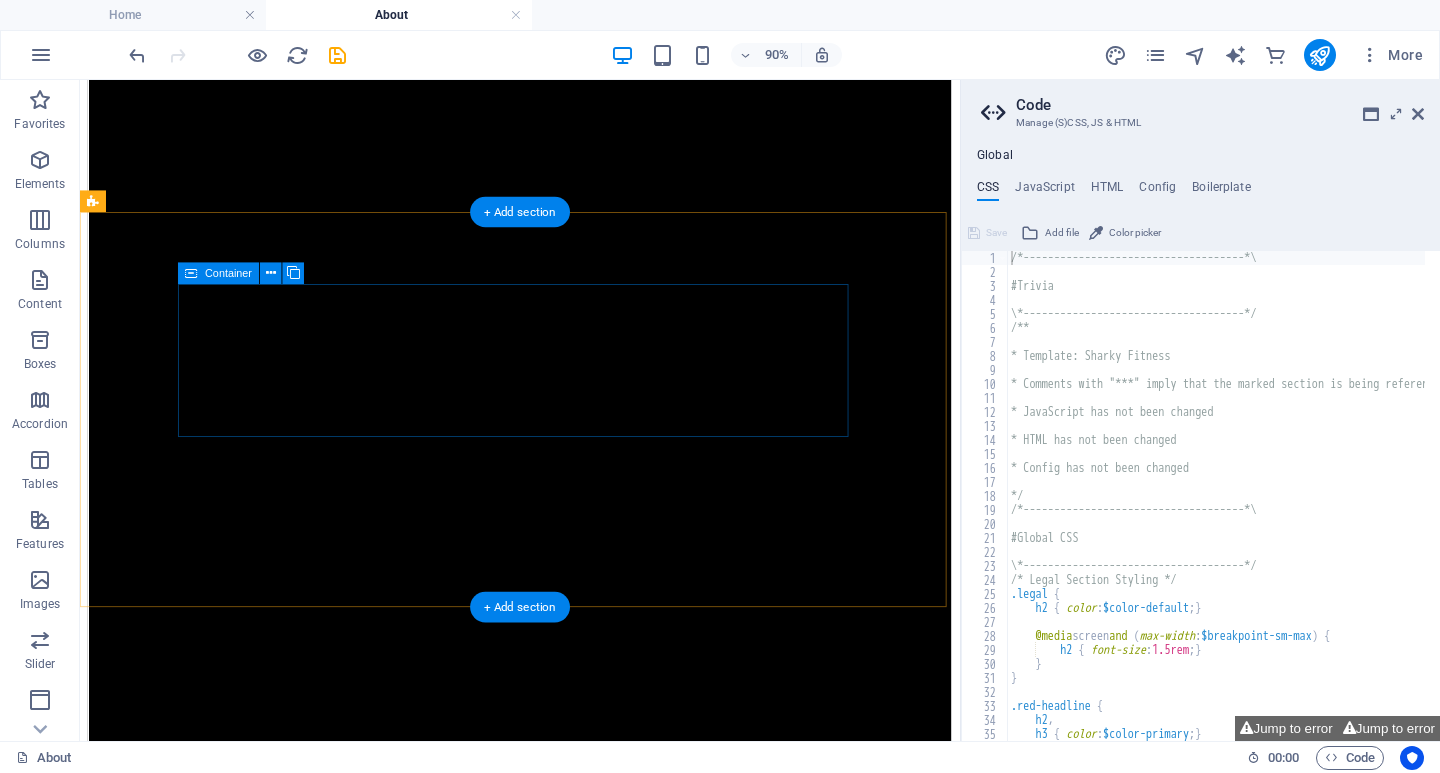 click on "Be a Gomora  hero Subscribe to our YOUTUBE TV" at bounding box center [569, 17637] 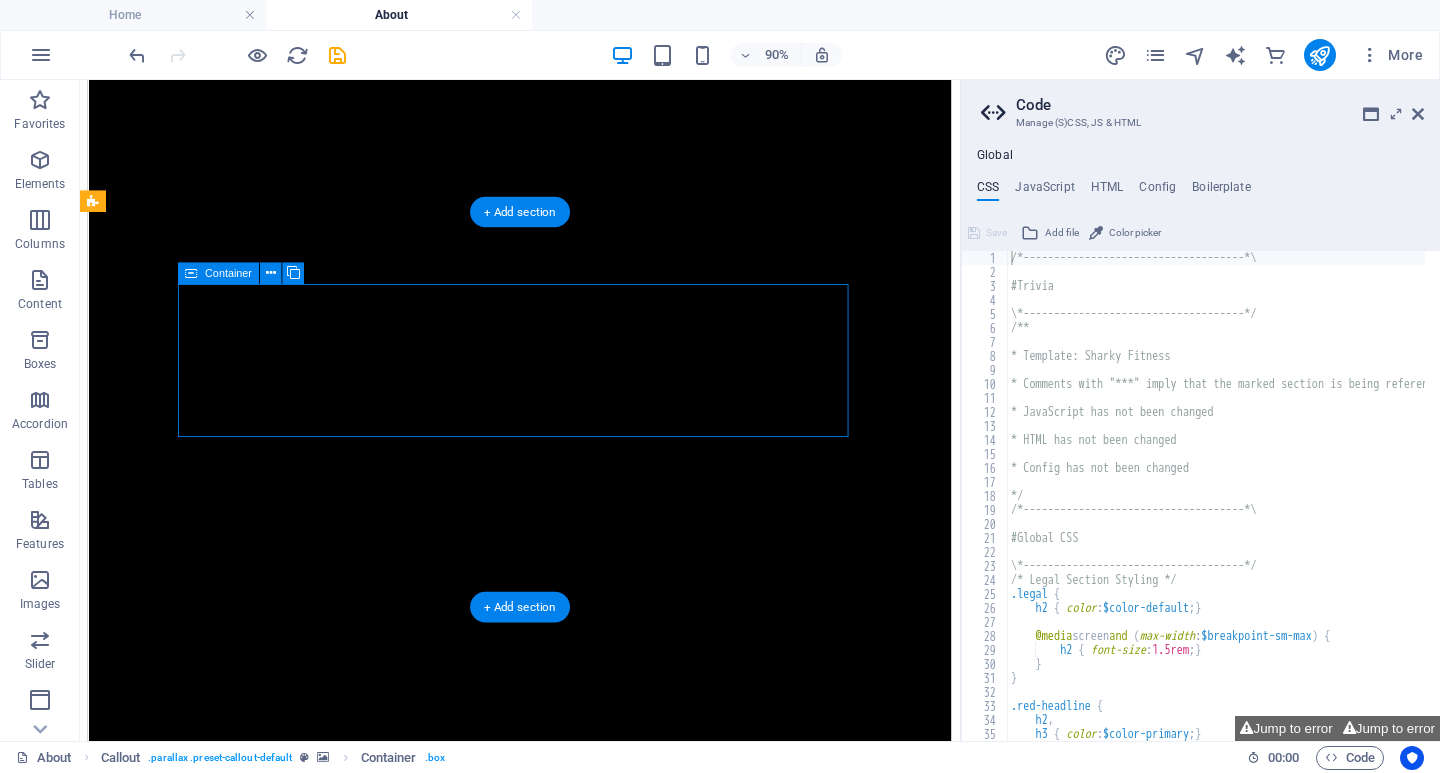 click on "Be a Gomora  hero Subscribe to our YOUTUBE TV" at bounding box center [569, 17637] 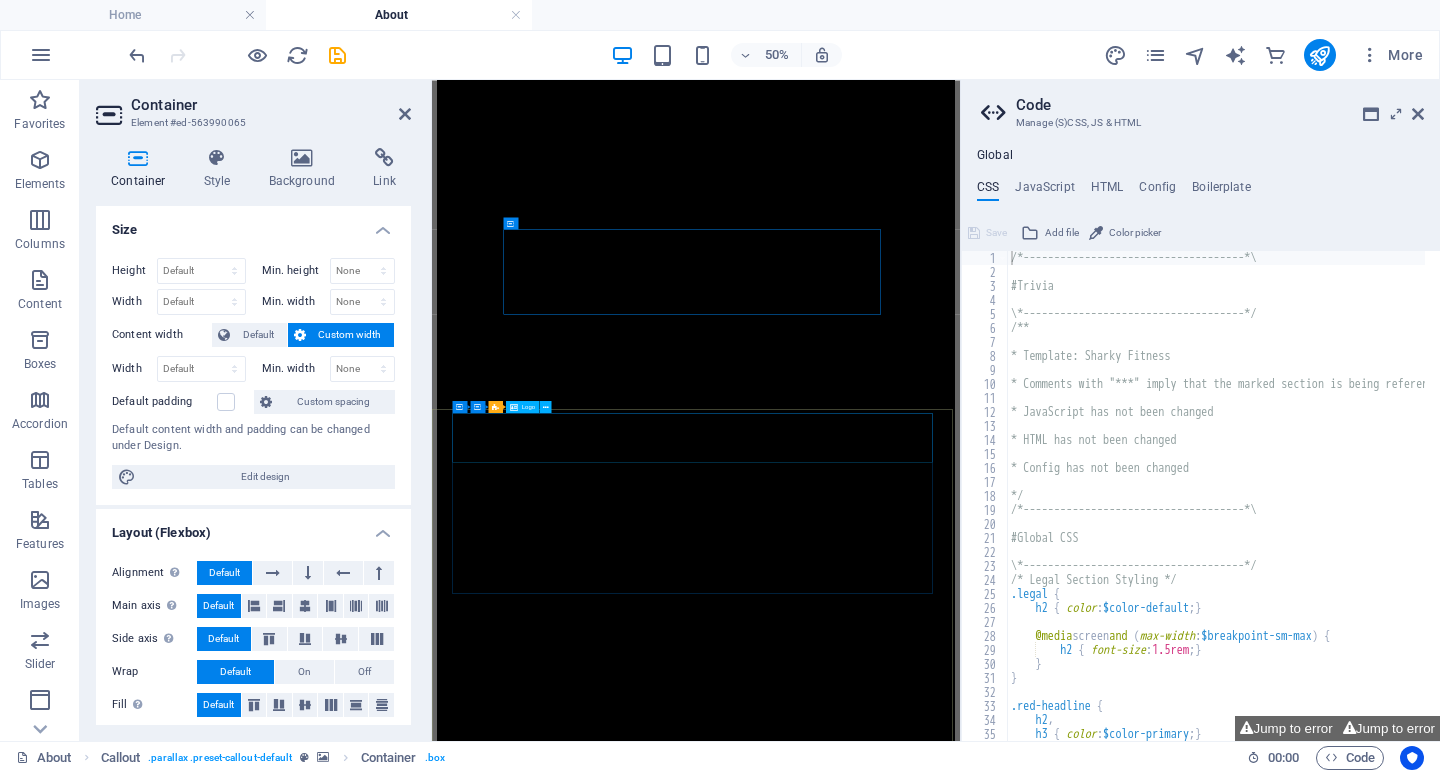 scroll, scrollTop: 4015, scrollLeft: 0, axis: vertical 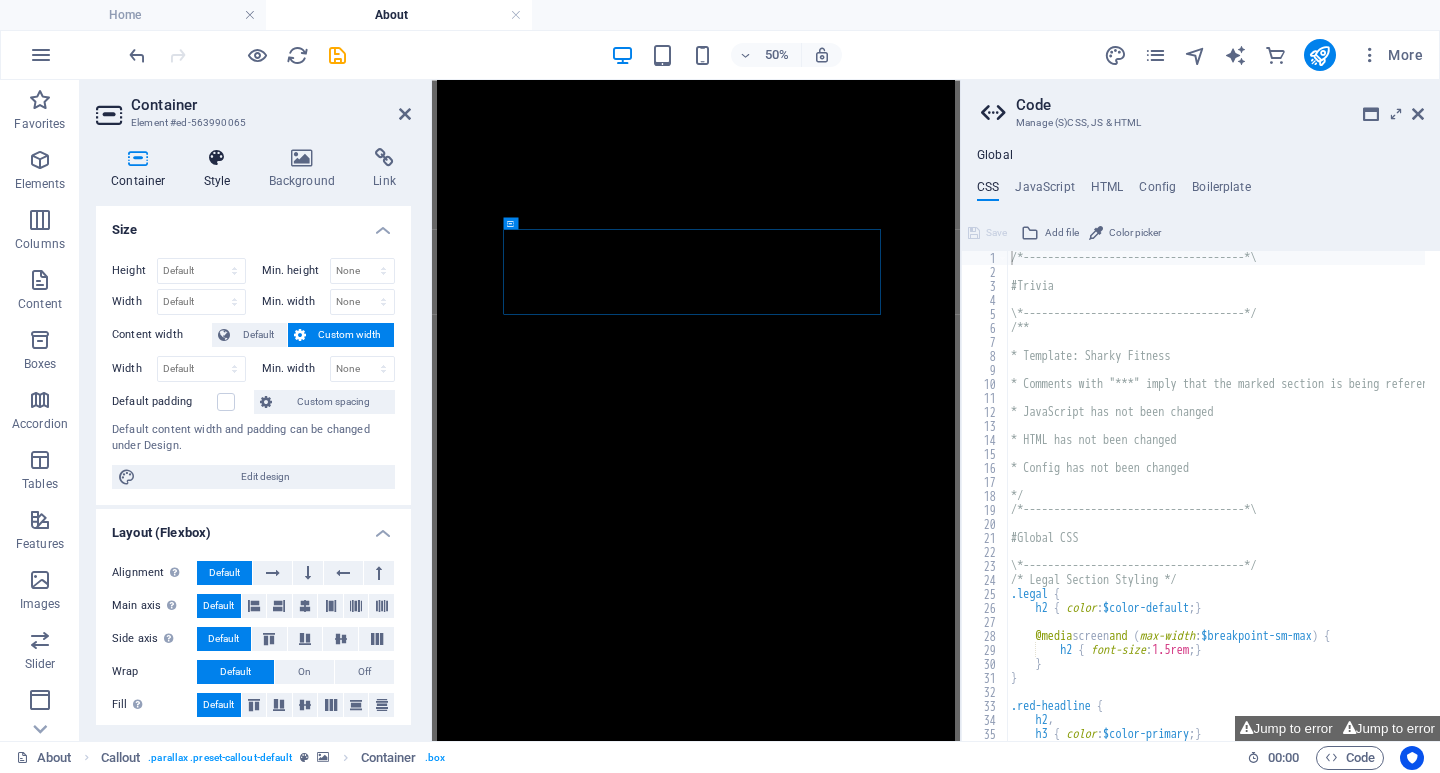 click on "Style" at bounding box center [221, 169] 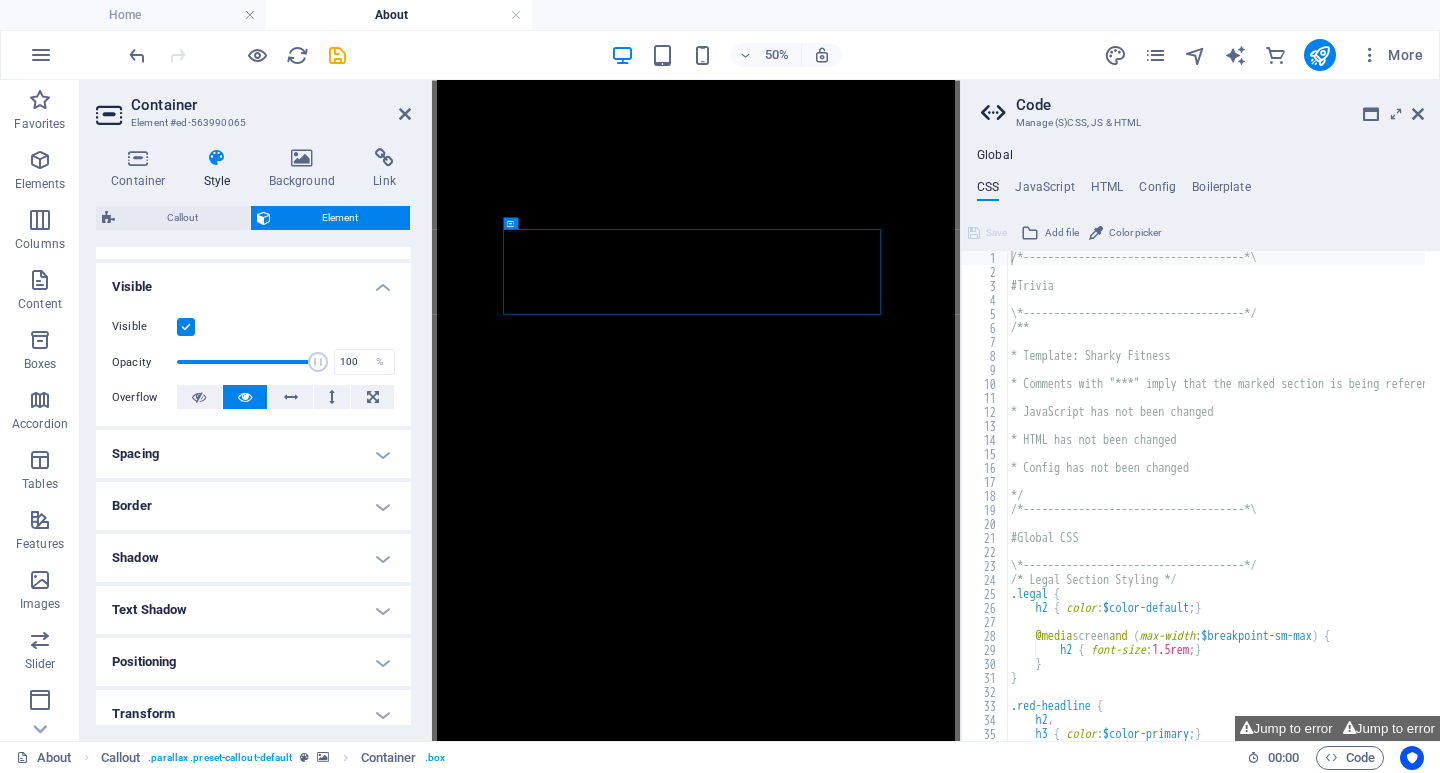 scroll, scrollTop: 200, scrollLeft: 0, axis: vertical 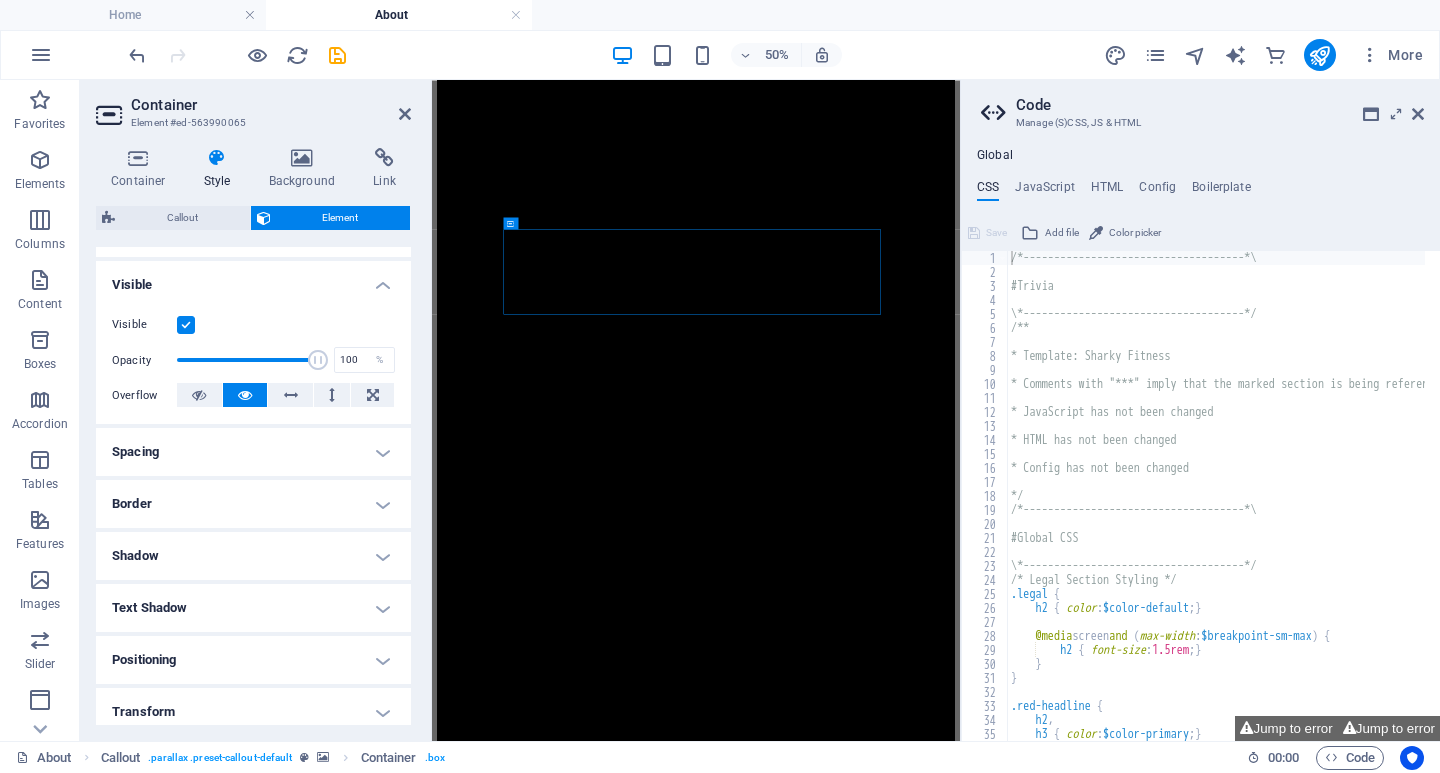 click on "Border" at bounding box center [253, 504] 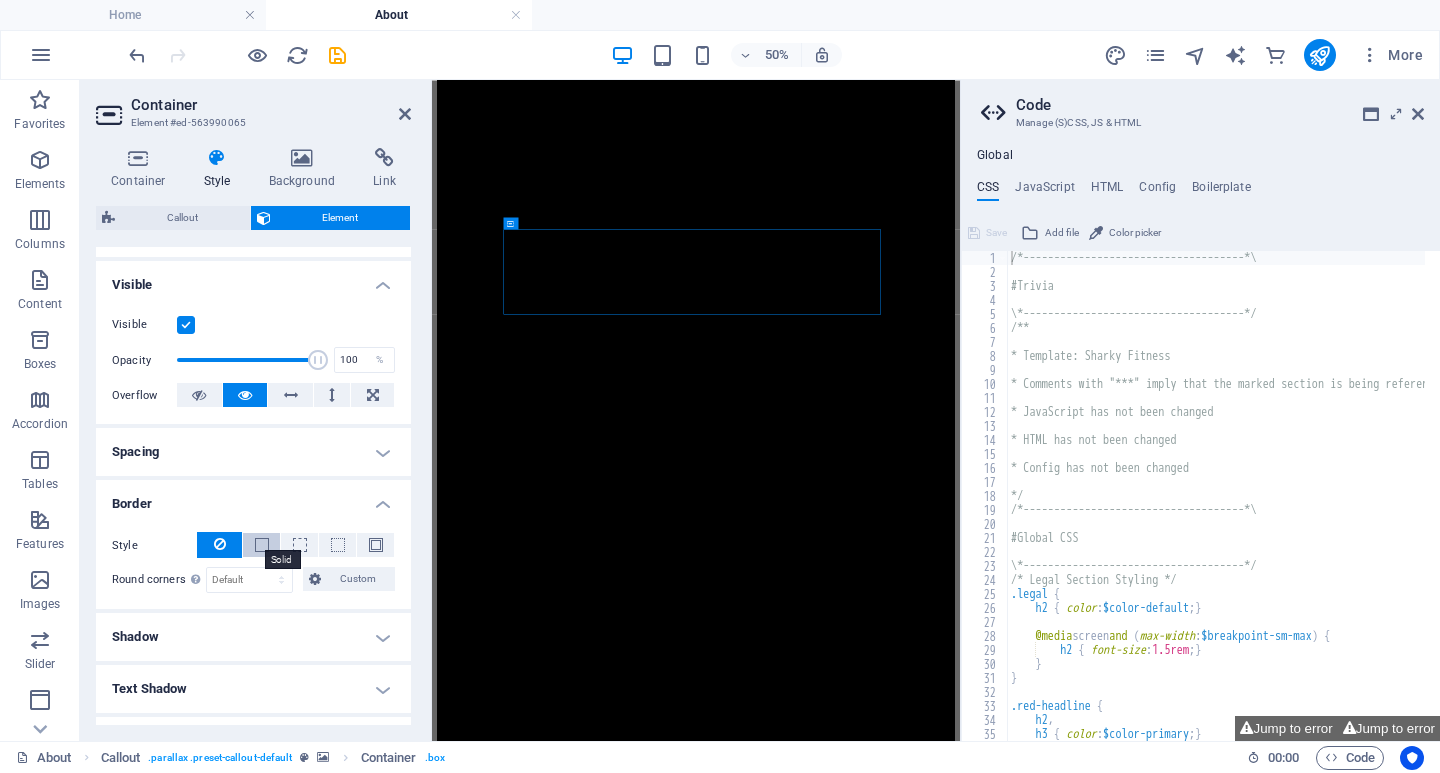 click at bounding box center [262, 545] 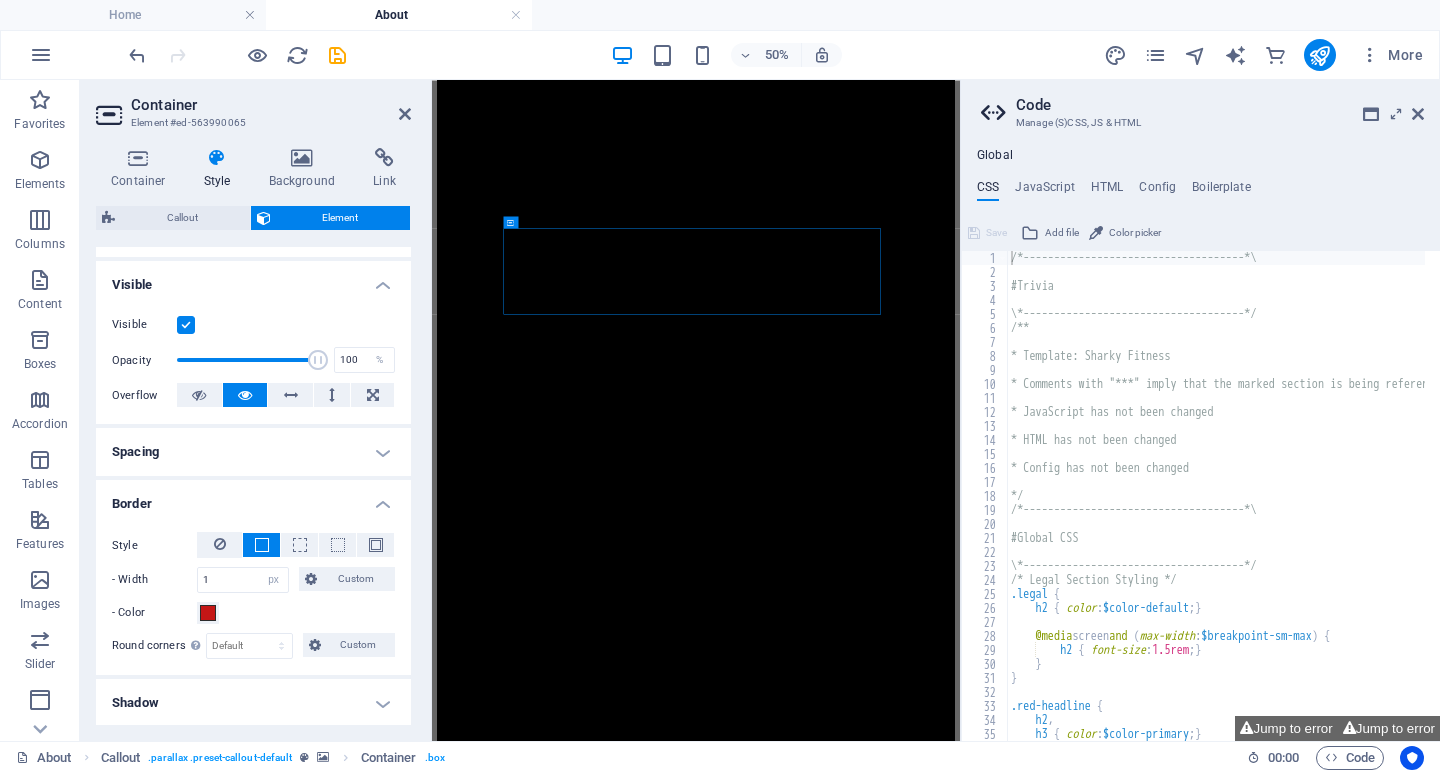 scroll, scrollTop: 4017, scrollLeft: 0, axis: vertical 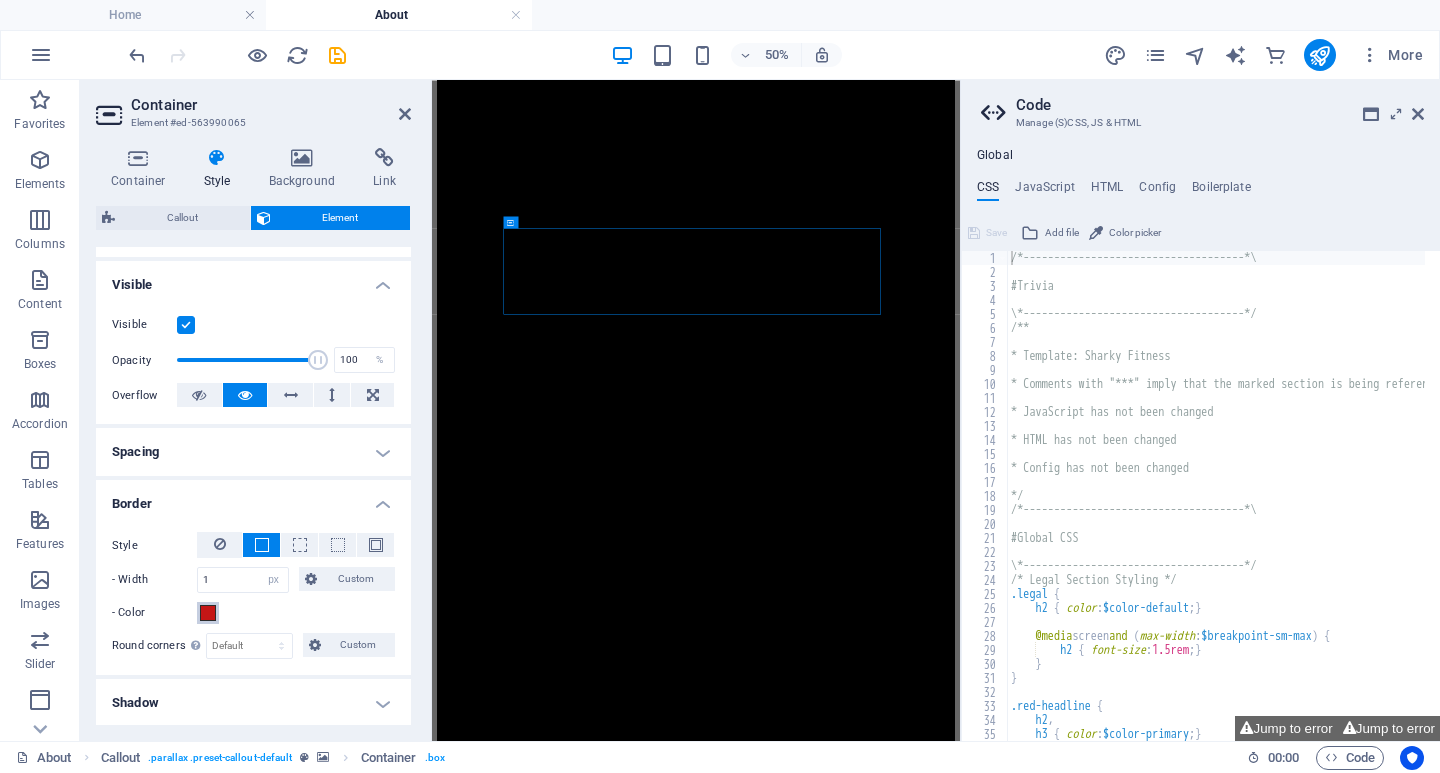 click at bounding box center [208, 613] 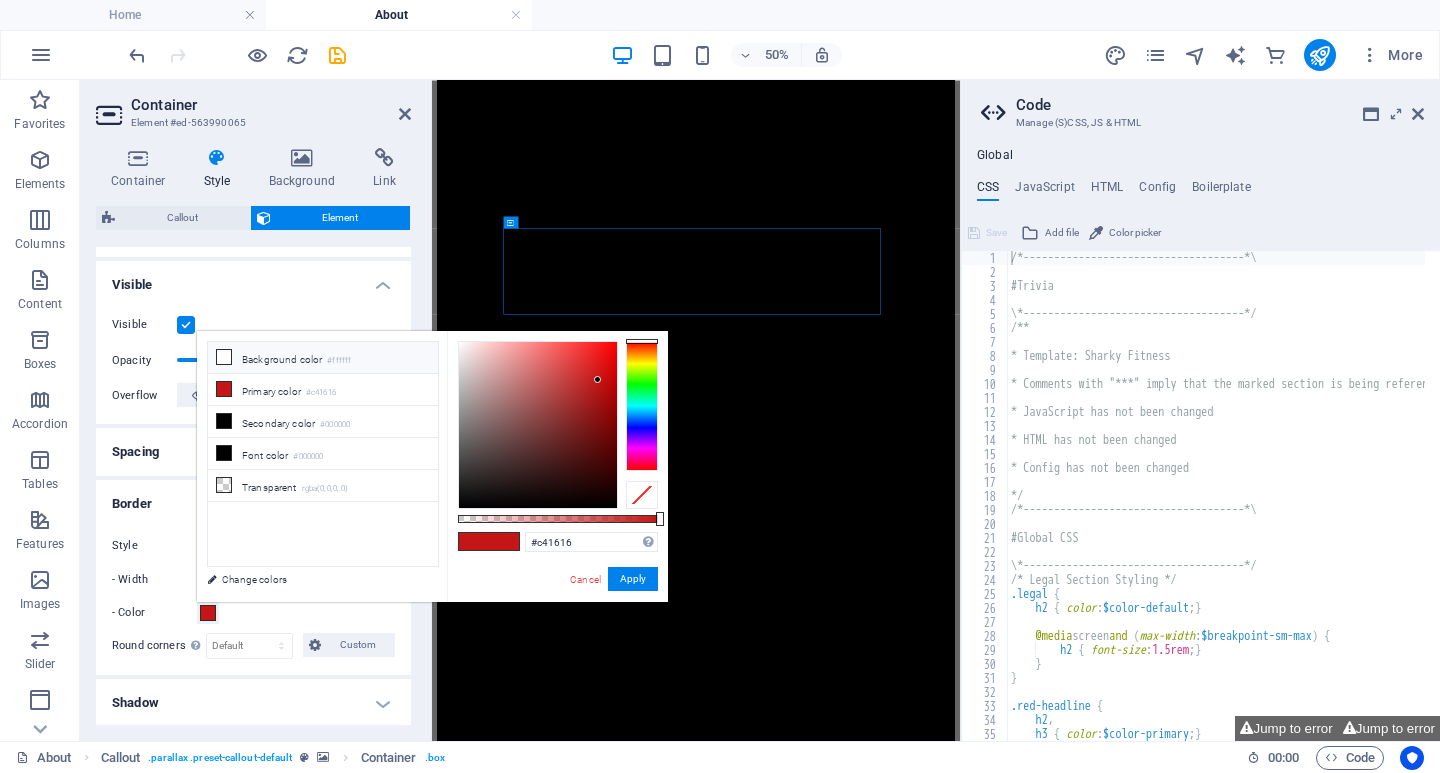 click at bounding box center [224, 357] 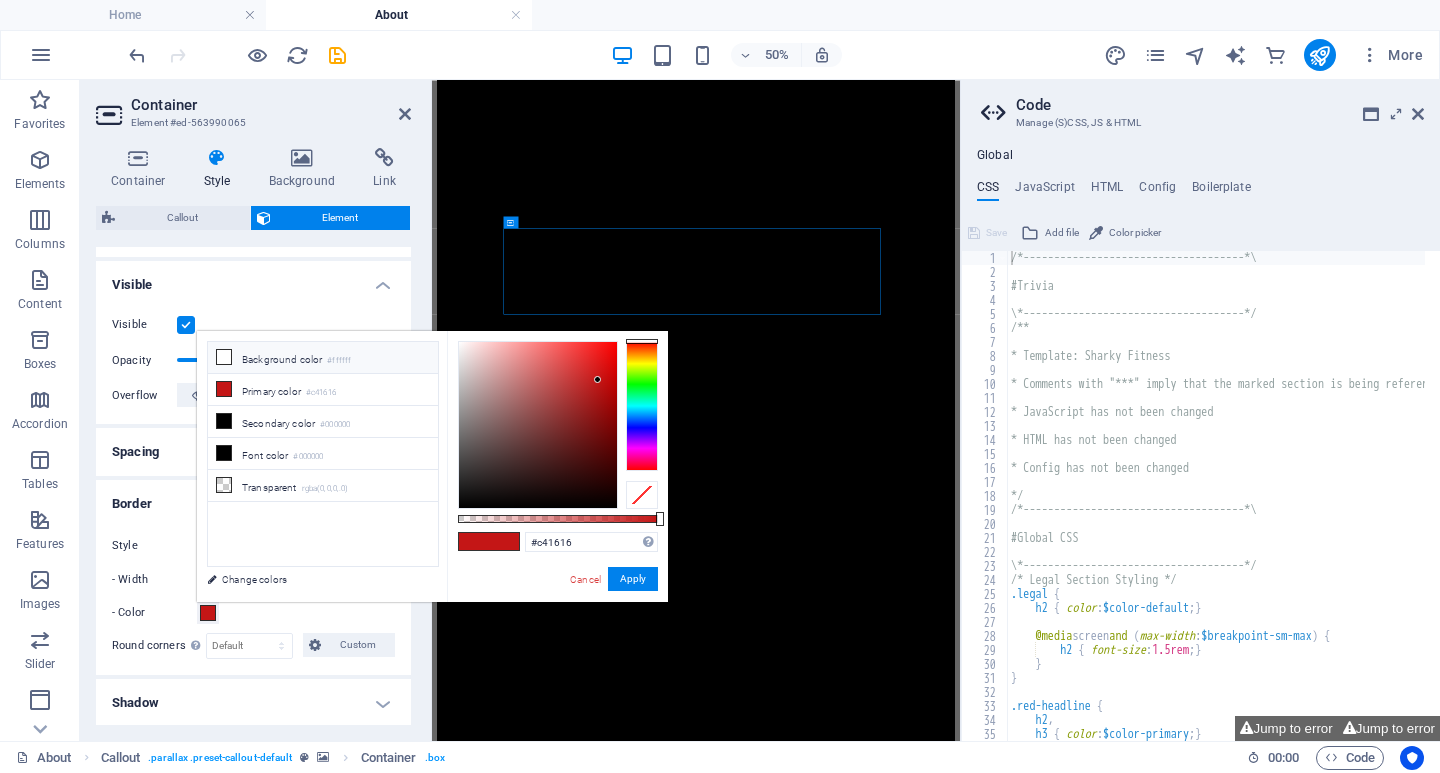 type on "#ffffff" 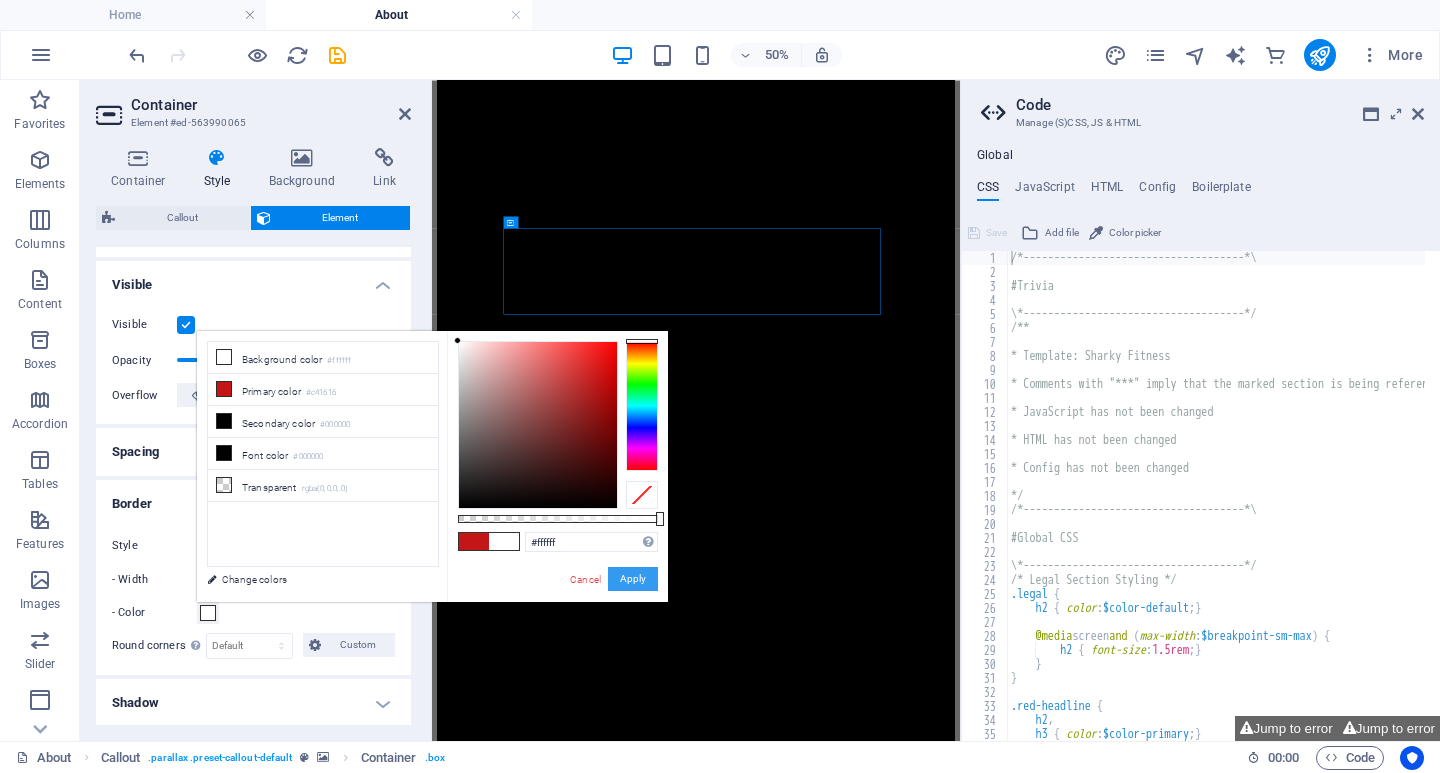 click on "Apply" at bounding box center (633, 579) 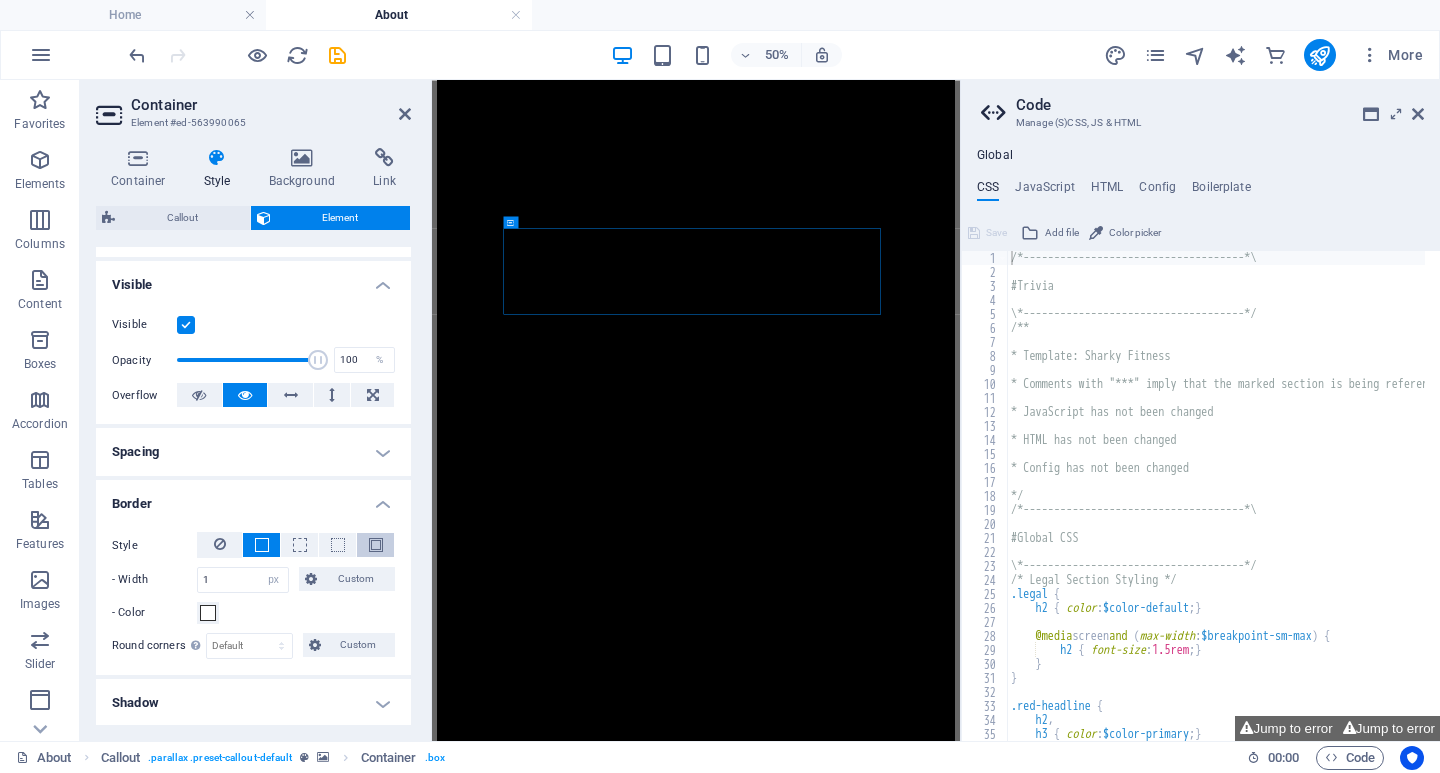 click at bounding box center (376, 545) 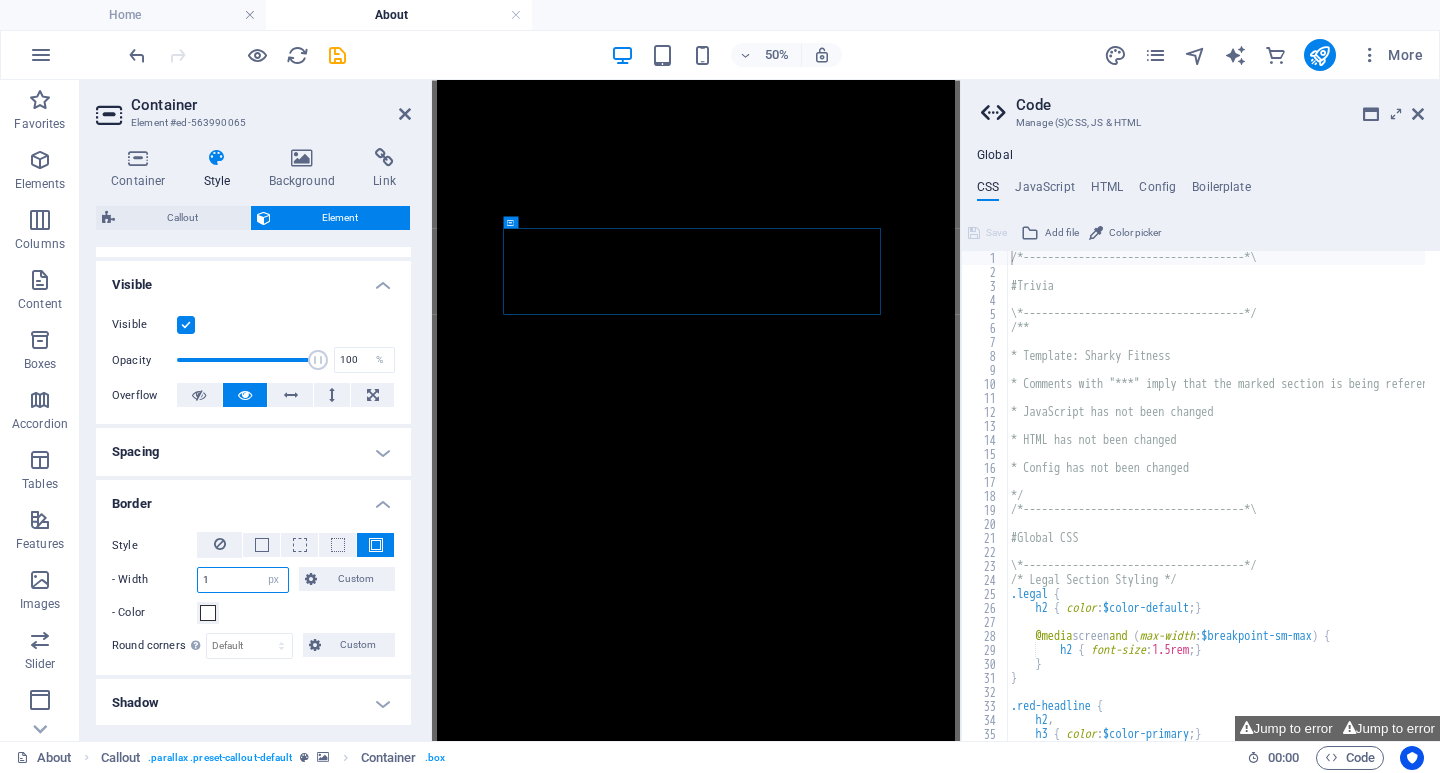 drag, startPoint x: 212, startPoint y: 586, endPoint x: 186, endPoint y: 588, distance: 26.076809 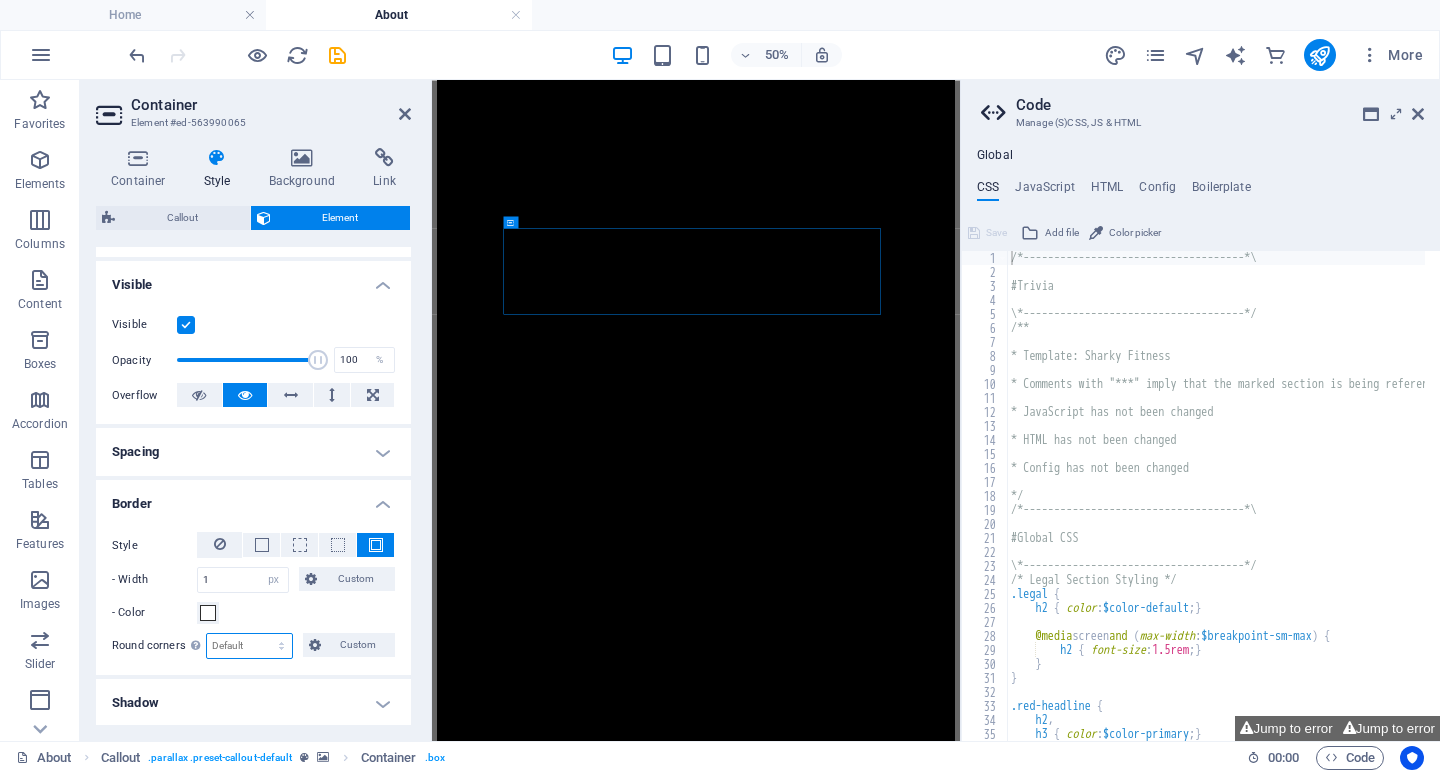 click on "Default px rem % vh vw Custom" at bounding box center (249, 646) 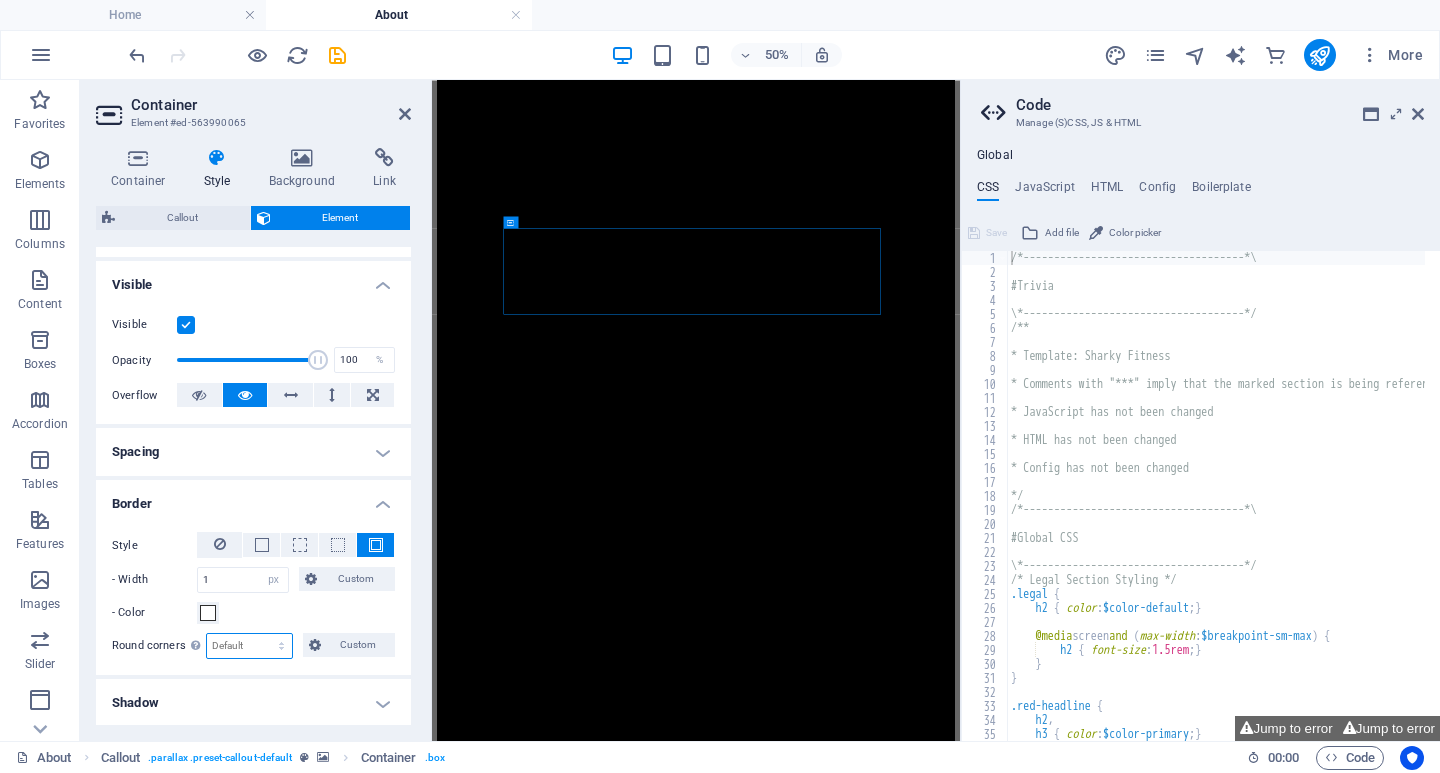 select on "px" 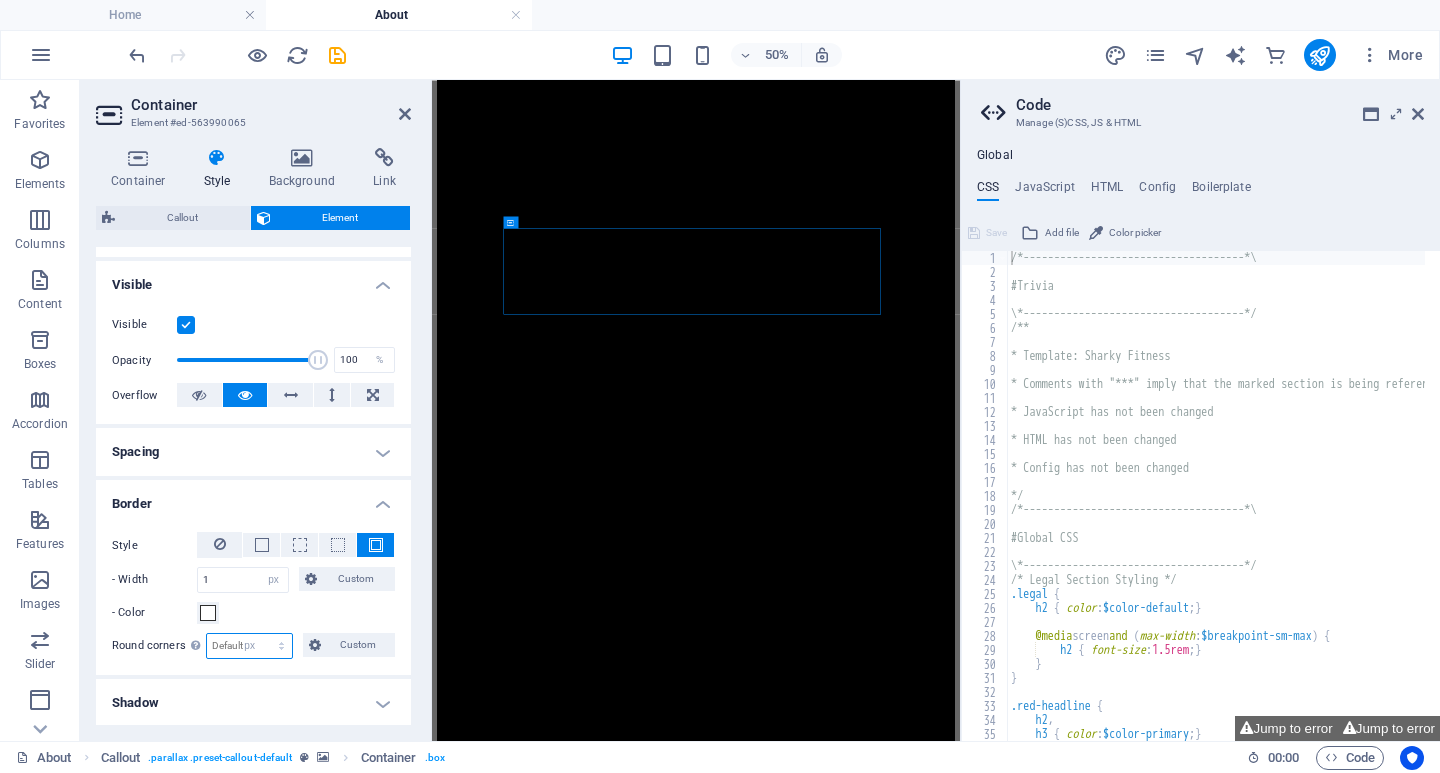 click on "Default px rem % vh vw Custom" at bounding box center [249, 646] 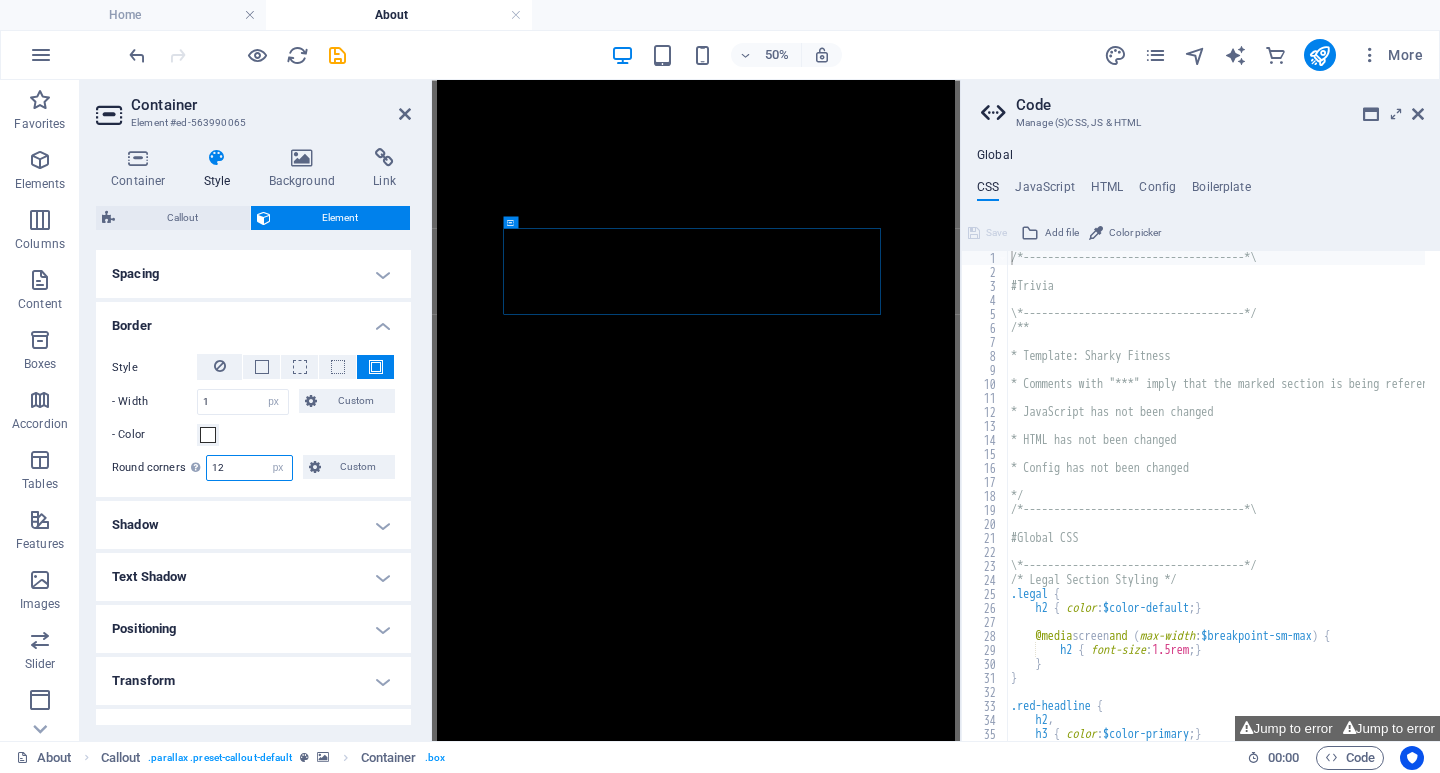 scroll, scrollTop: 500, scrollLeft: 0, axis: vertical 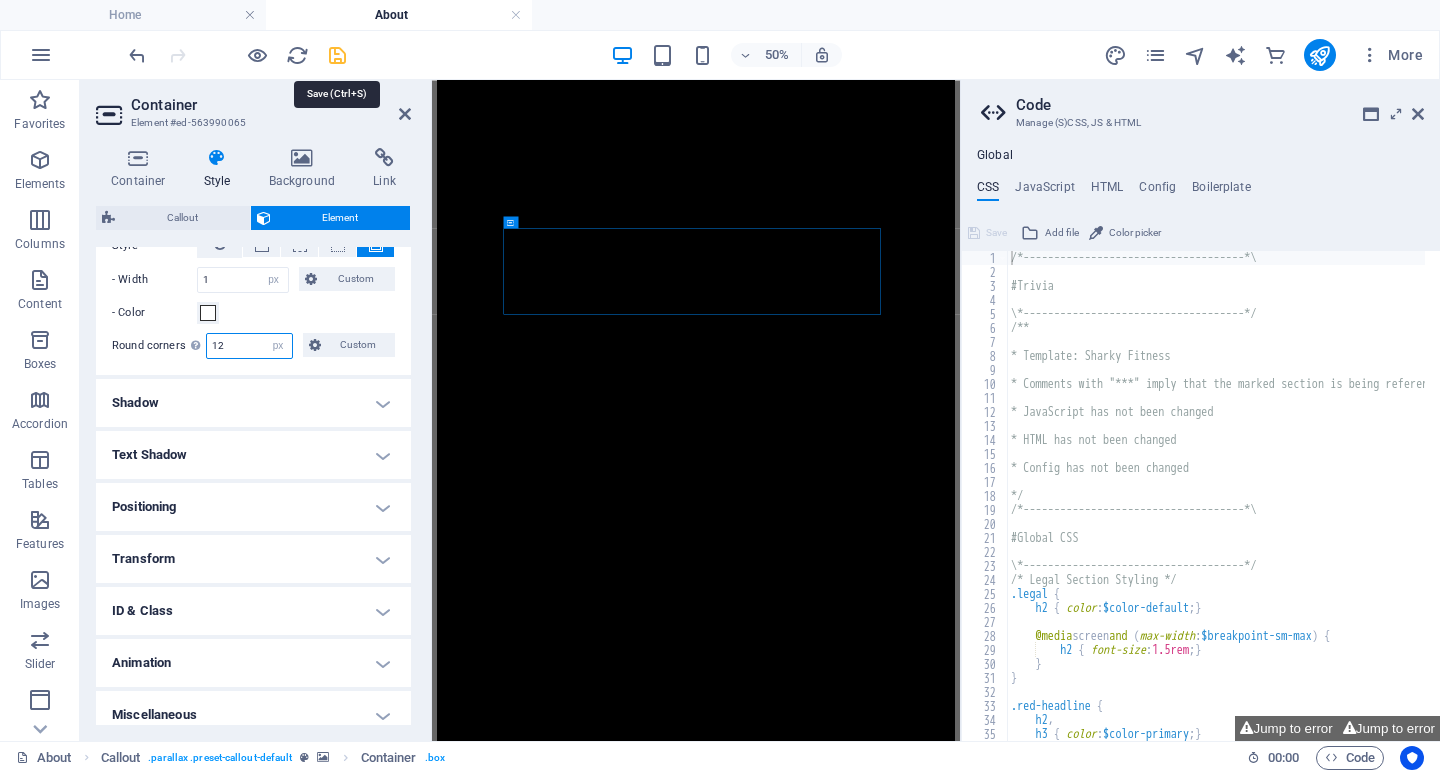 type on "12" 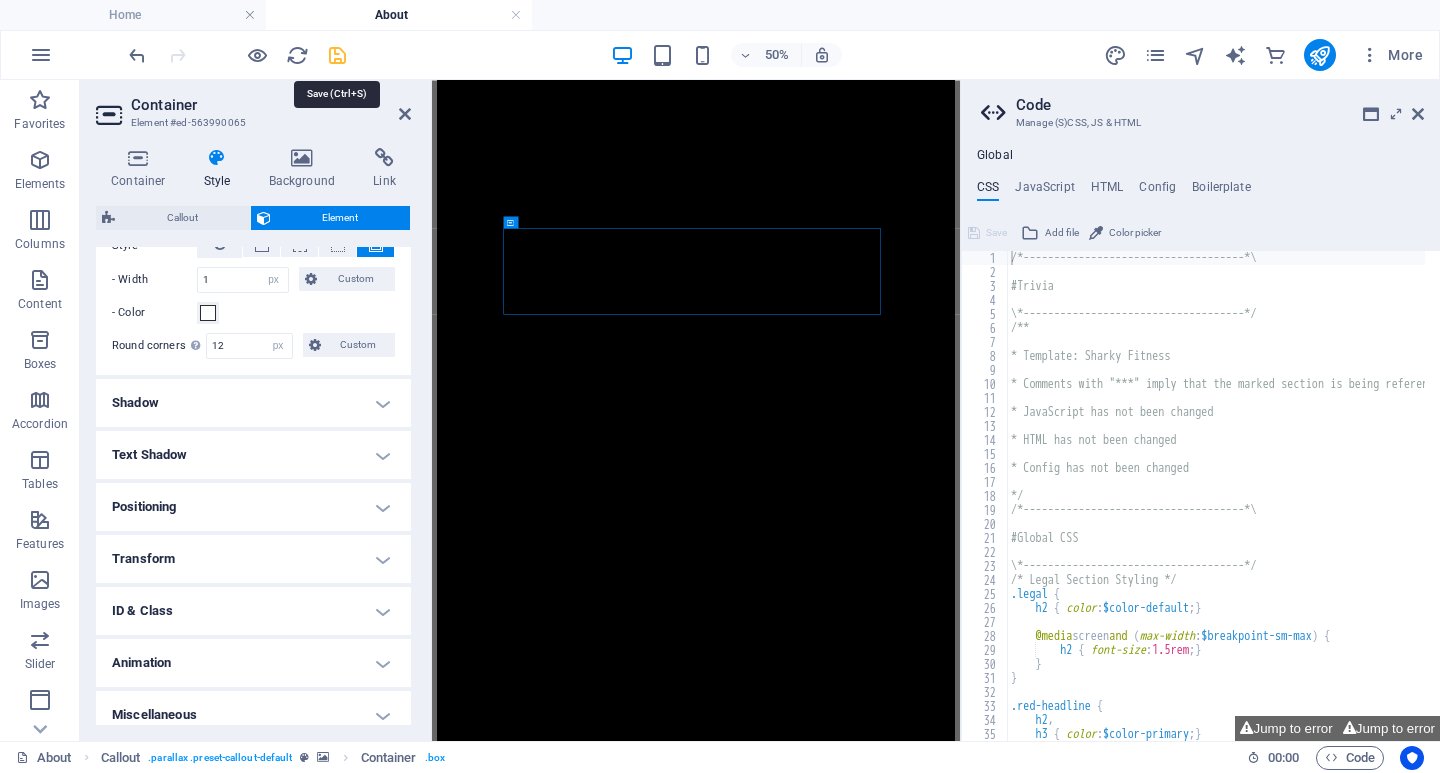 click at bounding box center (337, 55) 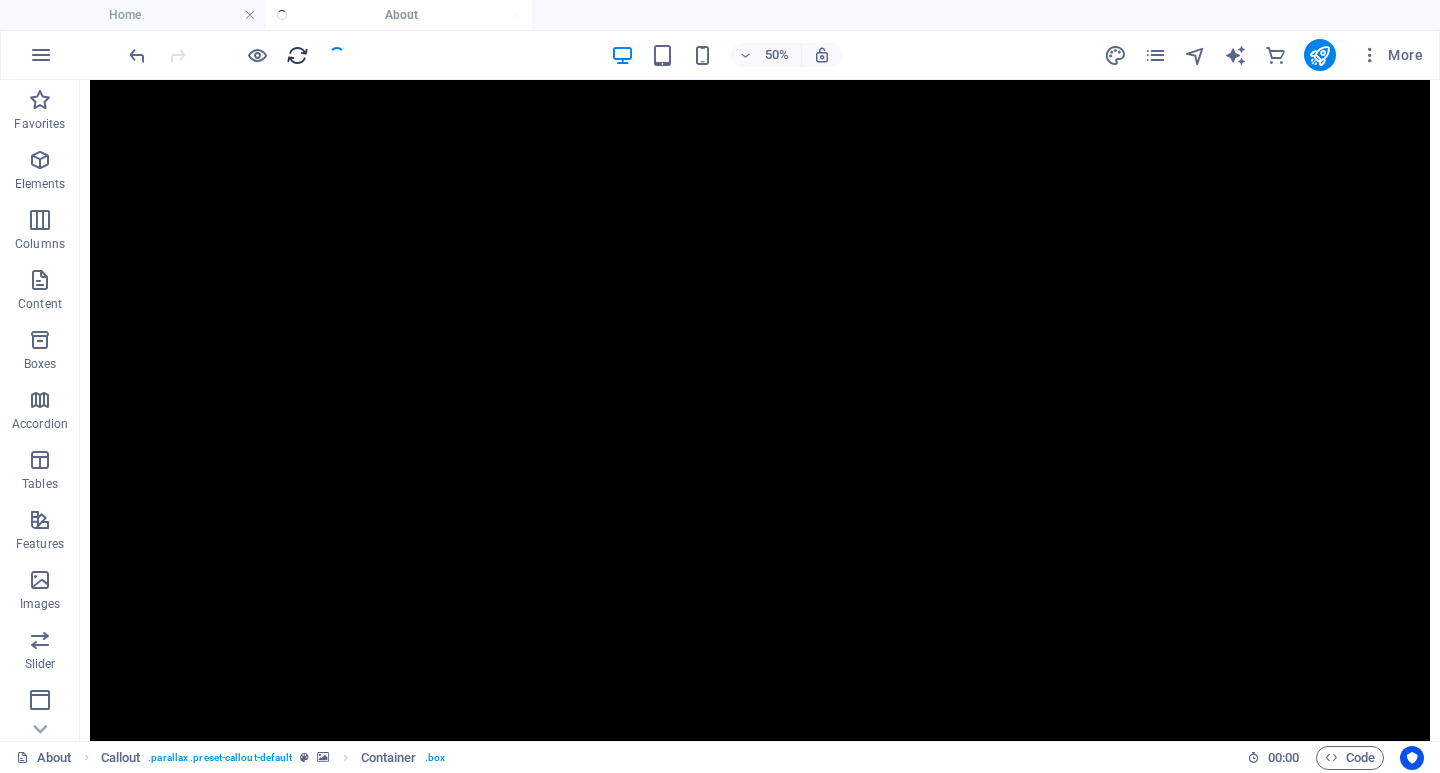 scroll, scrollTop: 3603, scrollLeft: 0, axis: vertical 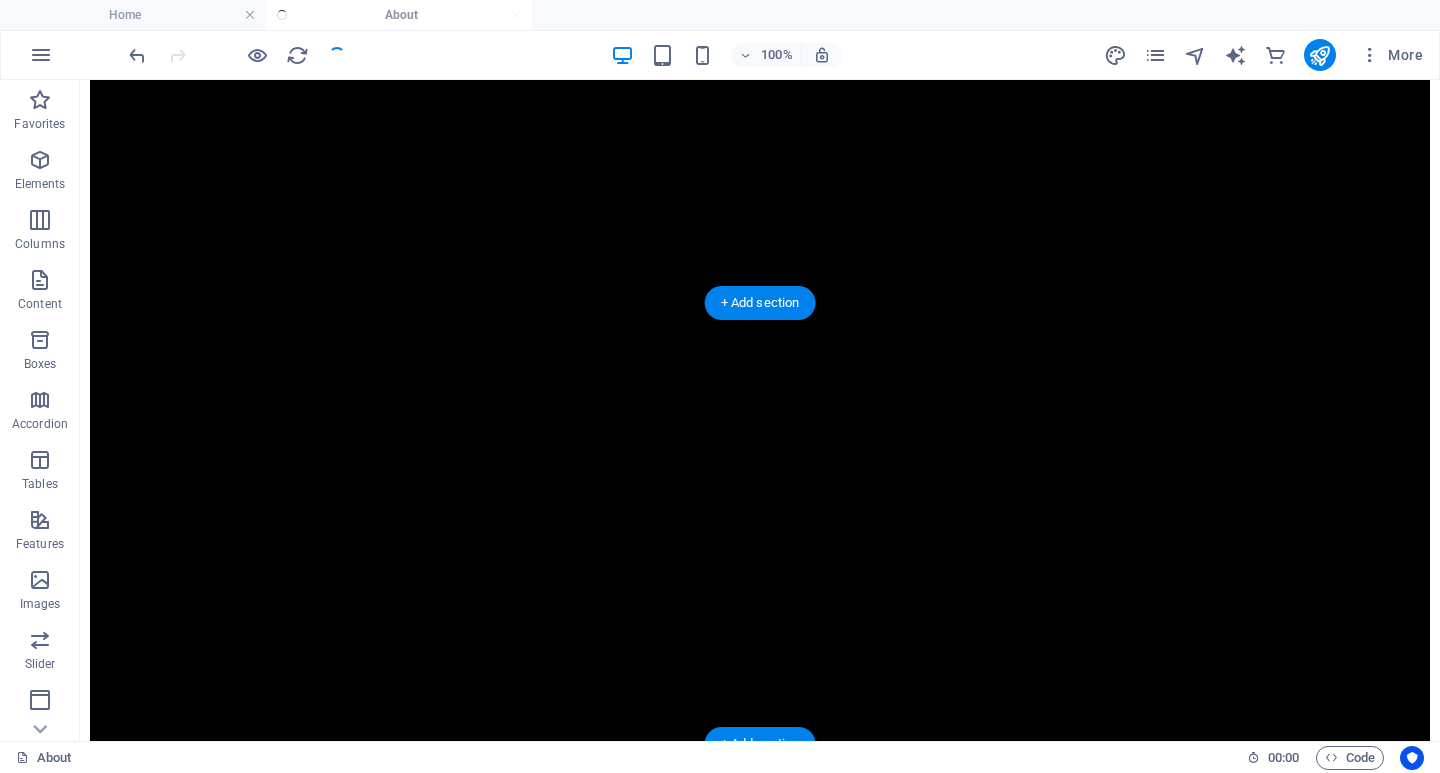 click at bounding box center [760, 23073] 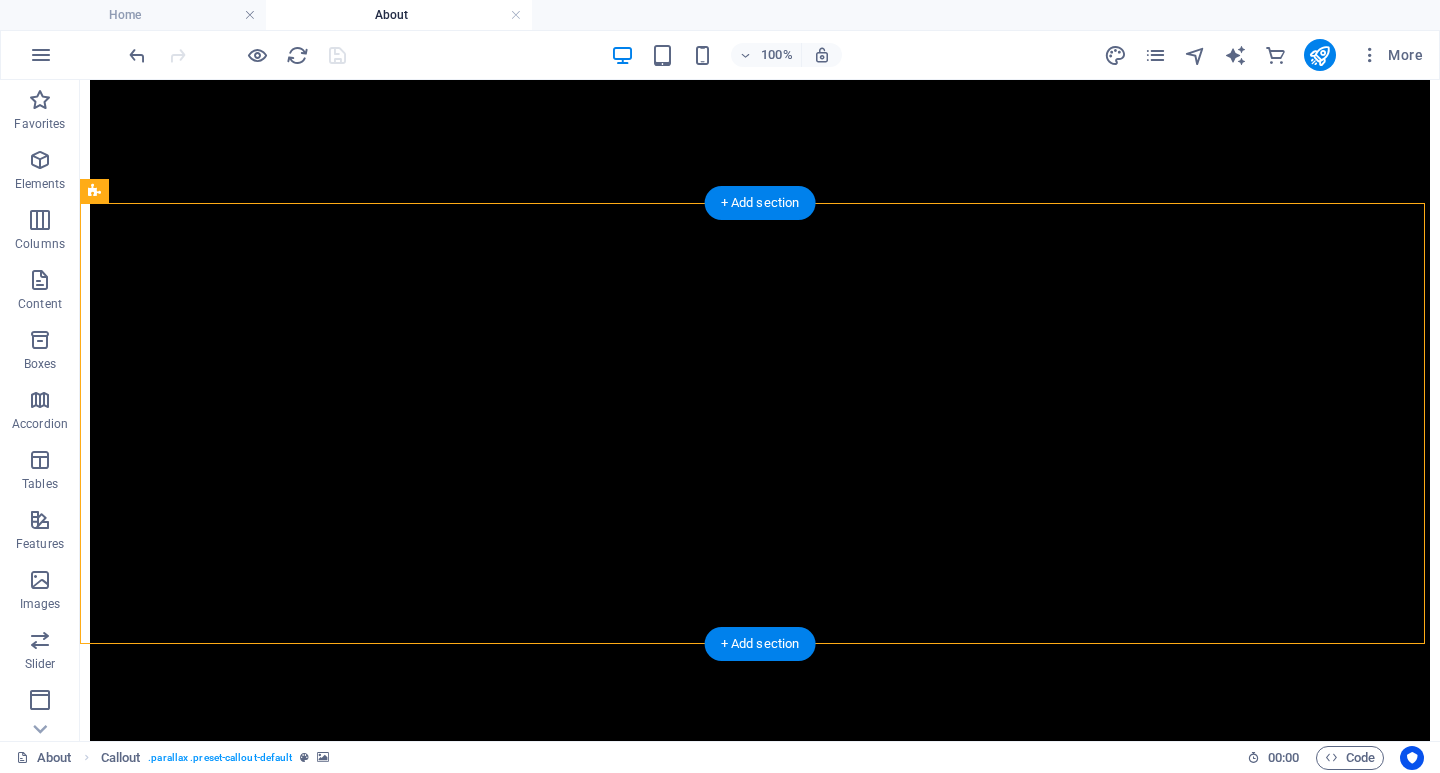 scroll, scrollTop: 3703, scrollLeft: 0, axis: vertical 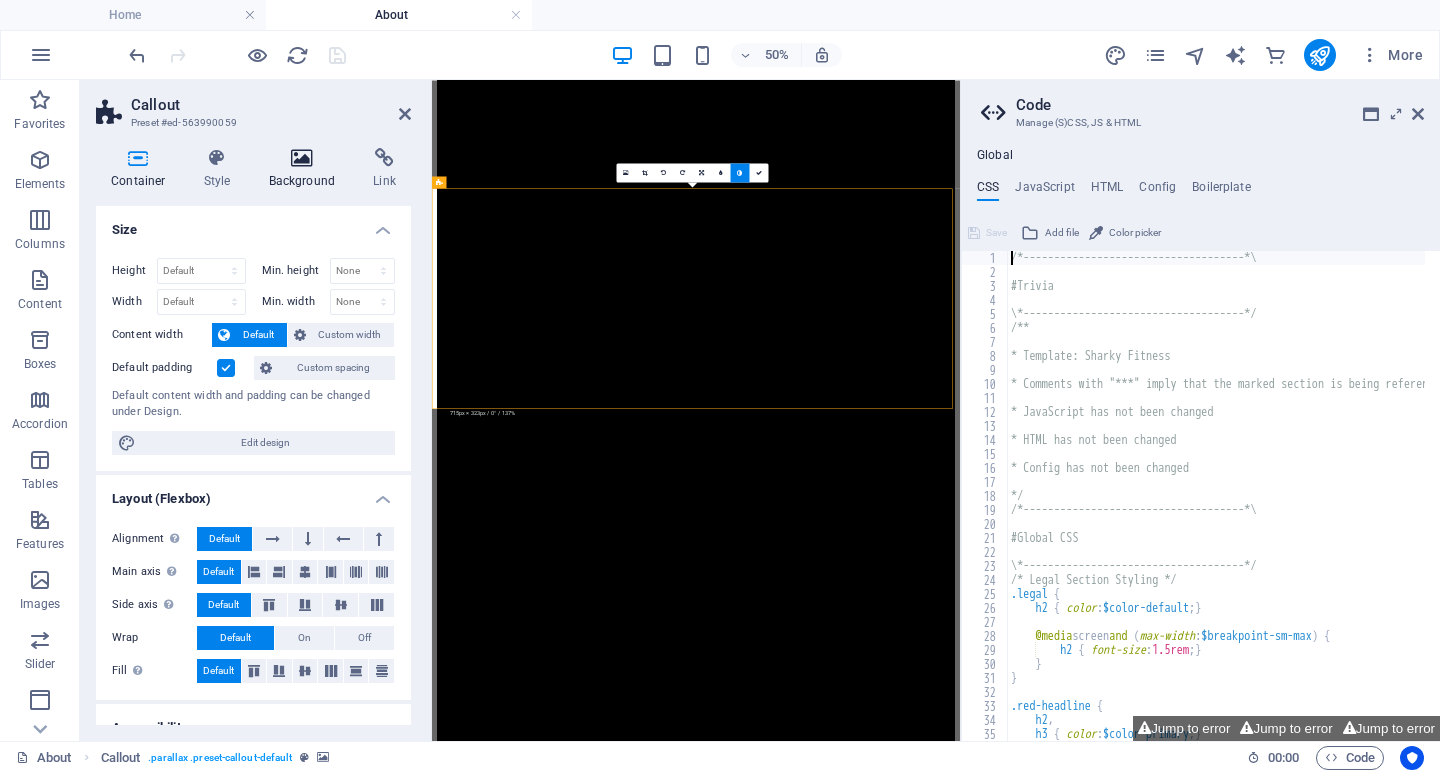 click on "Background" at bounding box center (306, 169) 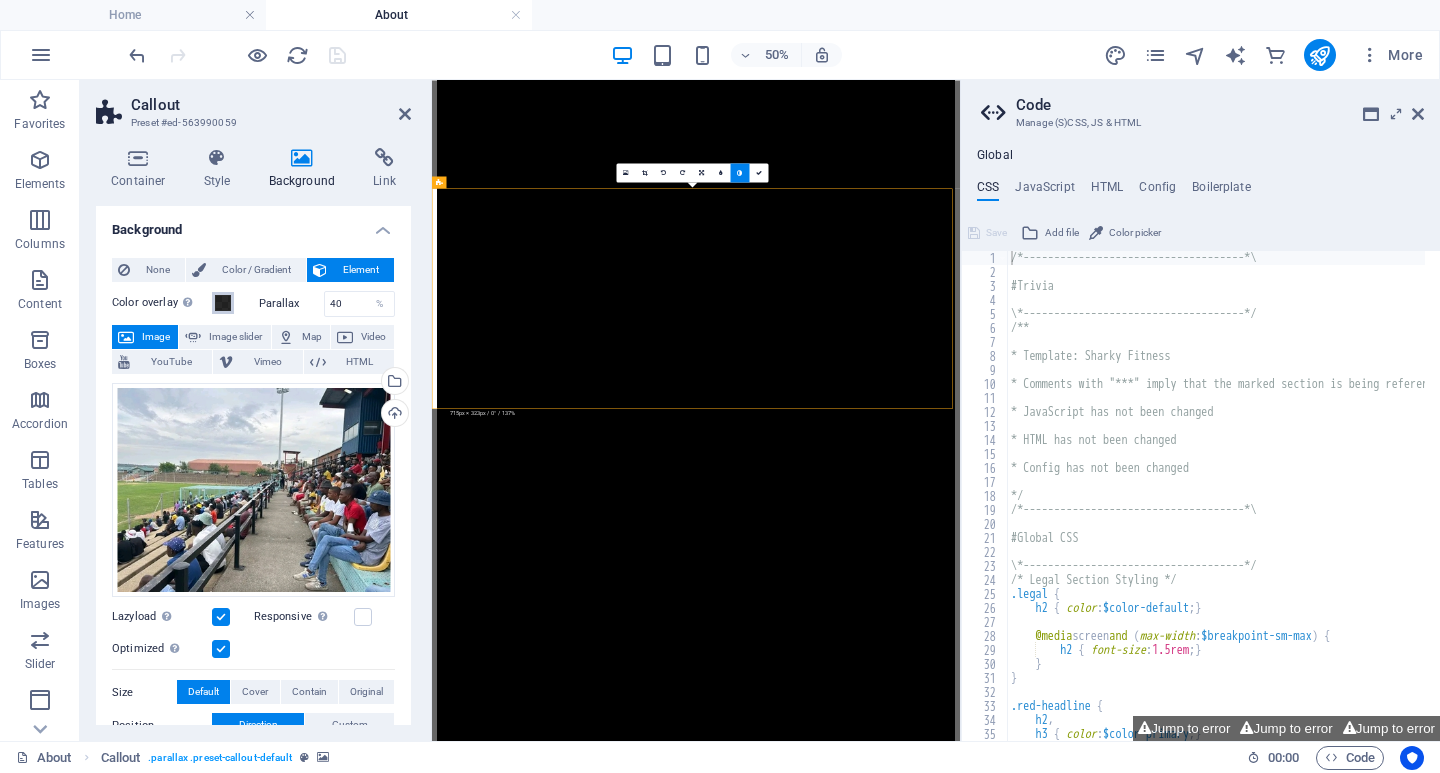 click at bounding box center (223, 303) 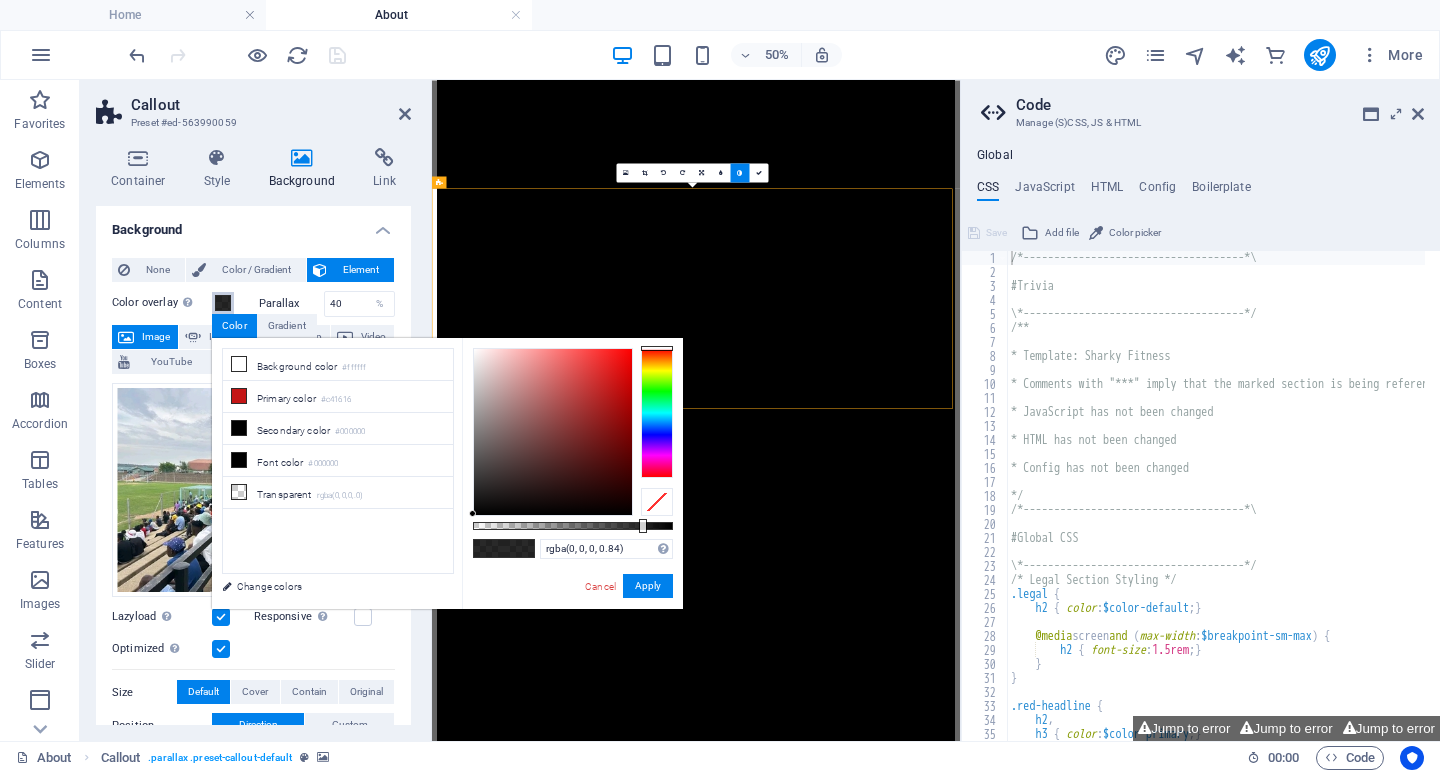 type on "rgba(0, 0, 0, 0.465)" 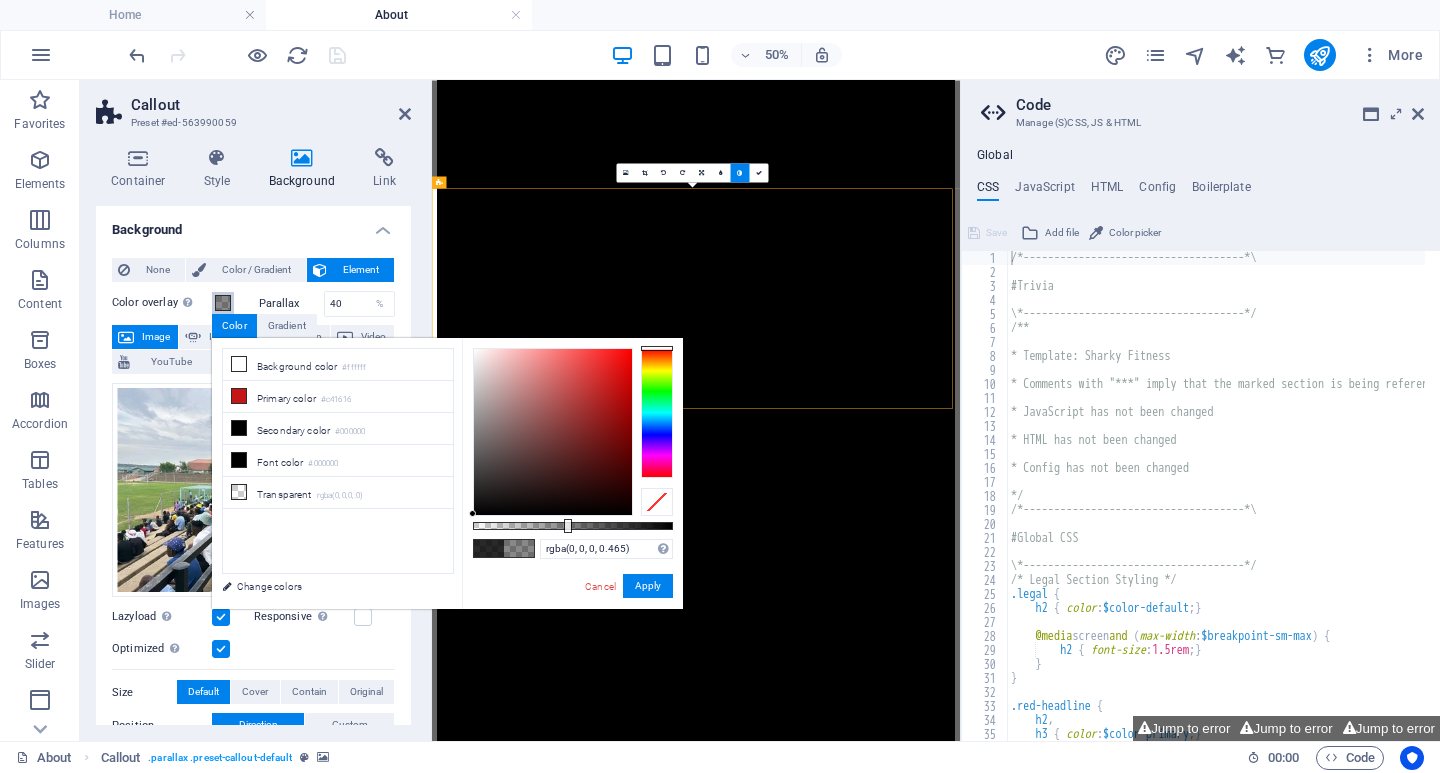 click at bounding box center (573, 526) 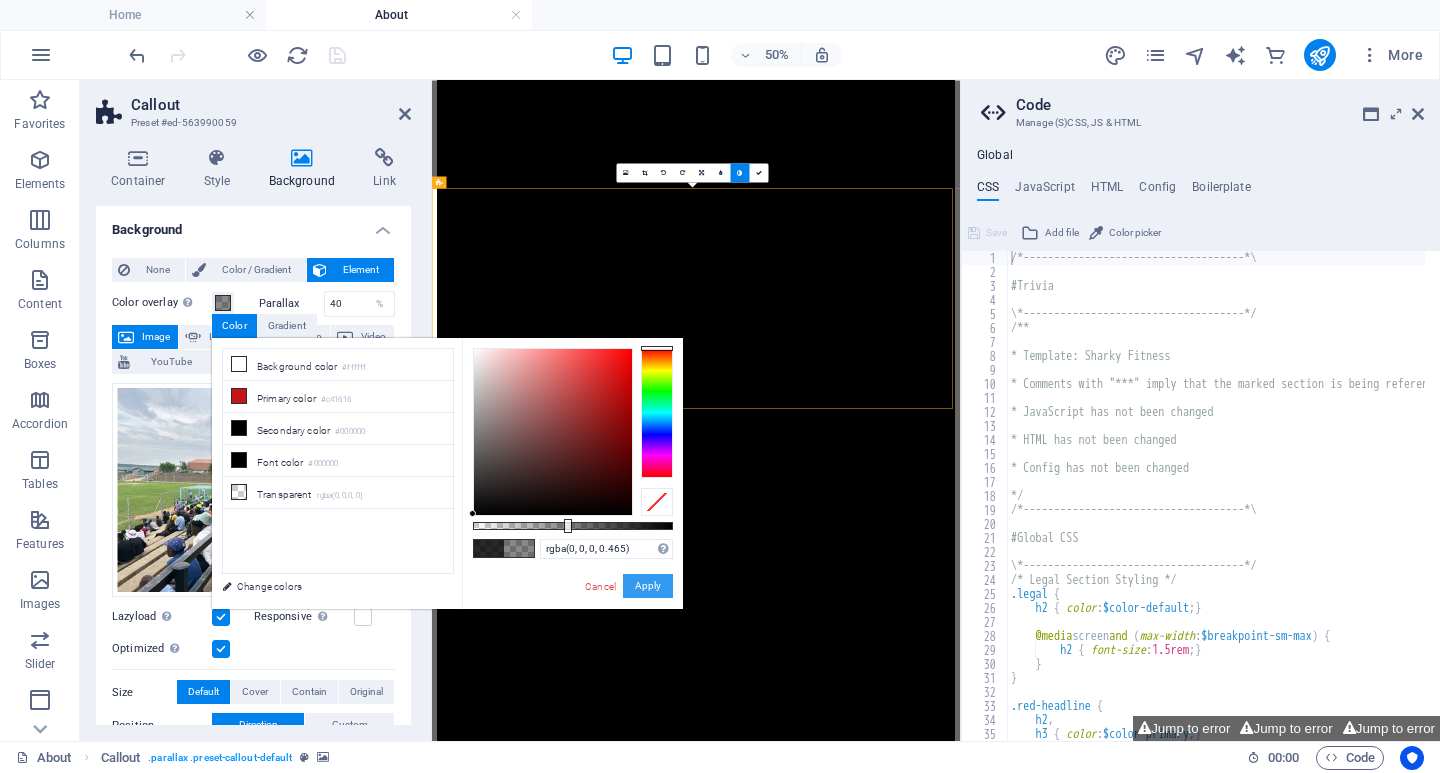 click on "Apply" at bounding box center [648, 586] 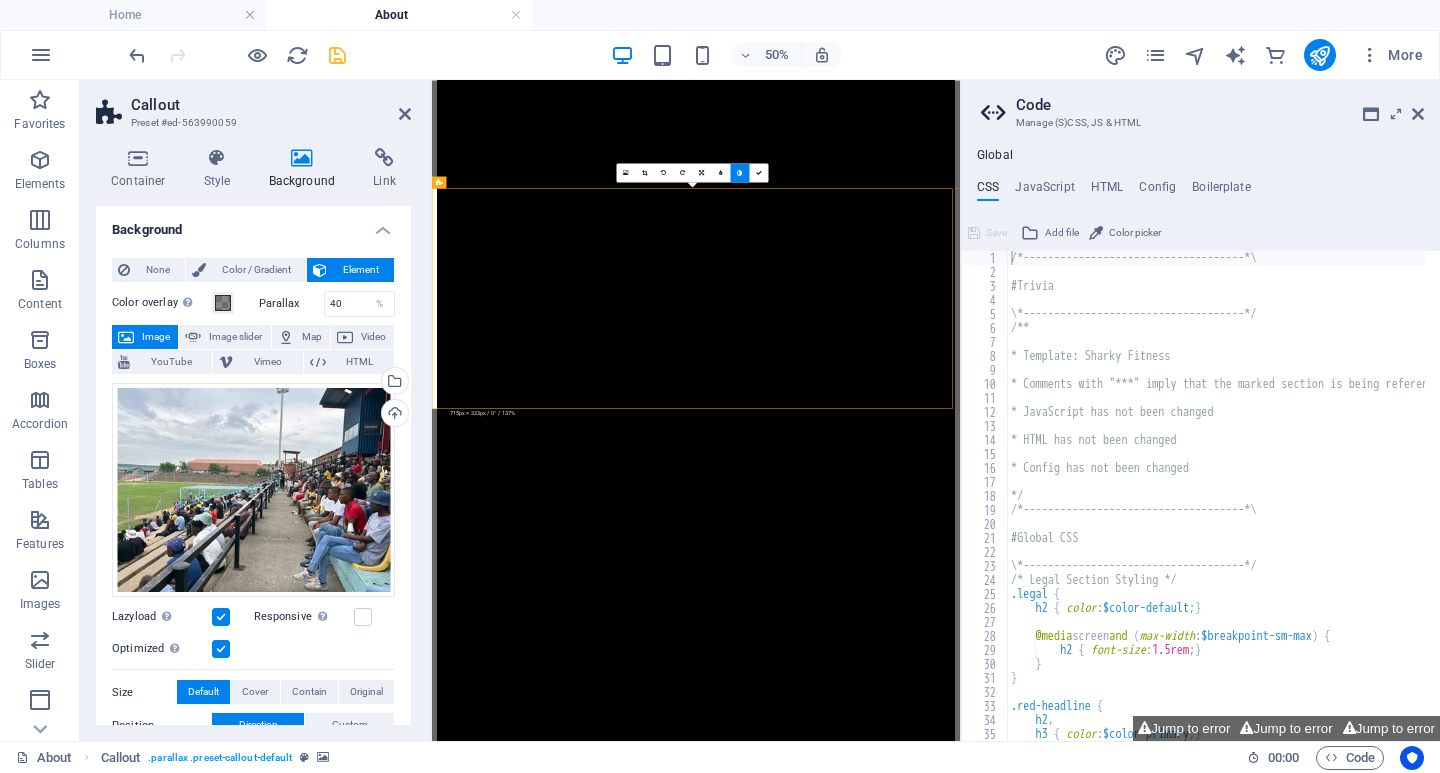 click at bounding box center (739, 173) 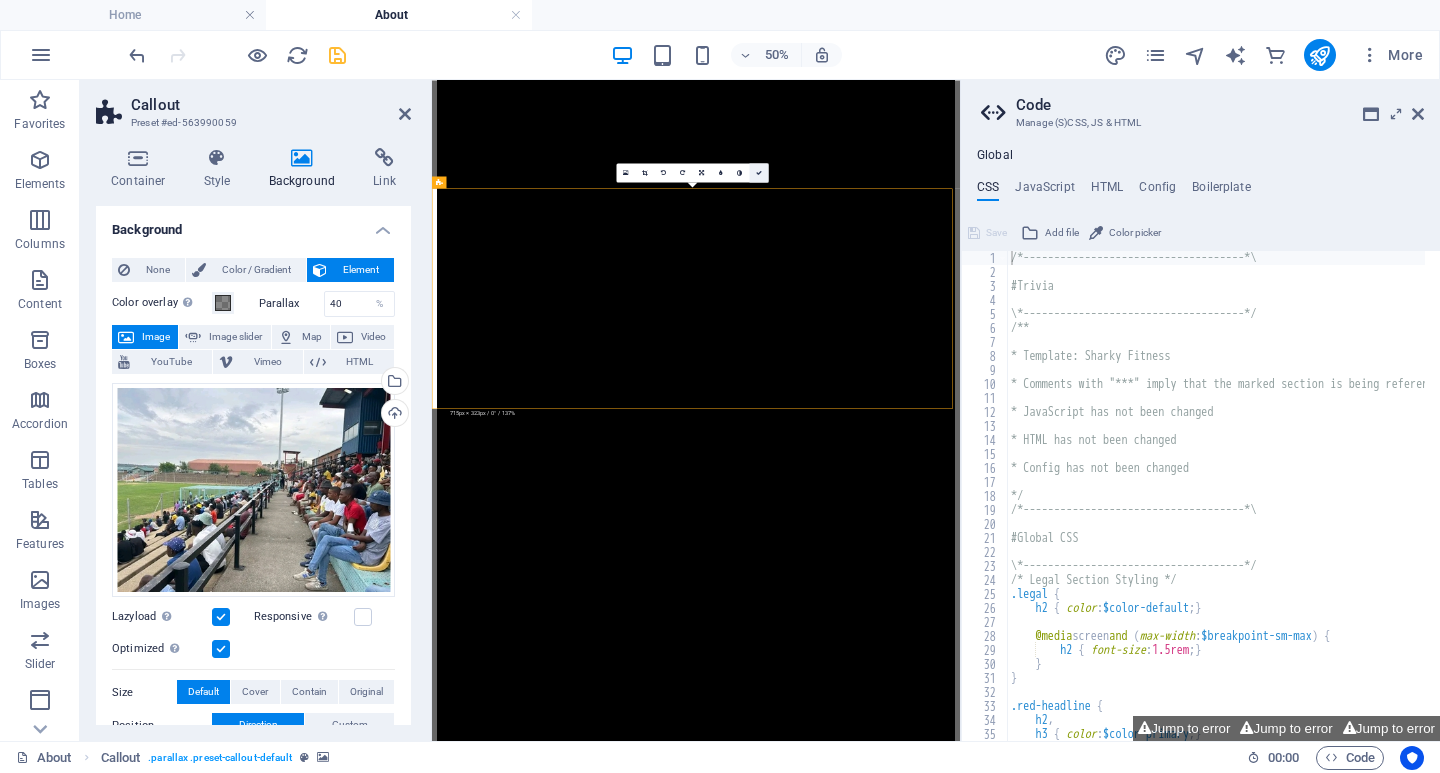 click at bounding box center (758, 172) 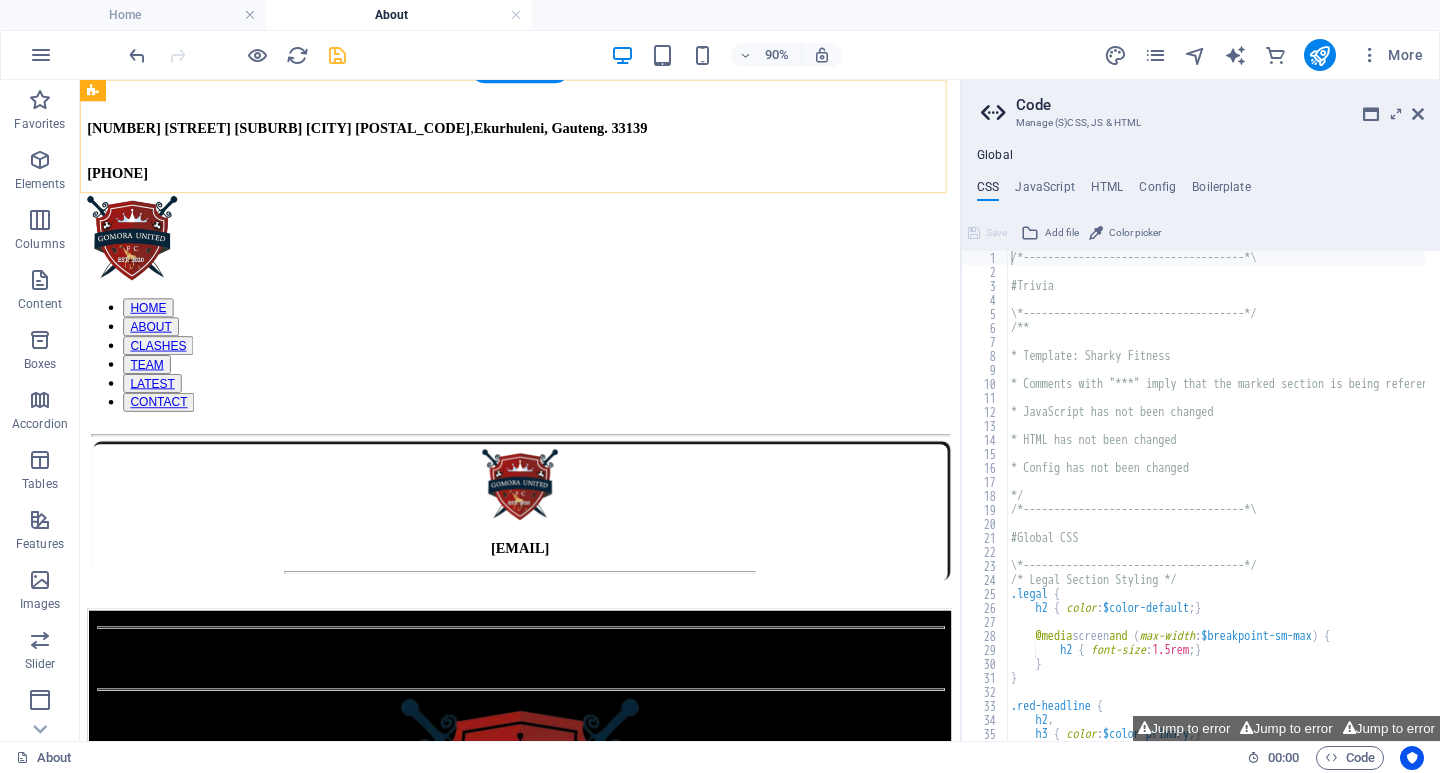 scroll, scrollTop: 600, scrollLeft: 0, axis: vertical 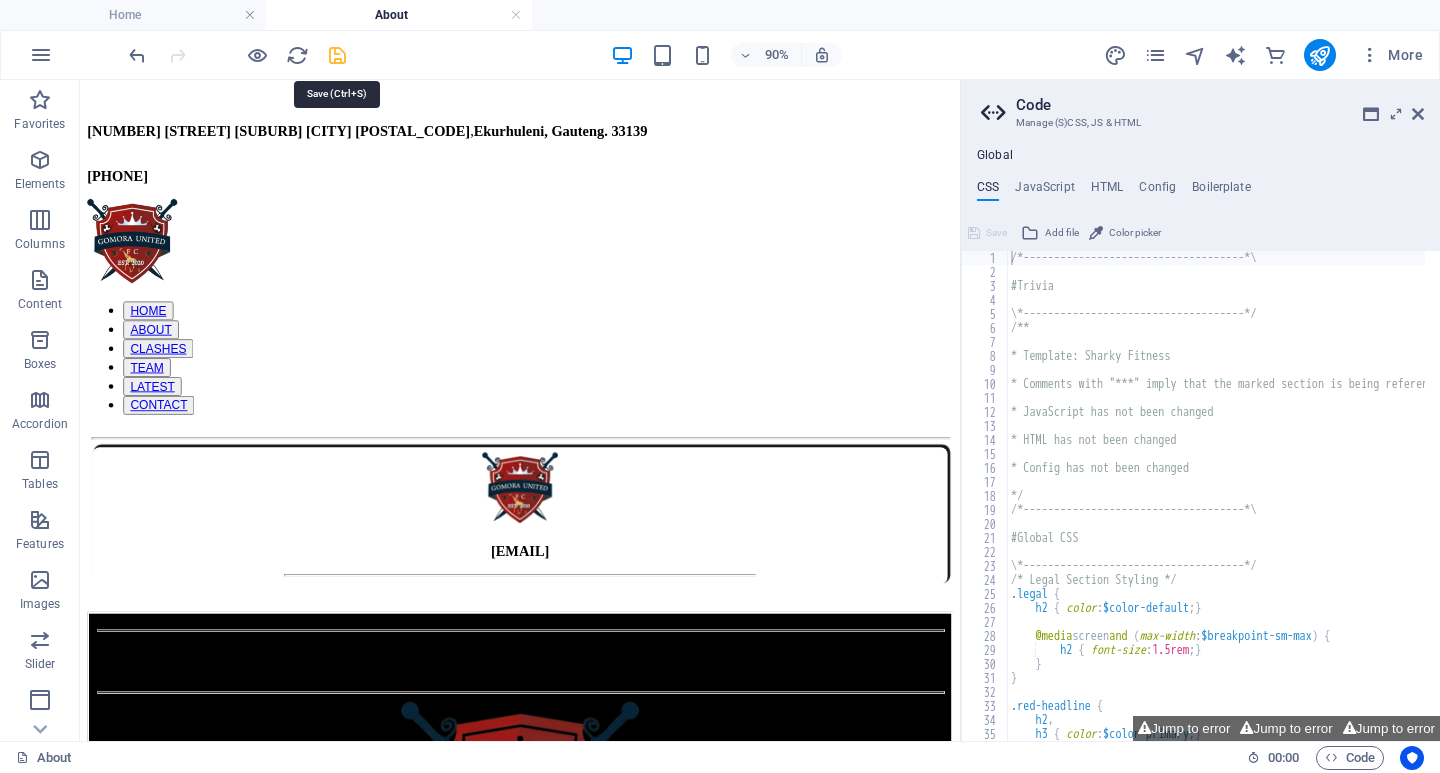 click at bounding box center (337, 55) 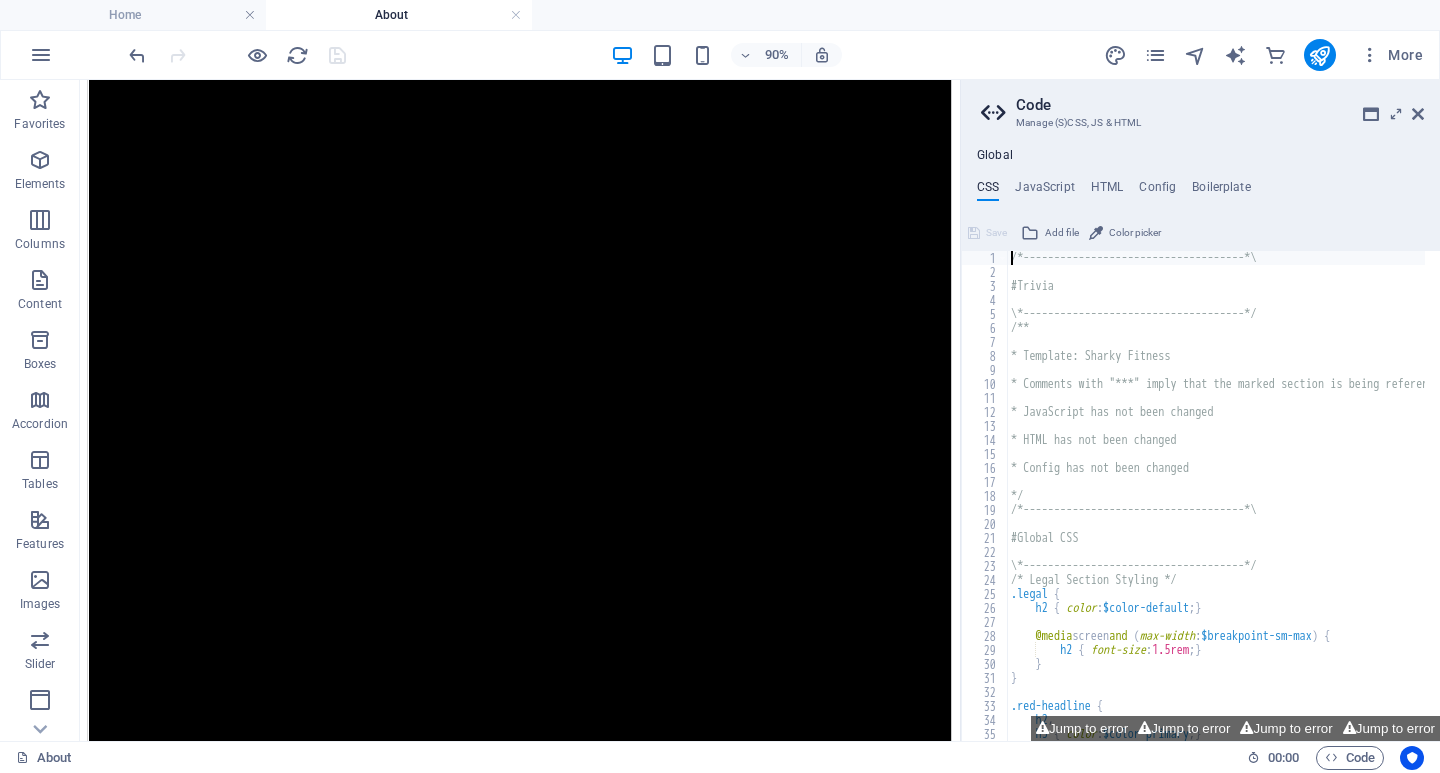 scroll, scrollTop: 3670, scrollLeft: 0, axis: vertical 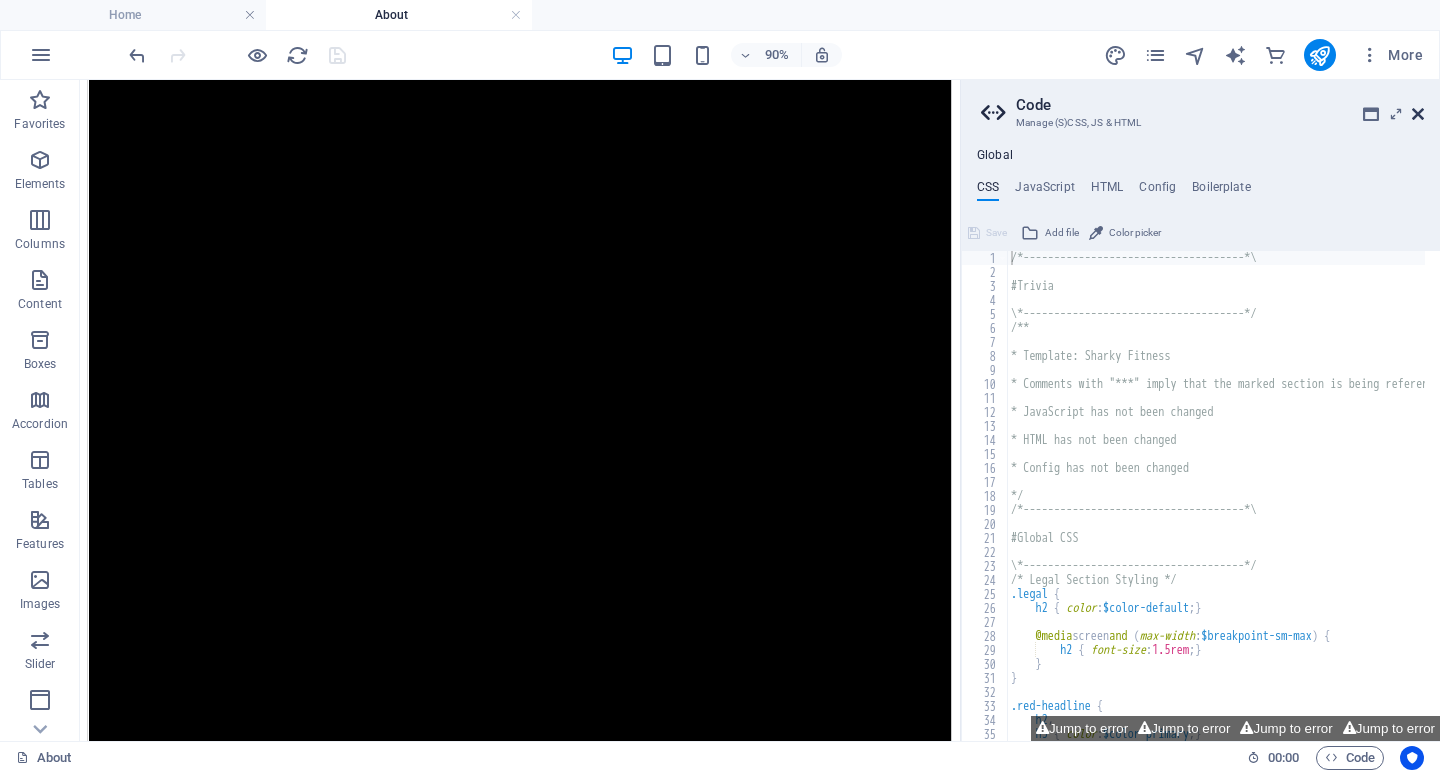 click at bounding box center [1418, 114] 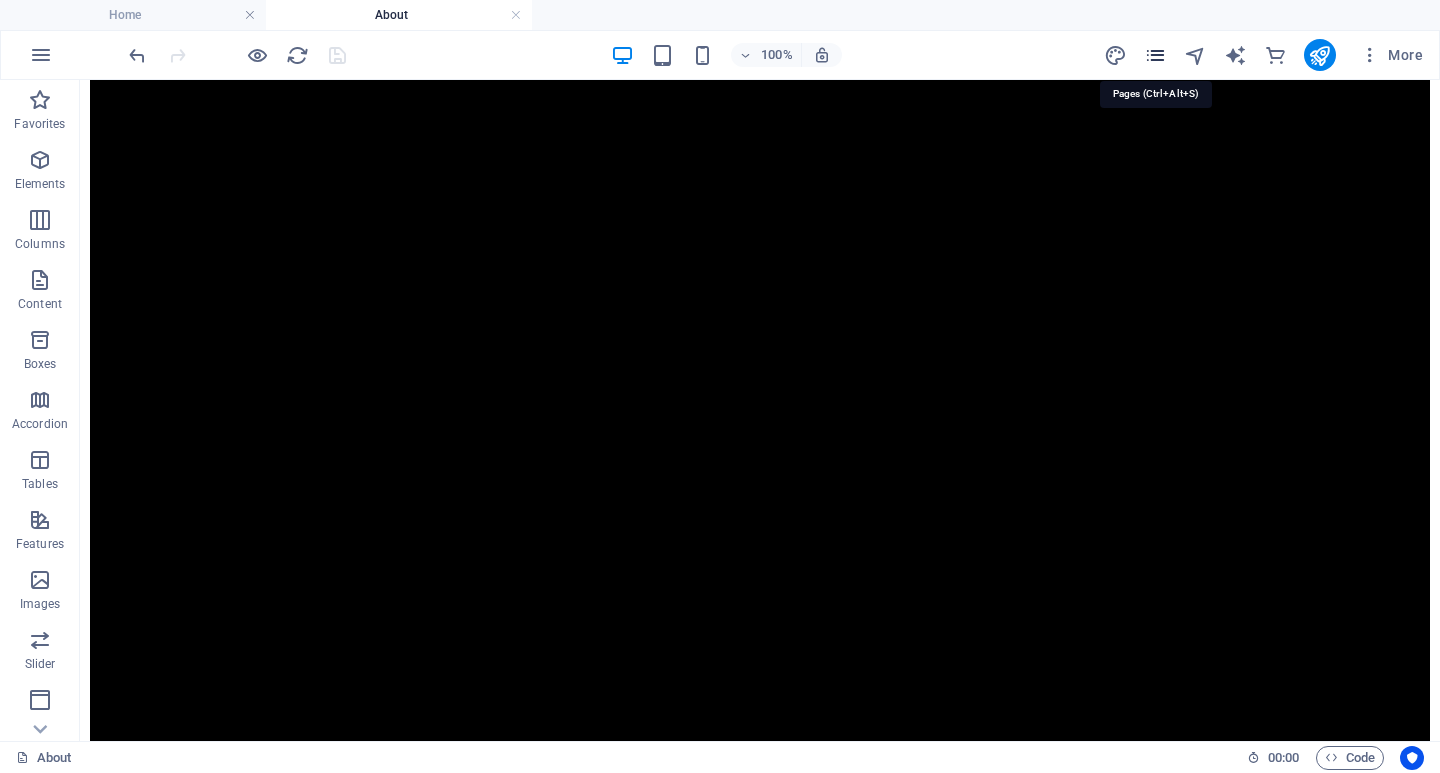 click at bounding box center [1155, 55] 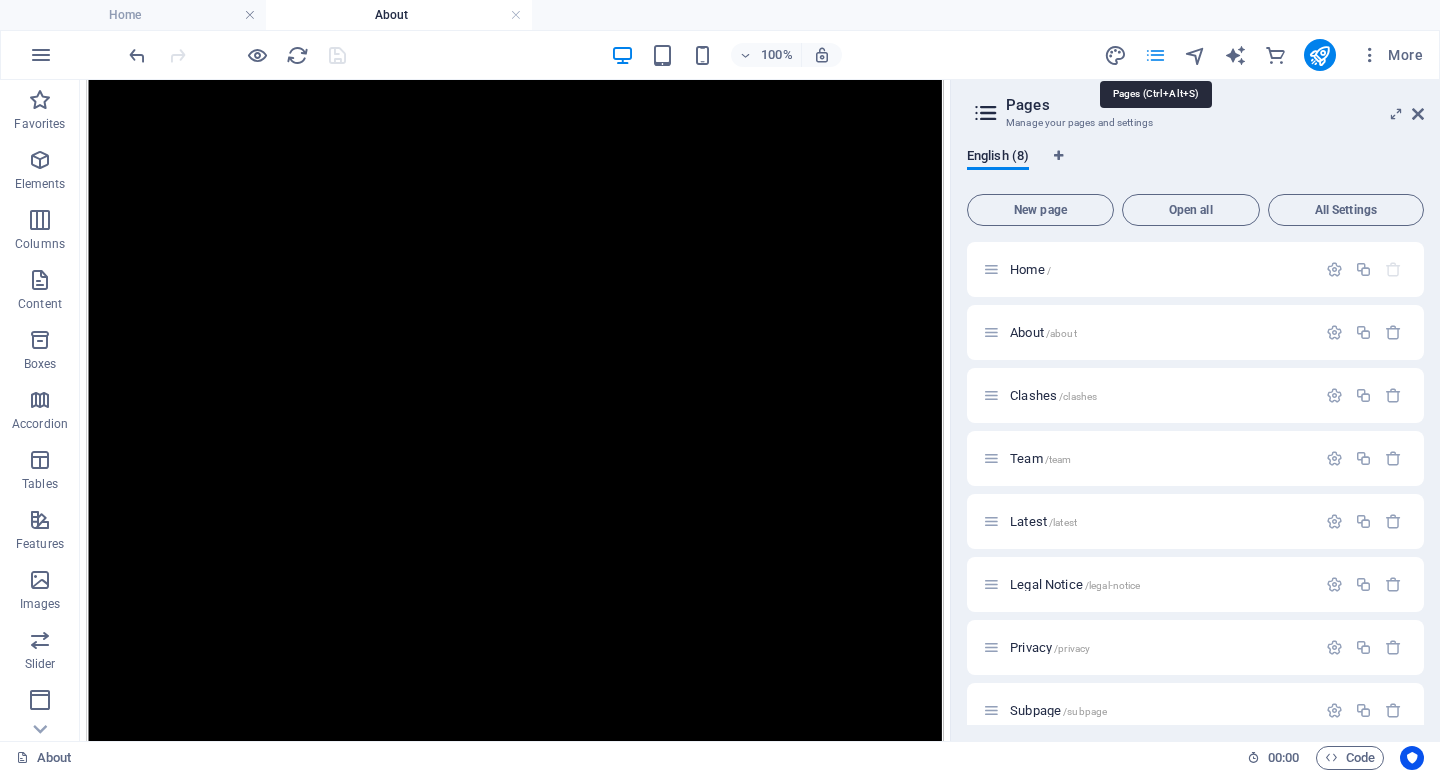scroll, scrollTop: 3599, scrollLeft: 0, axis: vertical 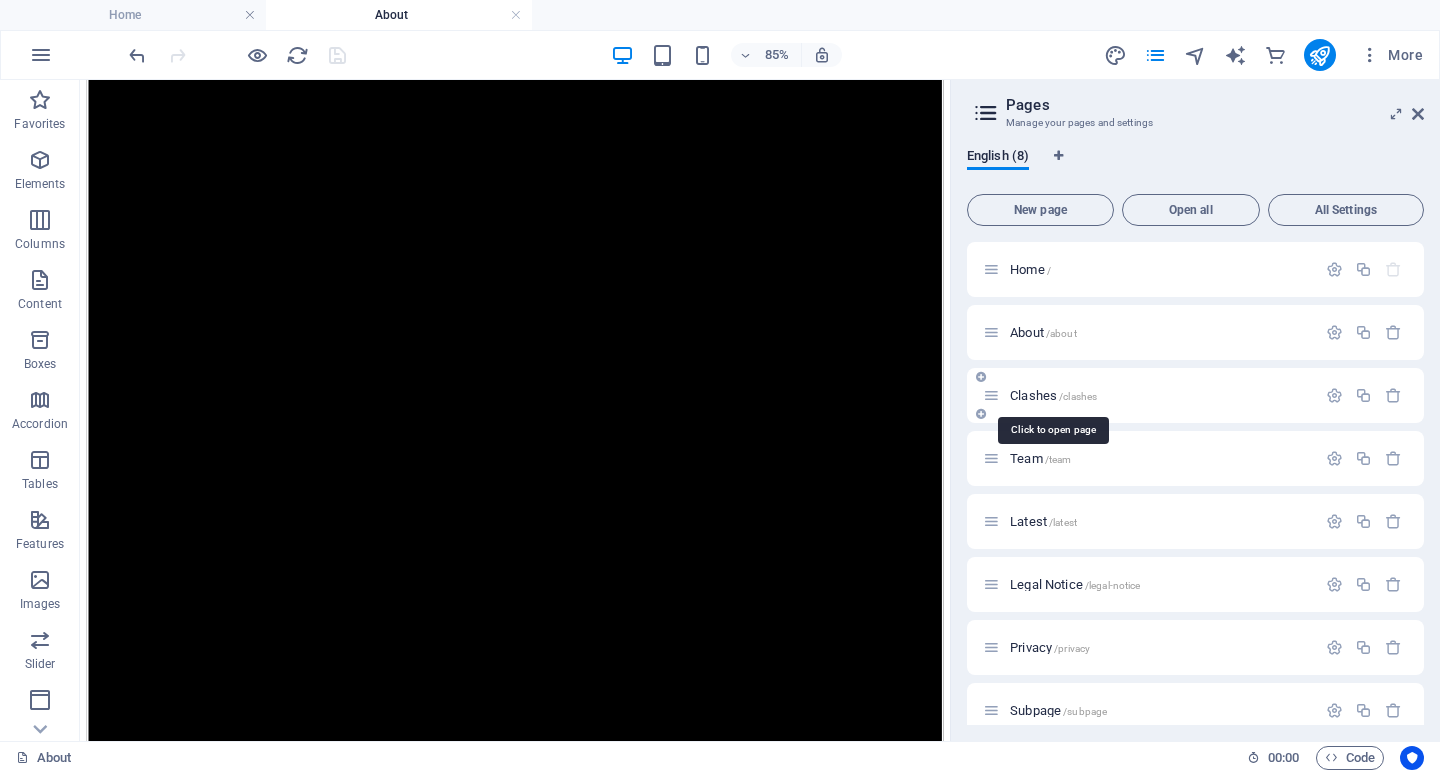 click on "Clashes /clashes" at bounding box center (1053, 395) 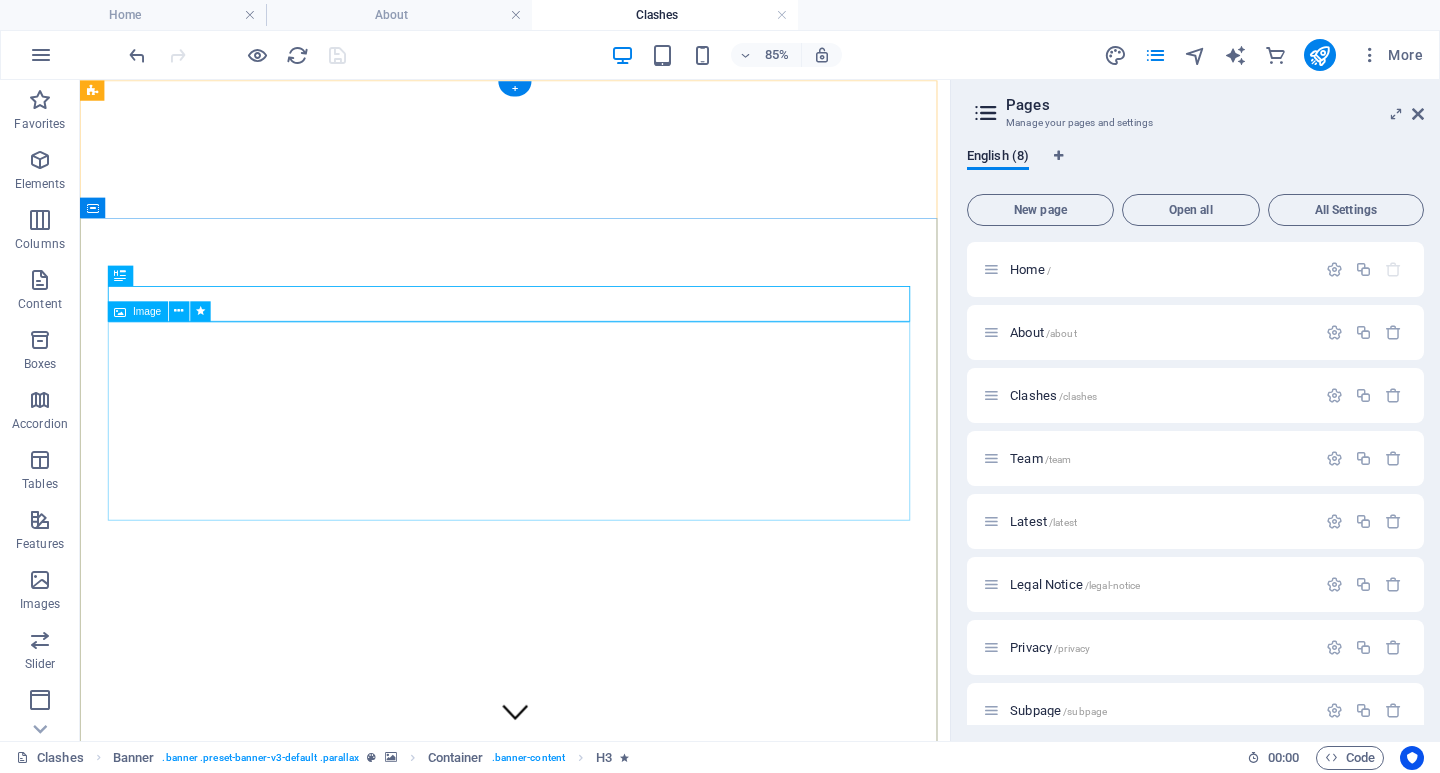 scroll, scrollTop: 0, scrollLeft: 0, axis: both 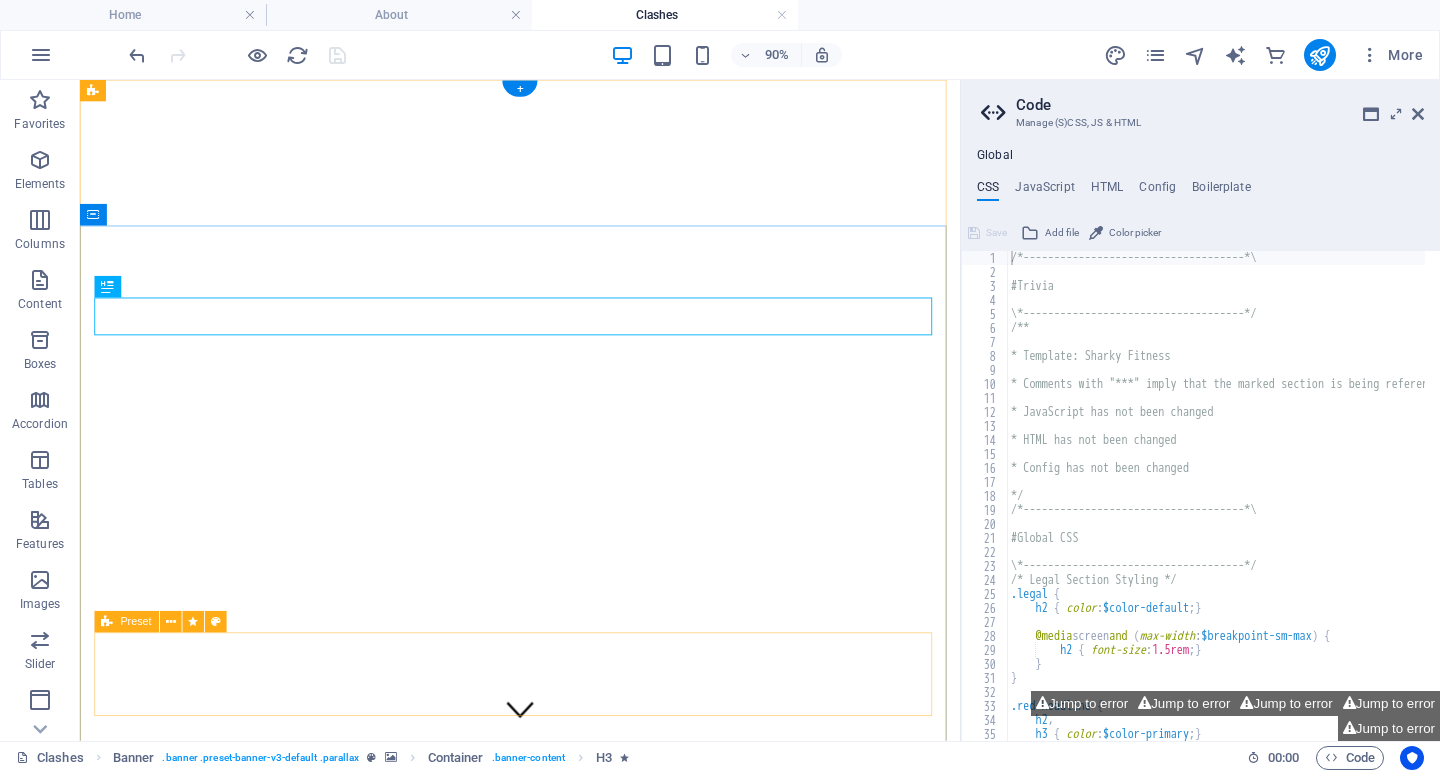 click at bounding box center (569, 5135) 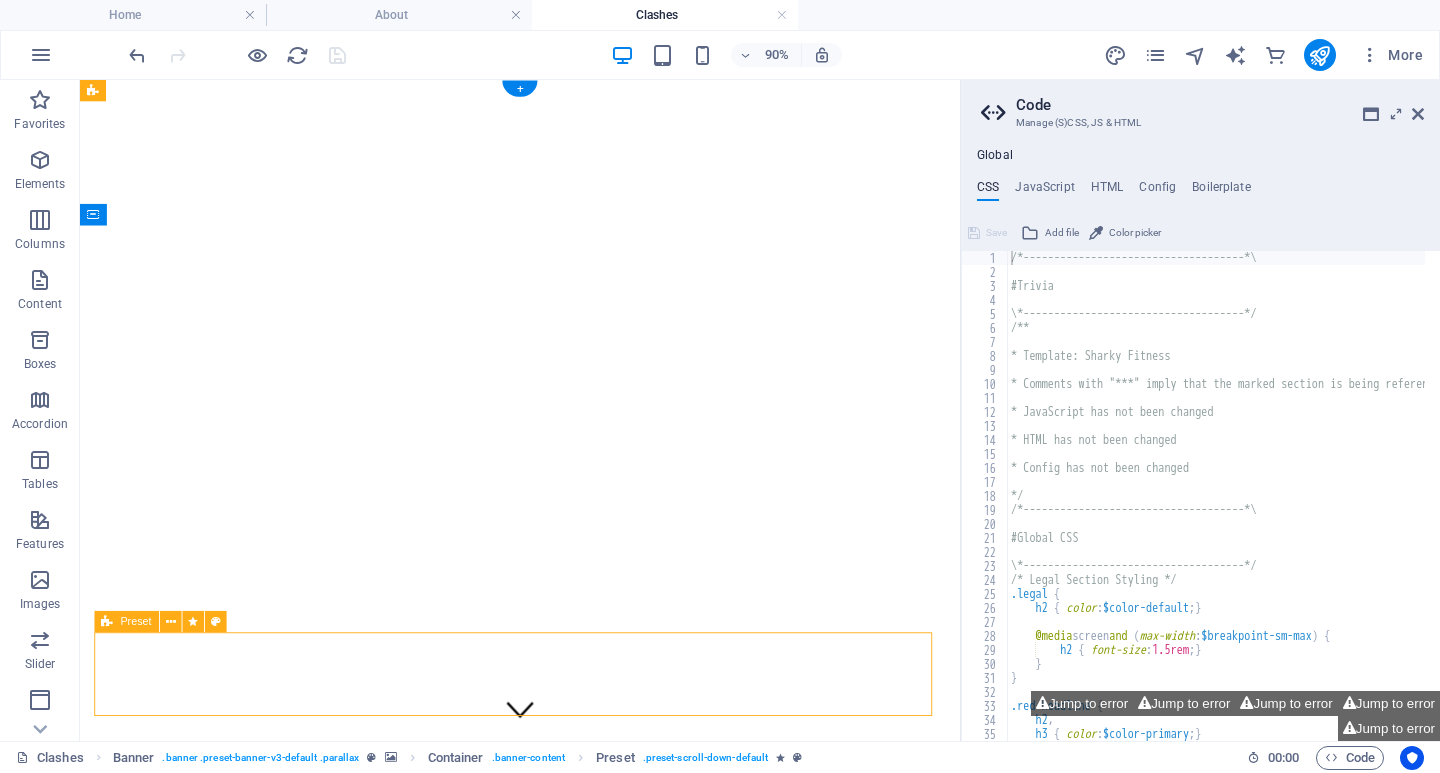 click at bounding box center [569, 5135] 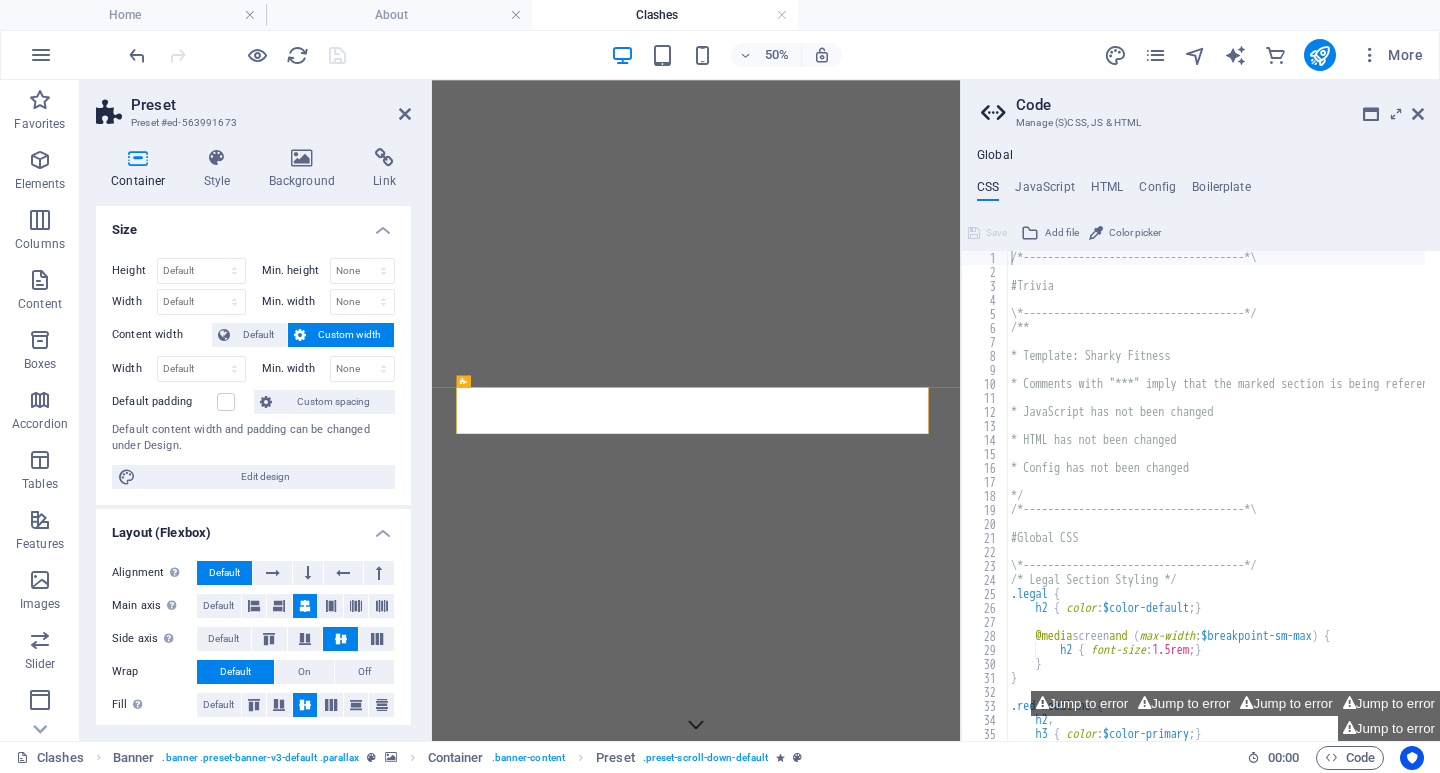 click at bounding box center [960, 5369] 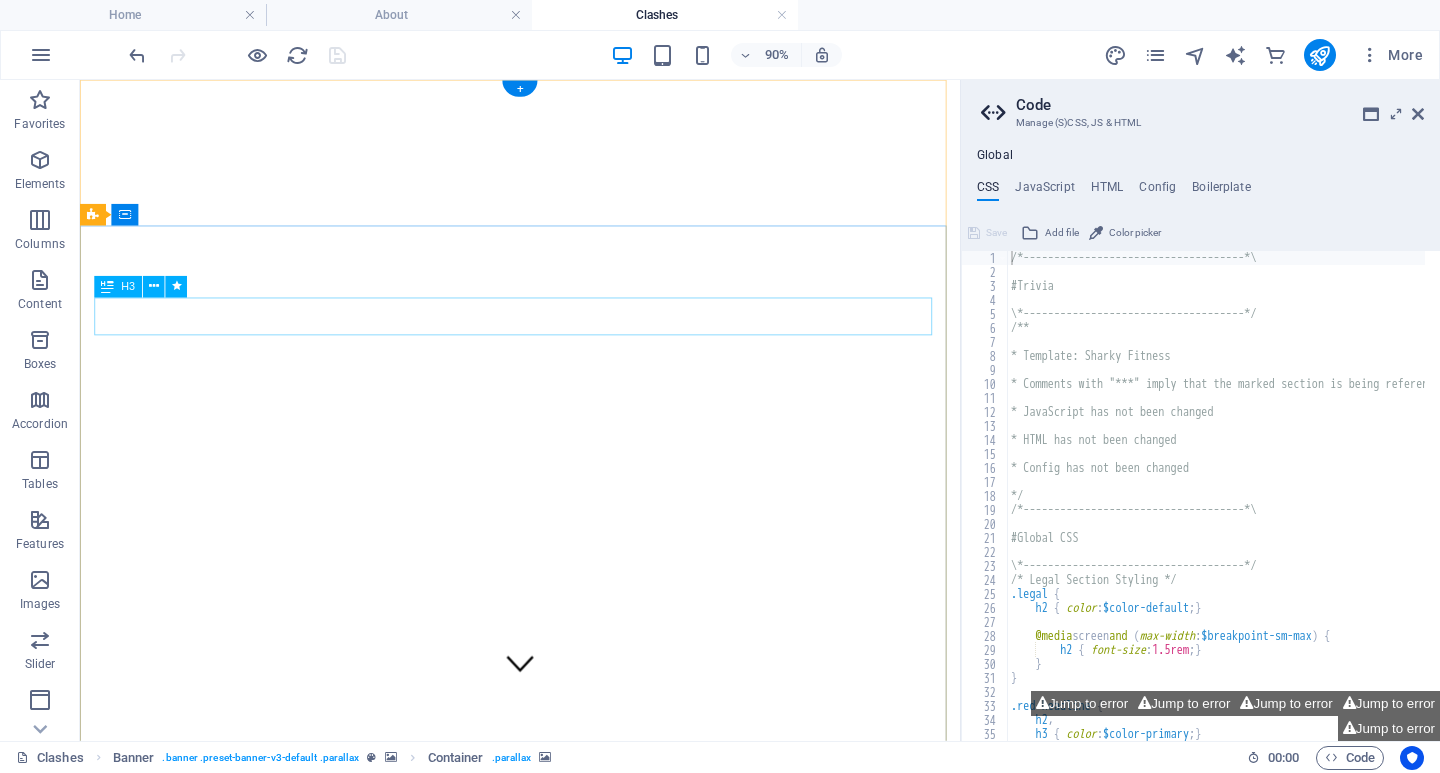 scroll, scrollTop: 0, scrollLeft: 0, axis: both 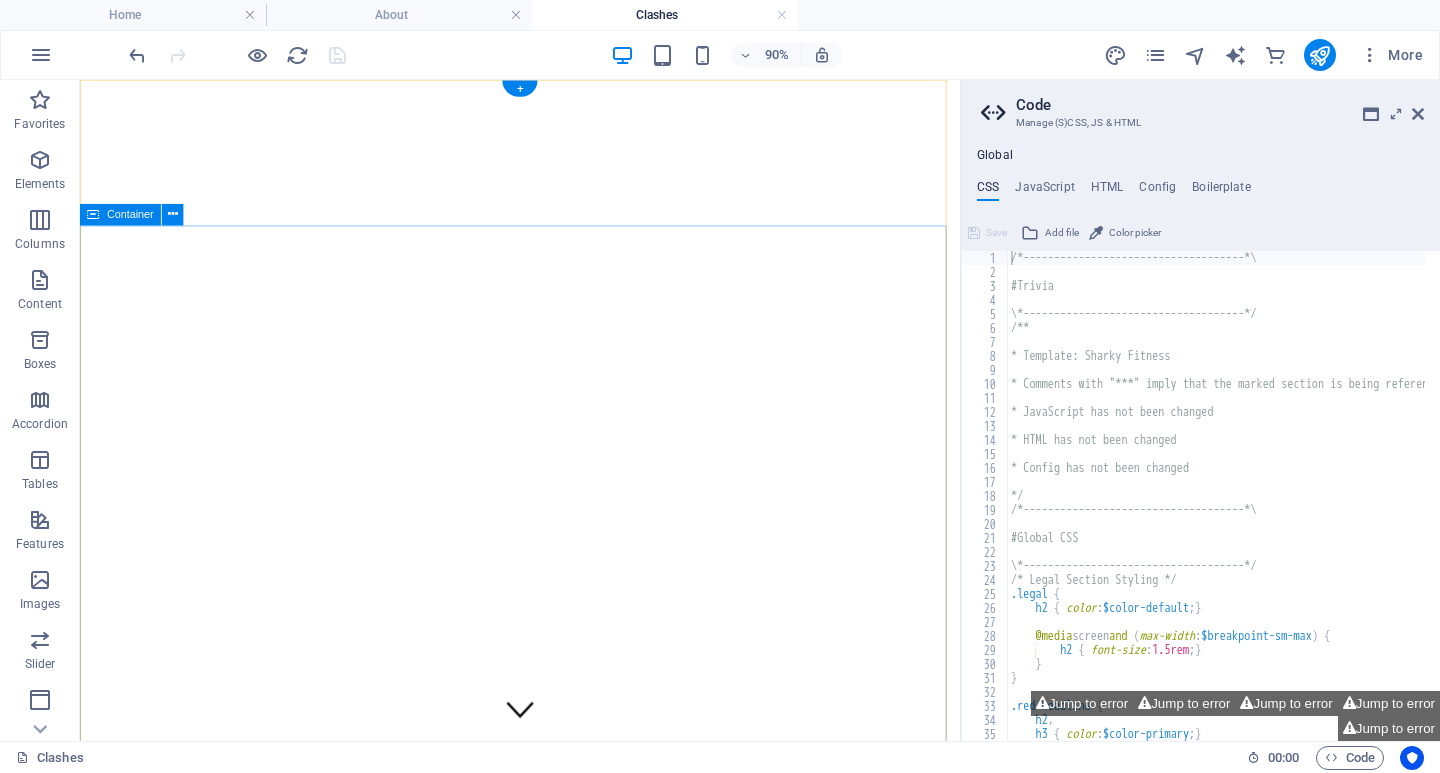 click on "[REGION], [PROVINCE]. [BRAND]" at bounding box center (569, 4940) 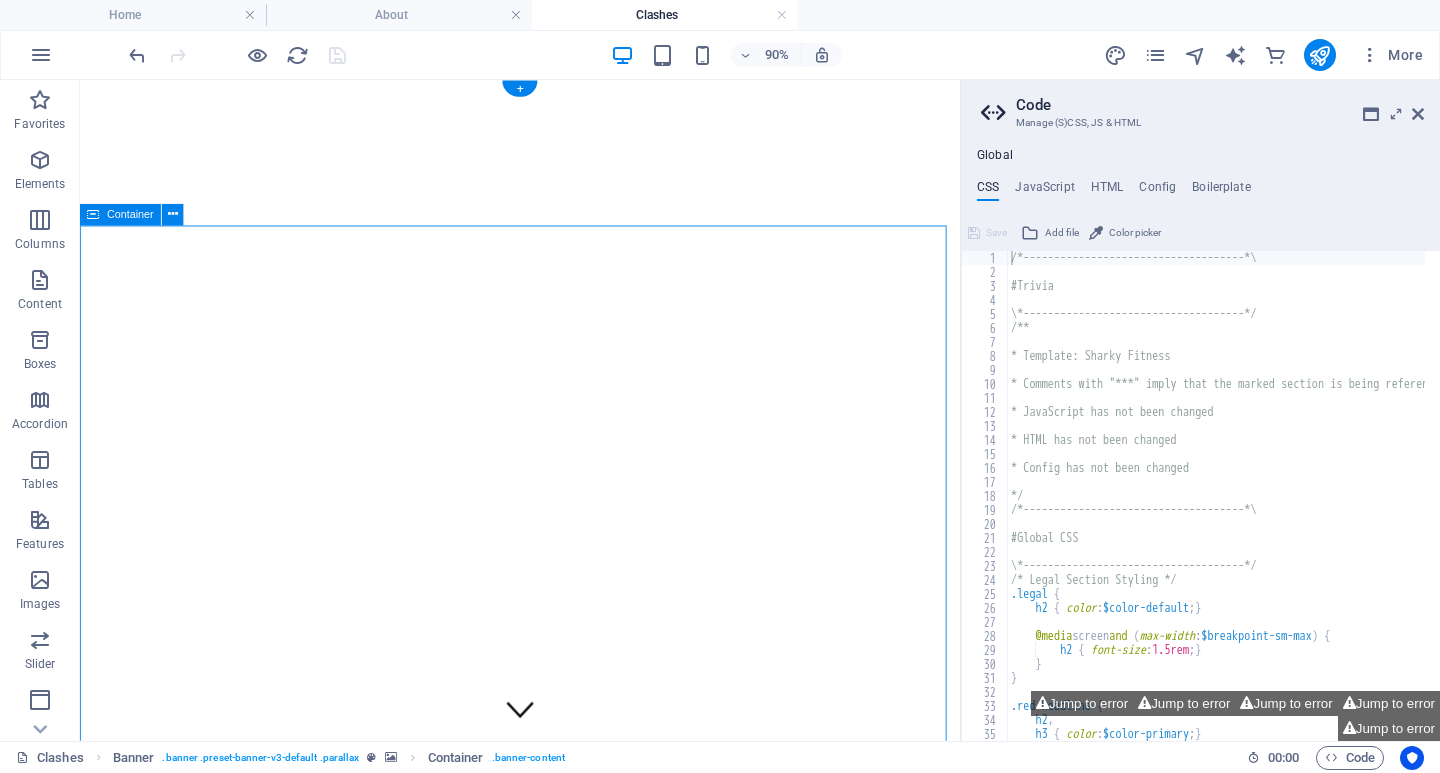 click on "[REGION], [PROVINCE]. [BRAND]" at bounding box center [569, 4940] 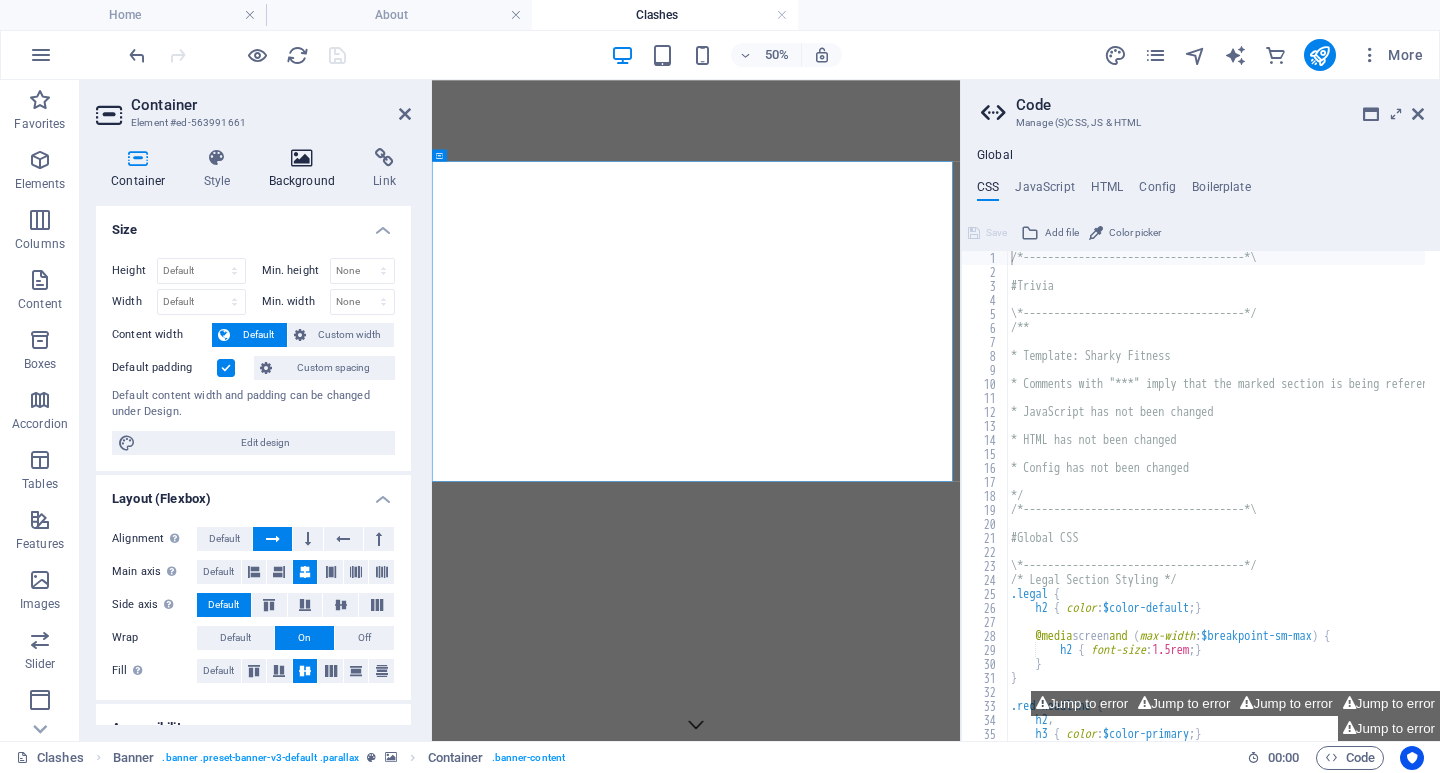 click at bounding box center [302, 158] 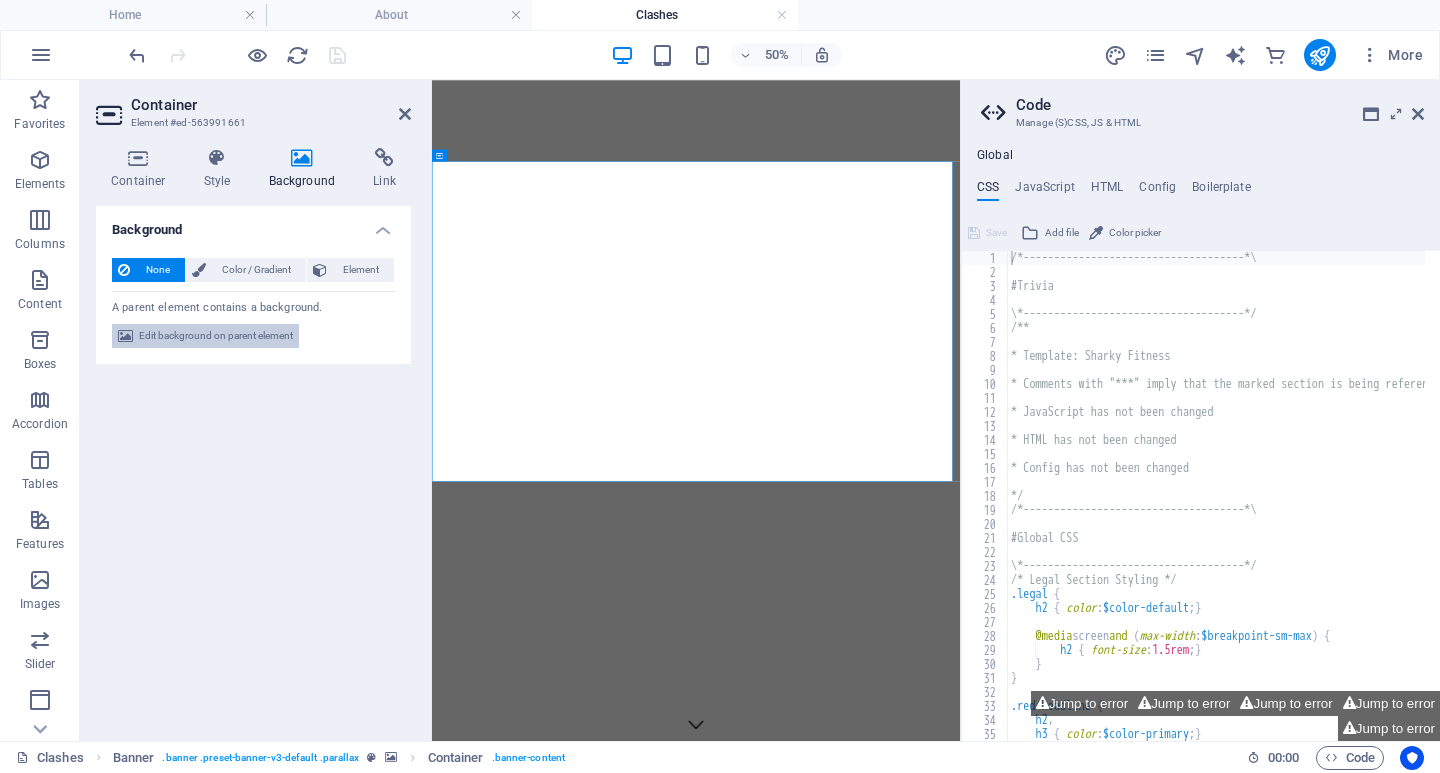 click on "Edit background on parent element" at bounding box center [216, 336] 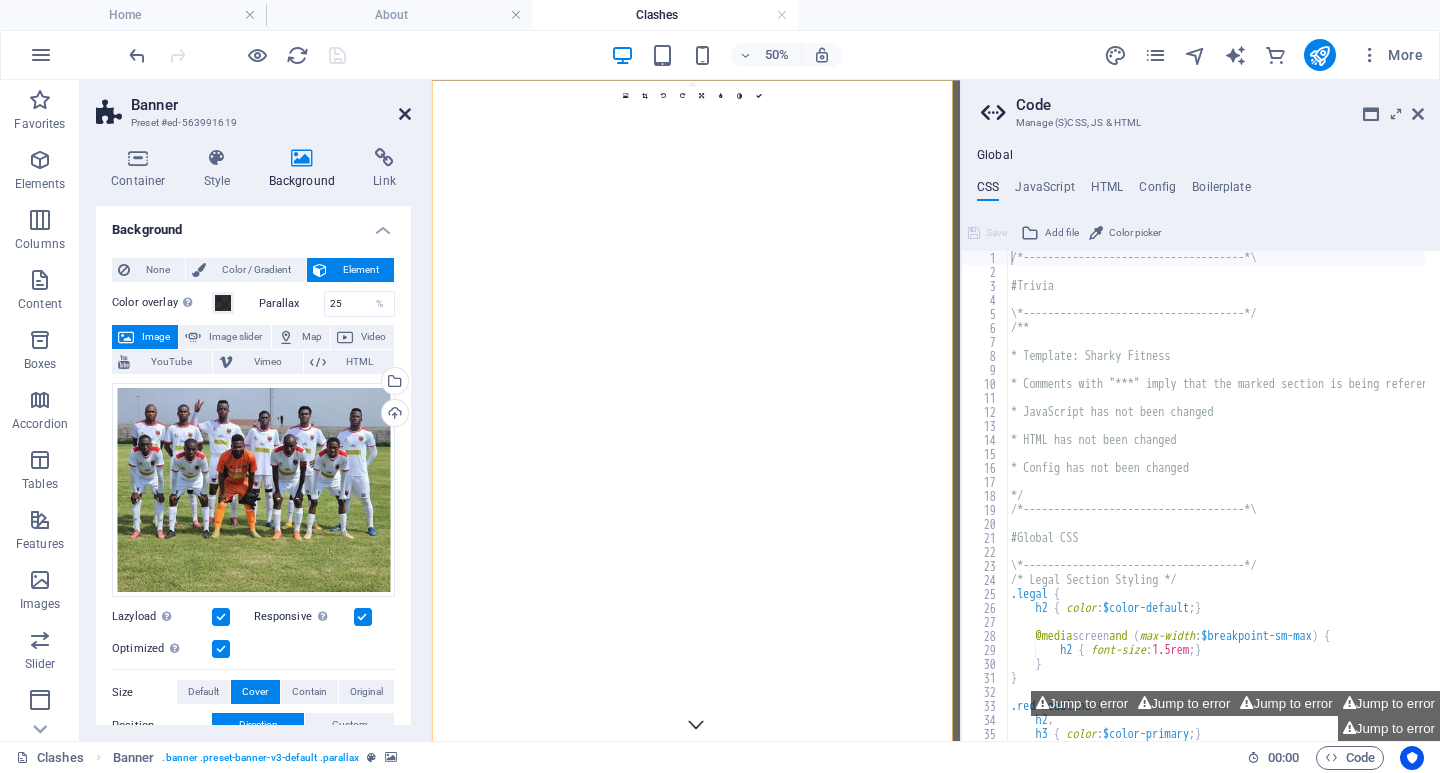 click at bounding box center [405, 114] 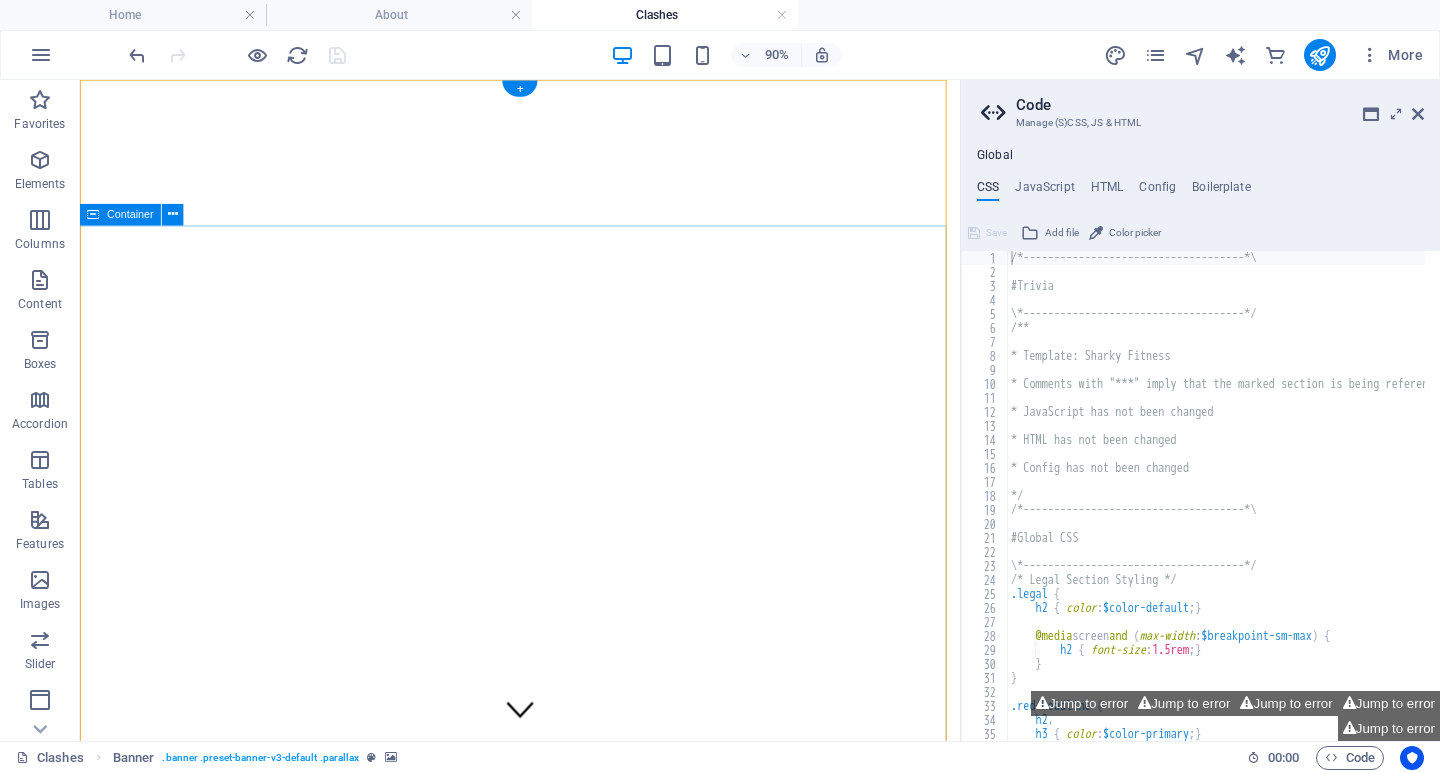 click on "[REGION], [PROVINCE]. [BRAND]" at bounding box center (569, 4940) 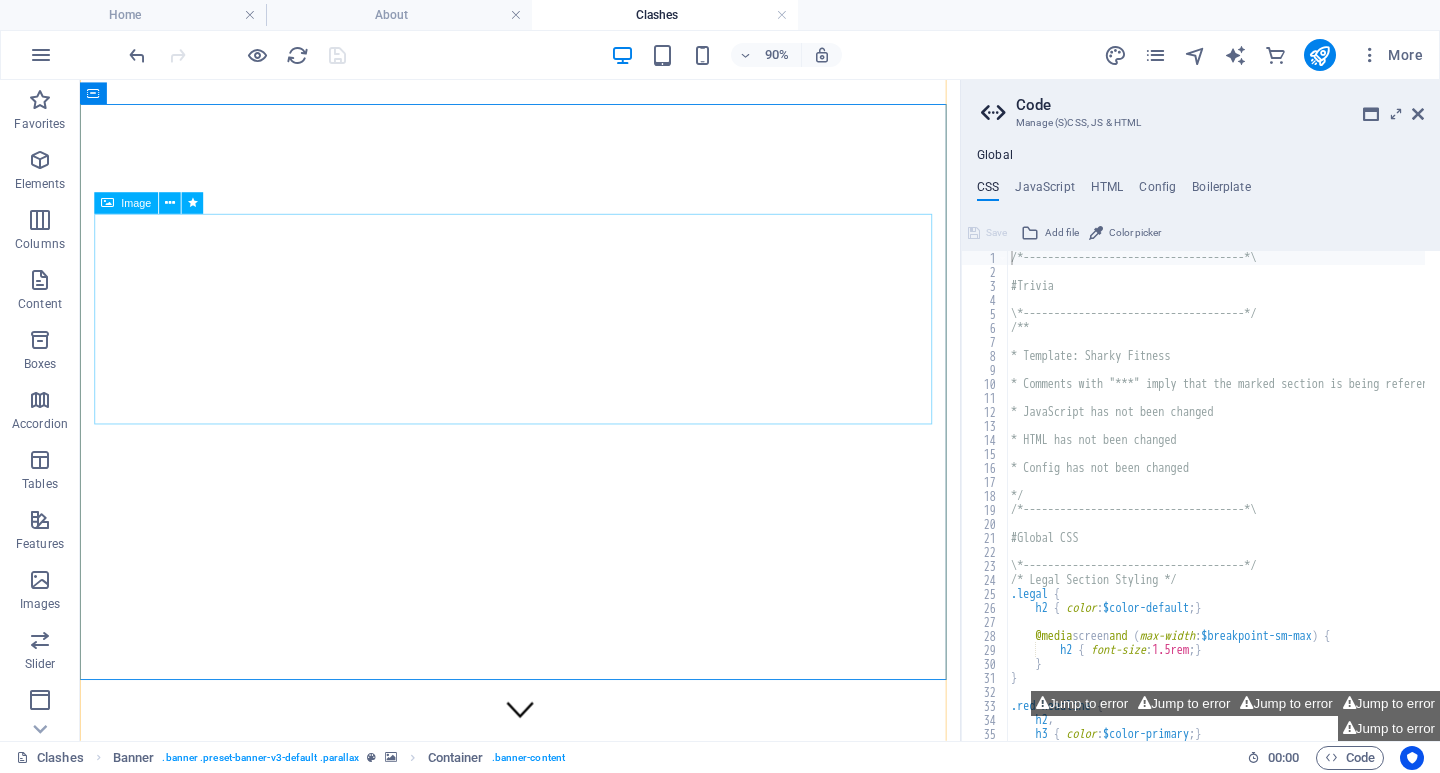 scroll, scrollTop: 300, scrollLeft: 0, axis: vertical 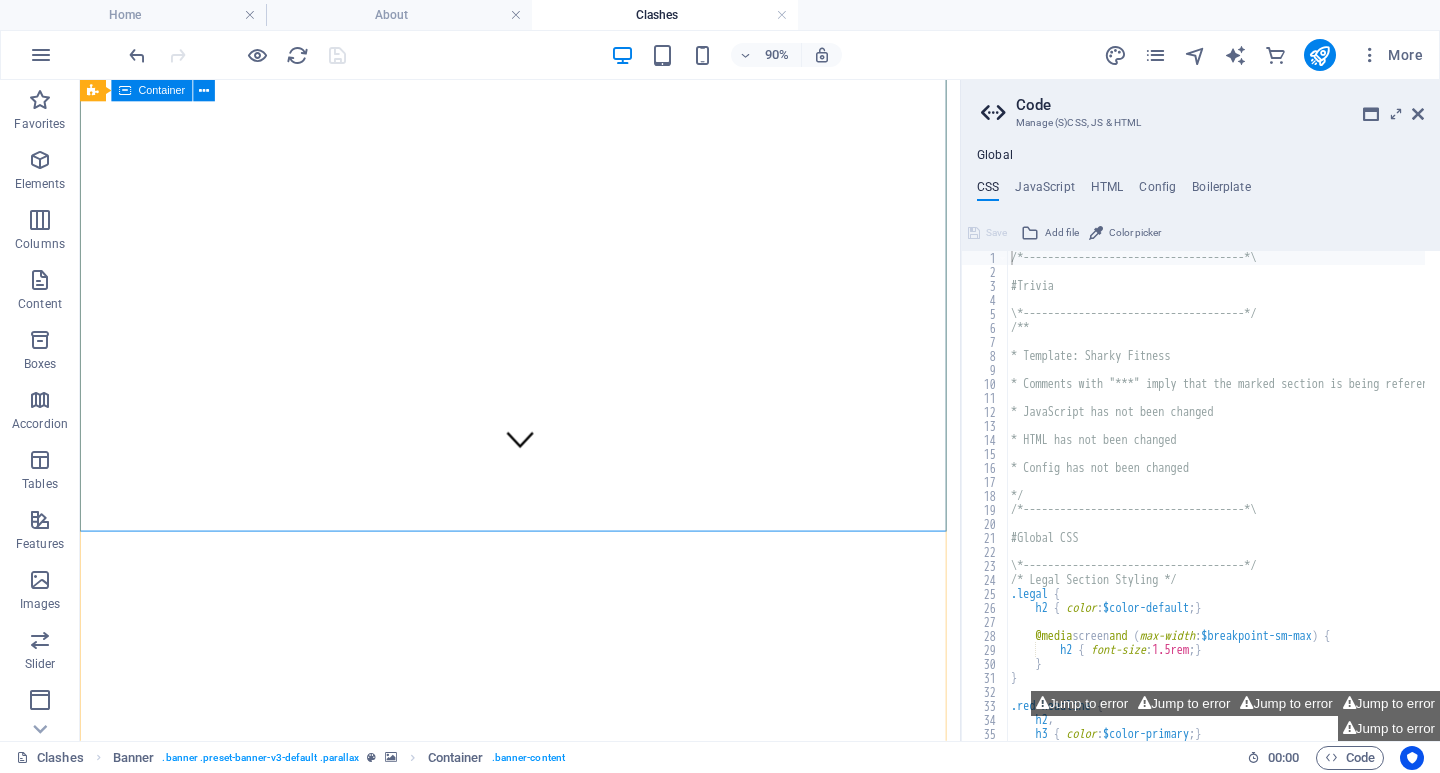 click on "[REGION], [PROVINCE]. [BRAND]" at bounding box center [569, 4640] 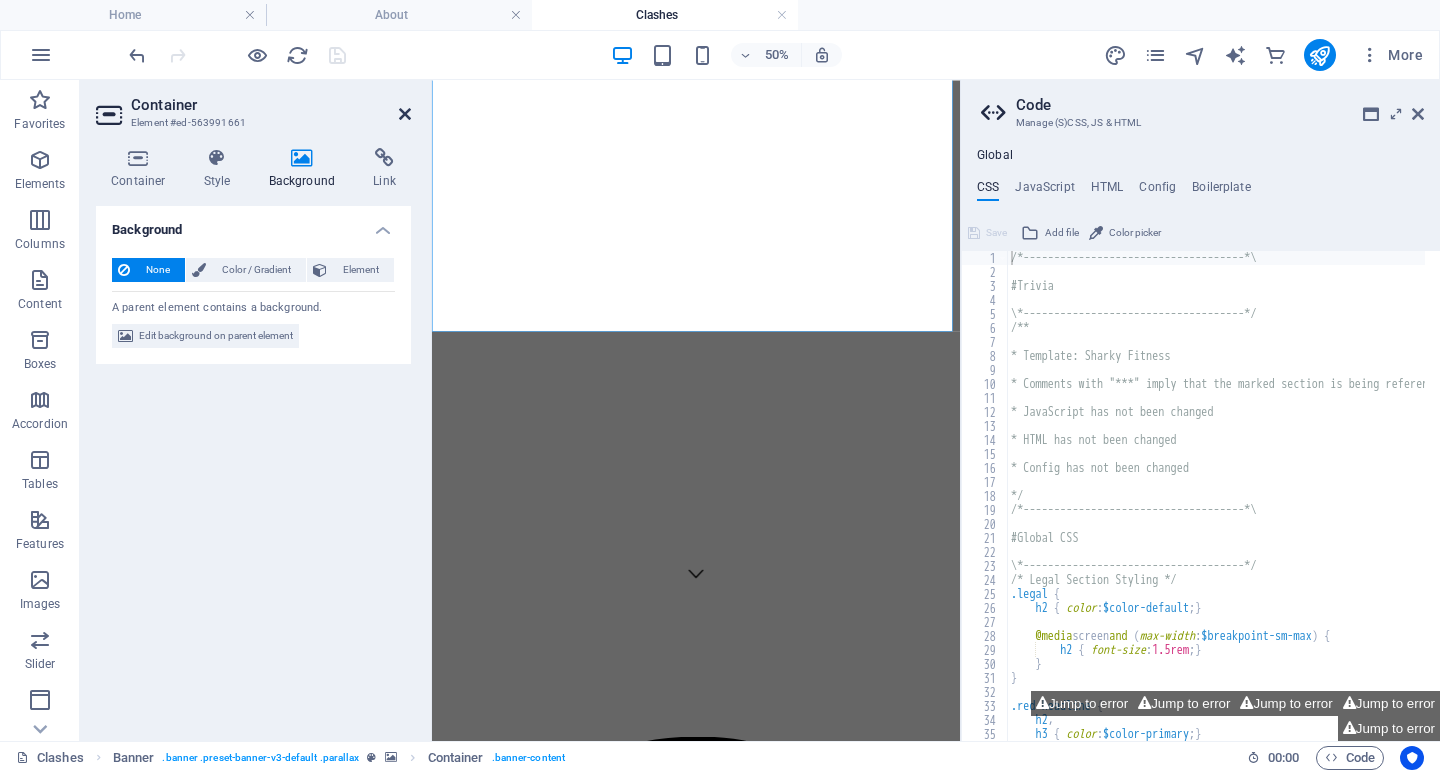 click at bounding box center [405, 114] 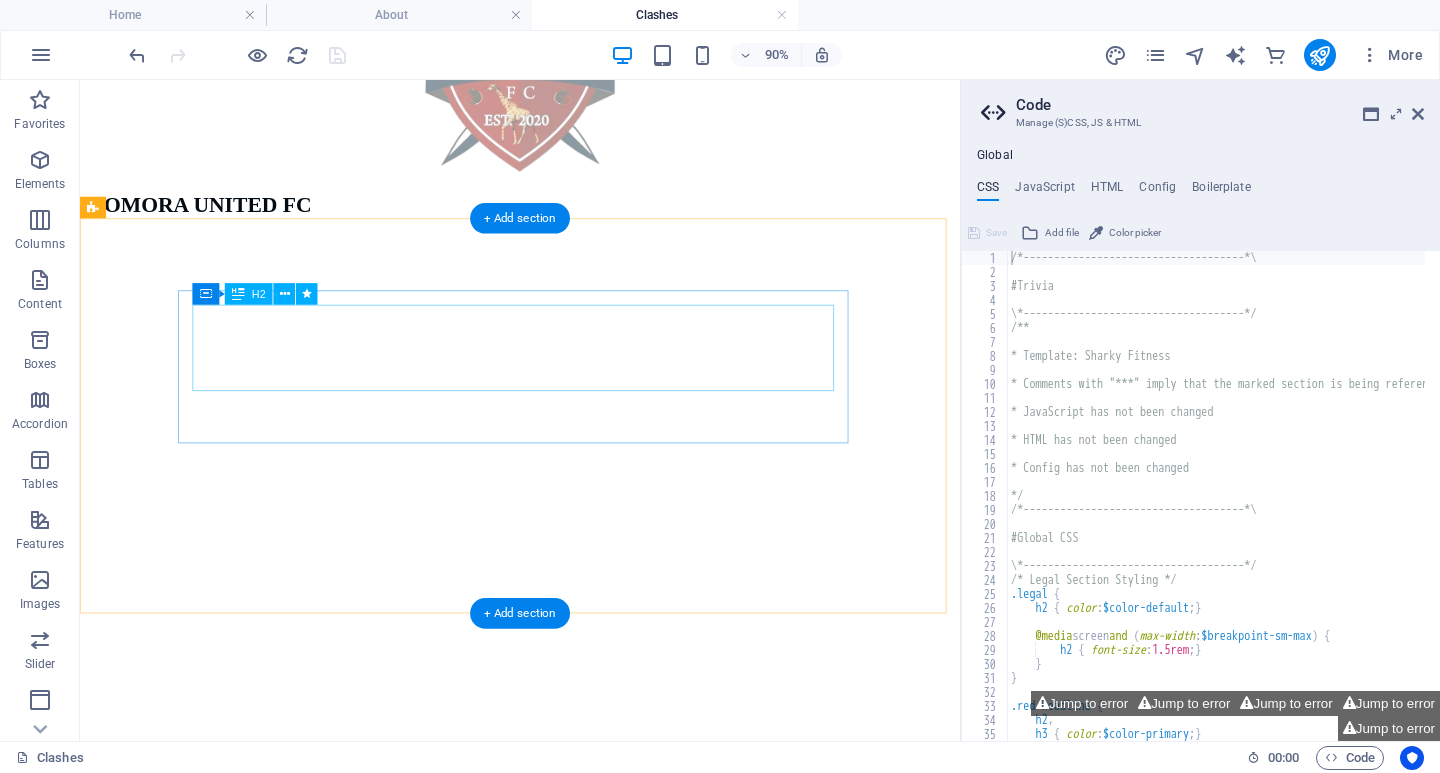 scroll, scrollTop: 4761, scrollLeft: 0, axis: vertical 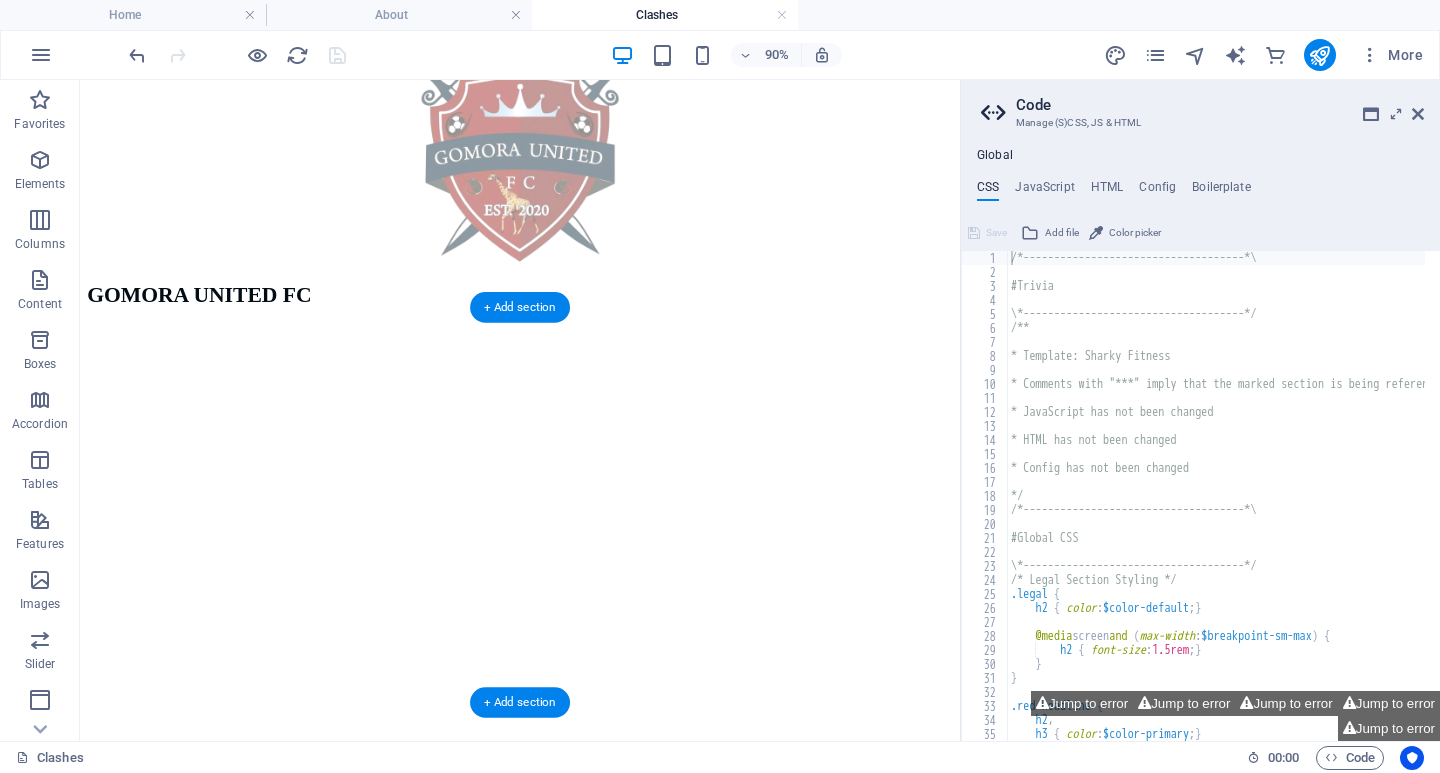 click at bounding box center (569, 15750) 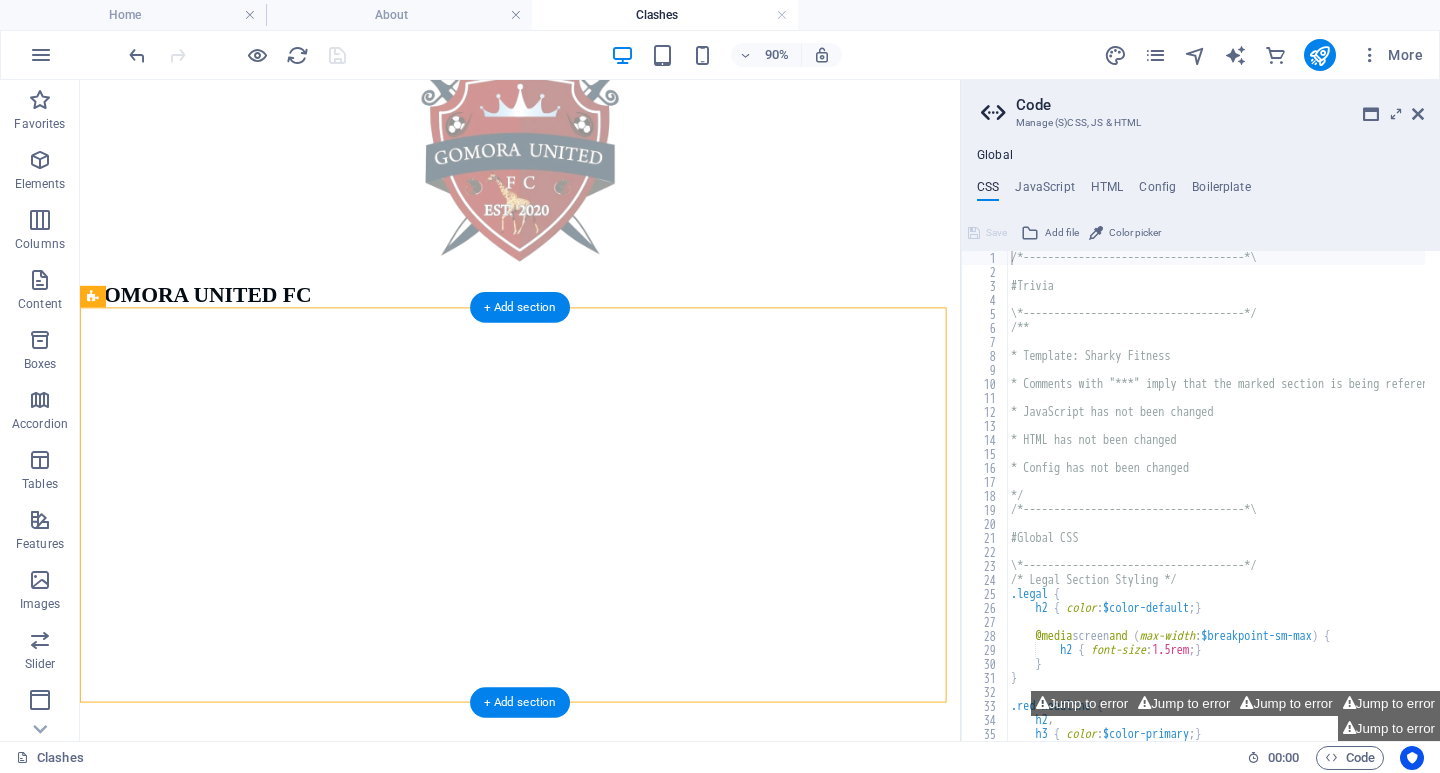 click at bounding box center (569, 15750) 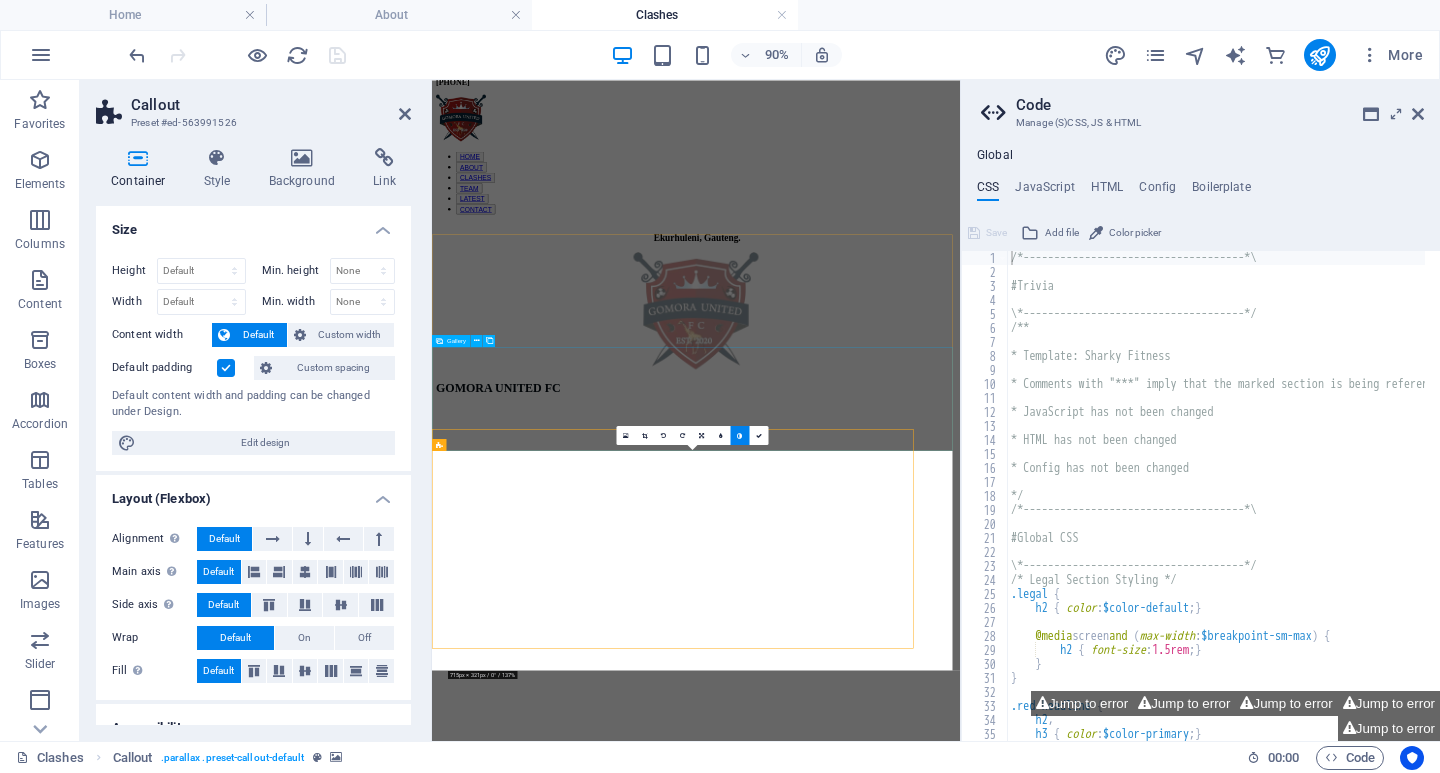 scroll, scrollTop: 4317, scrollLeft: 0, axis: vertical 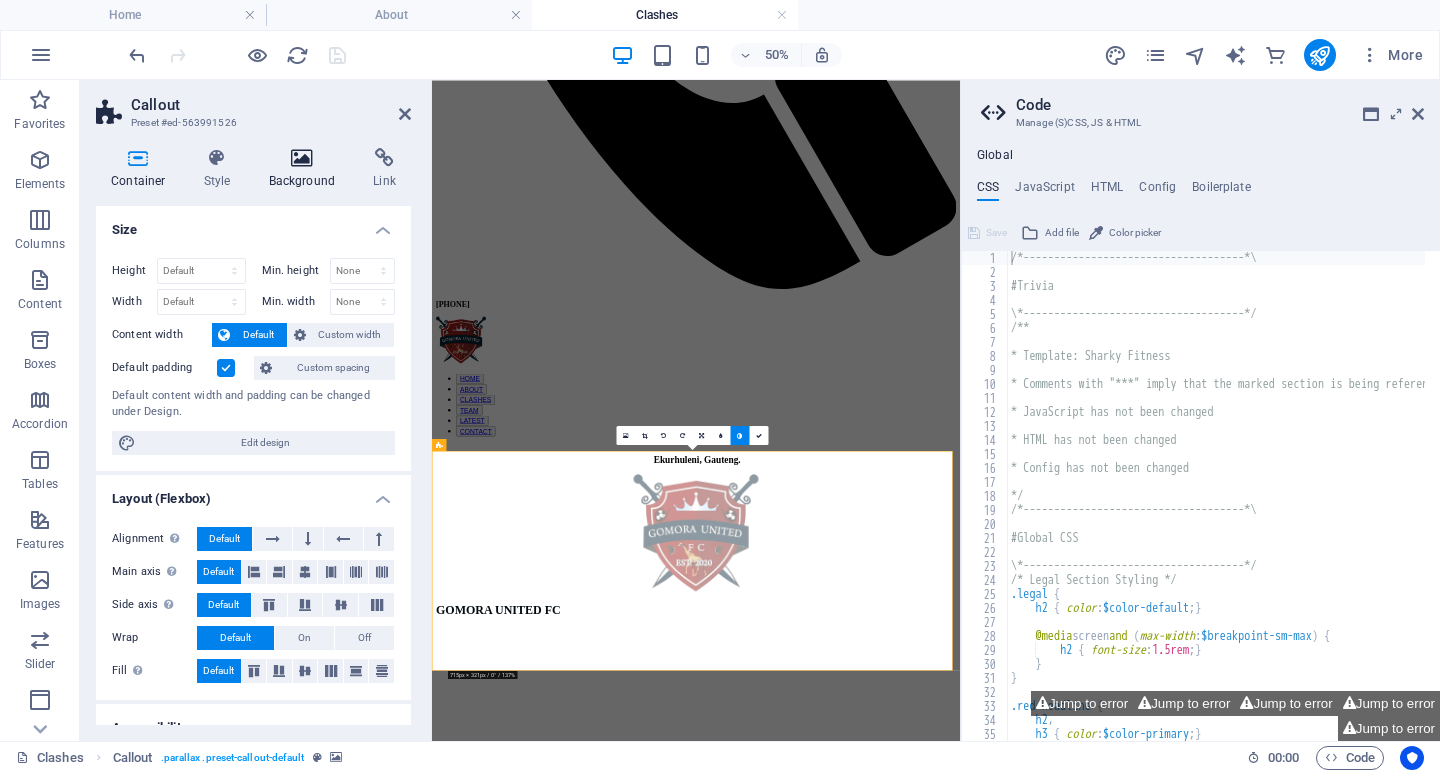 click on "Background" at bounding box center (306, 169) 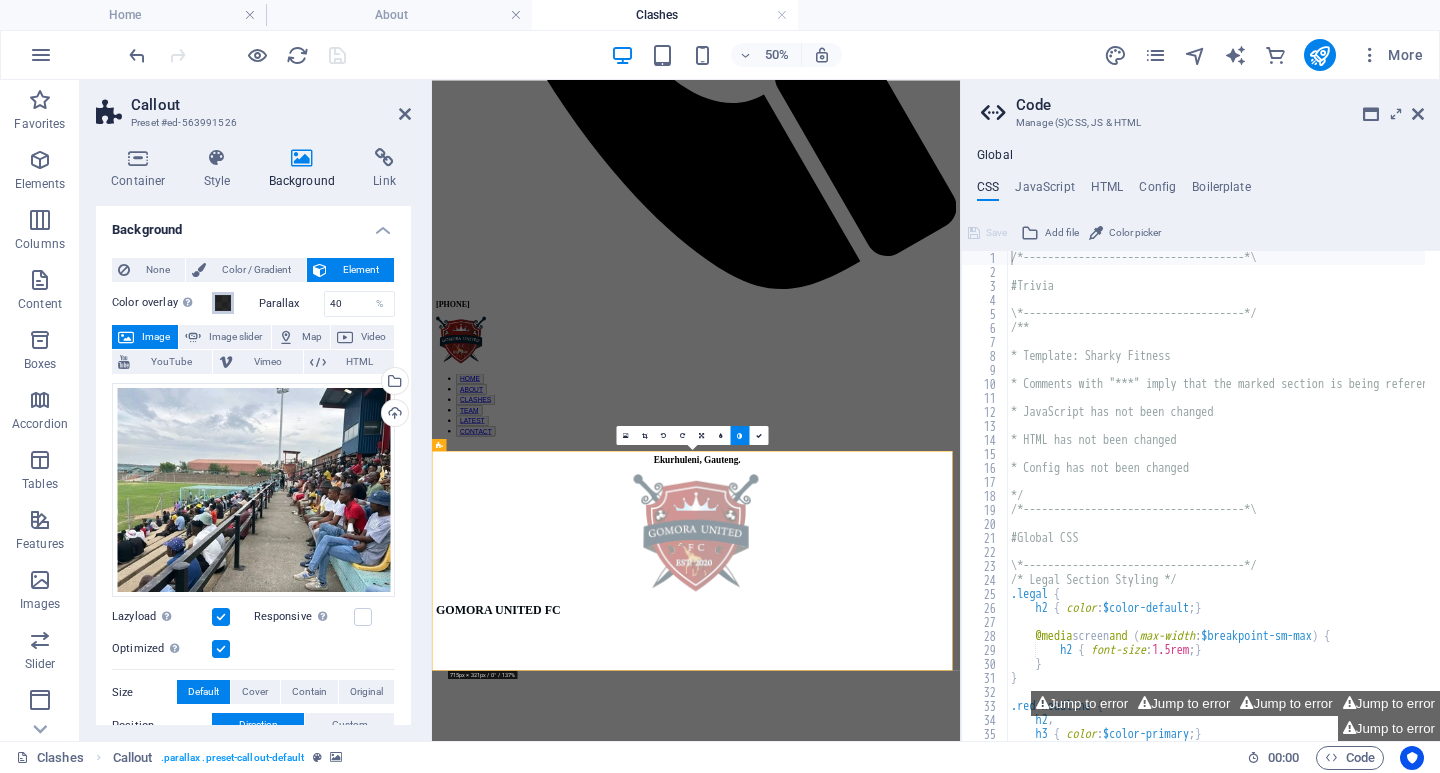 click at bounding box center [223, 303] 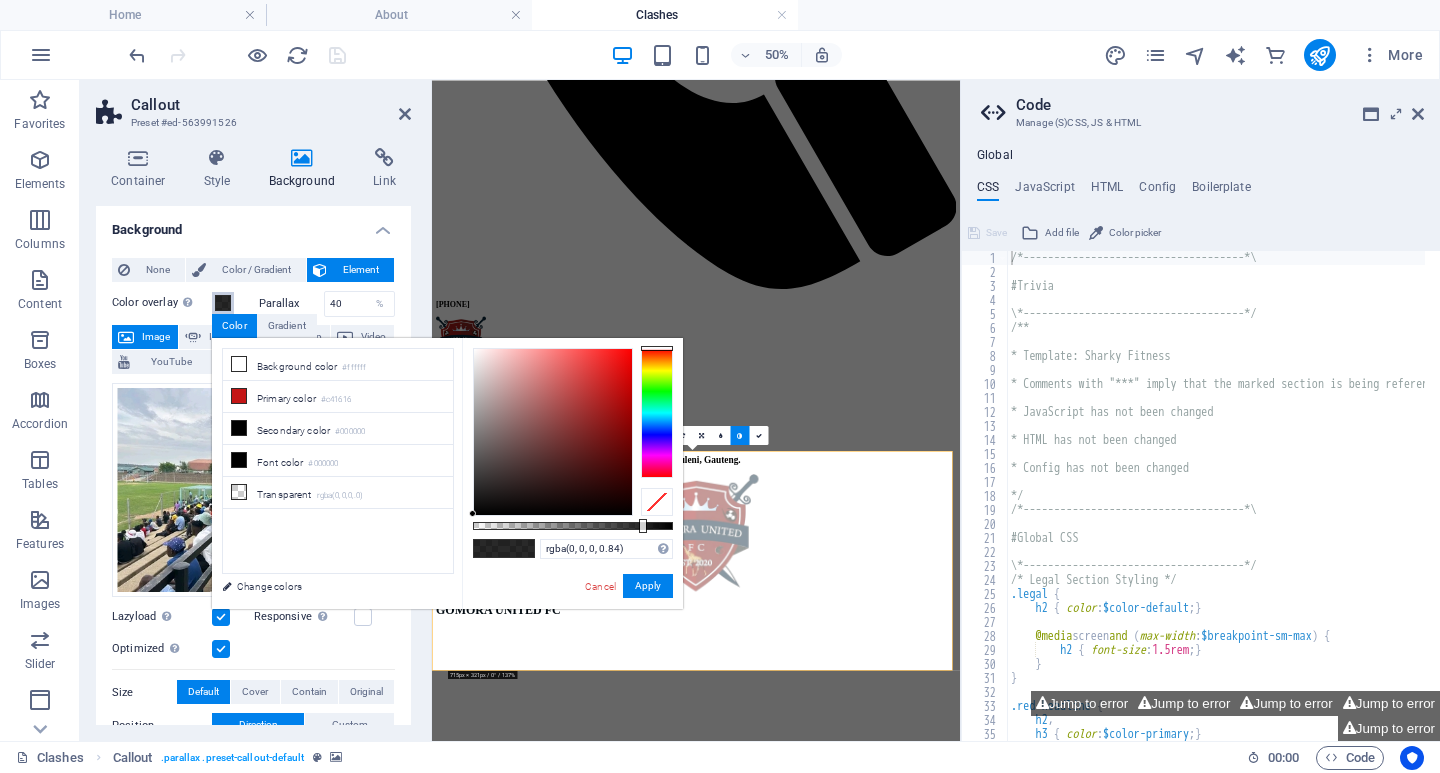 type on "rgba(0, 0, 0, 0.5)" 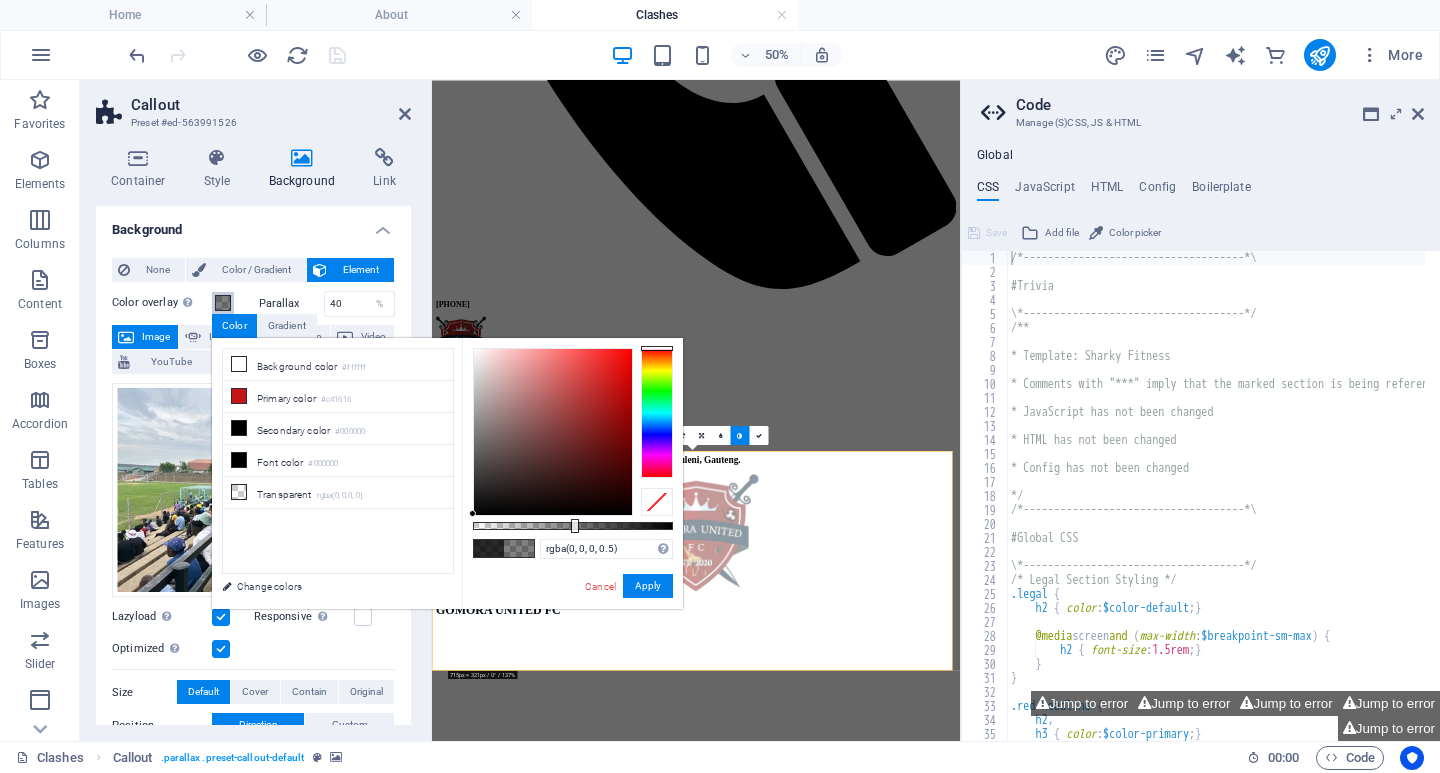 click at bounding box center (573, 526) 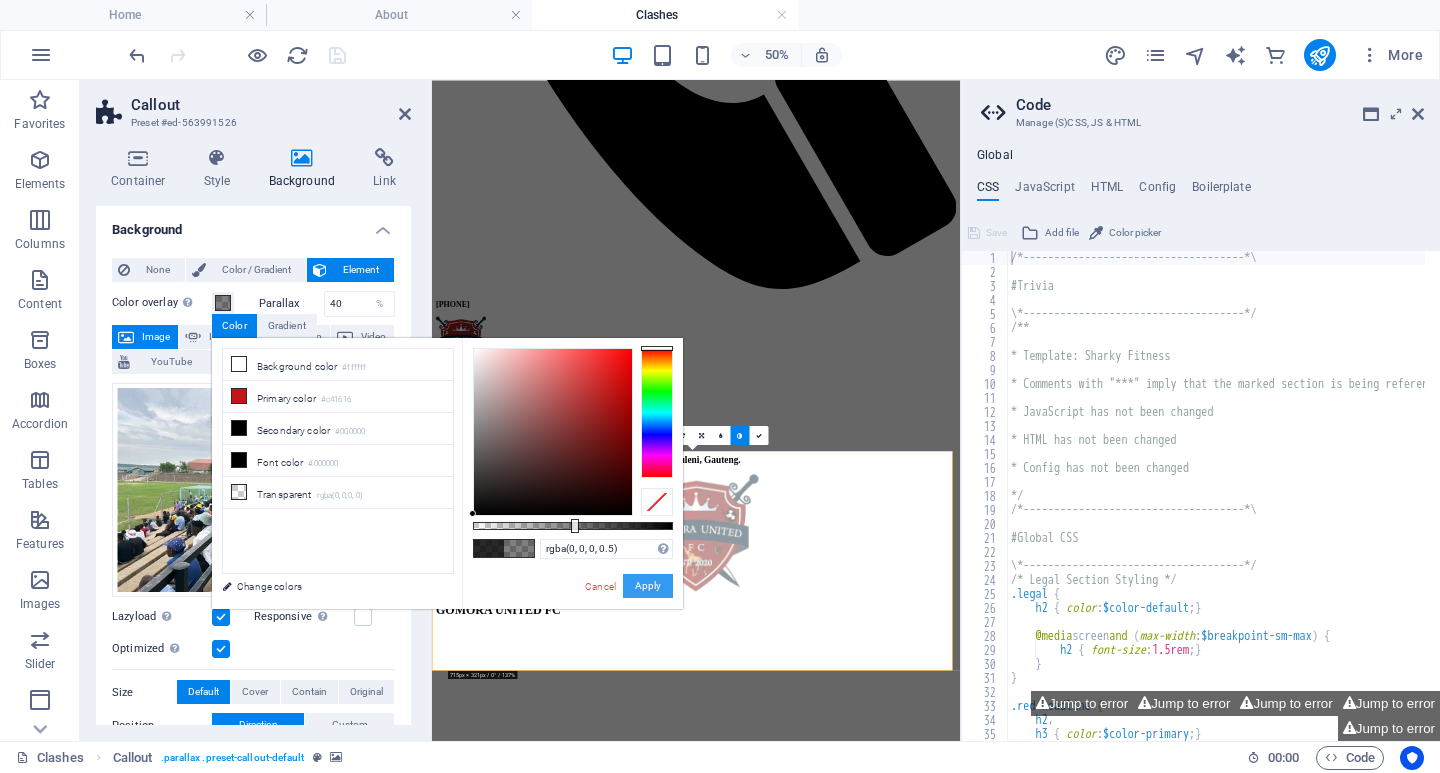 click on "Apply" at bounding box center (648, 586) 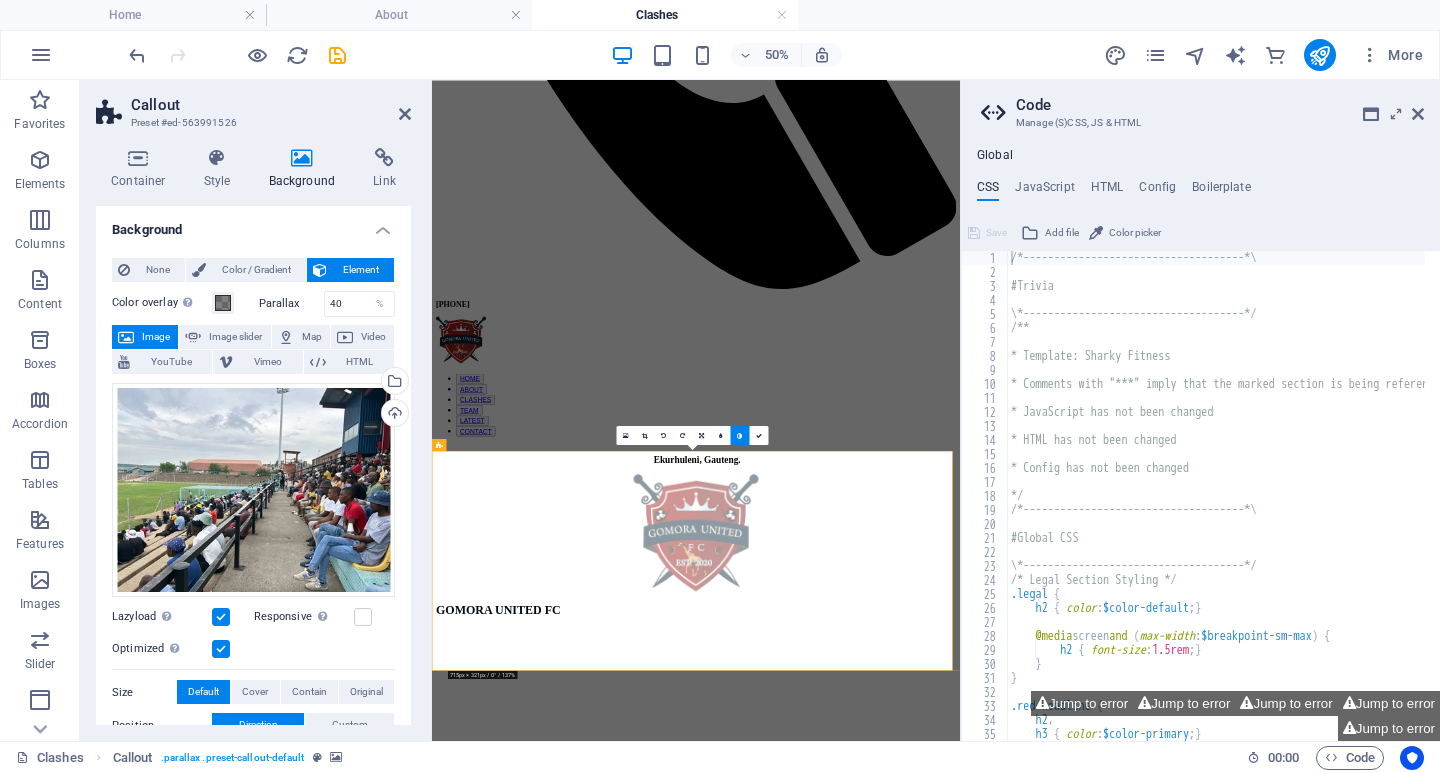 click at bounding box center [739, 435] 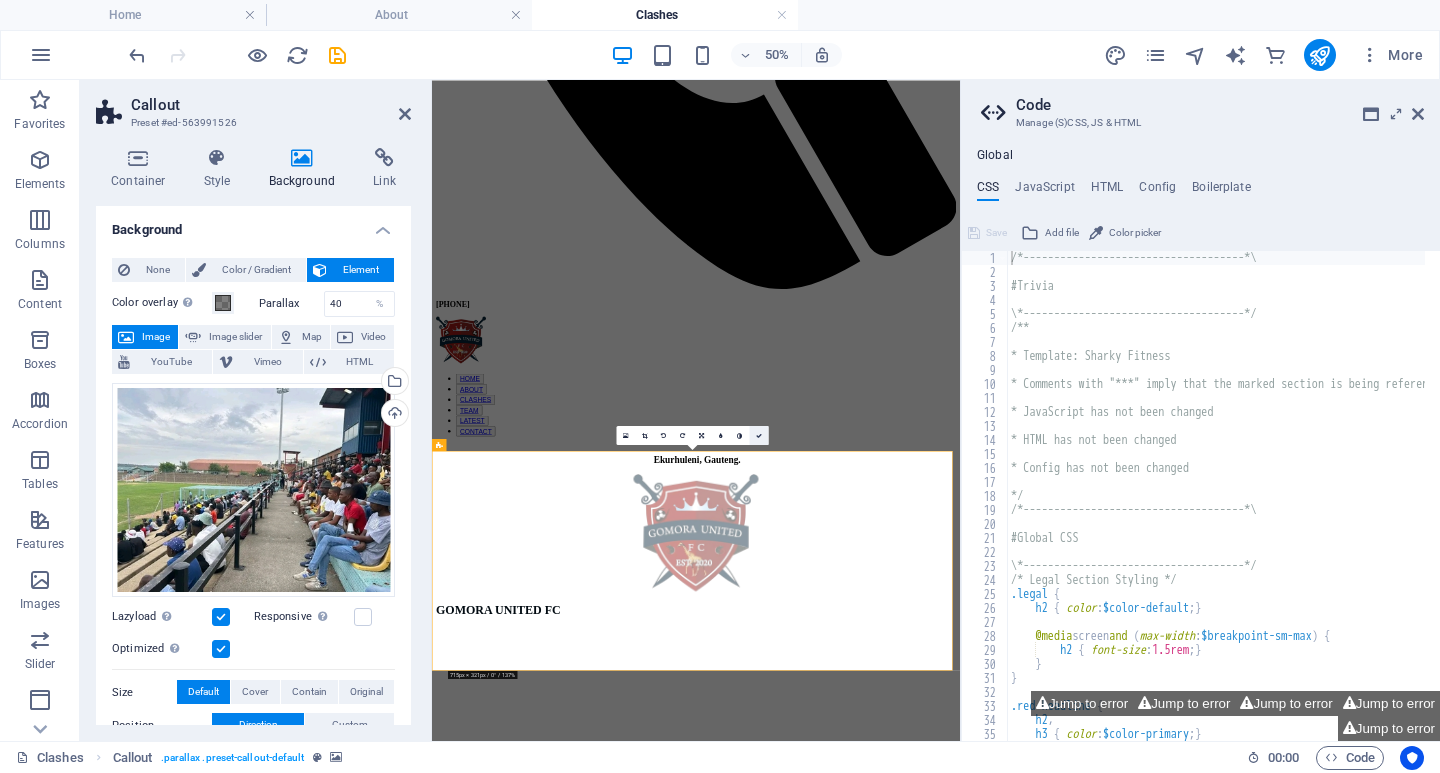 click at bounding box center (759, 435) 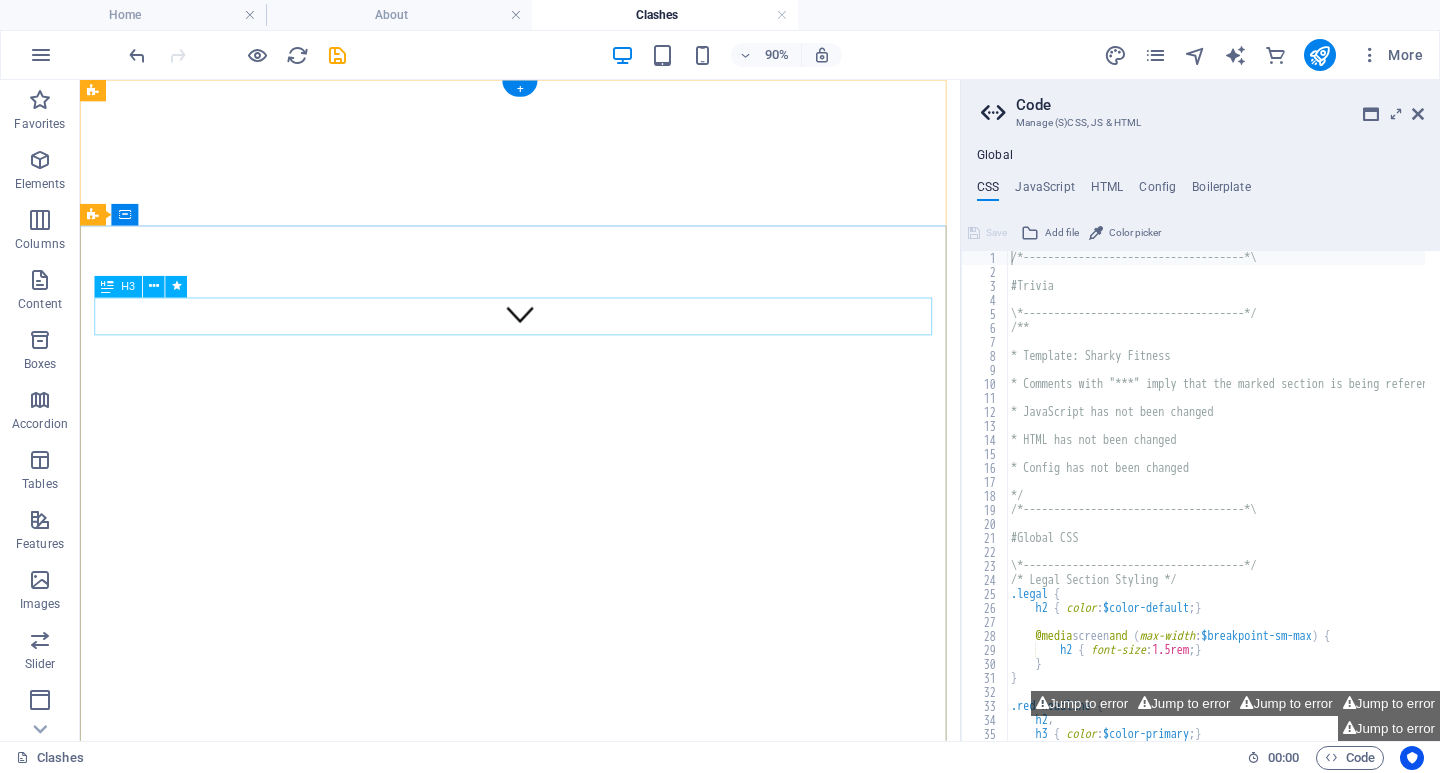 scroll, scrollTop: 0, scrollLeft: 0, axis: both 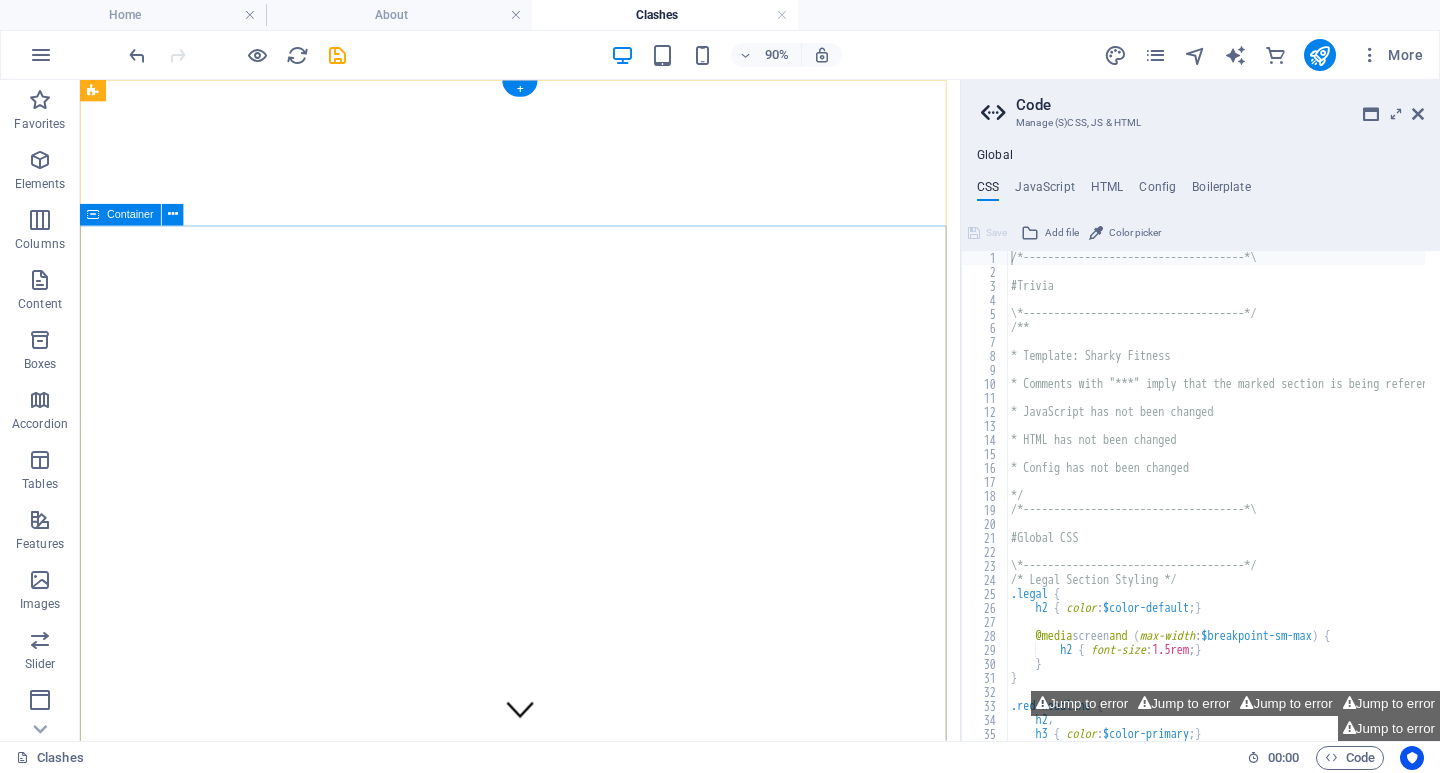 click on "[REGION], [PROVINCE]. [BRAND]" at bounding box center (569, 4940) 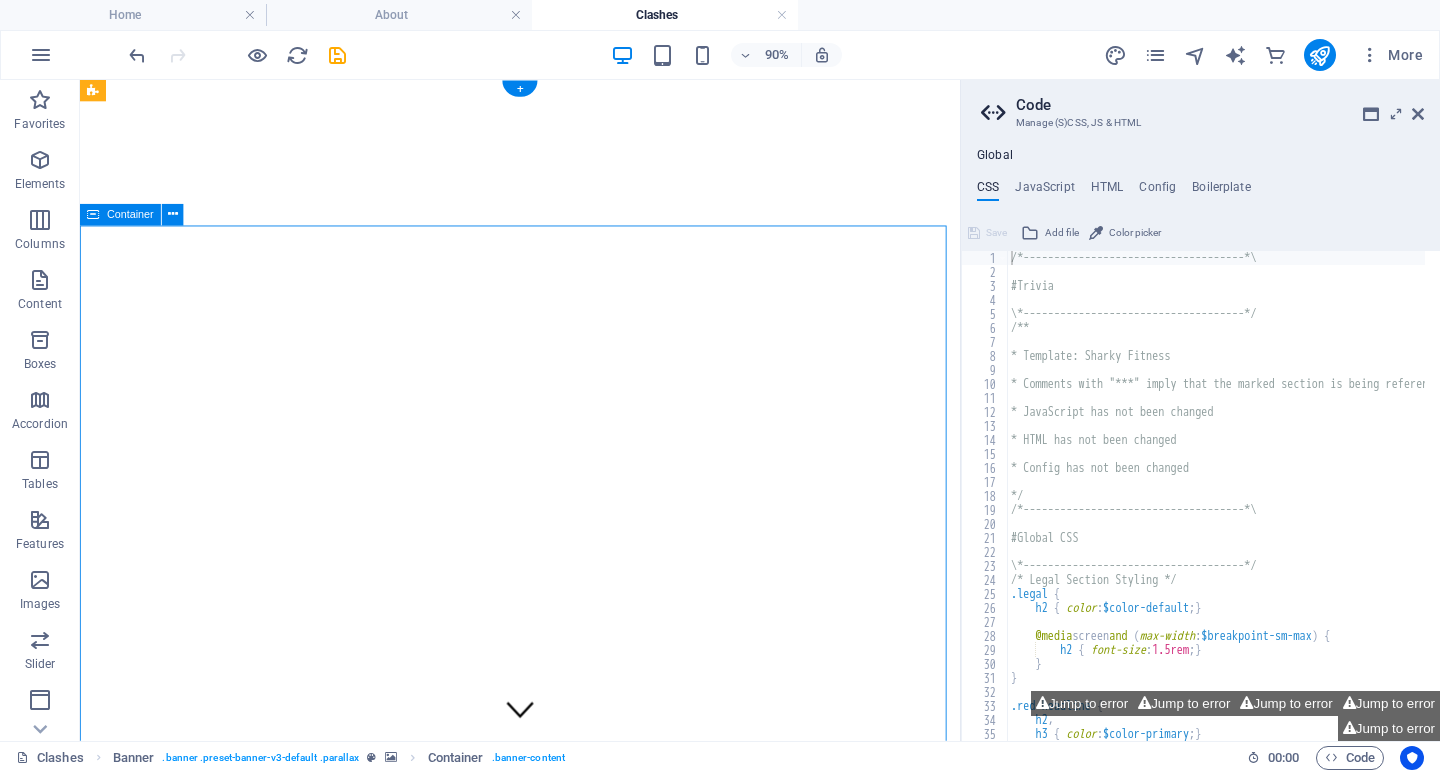 click on "[REGION], [PROVINCE]. [BRAND]" at bounding box center (569, 4940) 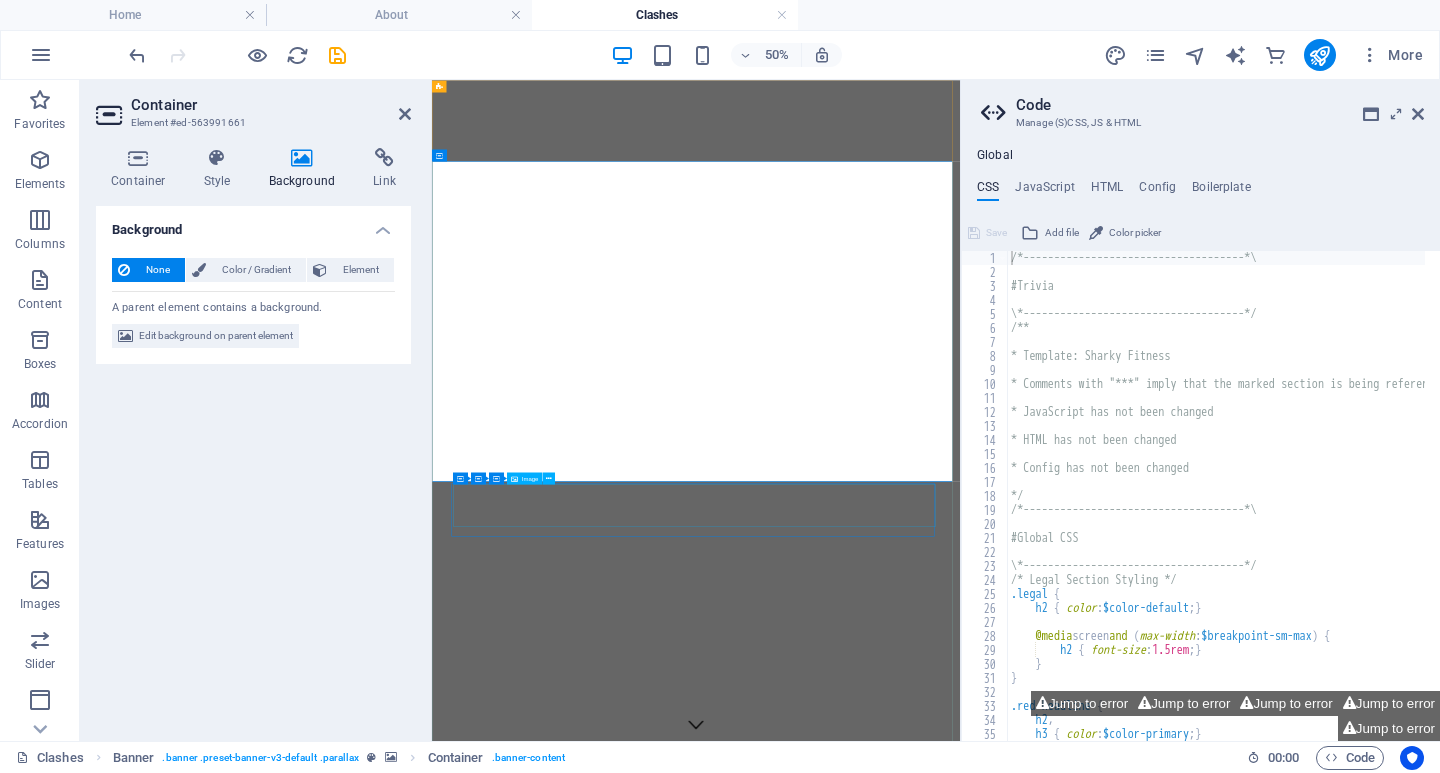 click at bounding box center [960, 6329] 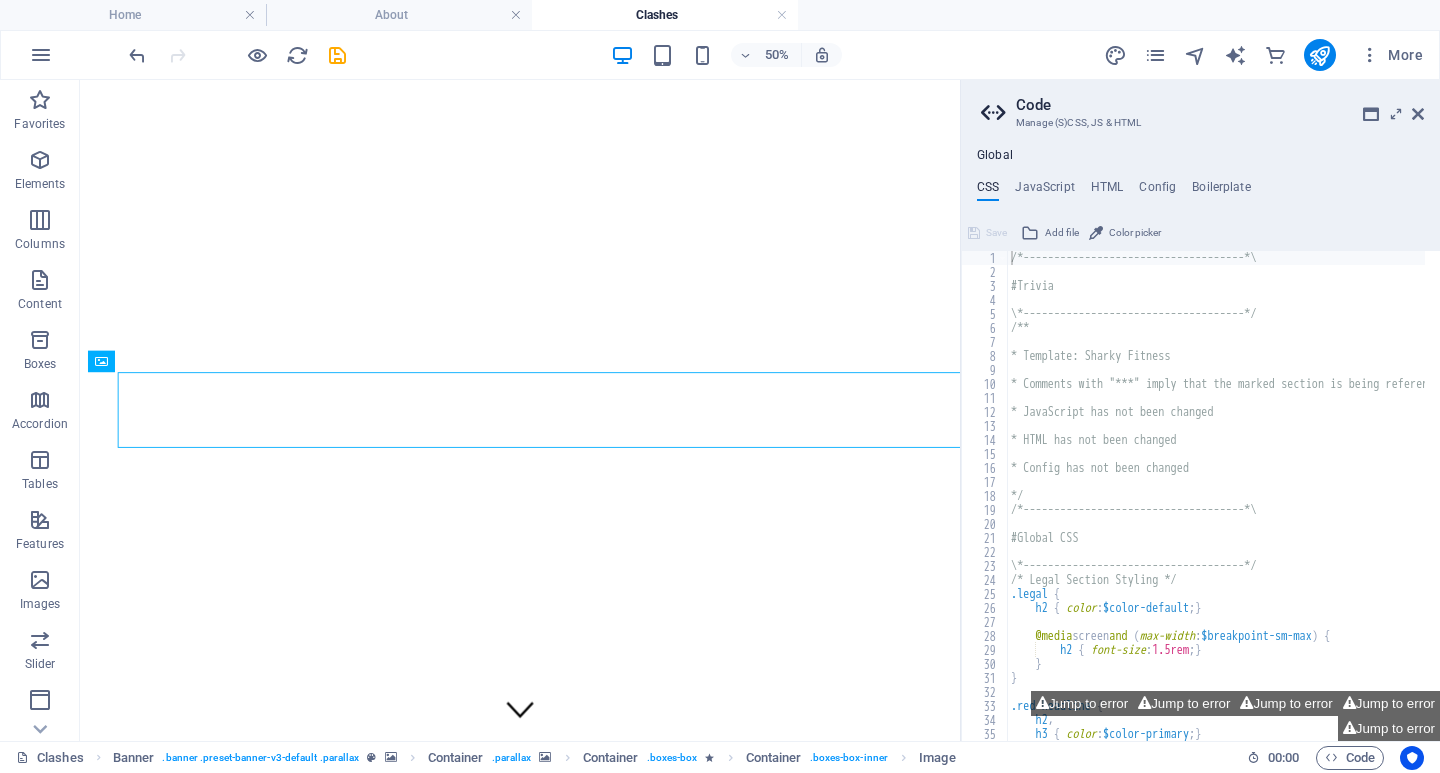 scroll, scrollTop: 483, scrollLeft: 0, axis: vertical 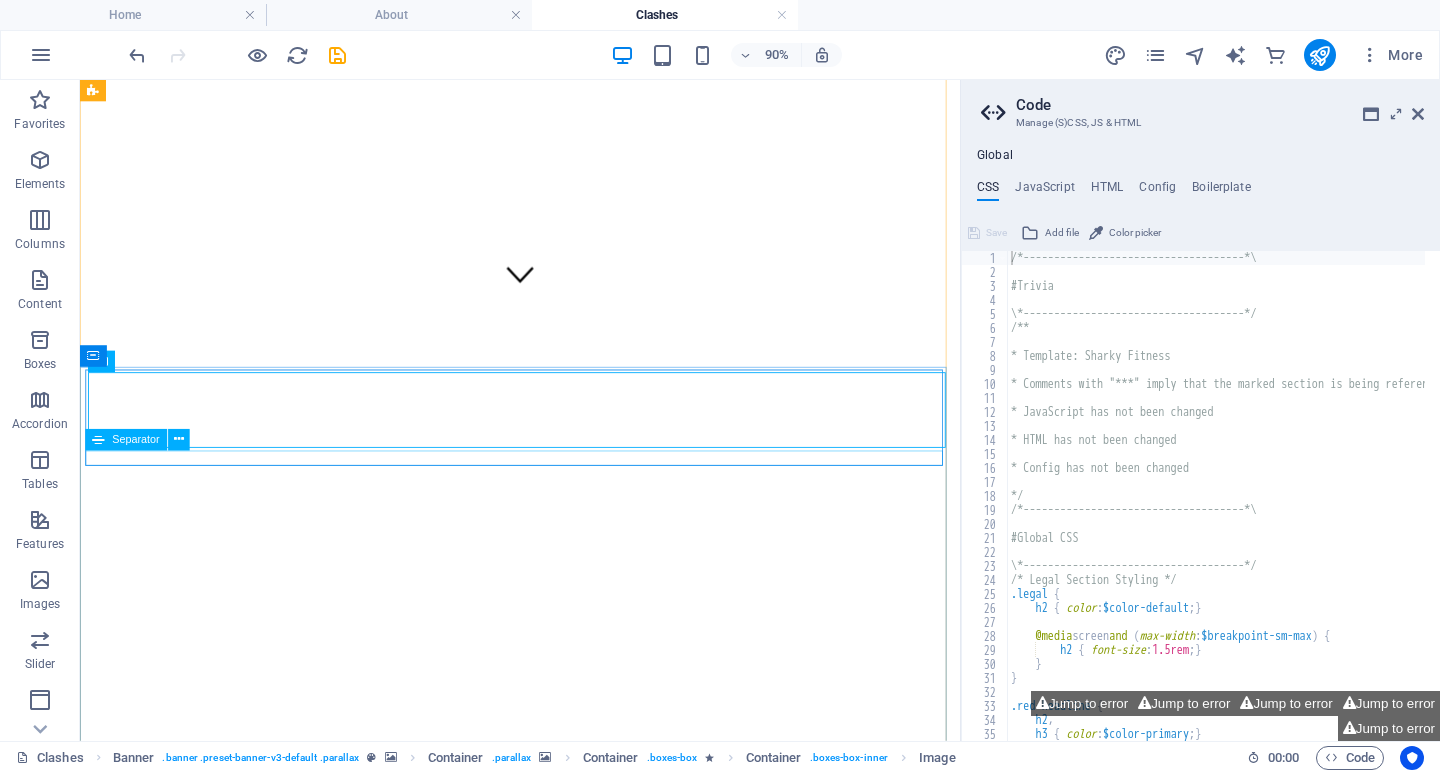 click at bounding box center (569, 5680) 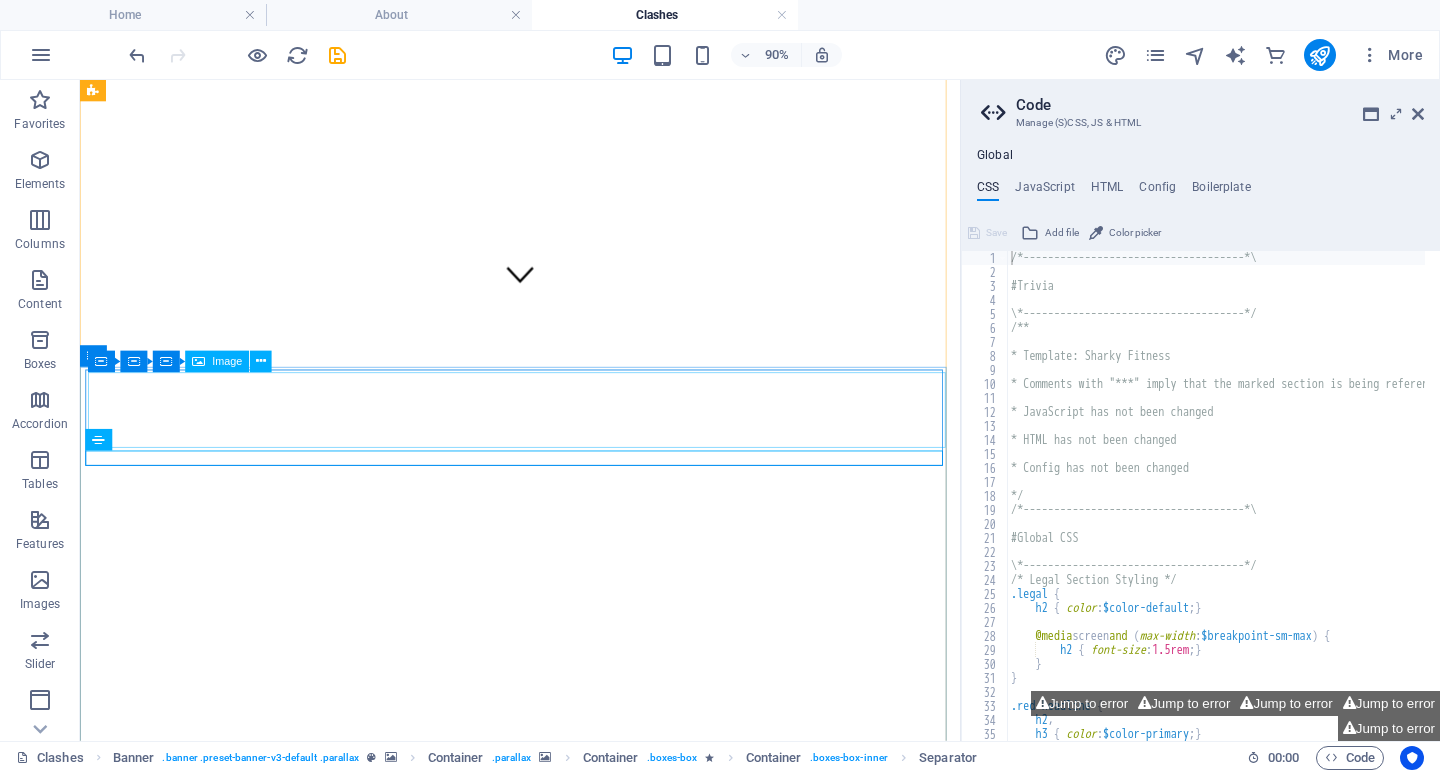 click at bounding box center [569, 5627] 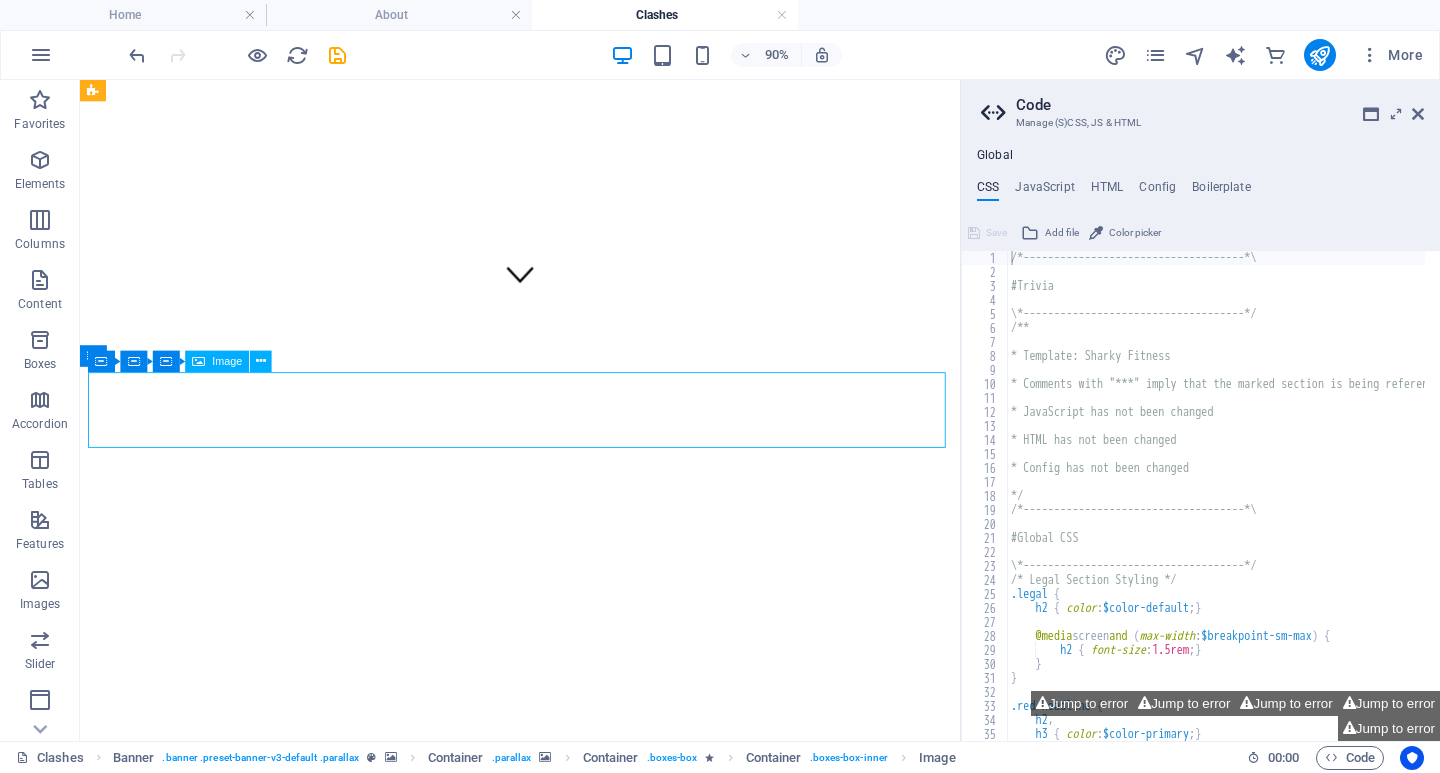 click at bounding box center (569, 5627) 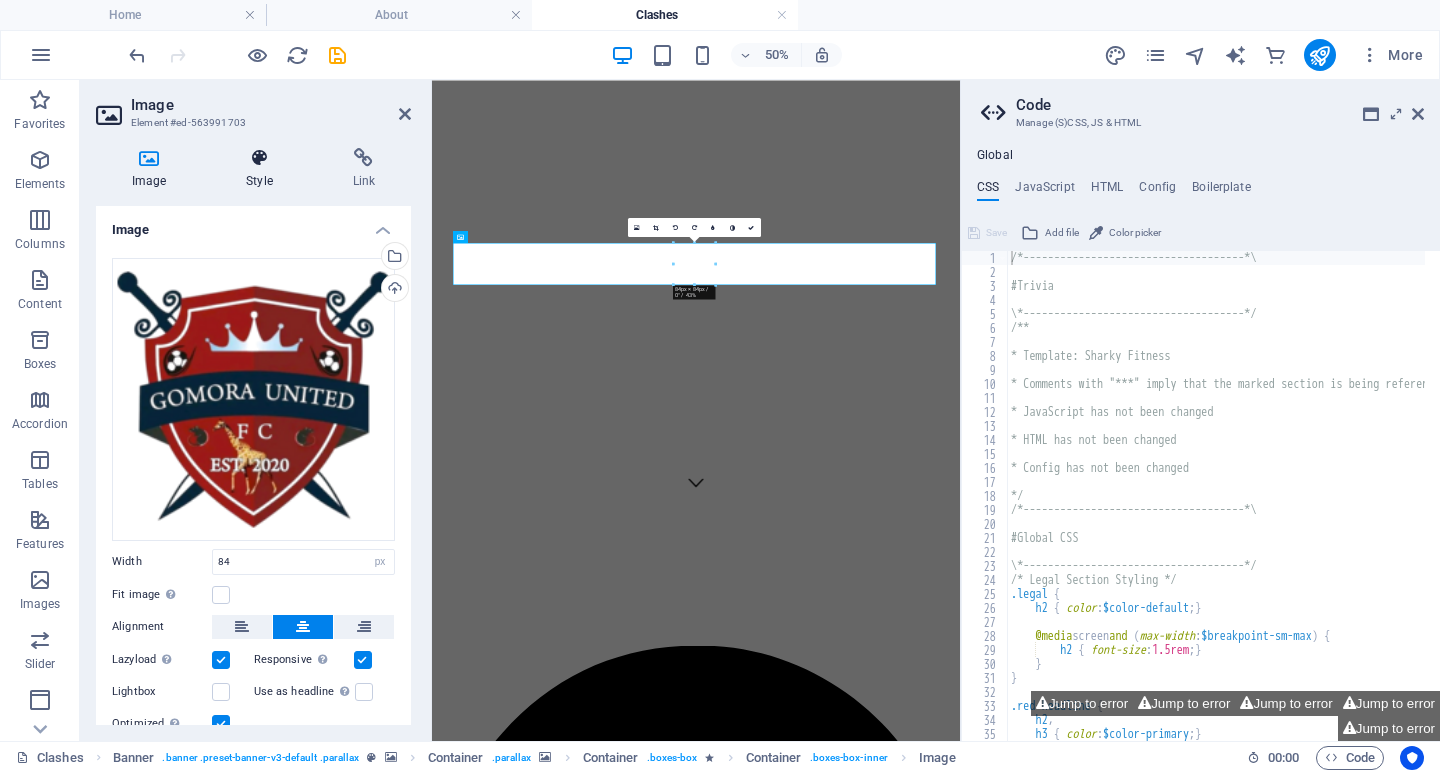 click at bounding box center (259, 158) 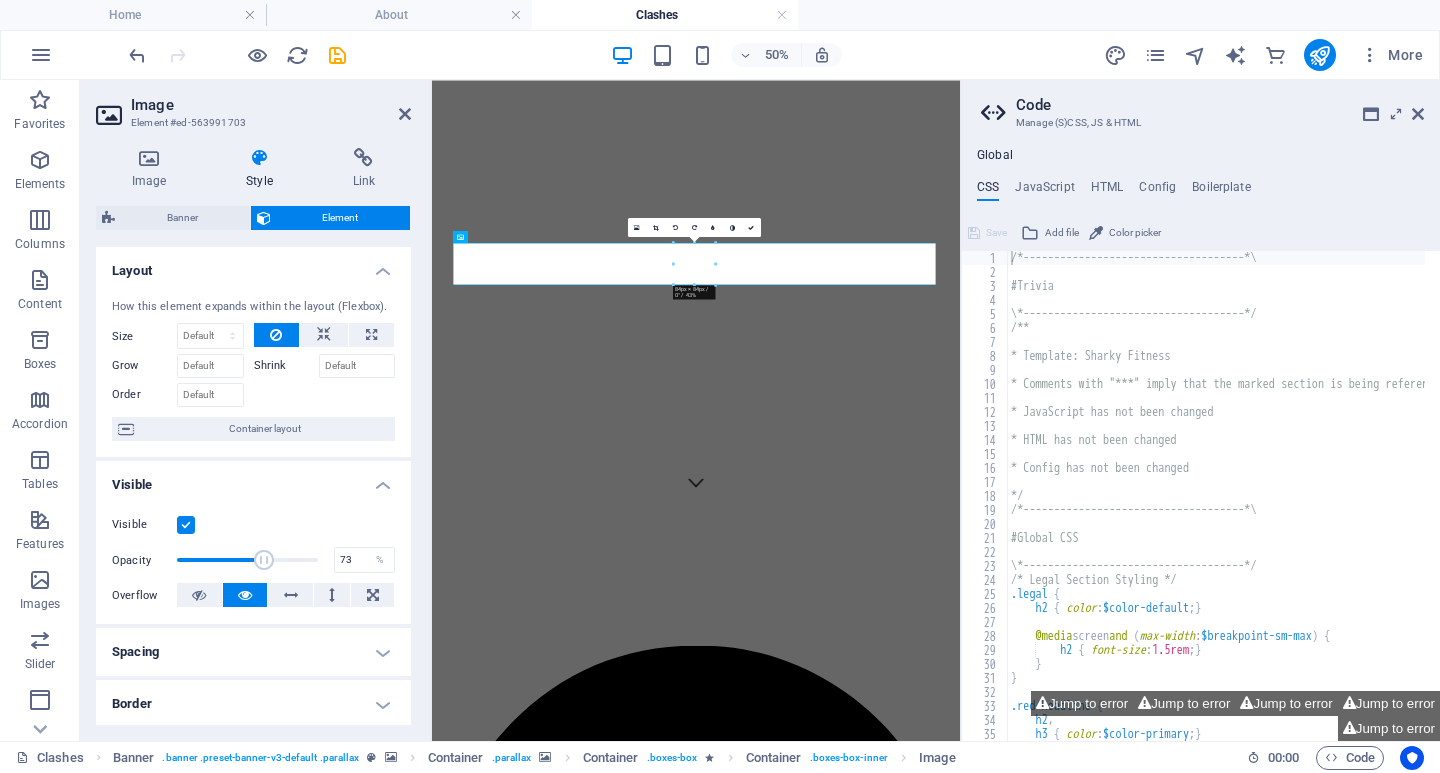 type on "100" 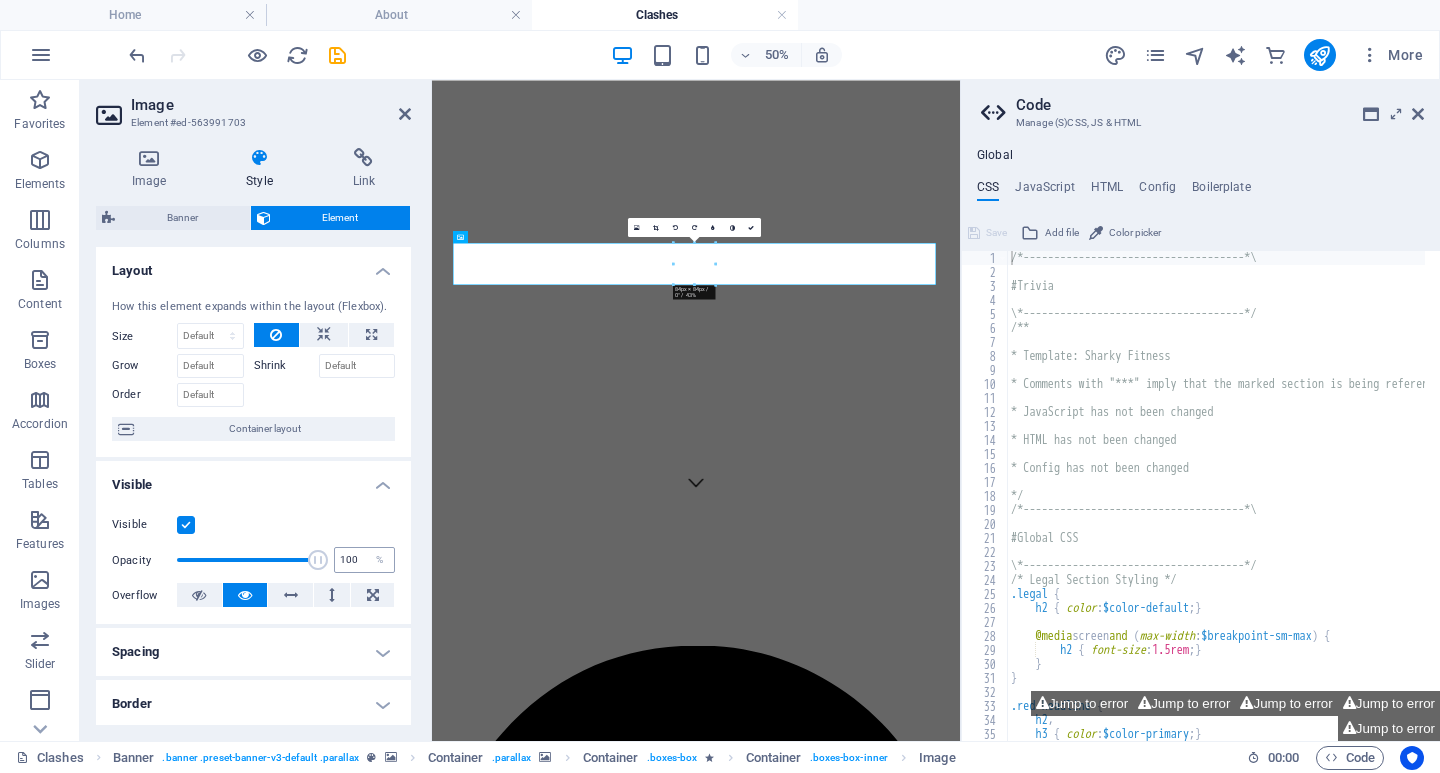 drag, startPoint x: 261, startPoint y: 560, endPoint x: 338, endPoint y: 560, distance: 77 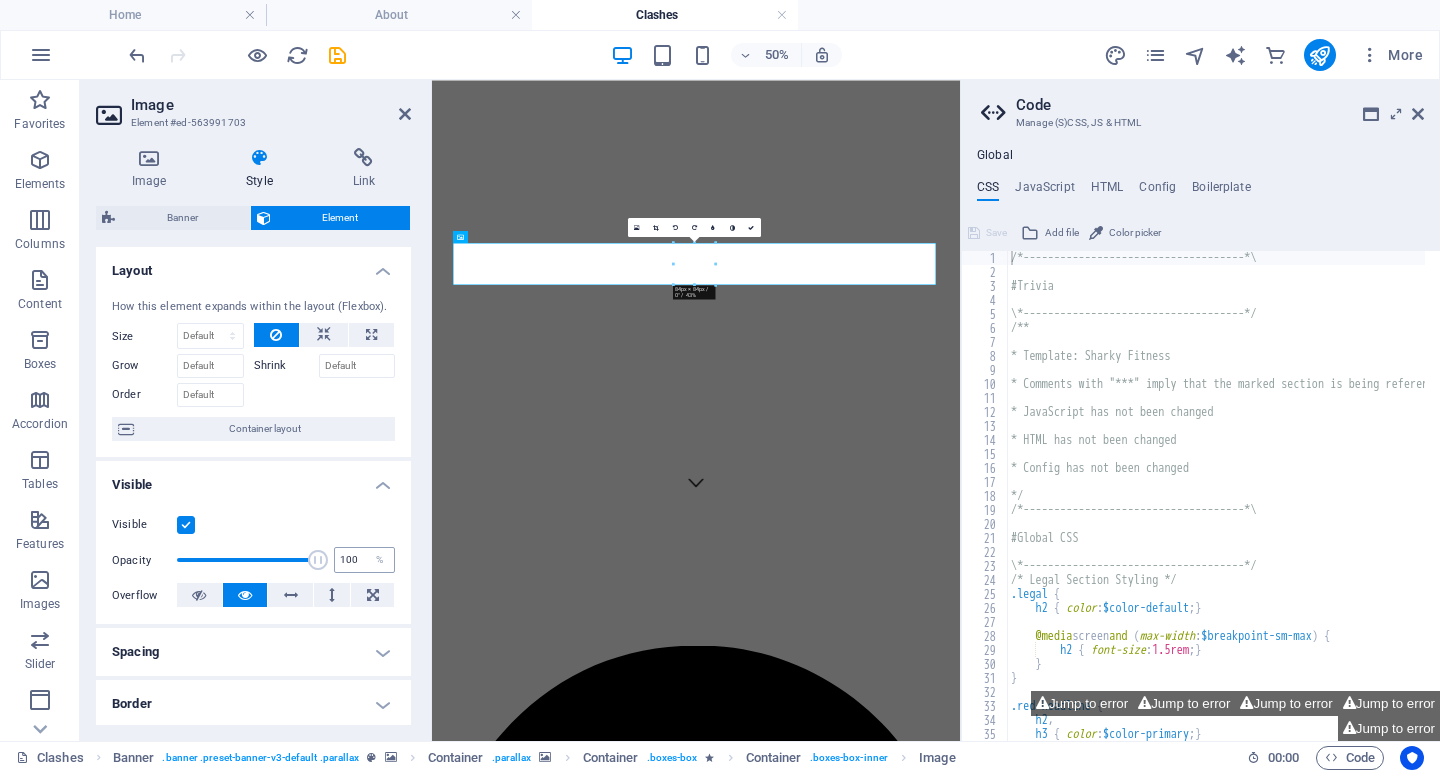 click on "Opacity 100 %" at bounding box center [253, 560] 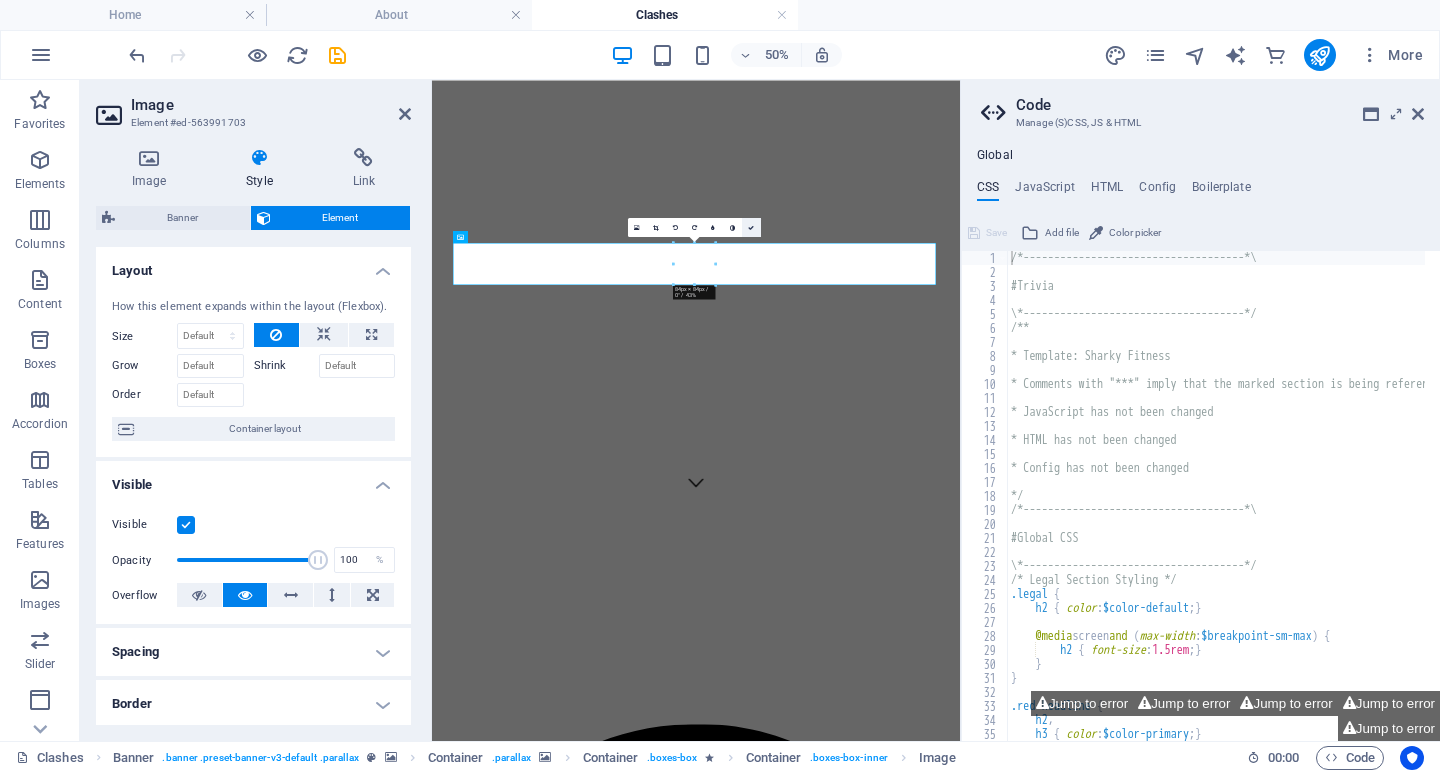 click at bounding box center [751, 227] 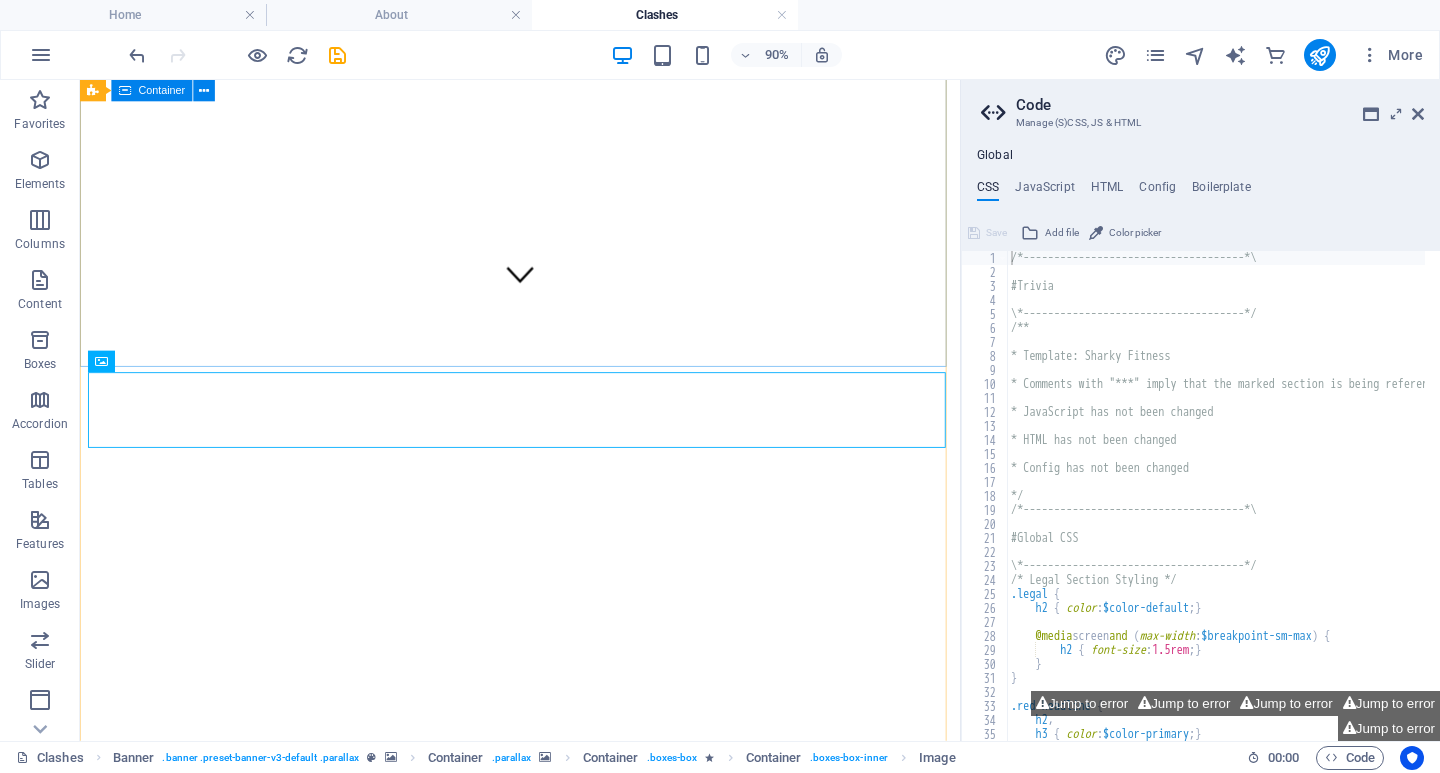 click on "[REGION], [PROVINCE]. [BRAND]" at bounding box center [569, 4614] 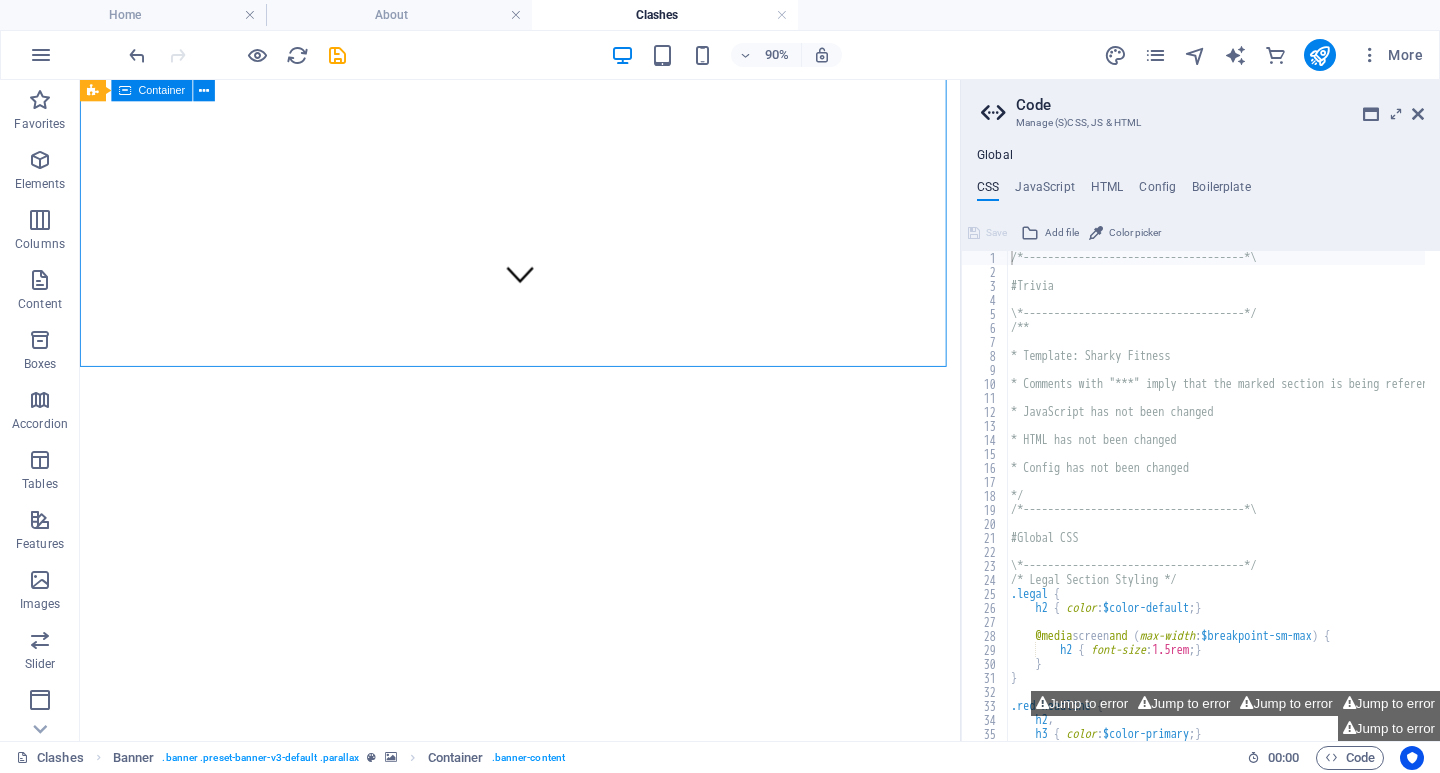click on "[REGION], [PROVINCE]. [BRAND]" at bounding box center [569, 4614] 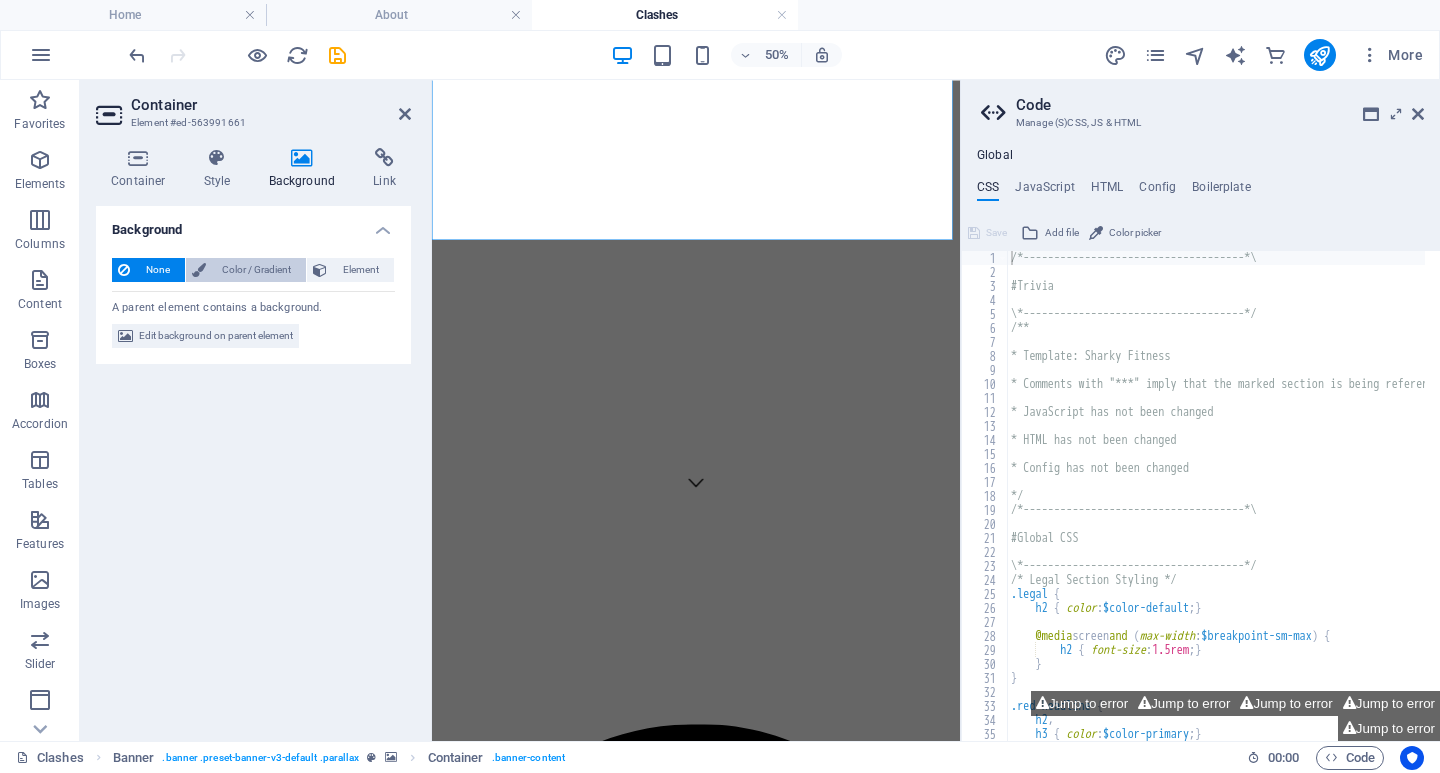 click on "Color / Gradient" at bounding box center (256, 270) 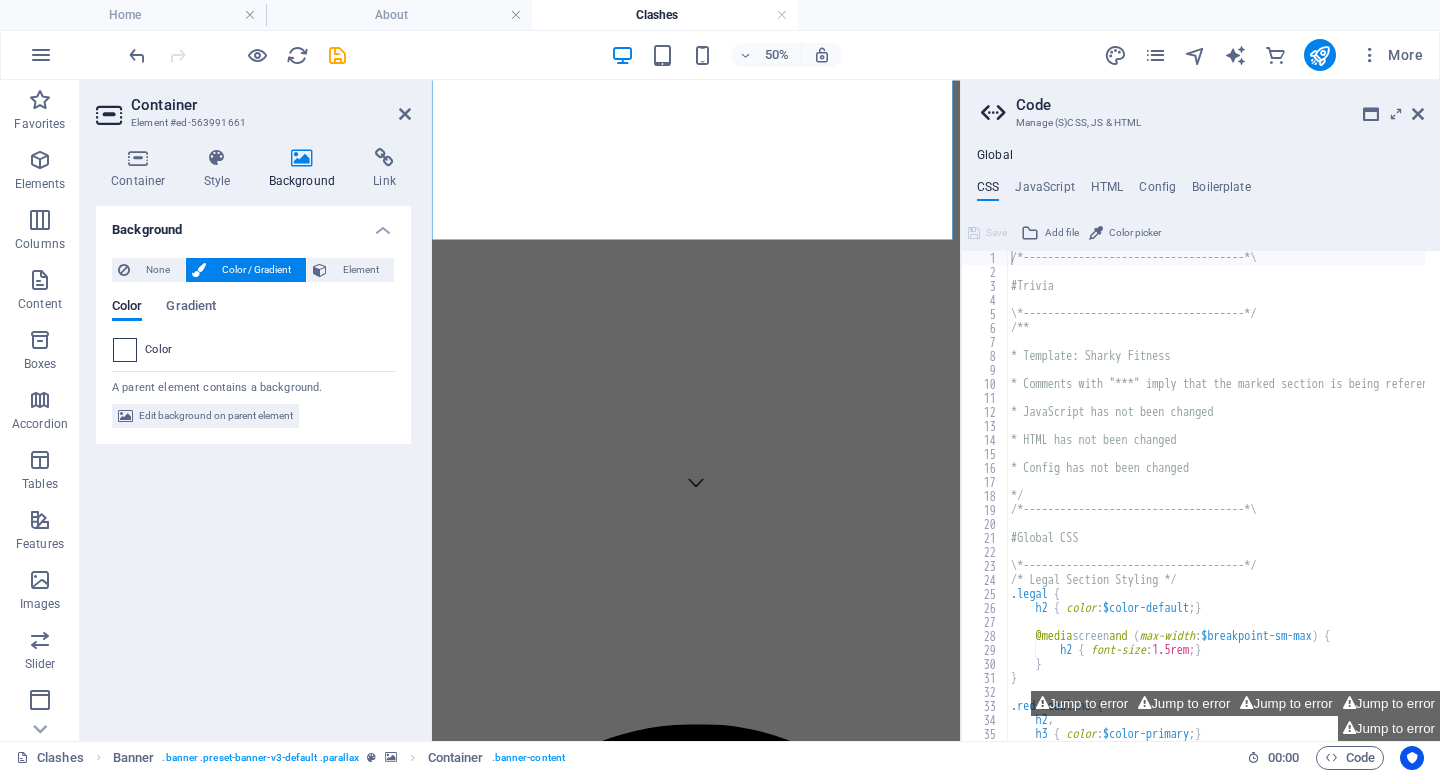 click at bounding box center [125, 350] 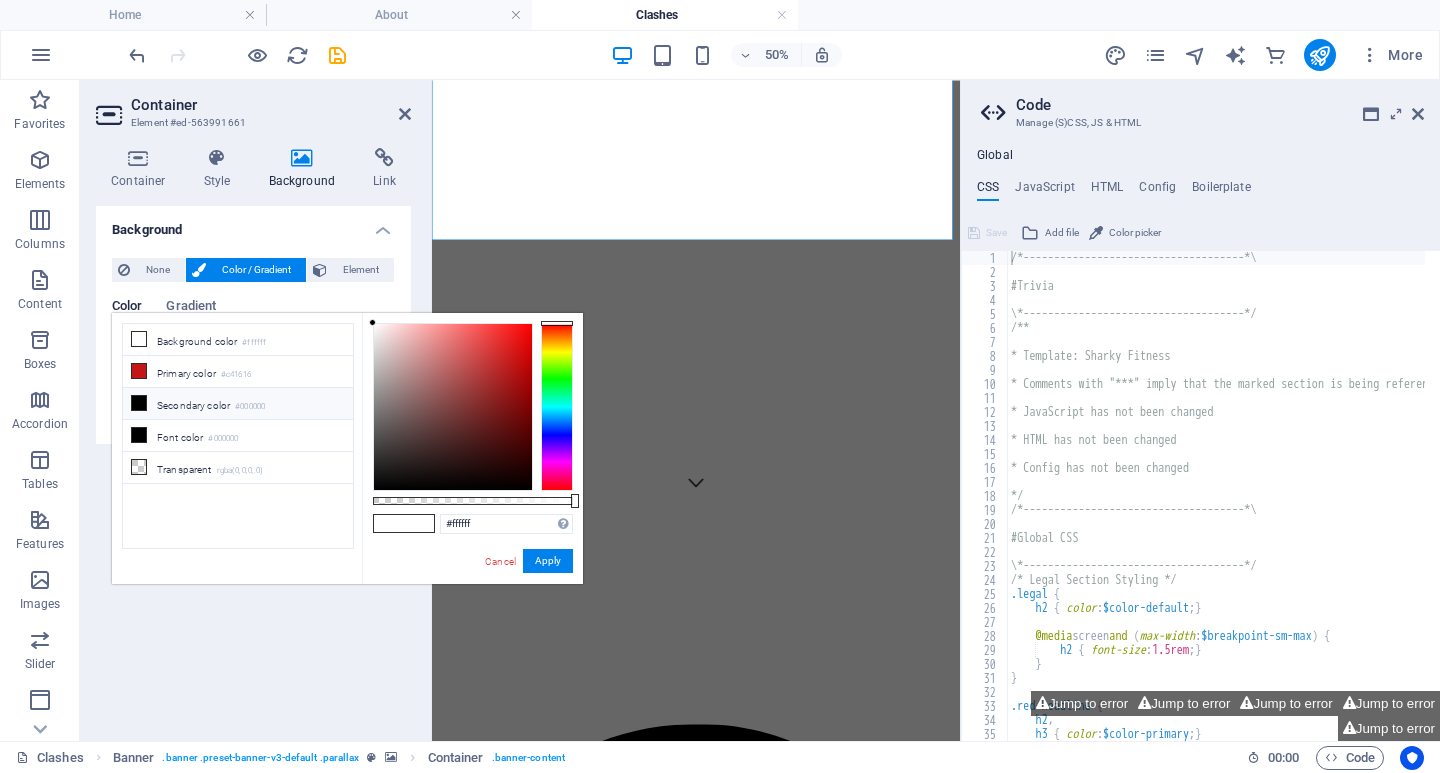 click on "Secondary color
#000000" at bounding box center (238, 404) 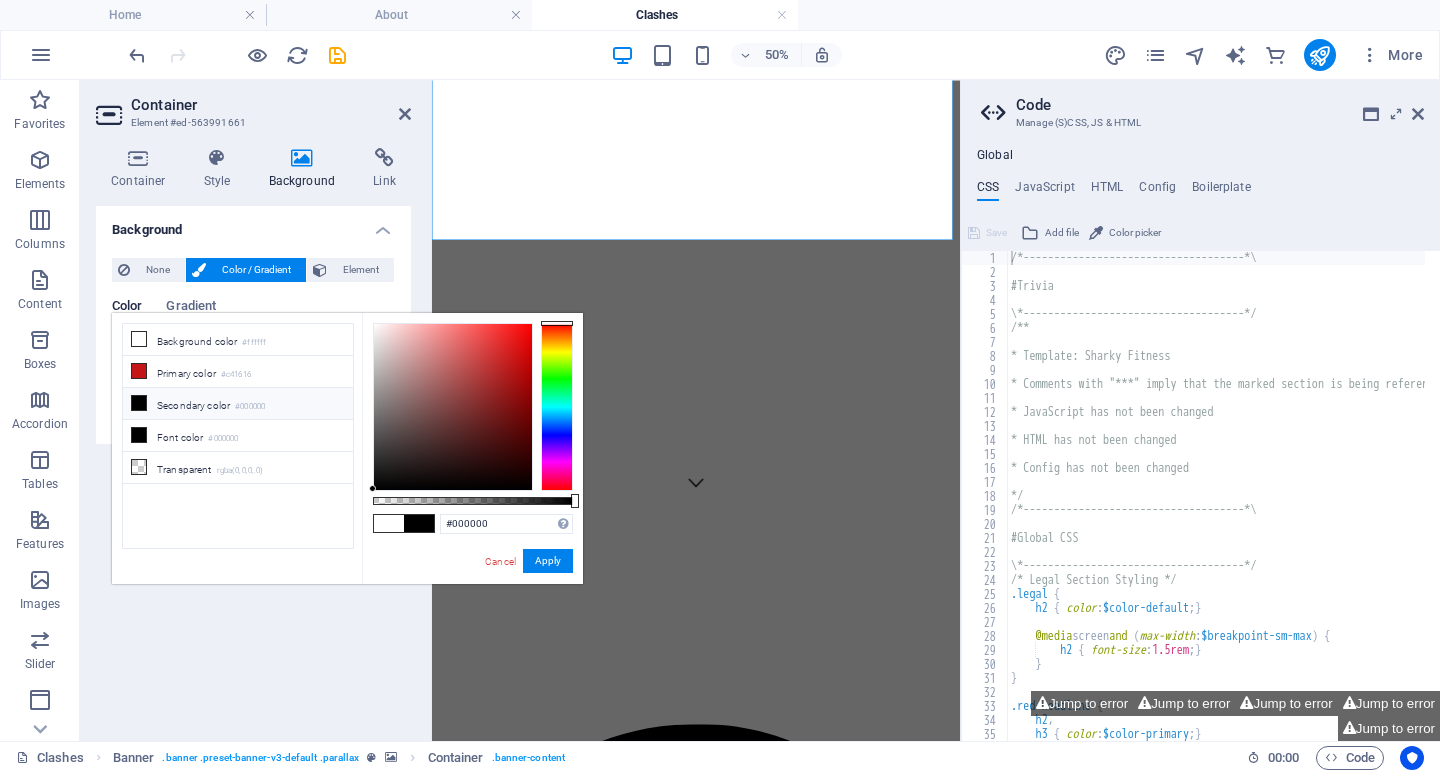 drag, startPoint x: 489, startPoint y: 495, endPoint x: 458, endPoint y: 498, distance: 31.144823 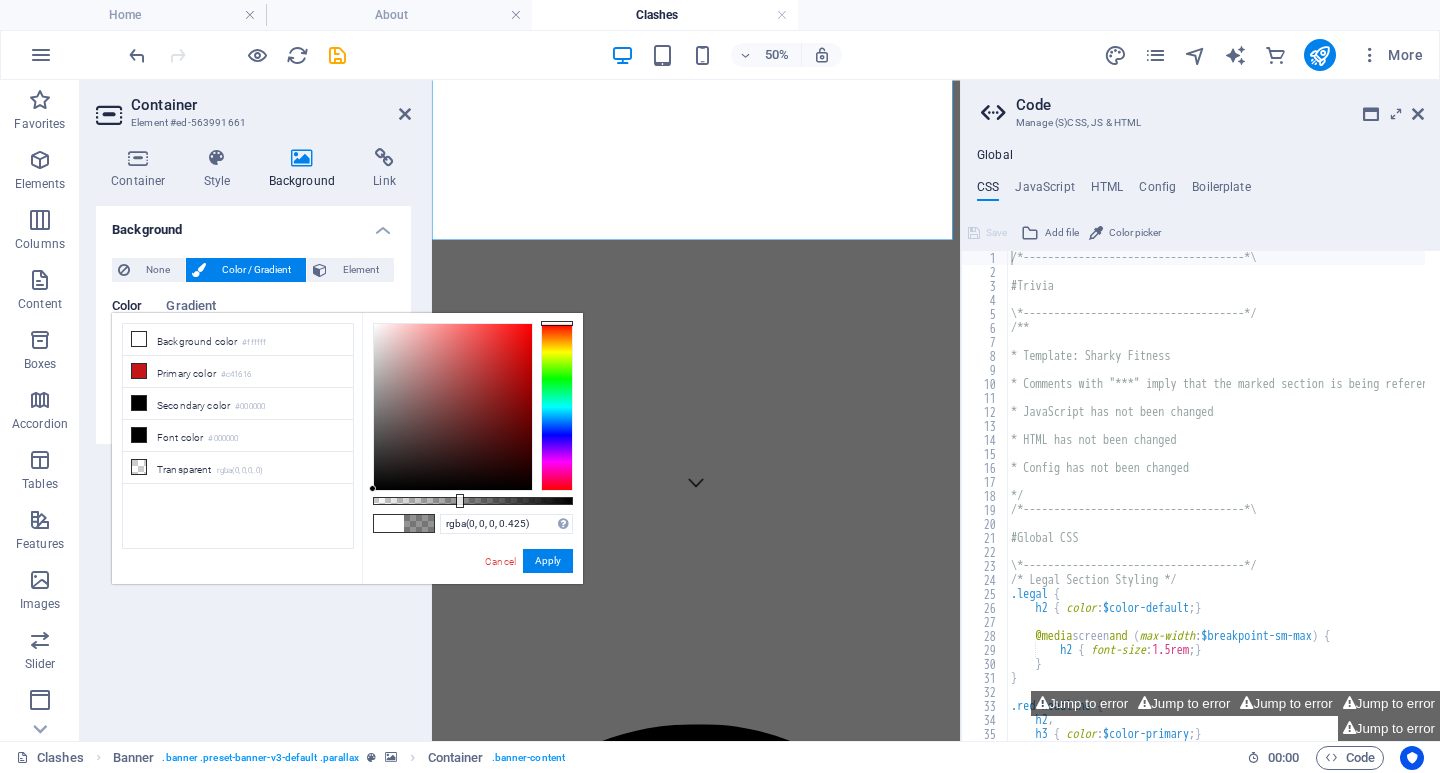 click at bounding box center (473, 501) 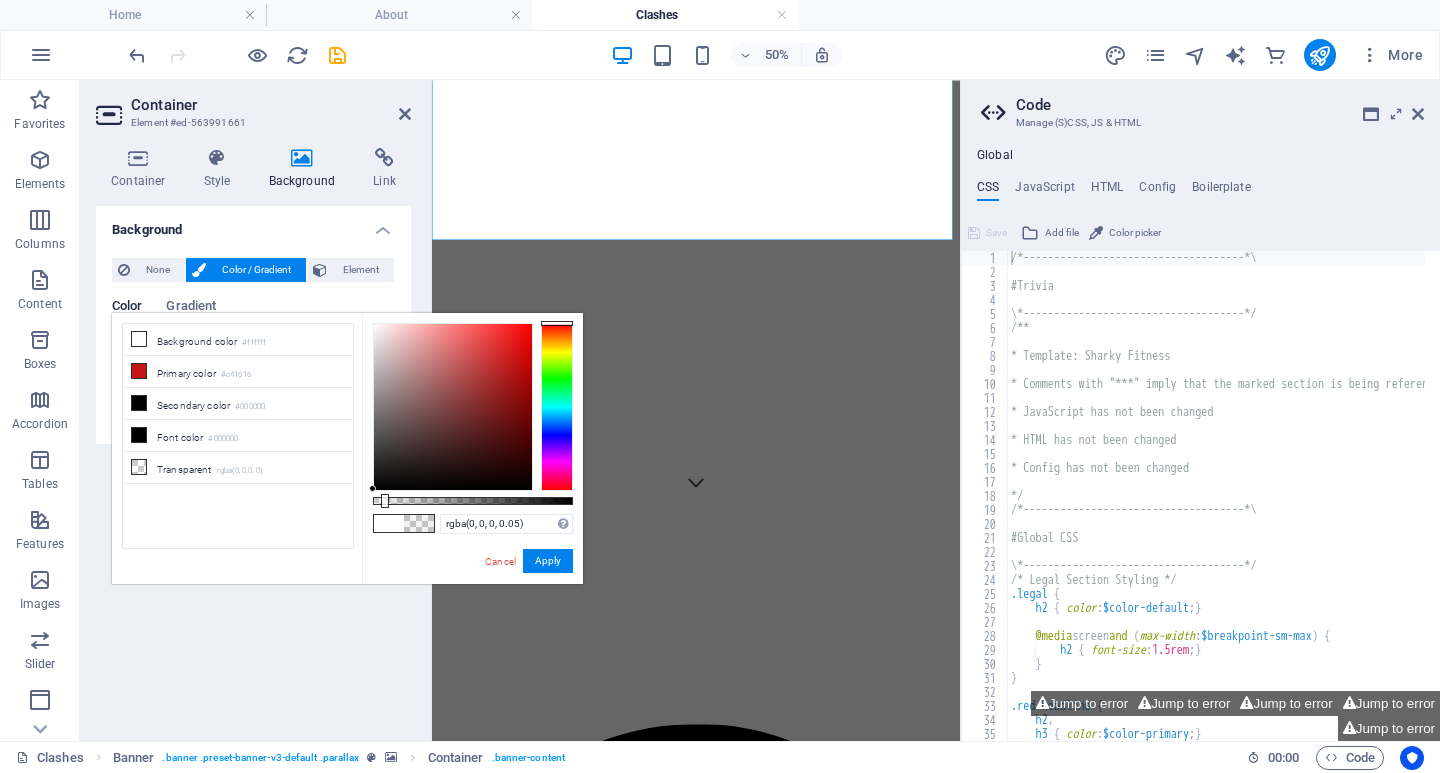 type on "rgba(0, 0, 0, 0)" 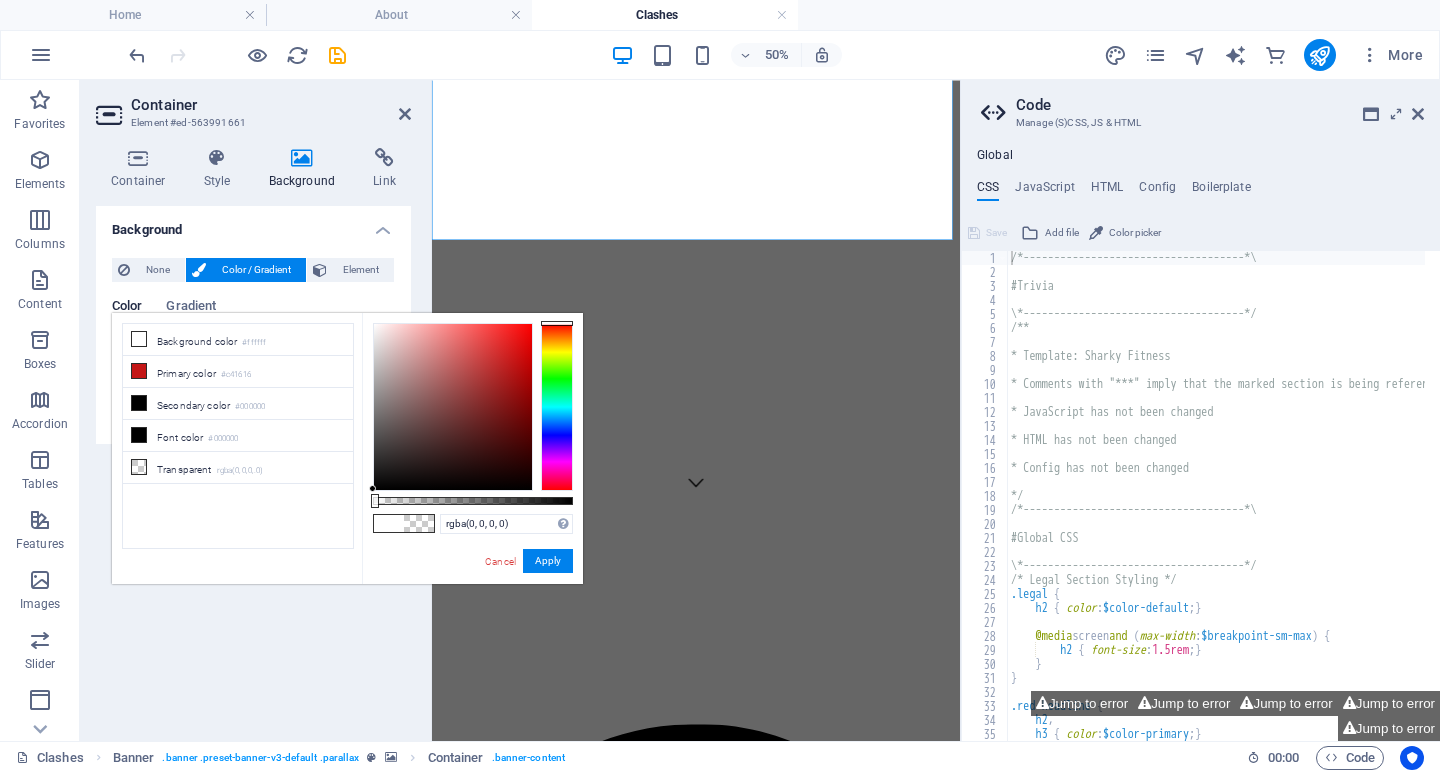 drag, startPoint x: 456, startPoint y: 498, endPoint x: 369, endPoint y: 504, distance: 87.20665 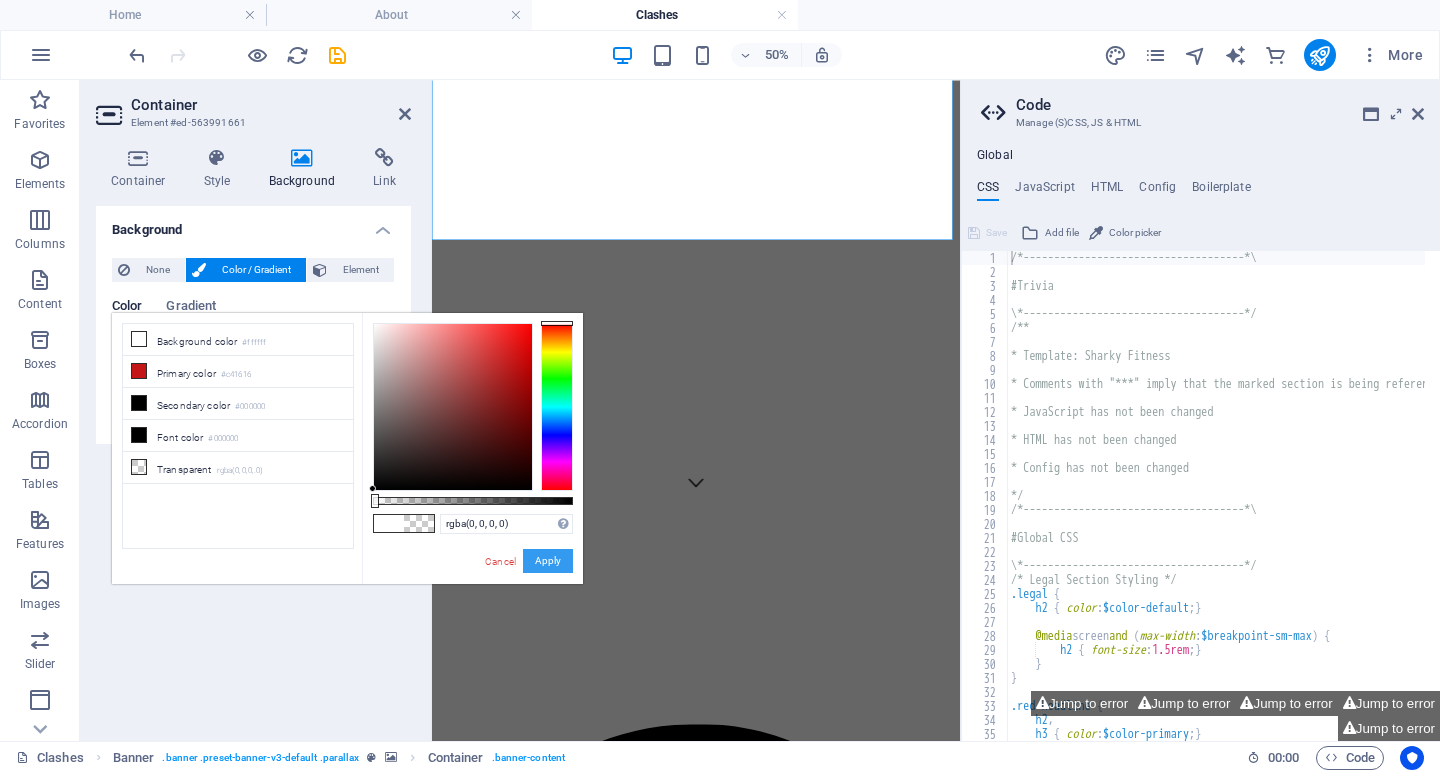 click on "Apply" at bounding box center (548, 561) 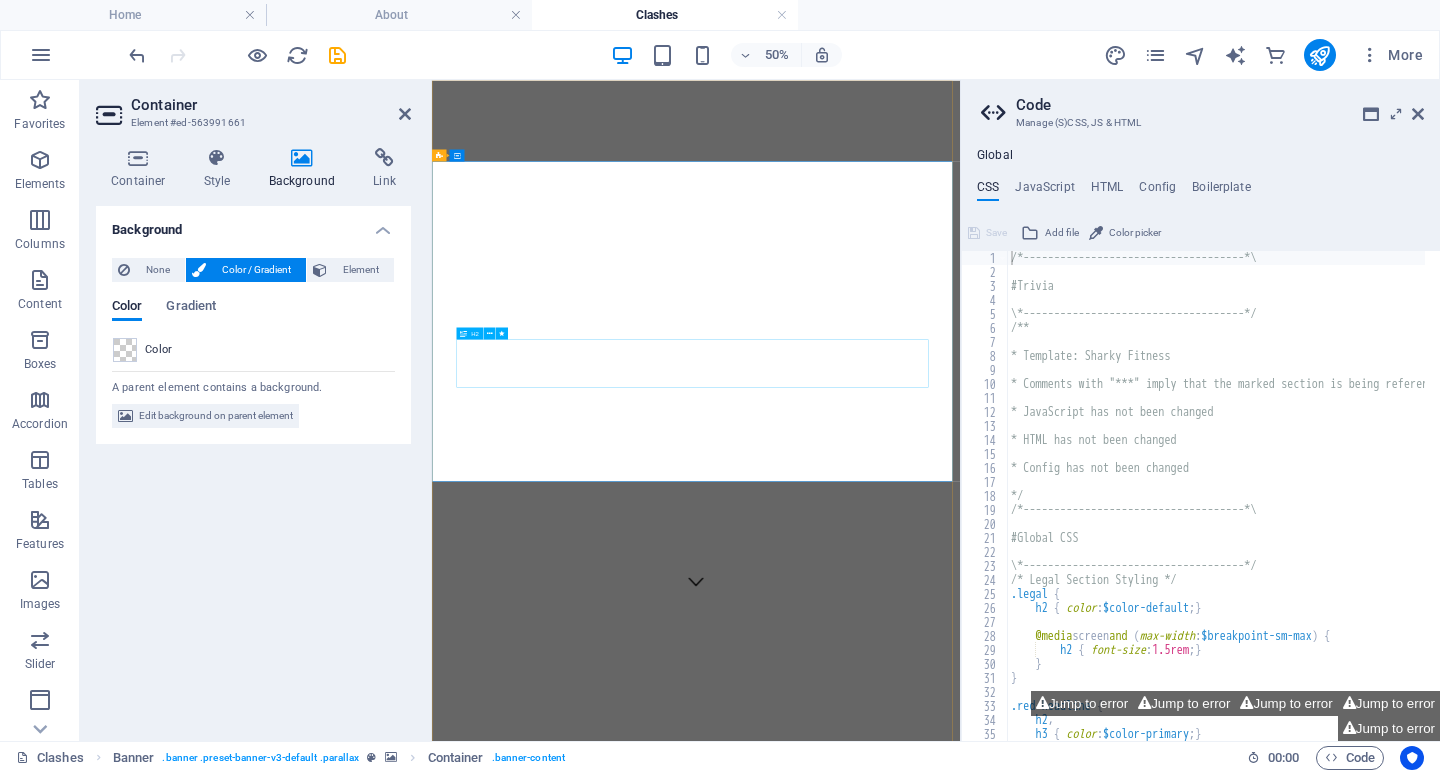 scroll, scrollTop: 0, scrollLeft: 0, axis: both 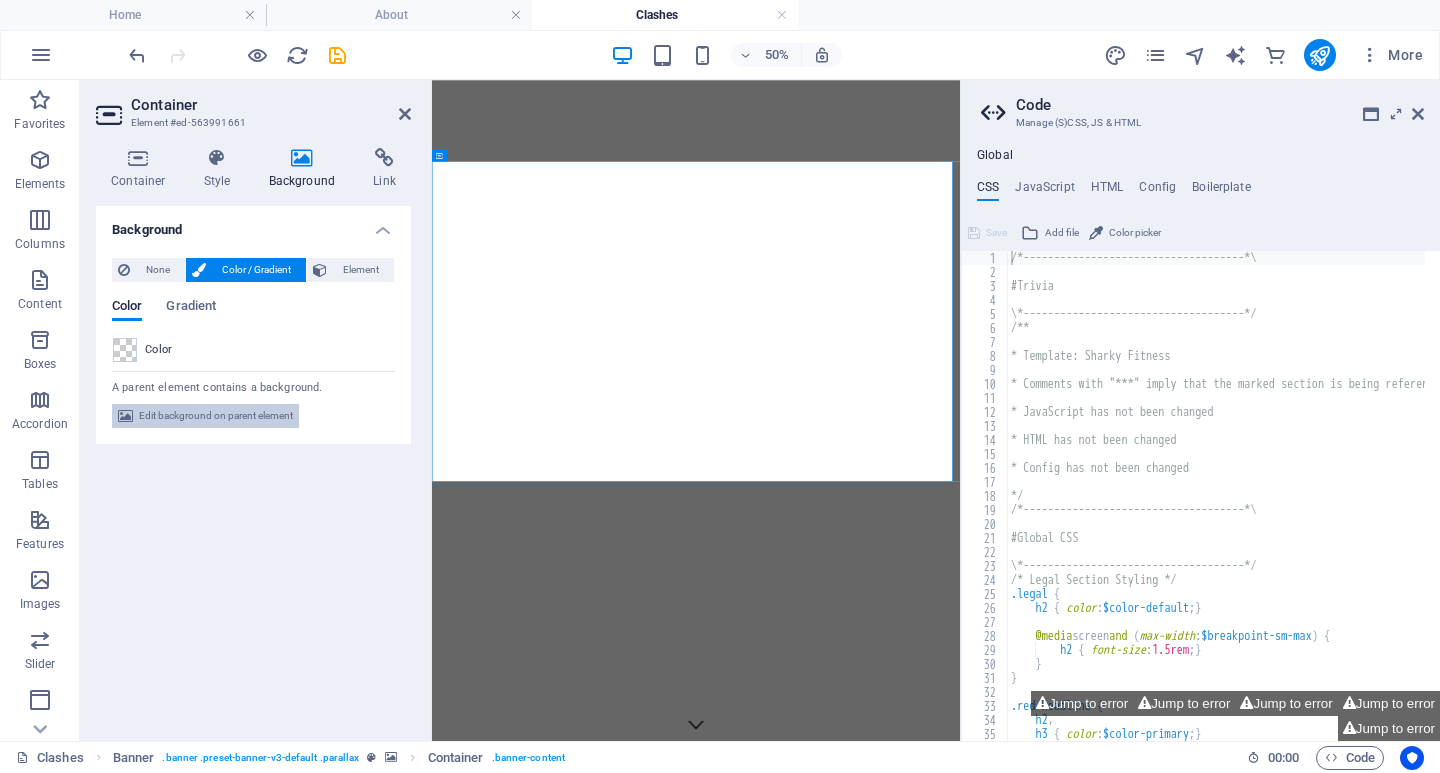 click on "Edit background on parent element" at bounding box center (216, 416) 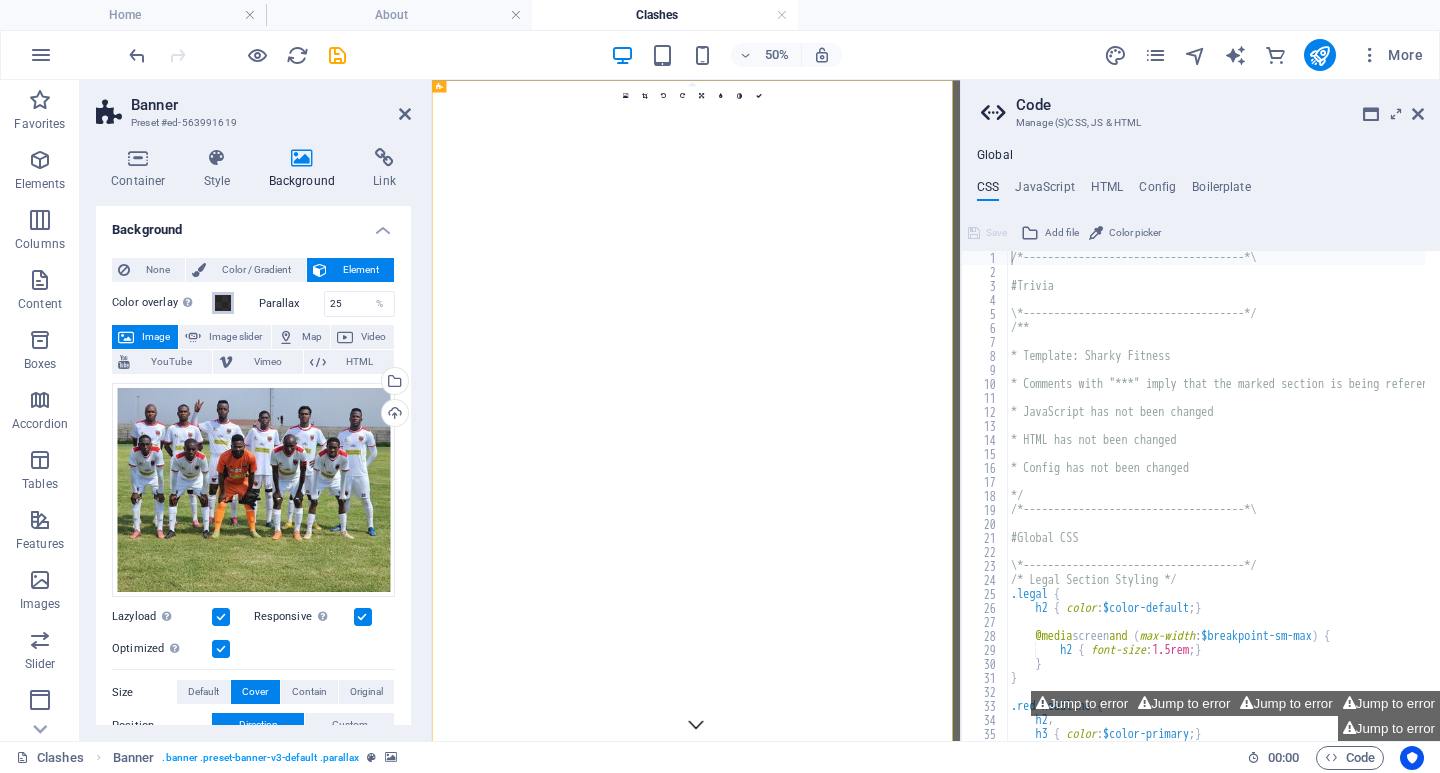 click at bounding box center [223, 303] 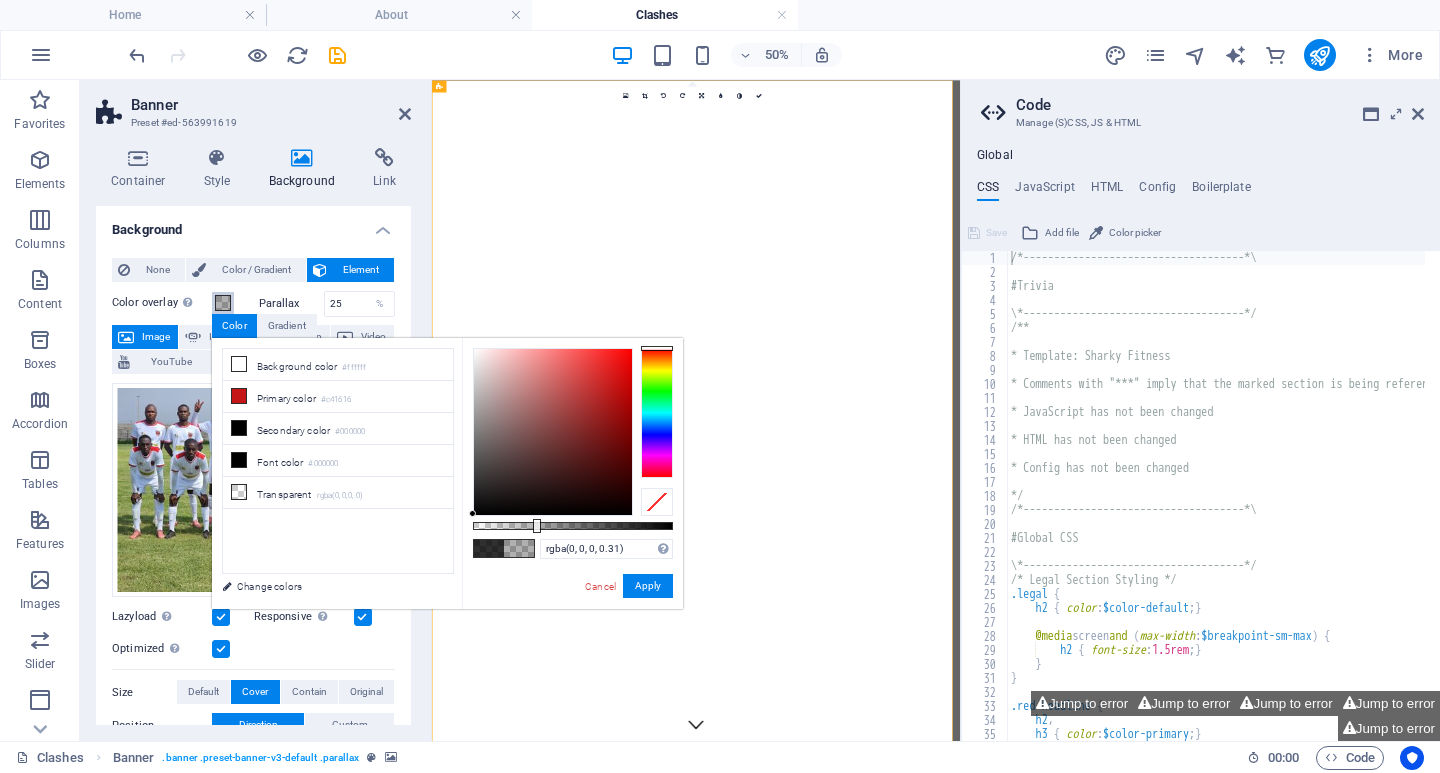 click at bounding box center [573, 526] 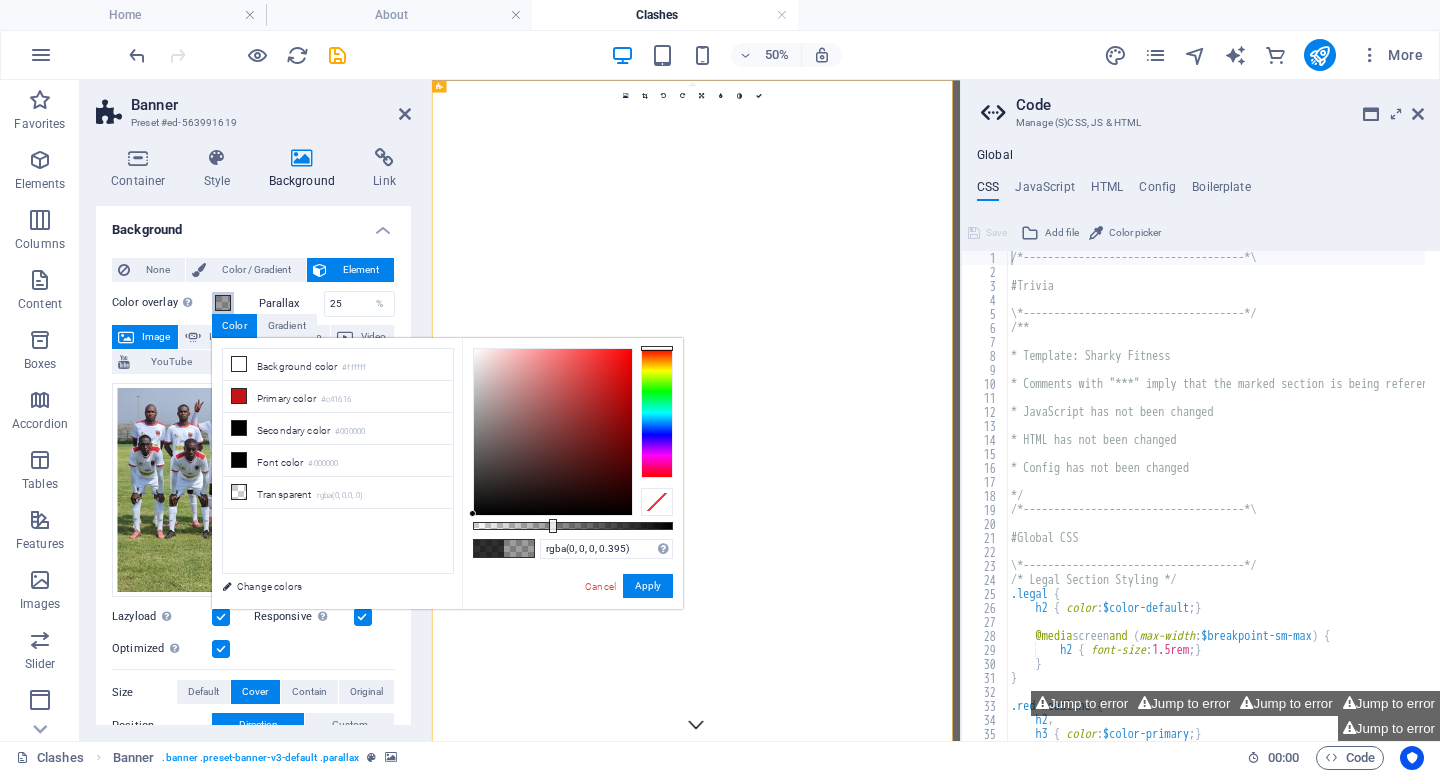 click at bounding box center (573, 526) 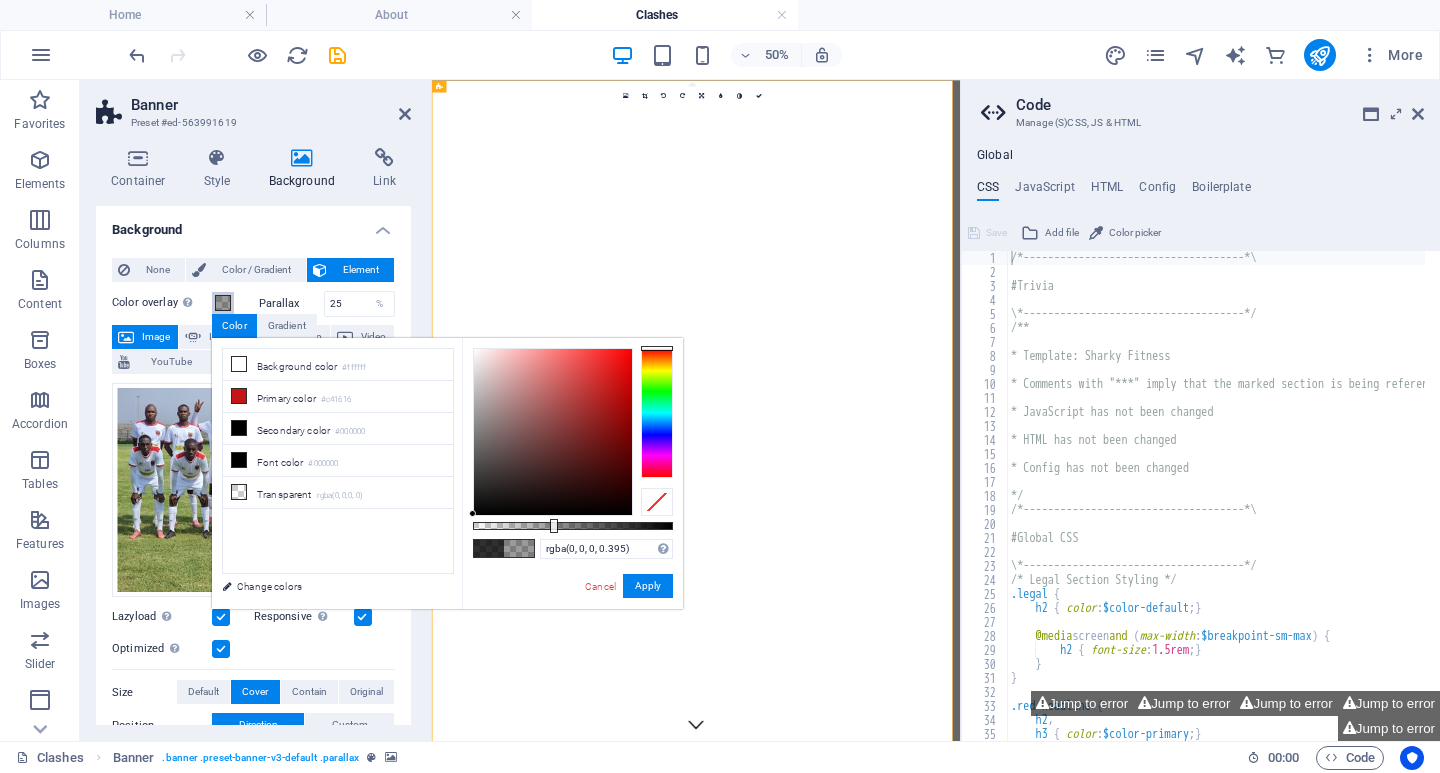type on "rgba(0, 0, 0, 0.46)" 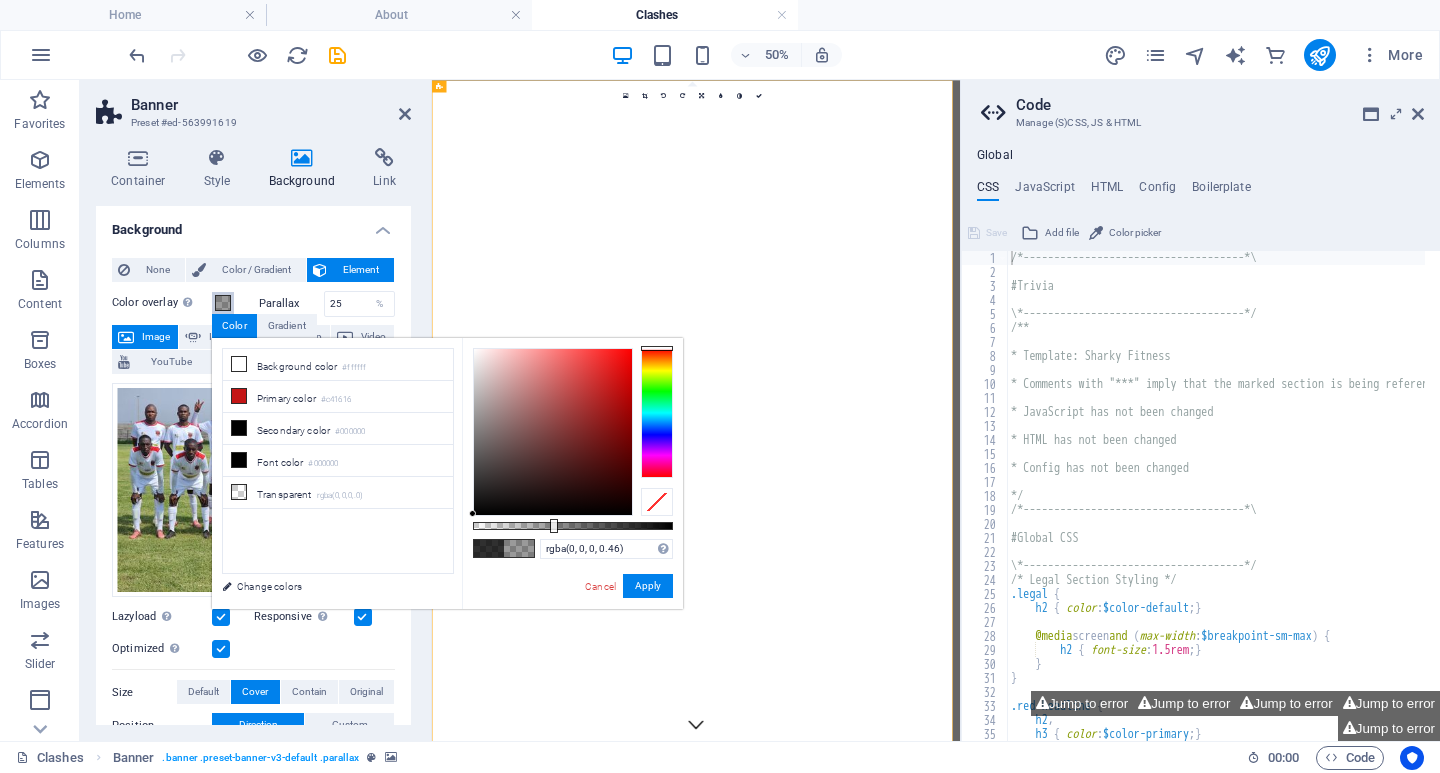 click at bounding box center [573, 526] 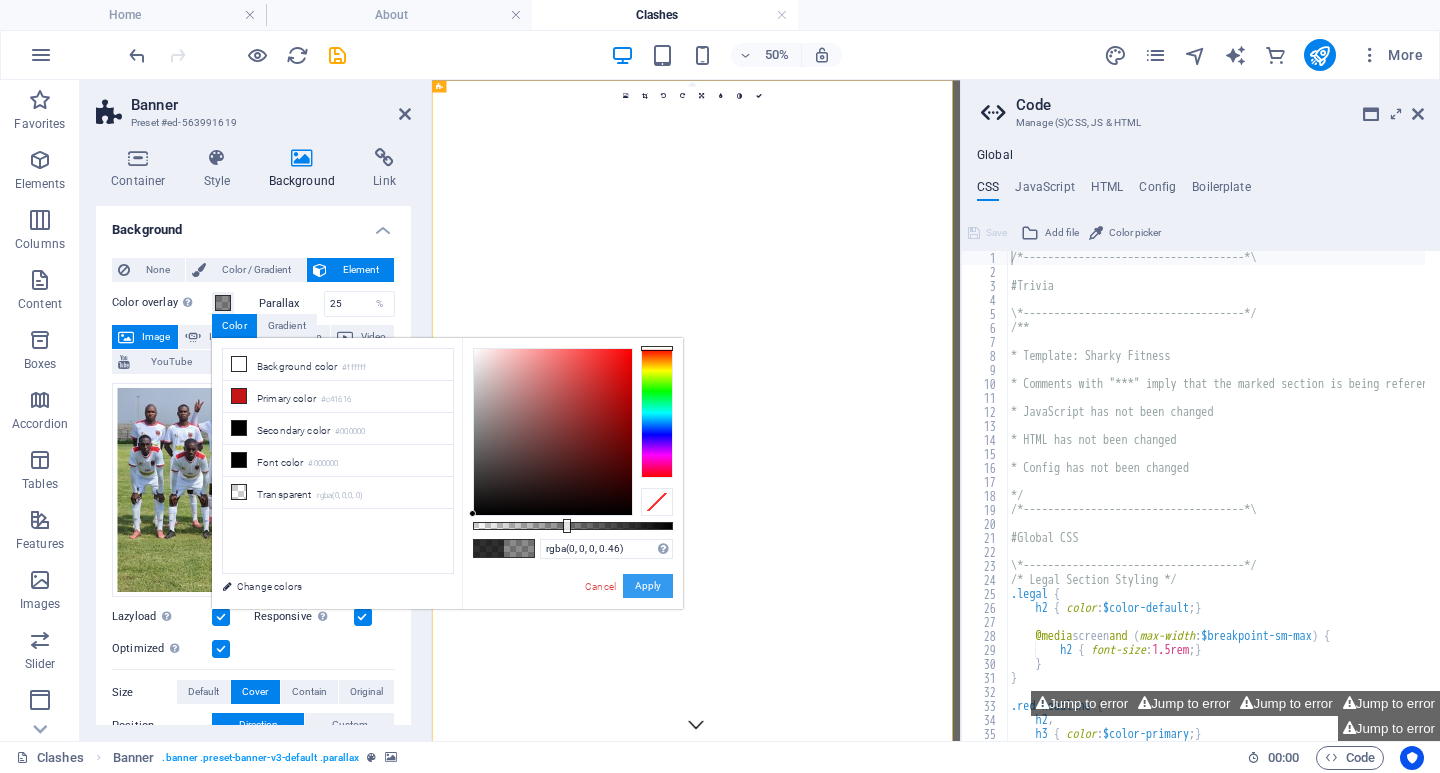 click on "Apply" at bounding box center (648, 586) 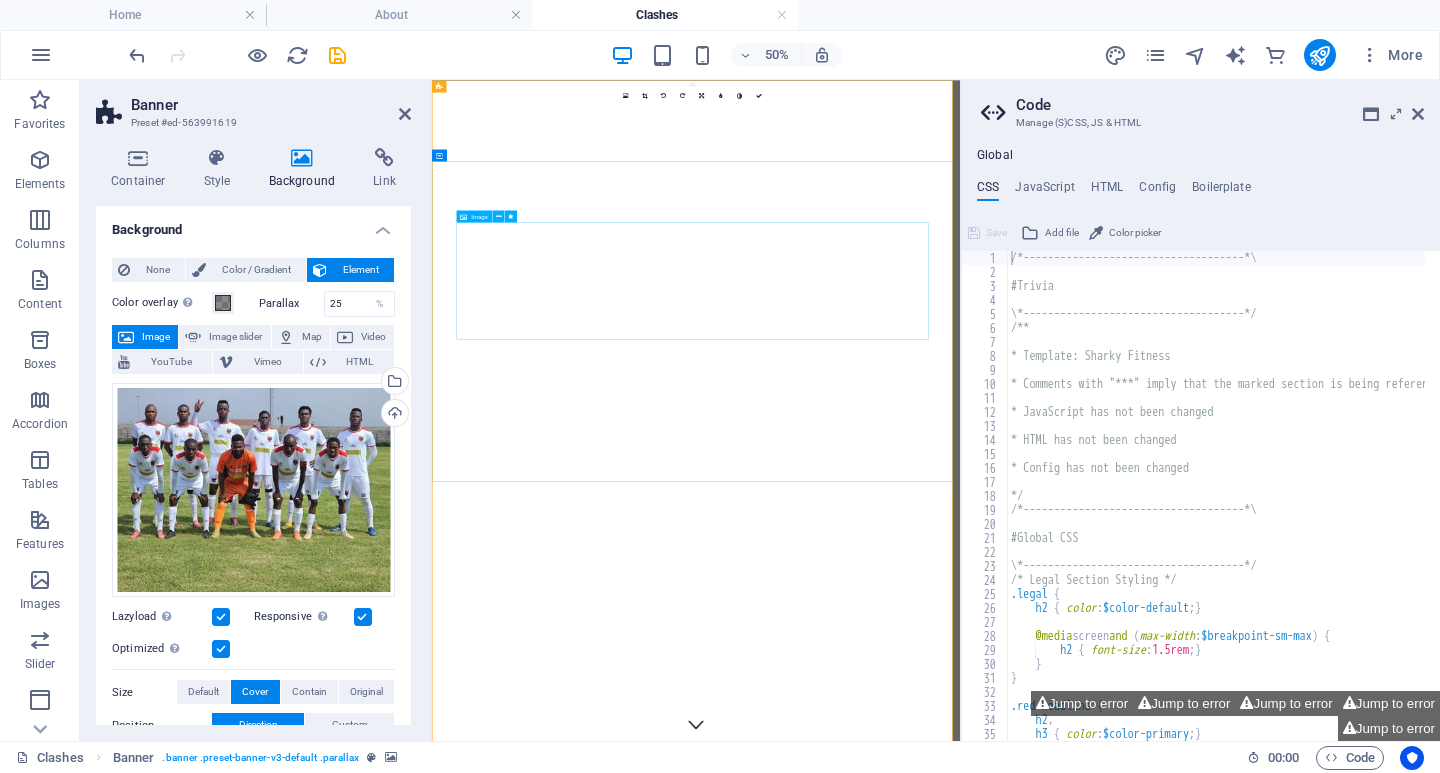 click at bounding box center [960, 5303] 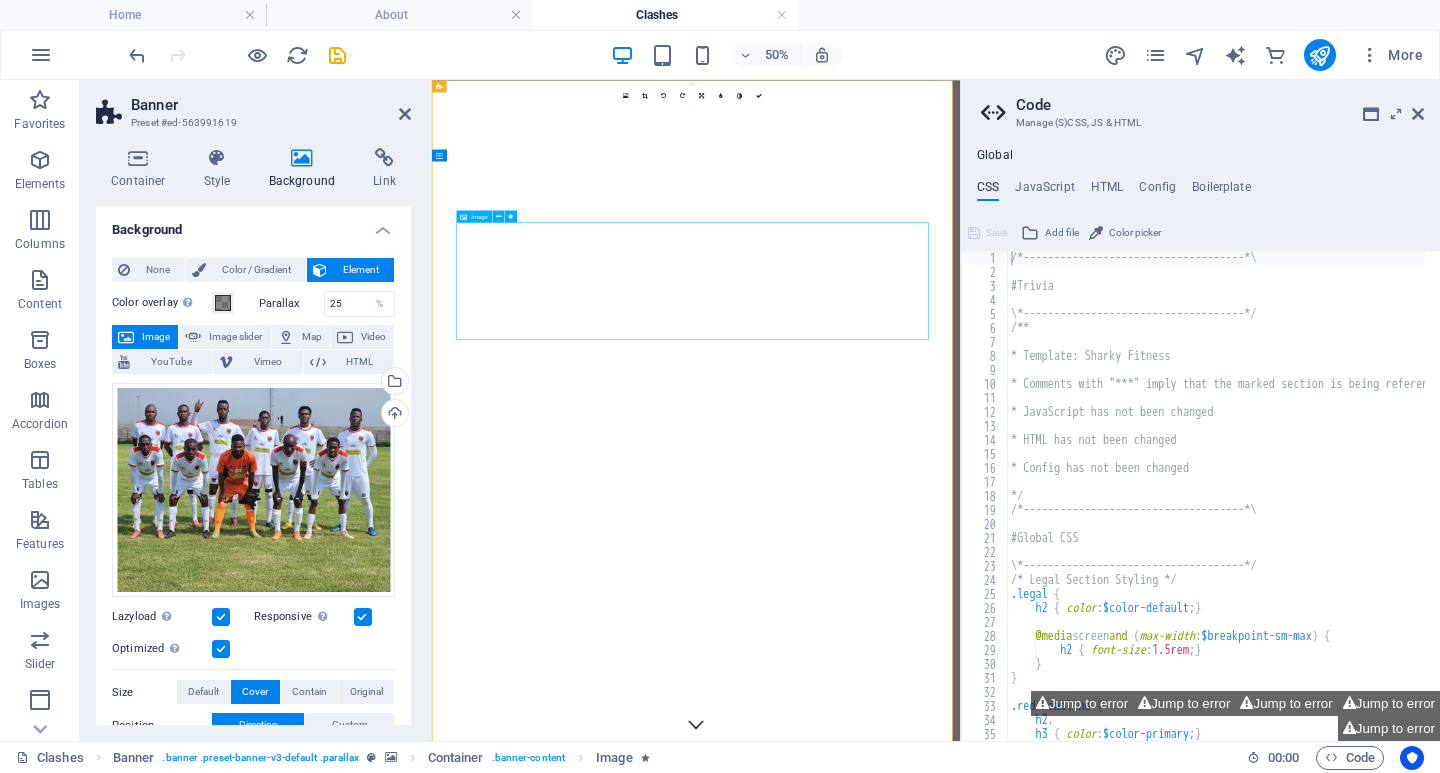 click at bounding box center [960, 5303] 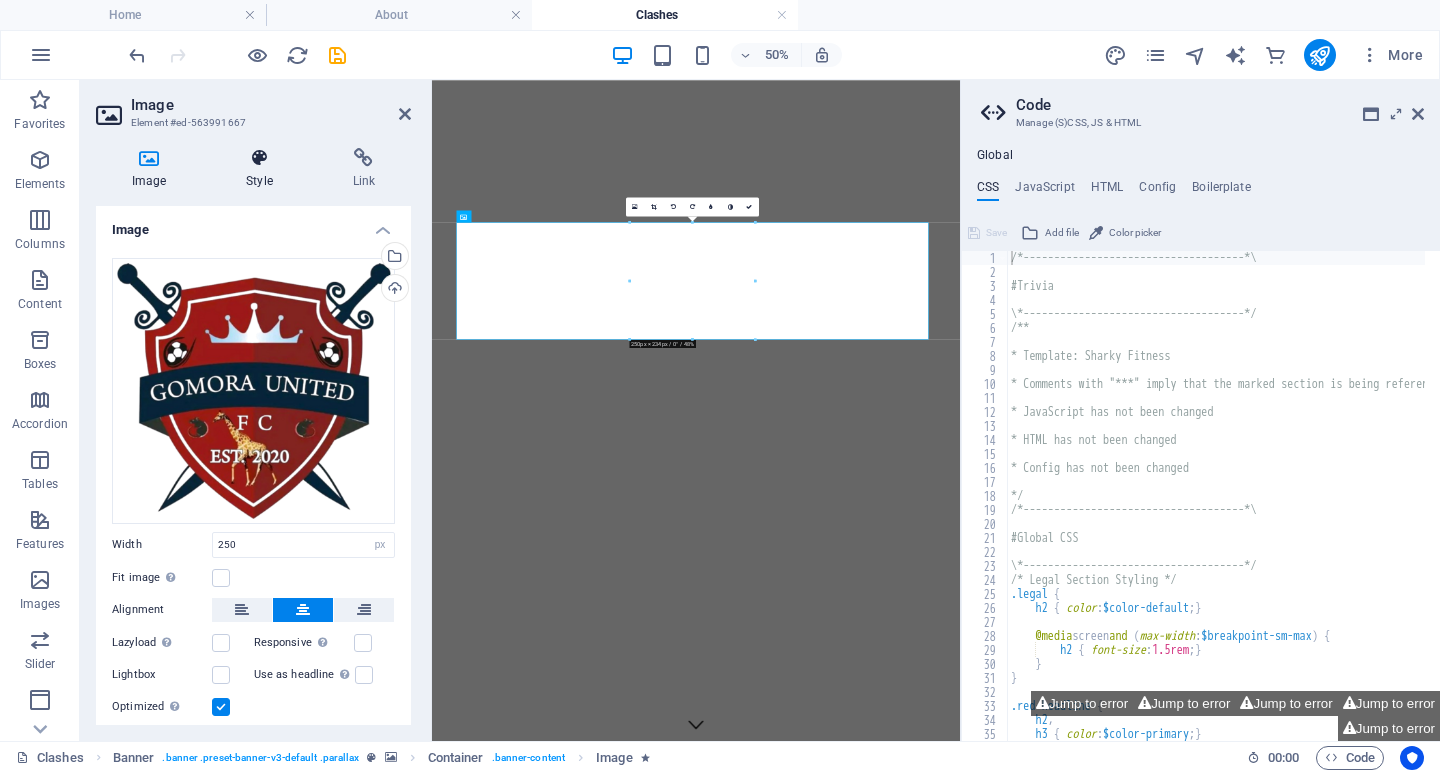 click on "Style" at bounding box center [263, 169] 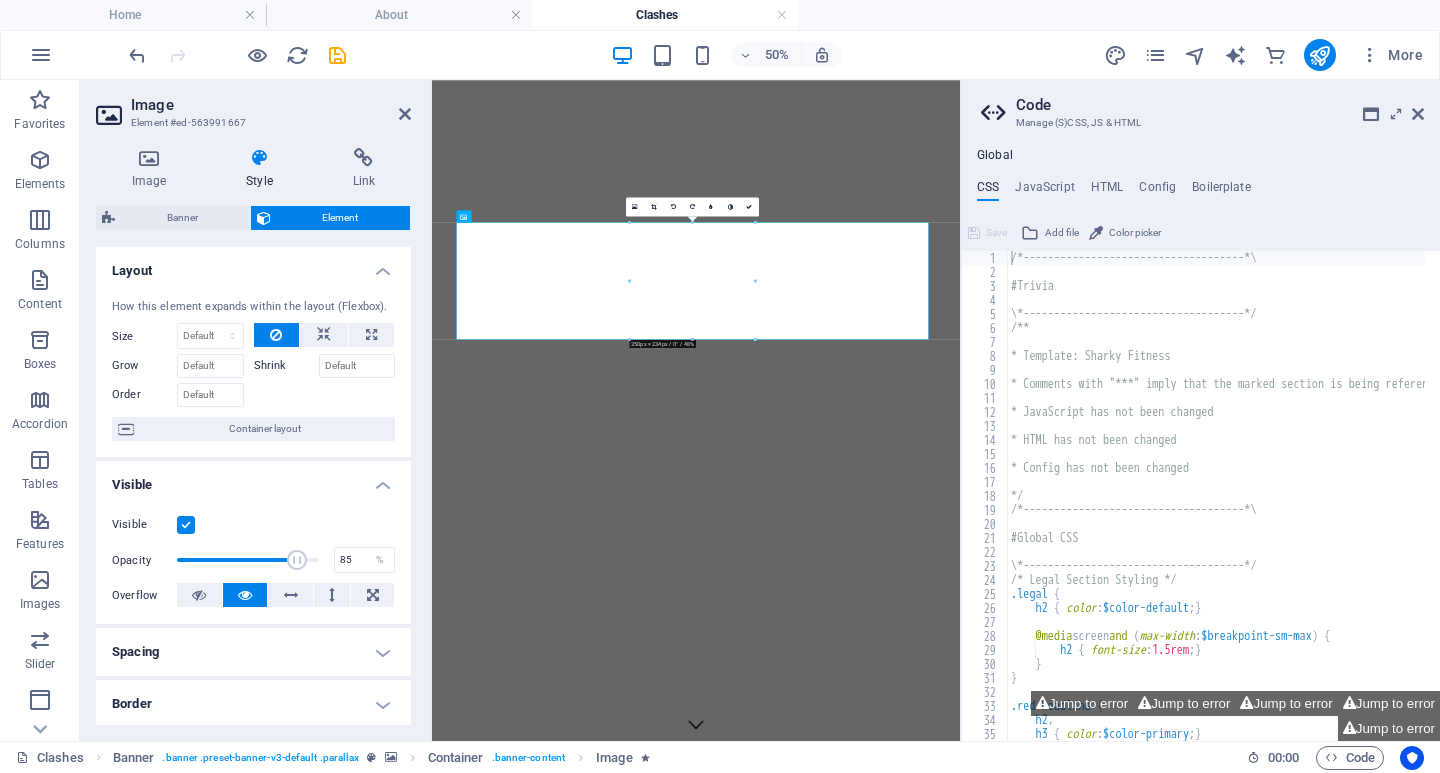 drag, startPoint x: 240, startPoint y: 558, endPoint x: 293, endPoint y: 558, distance: 53 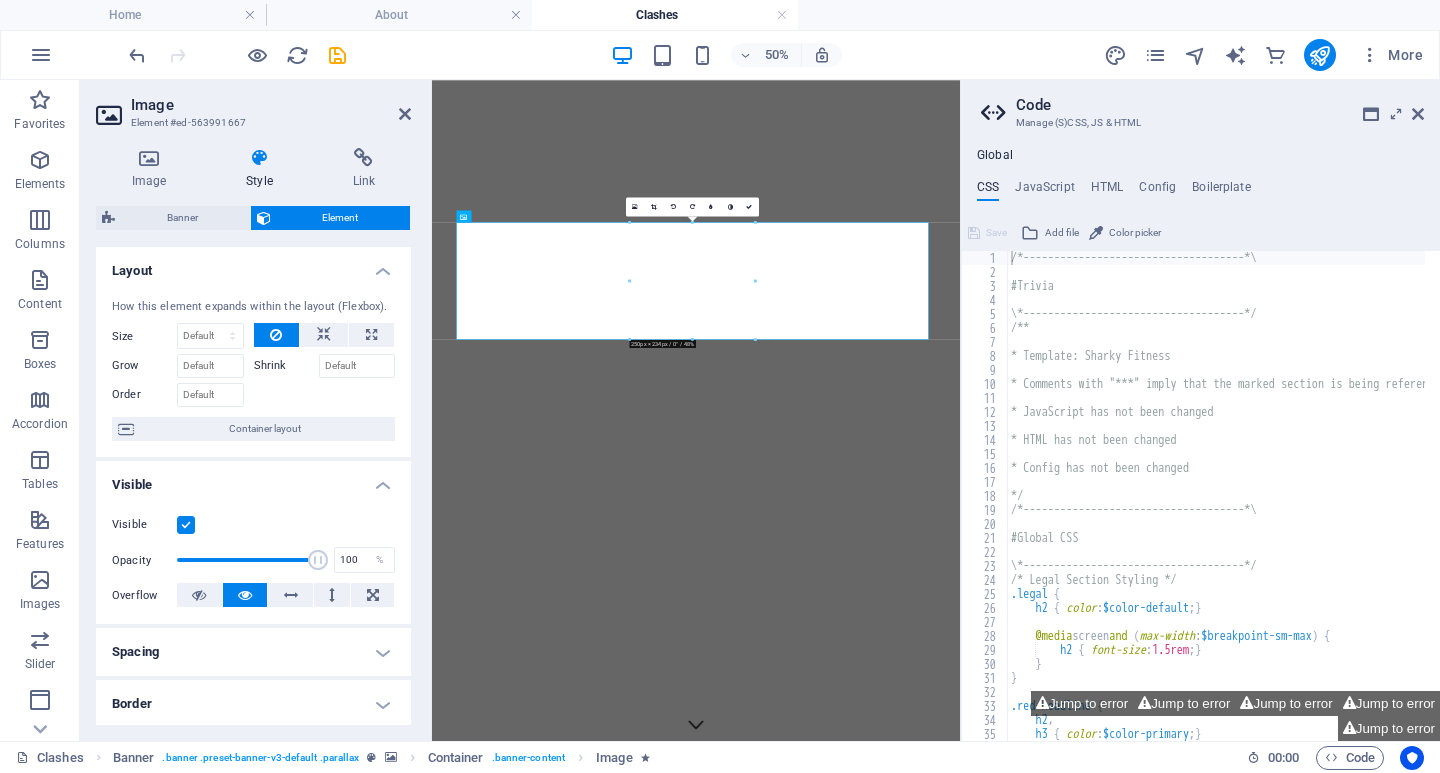 drag, startPoint x: 293, startPoint y: 558, endPoint x: 322, endPoint y: 558, distance: 29 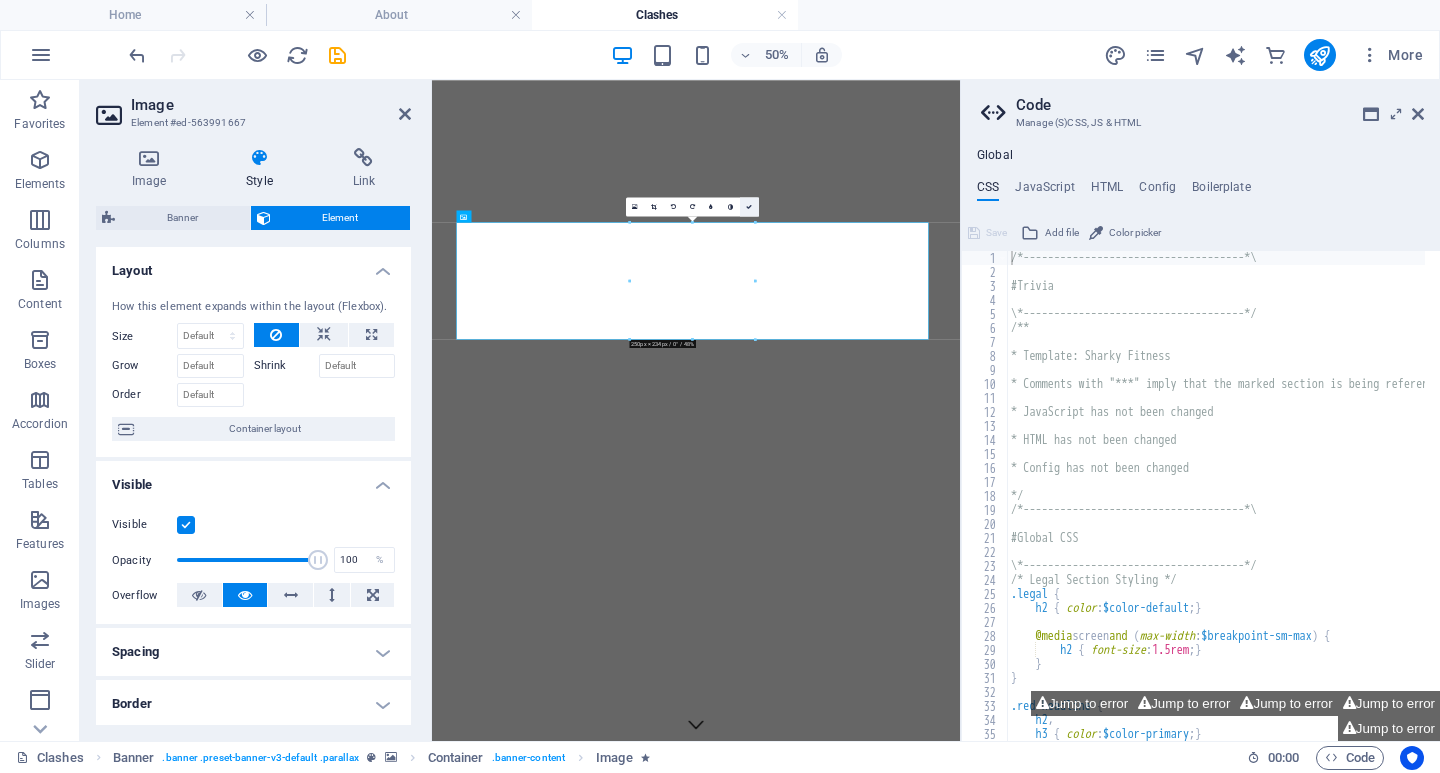 click at bounding box center [749, 206] 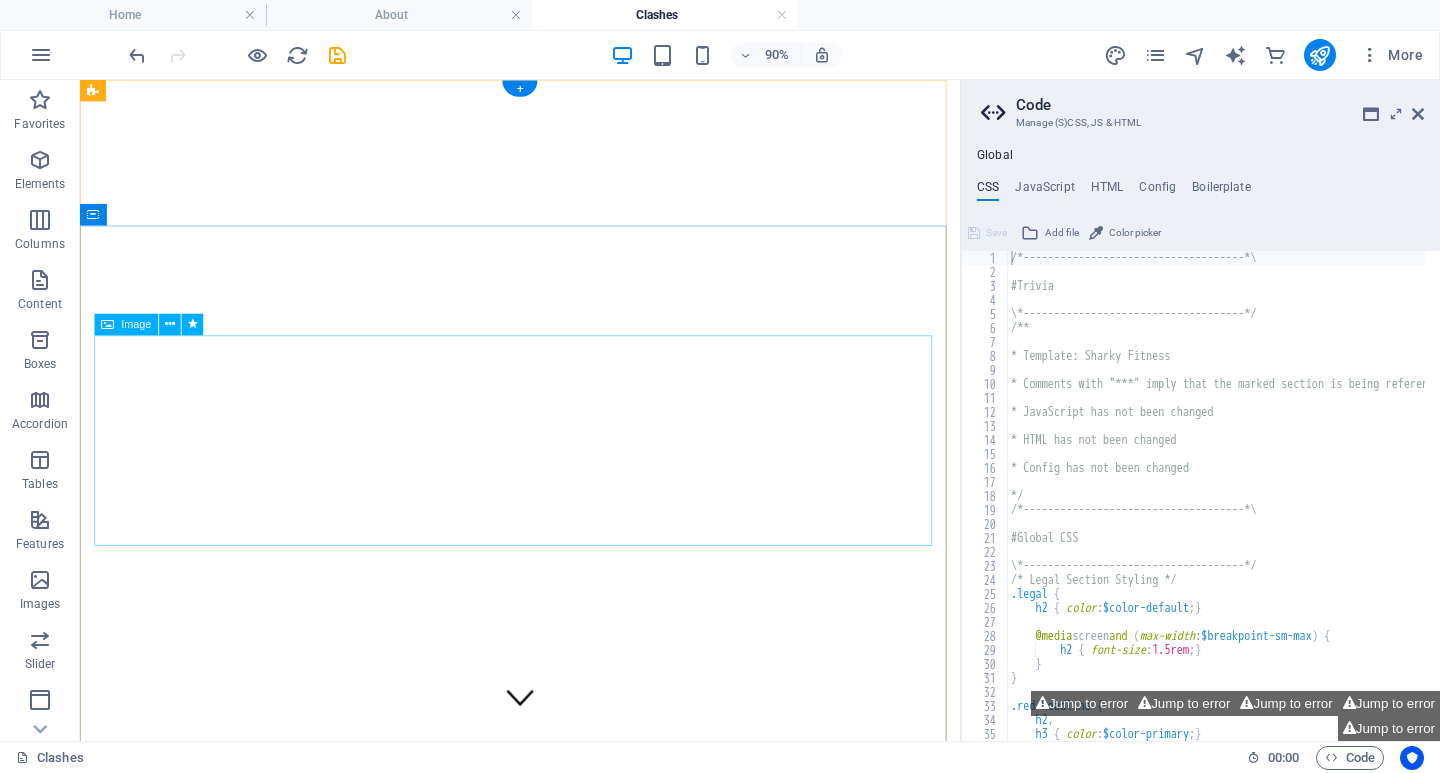 scroll, scrollTop: 0, scrollLeft: 0, axis: both 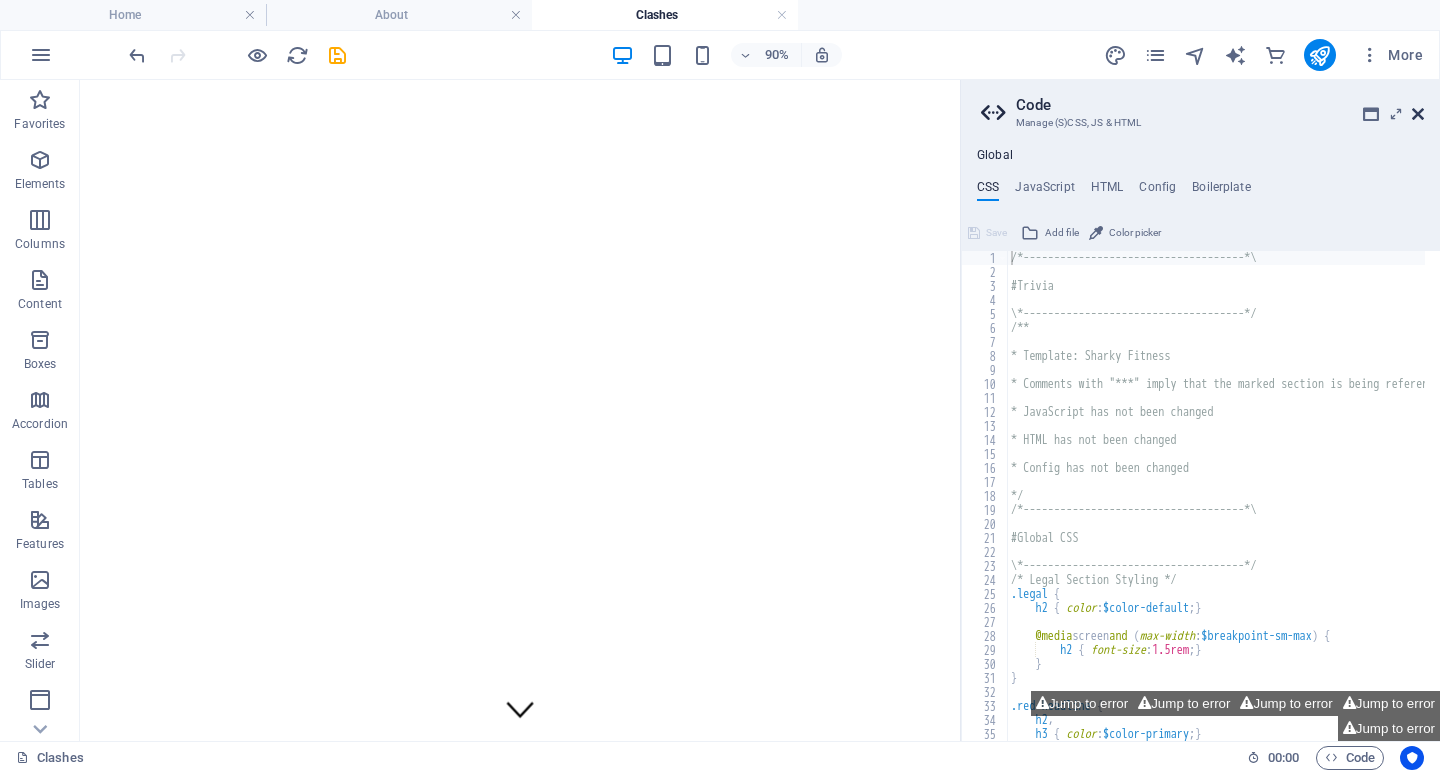 click at bounding box center [1418, 114] 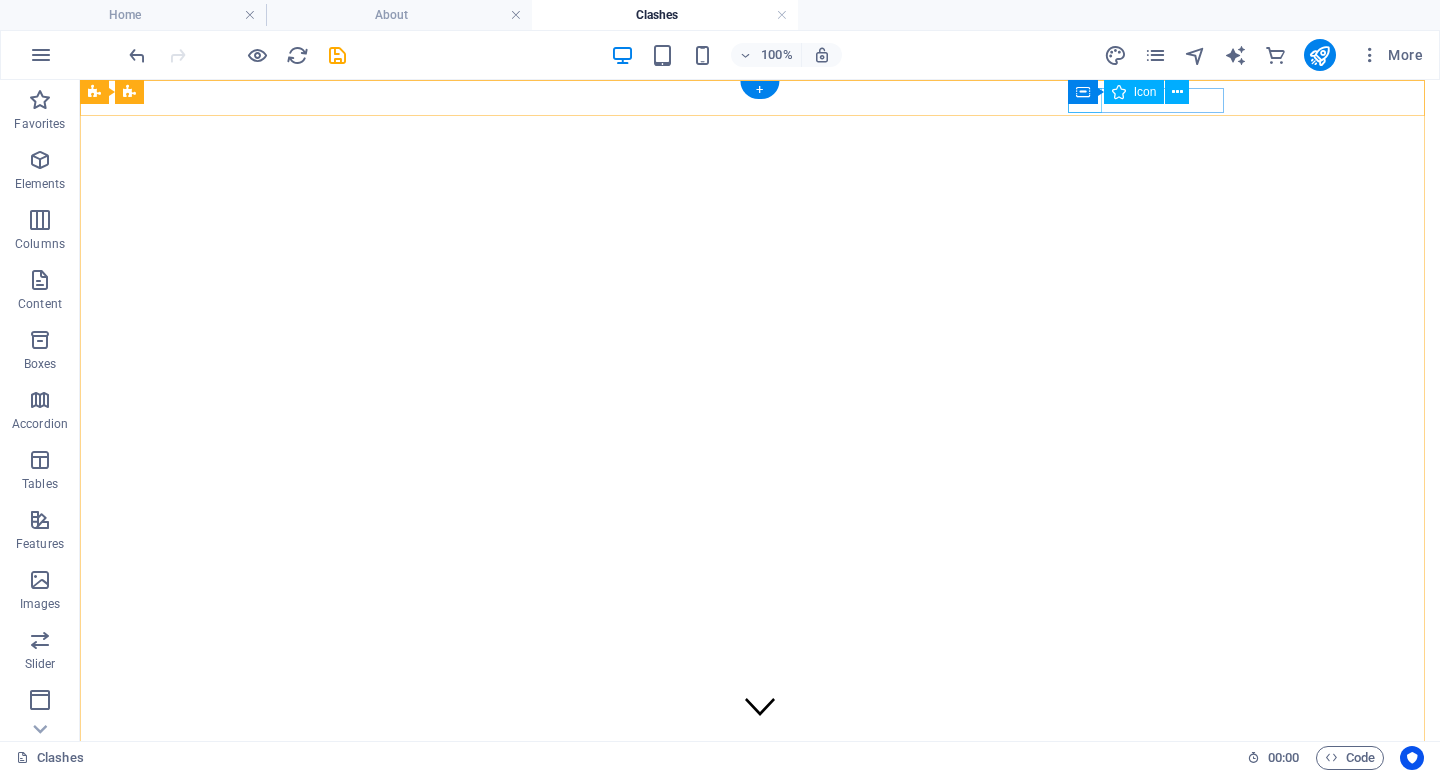 click at bounding box center [760, 4618] 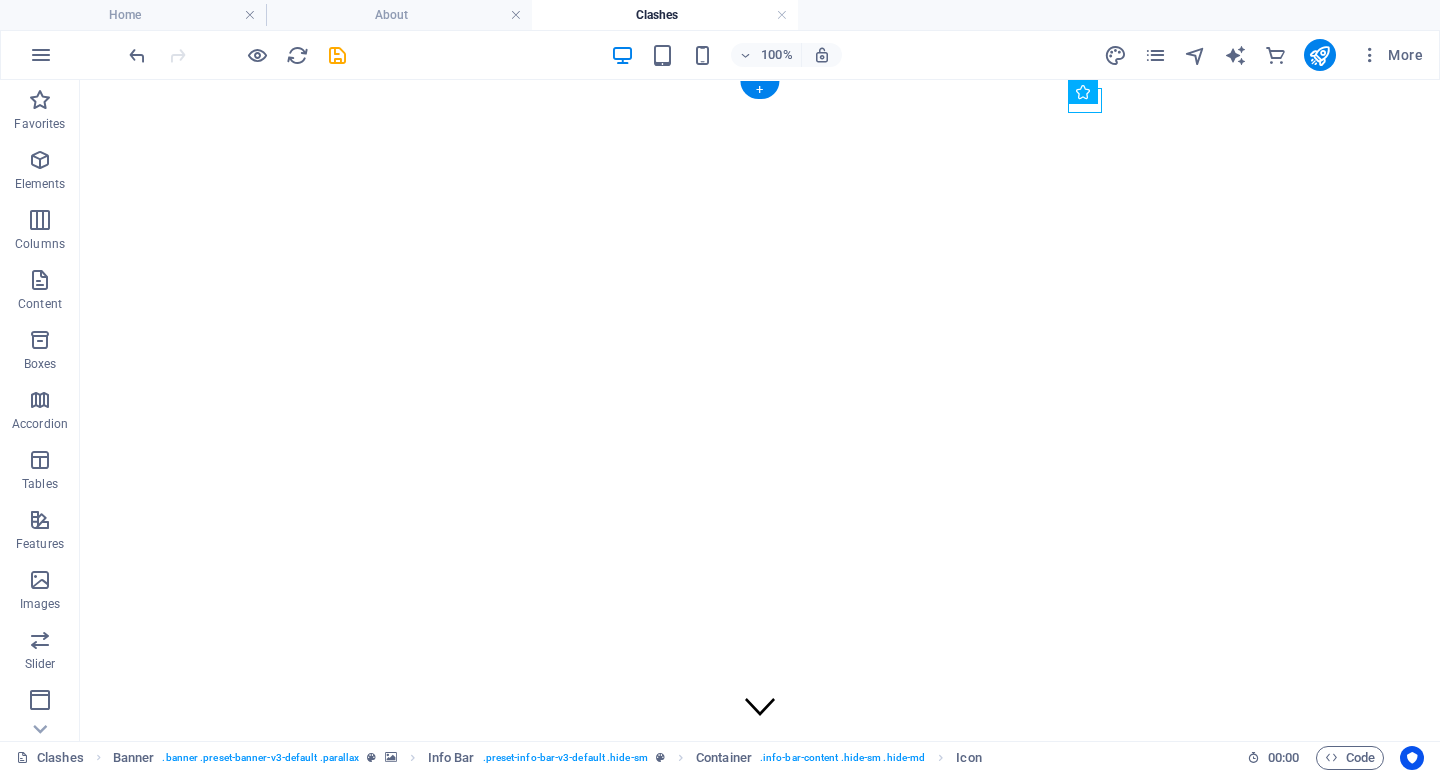 drag, startPoint x: 1159, startPoint y: 184, endPoint x: 1069, endPoint y: 115, distance: 113.40635 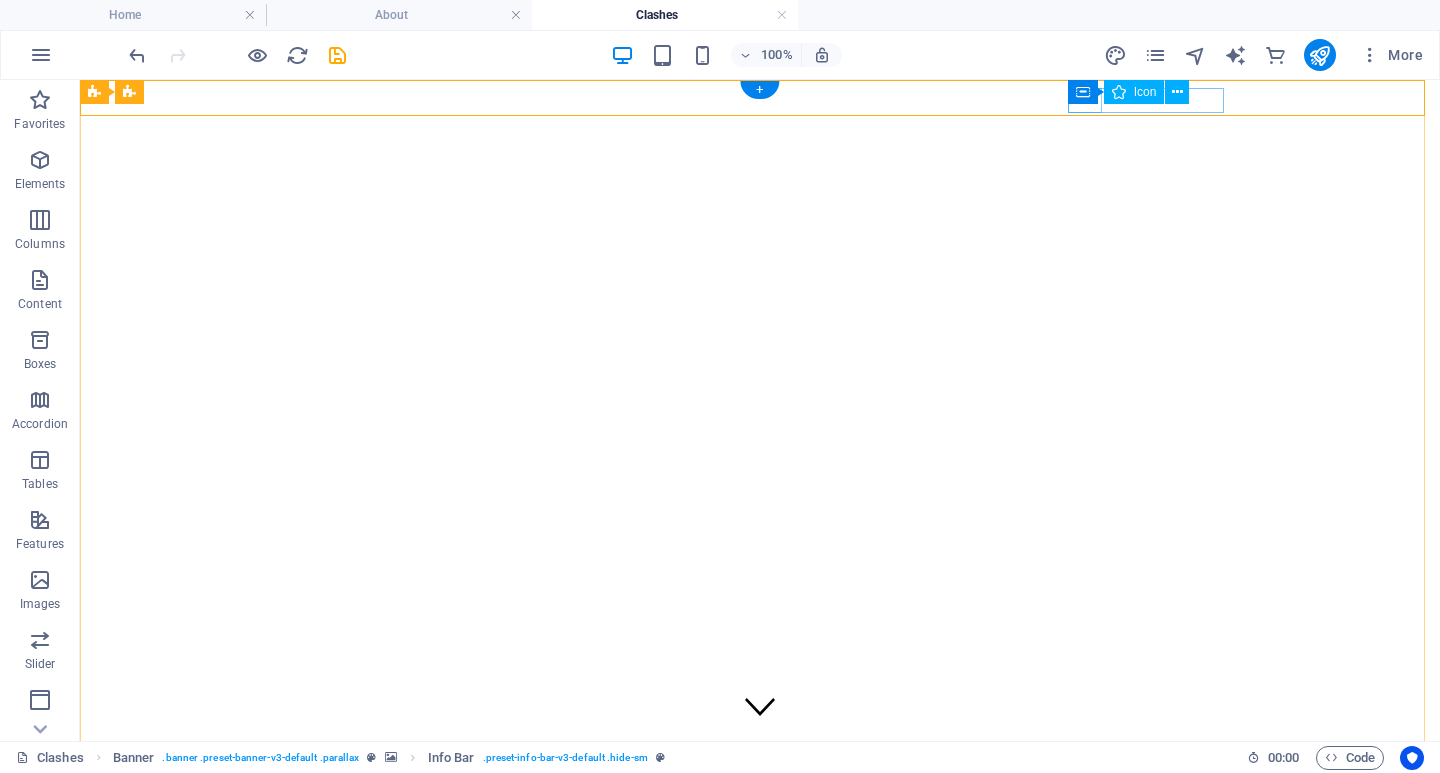 click at bounding box center (760, 4618) 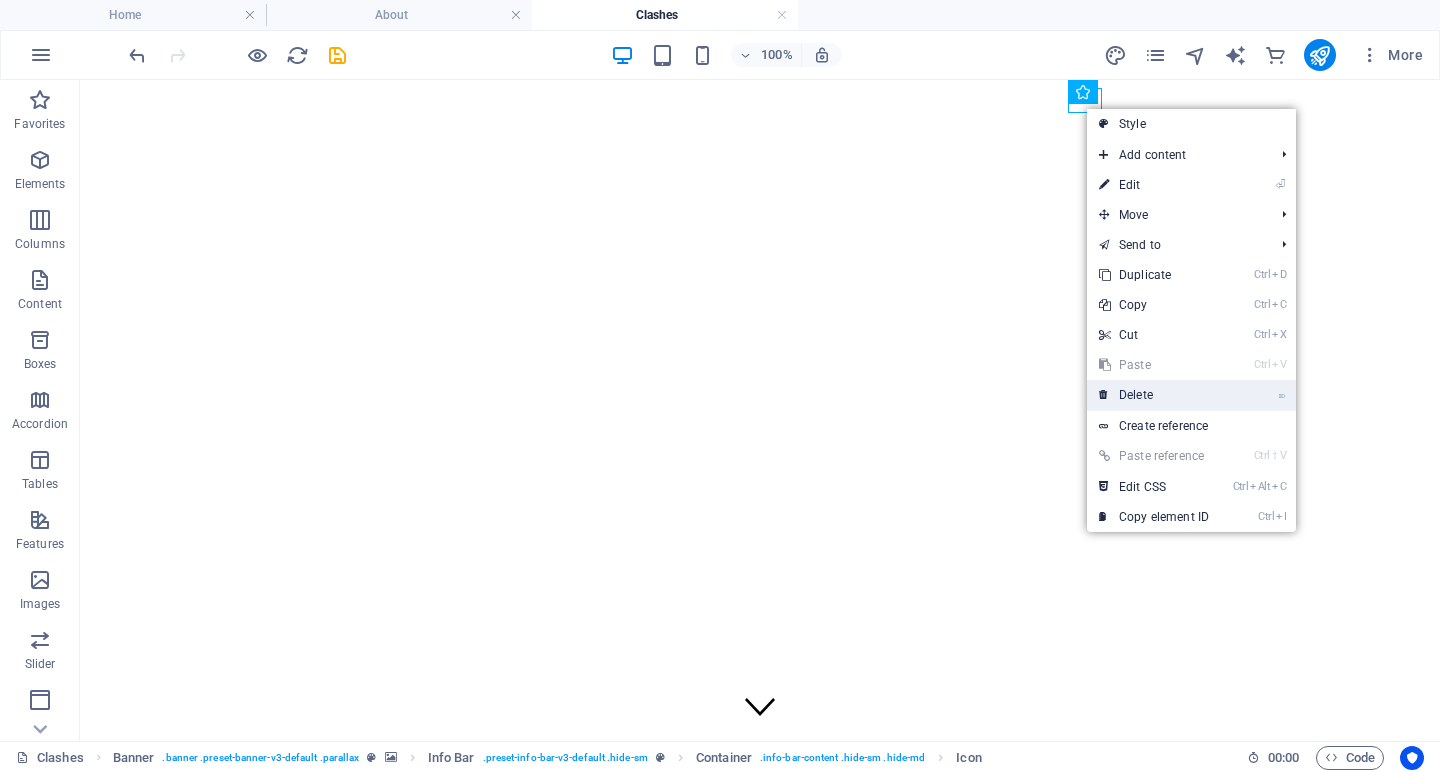 click on "GOMORA UNITED FC Home About Clashes Favorites Elements Columns Content Boxes Accordion Tables Features Images Slider Header Footer Forms Marketing Collections Commerce
Drag here to replace the existing content. Press “Ctrl” if you want to create a new element.
H3   Banner   Container   Image   Banner   Info Bar   Menu Bar   Menu   H2   Preset   Container   Container   H3   Container   Container   Container   Spacer   Container   Container   Image   Container   Container   Container   Icon   Preset   Container   Image   Preset   Preset   Container   Spacer   Separator   Text   HTML   Container   Container   Image   Container   Image   Container   Container   Image   Preset   Image   Container   Separator   Text   Spacer   Preset   Container   Image   Container   Preset   Preset   Container   Container   Container   Container   H4   Container   H4   Image   Separator   Text   Container   Image   Spacer" at bounding box center (720, 386) 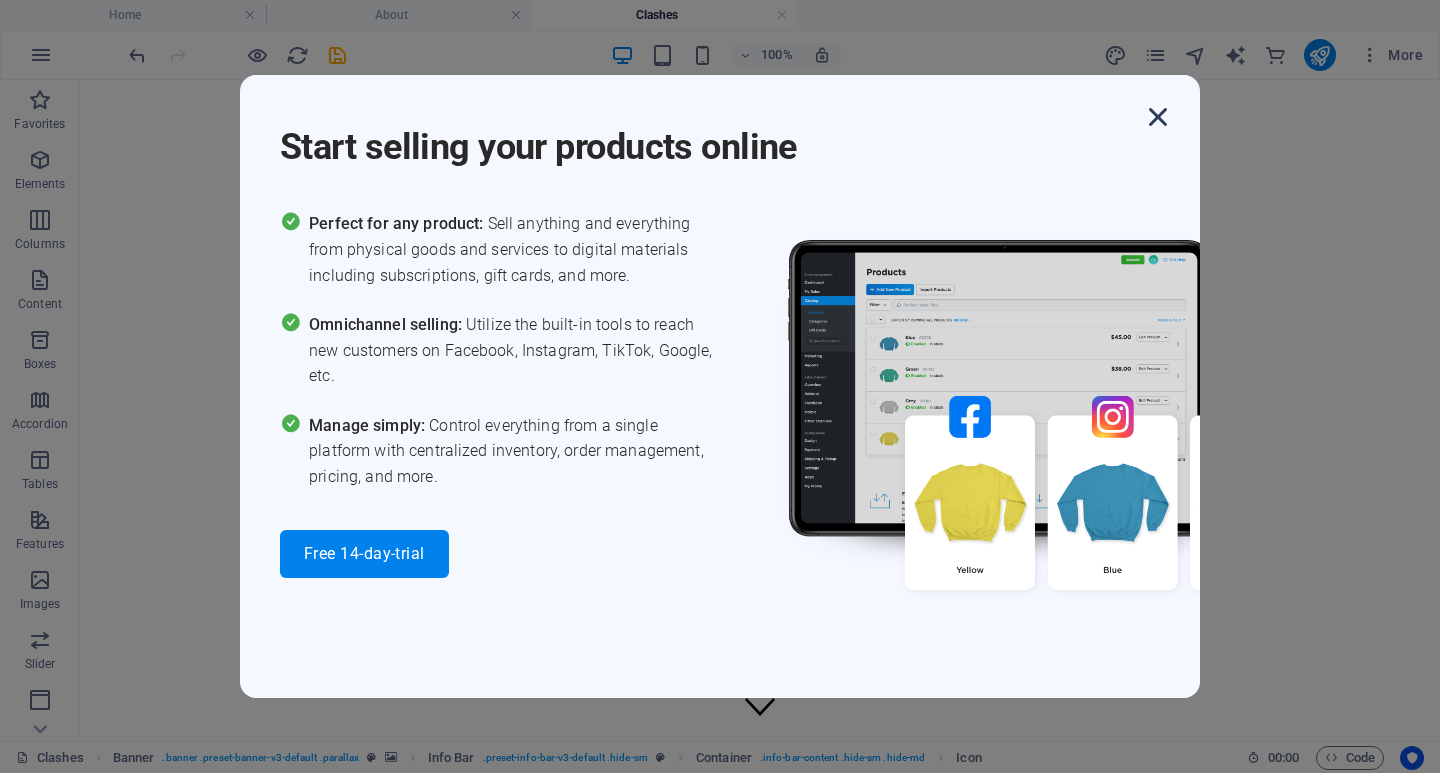 click at bounding box center [1158, 117] 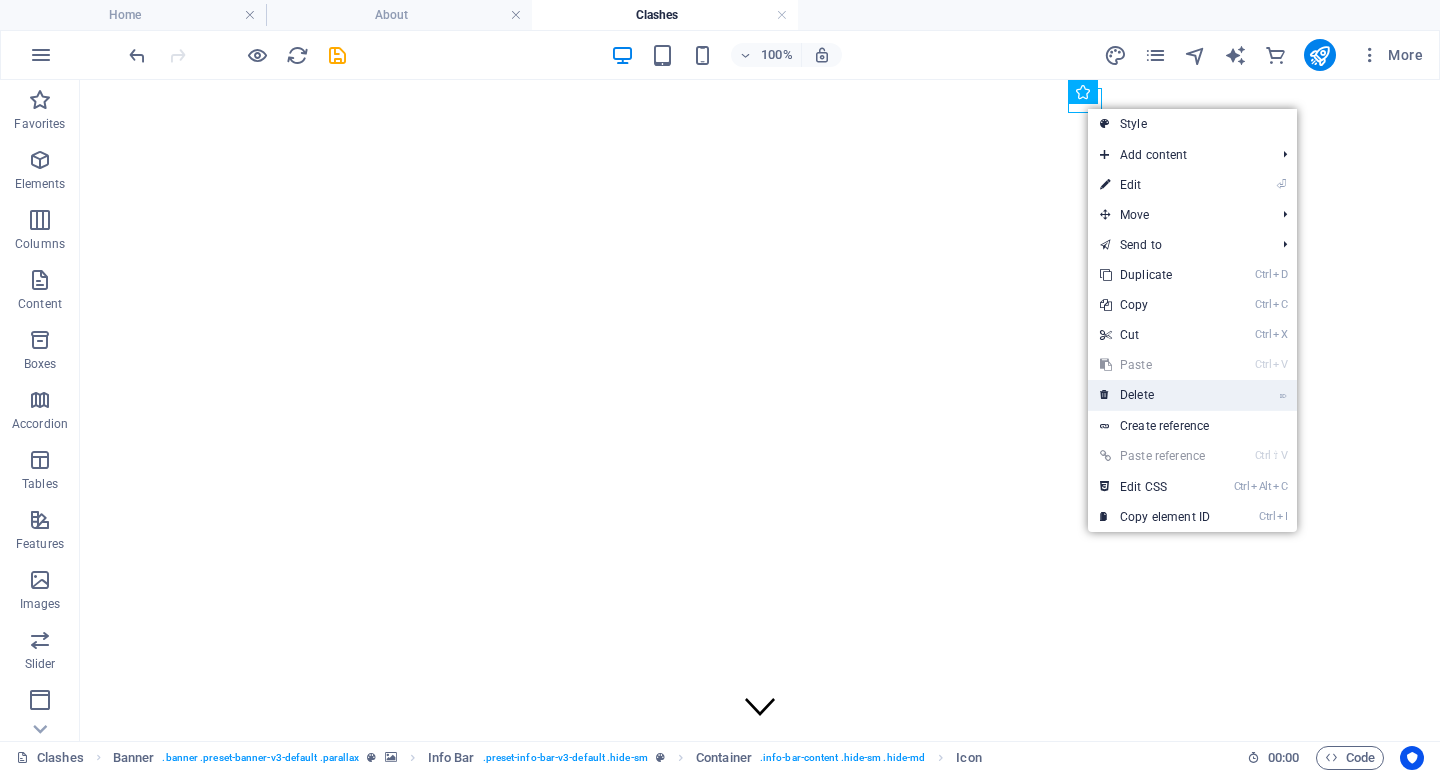 click on "⌦  Delete" at bounding box center (1155, 395) 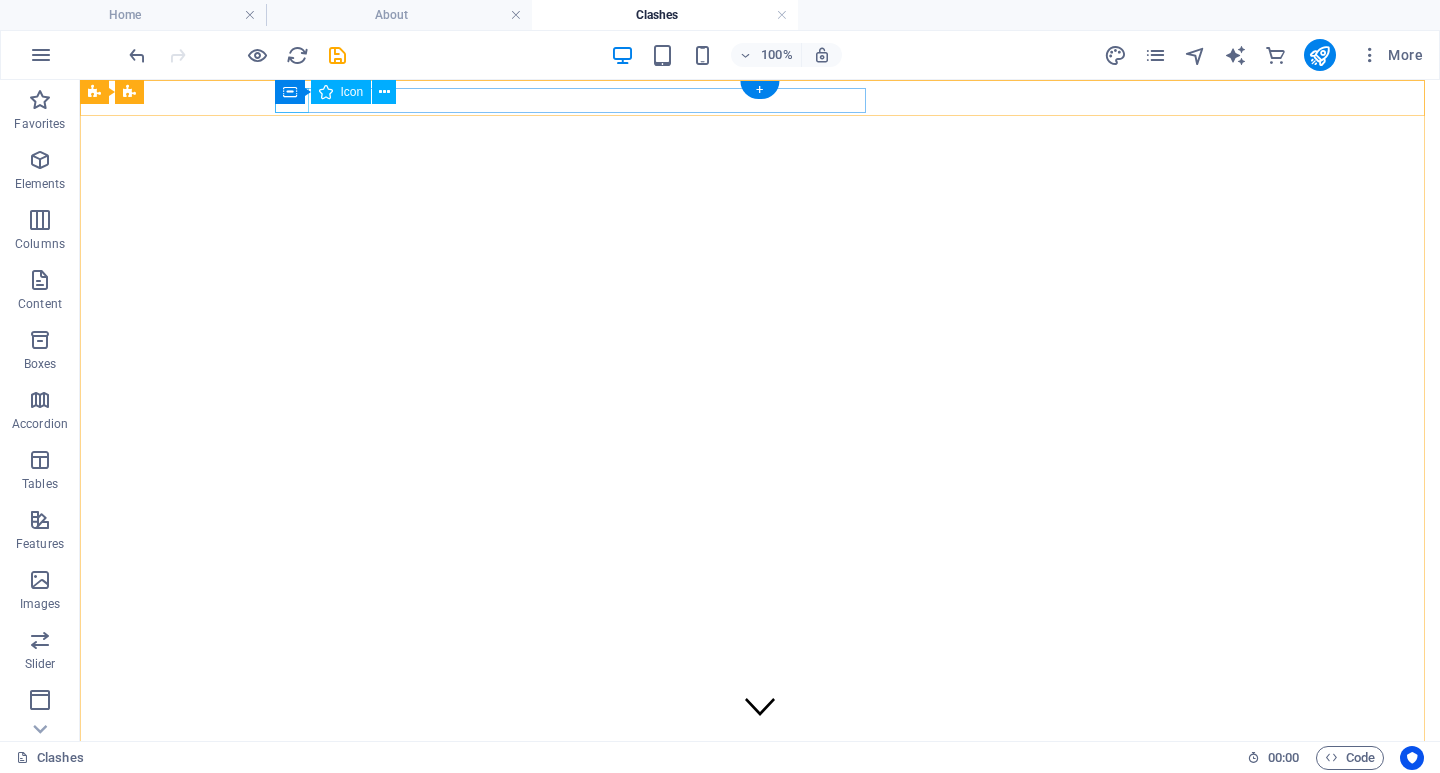click at bounding box center [760, 2675] 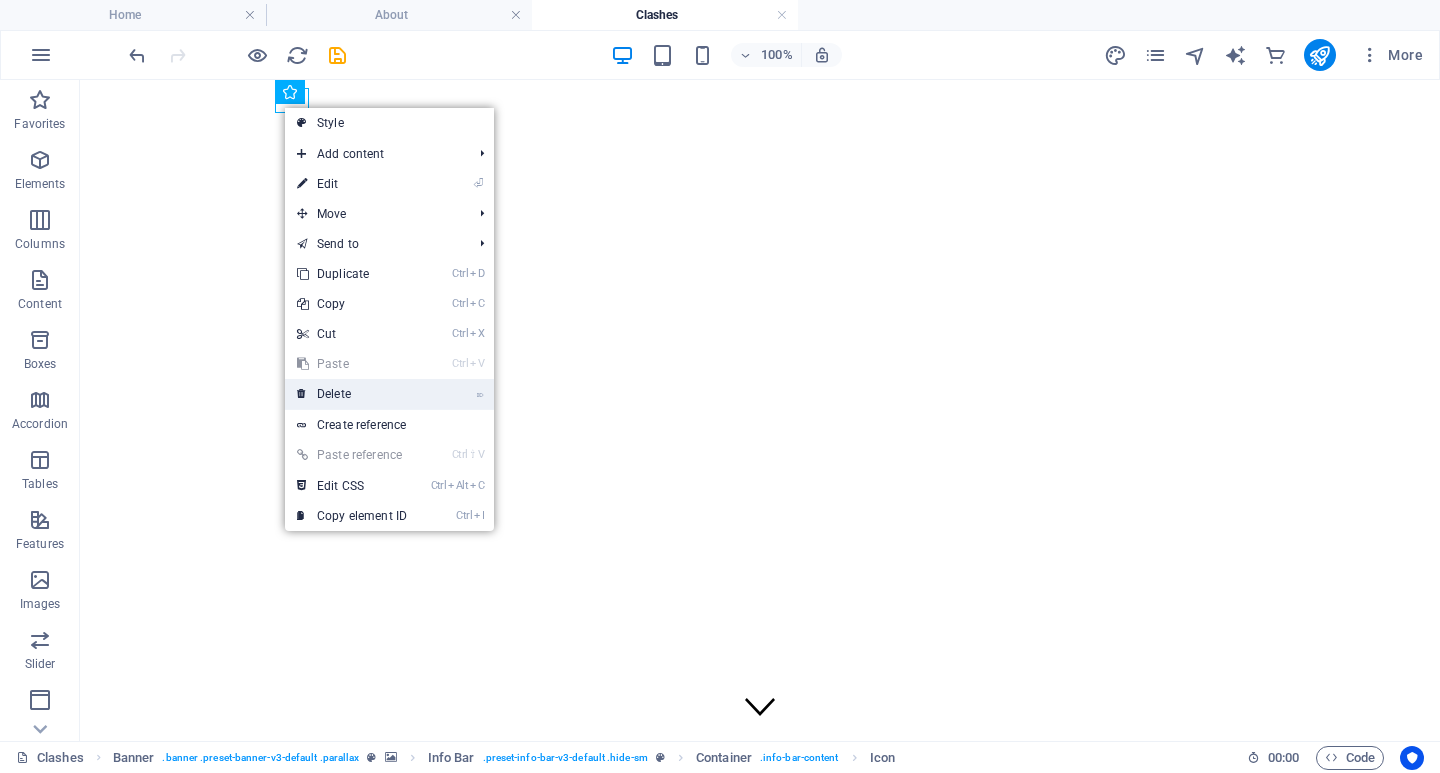click on "⌦  Delete" at bounding box center (352, 394) 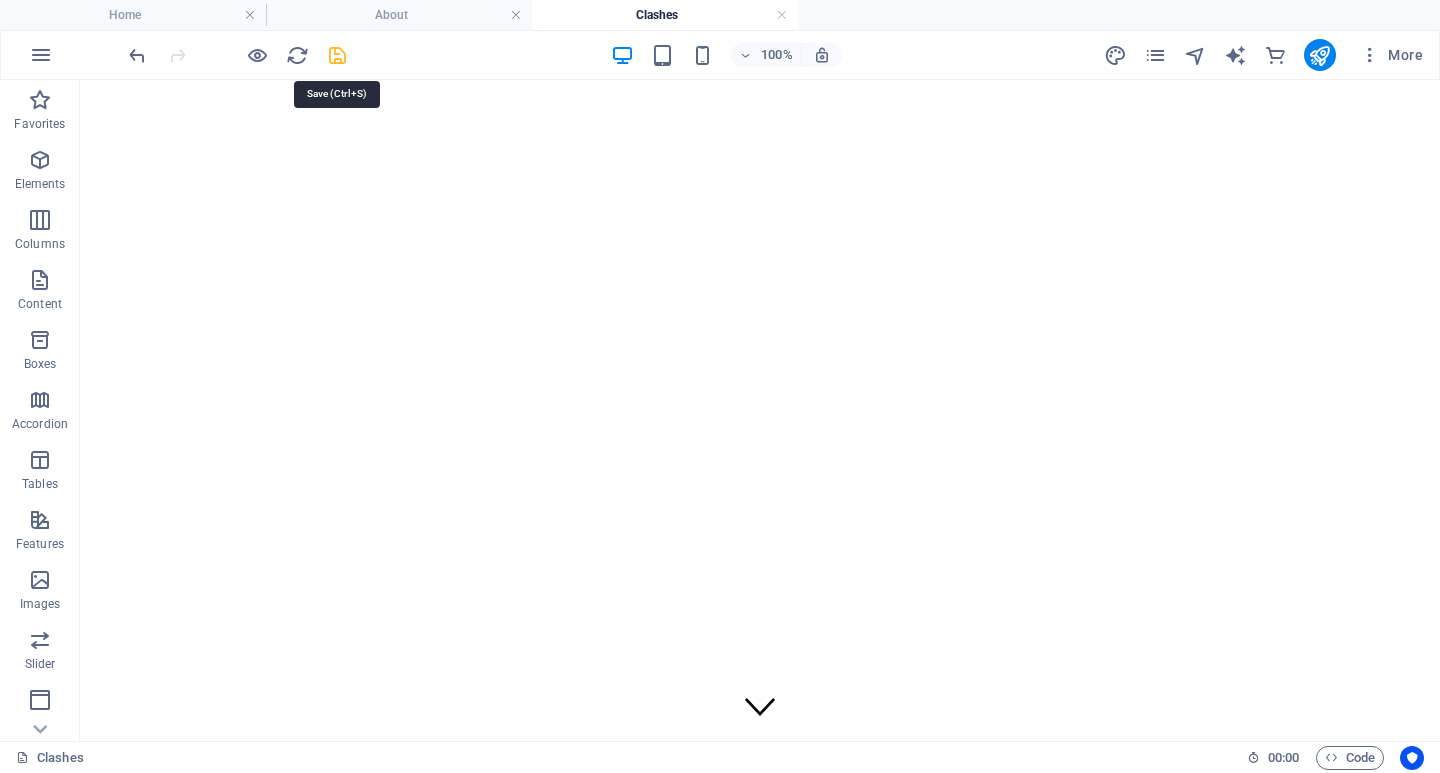 click at bounding box center (337, 55) 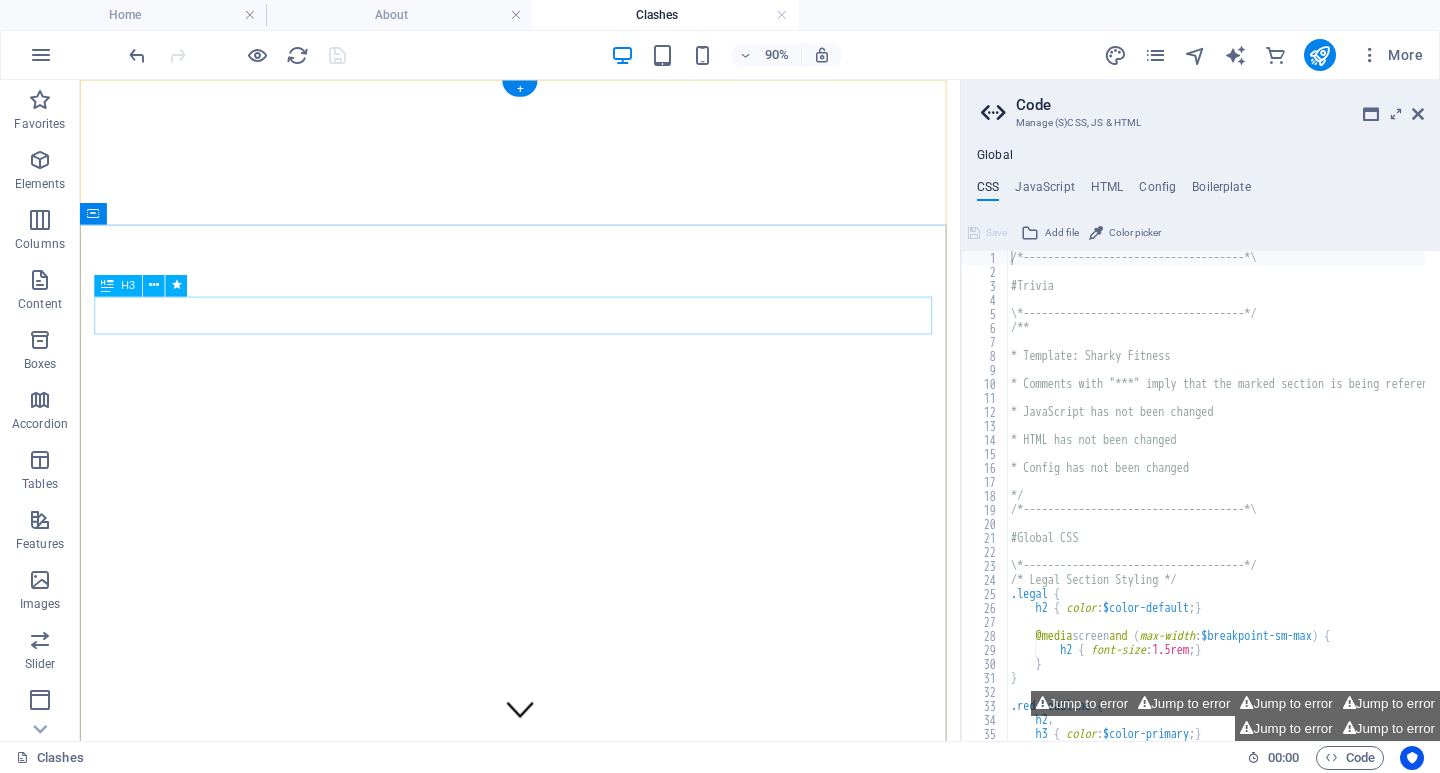 click on "Ekurhuleni, Gauteng." at bounding box center (569, 2070) 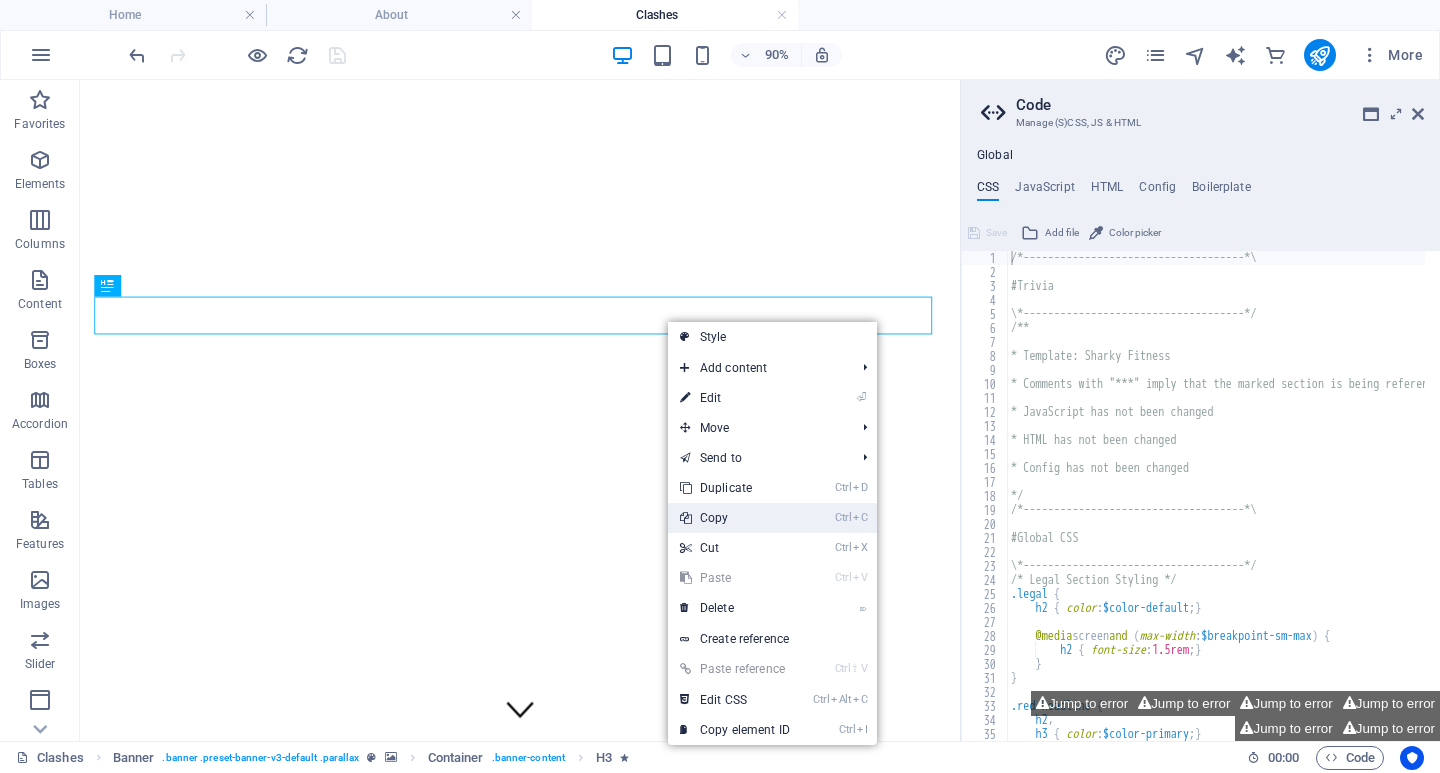 click on "Ctrl C  Copy" at bounding box center (735, 518) 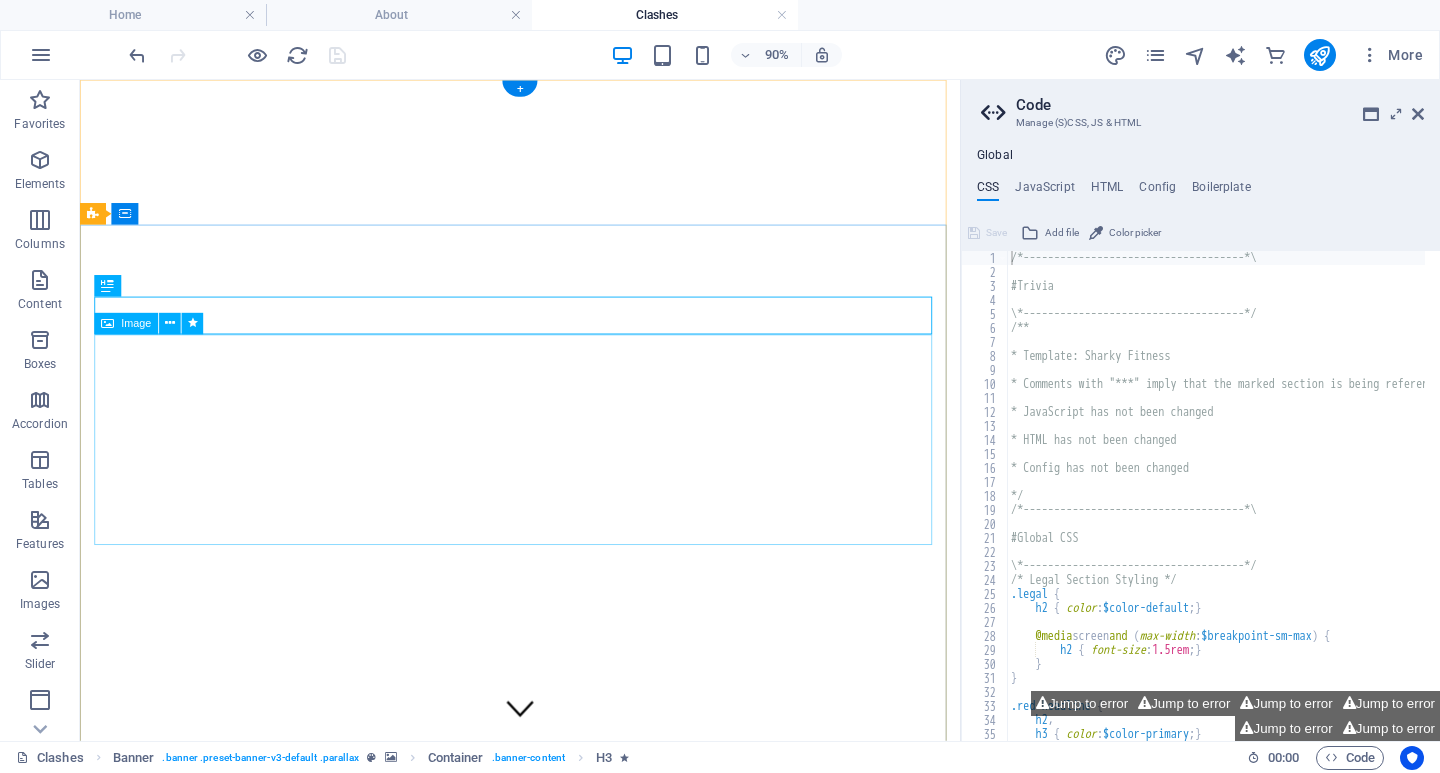 scroll, scrollTop: 0, scrollLeft: 0, axis: both 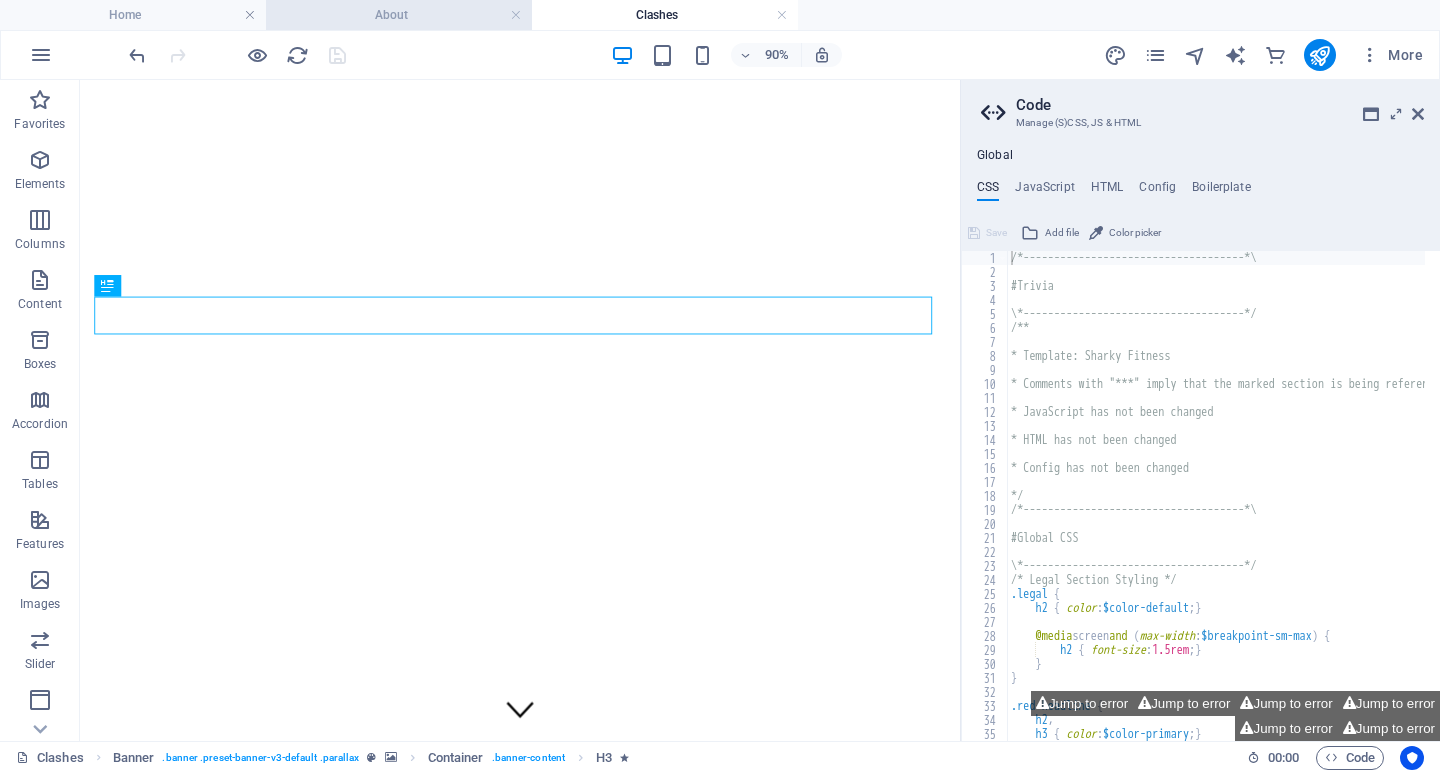 click on "About" at bounding box center (399, 15) 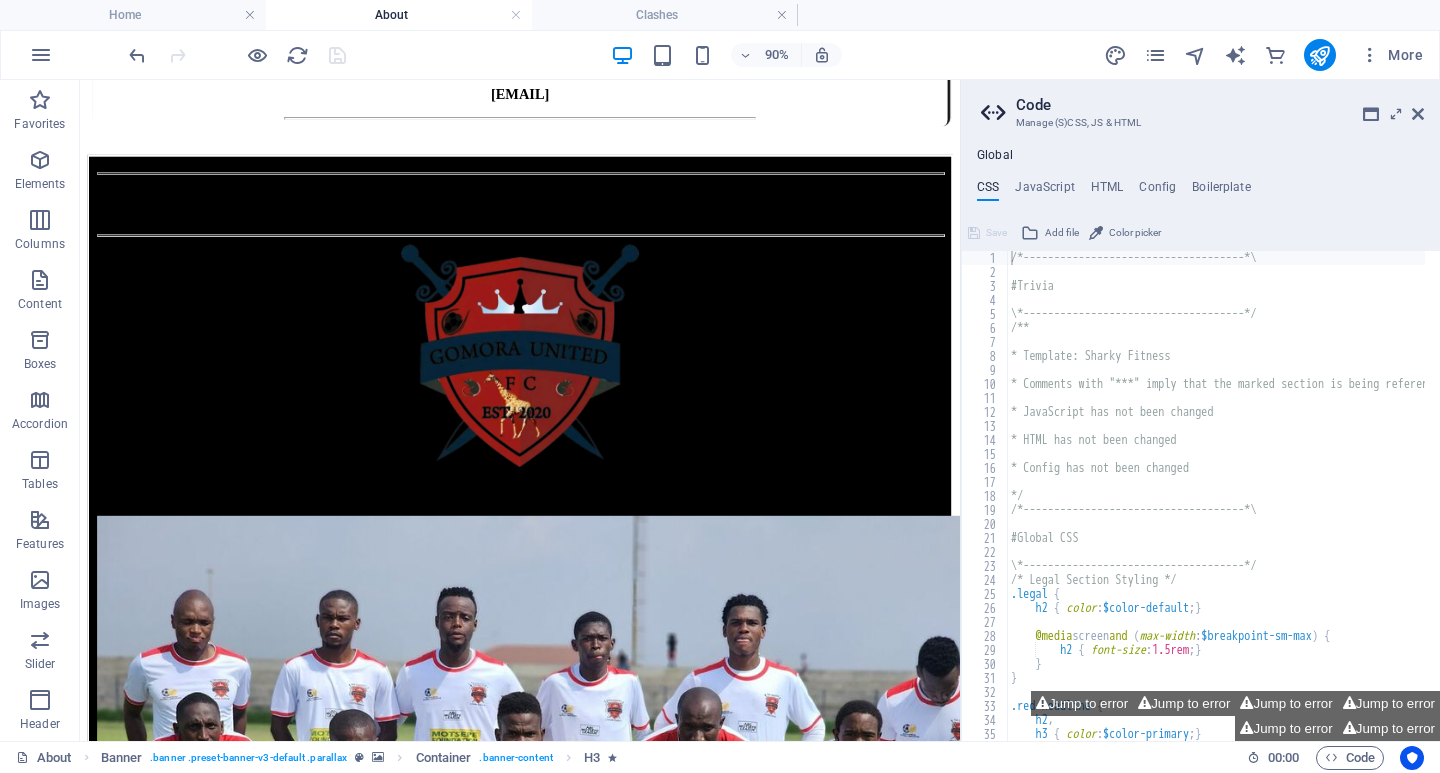 scroll, scrollTop: 0, scrollLeft: 0, axis: both 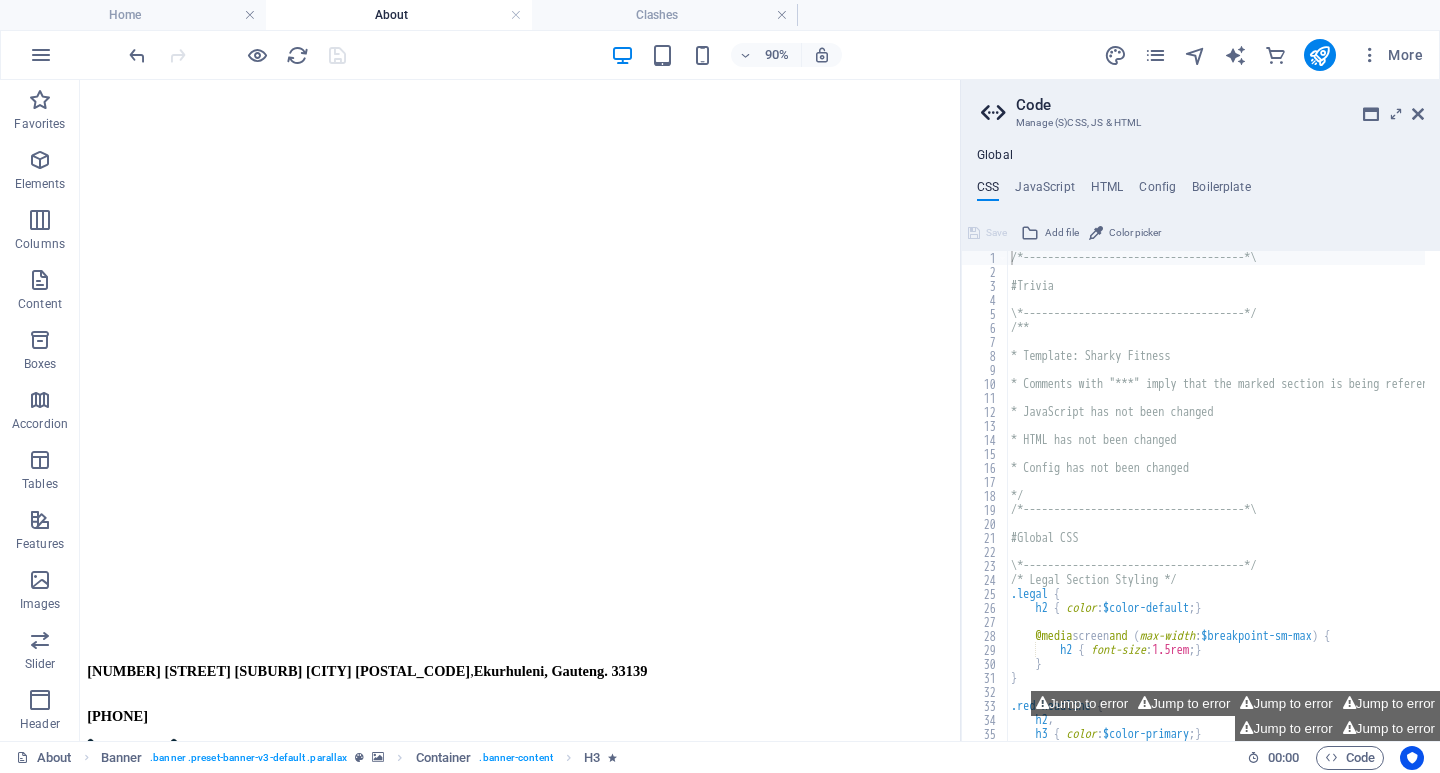 drag, startPoint x: 1049, startPoint y: 677, endPoint x: 1069, endPoint y: 166, distance: 511.39124 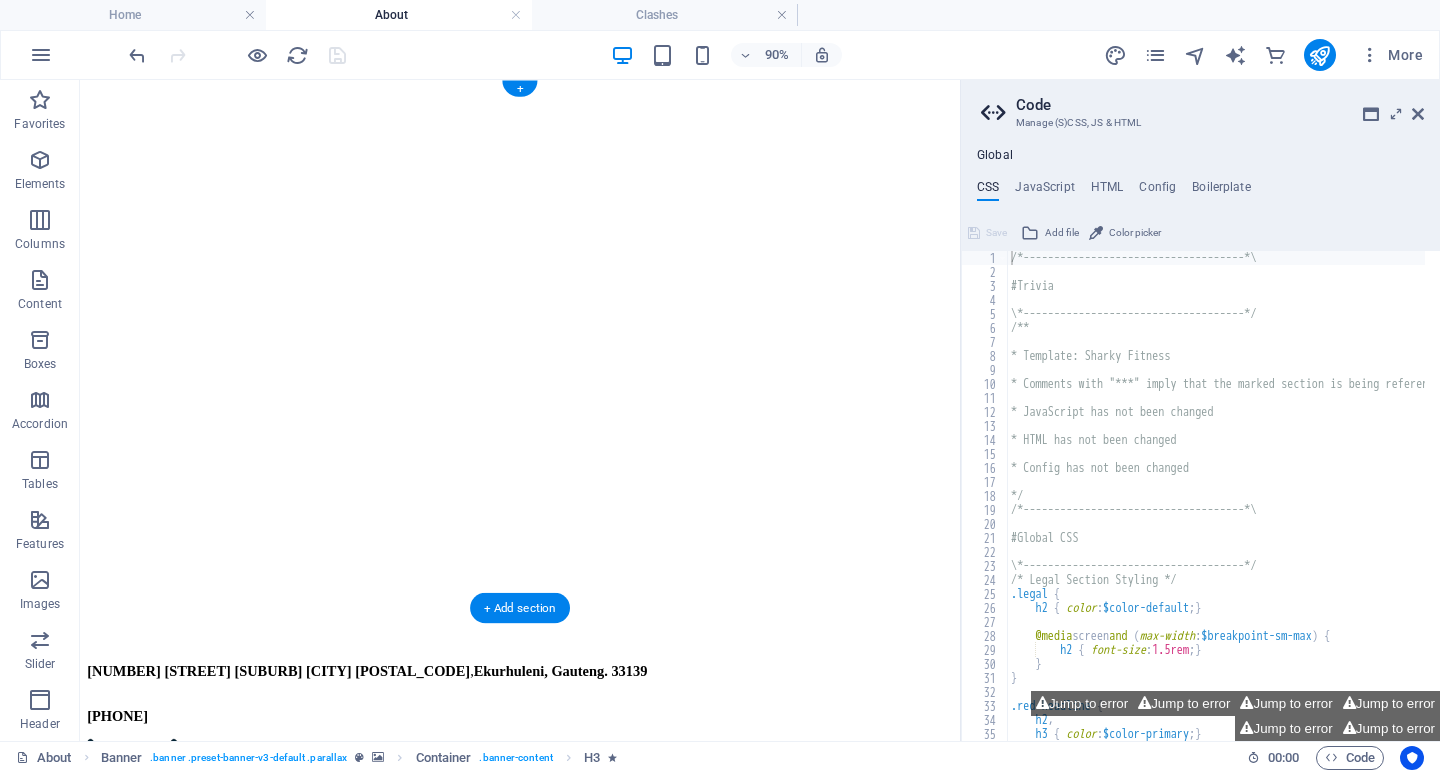 click at bounding box center (569, 88) 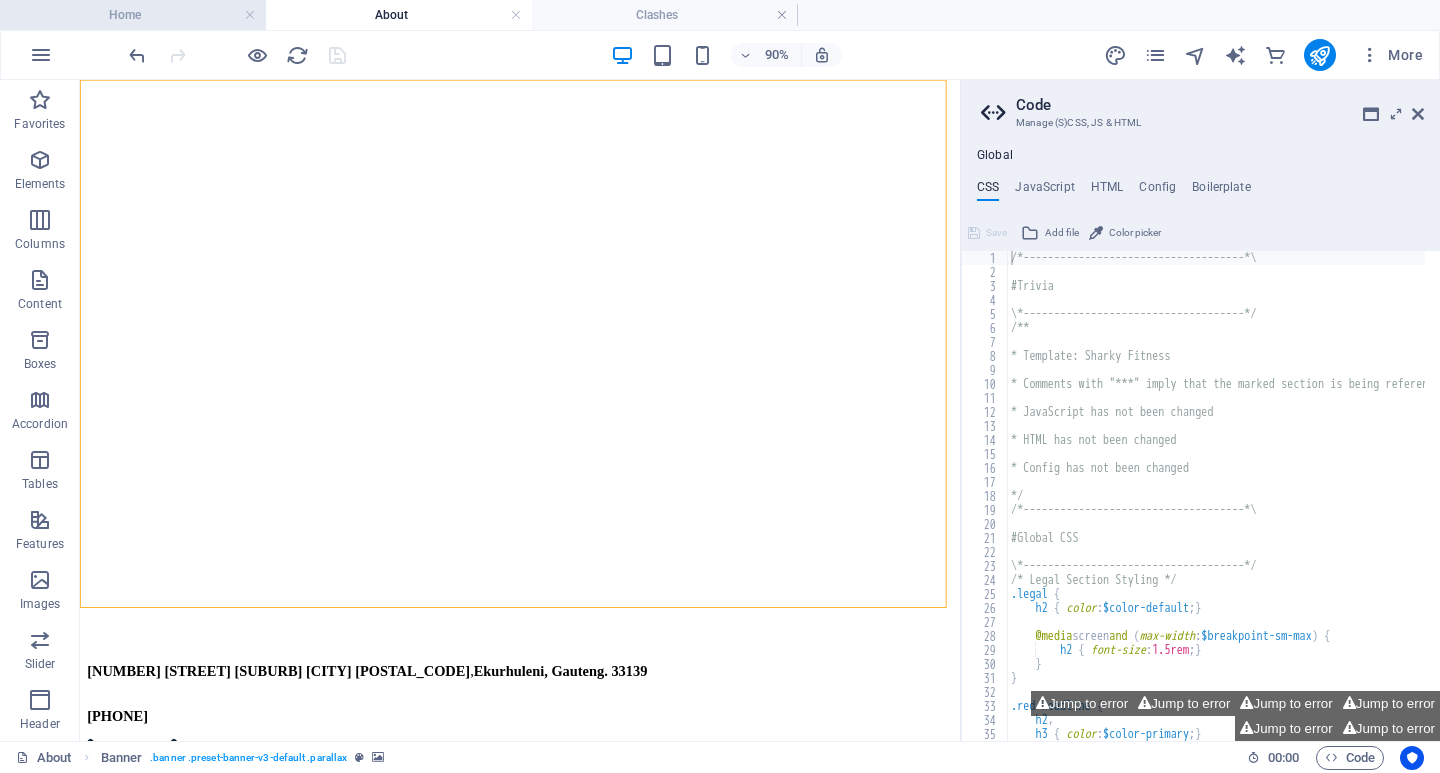 click on "Home" at bounding box center (133, 15) 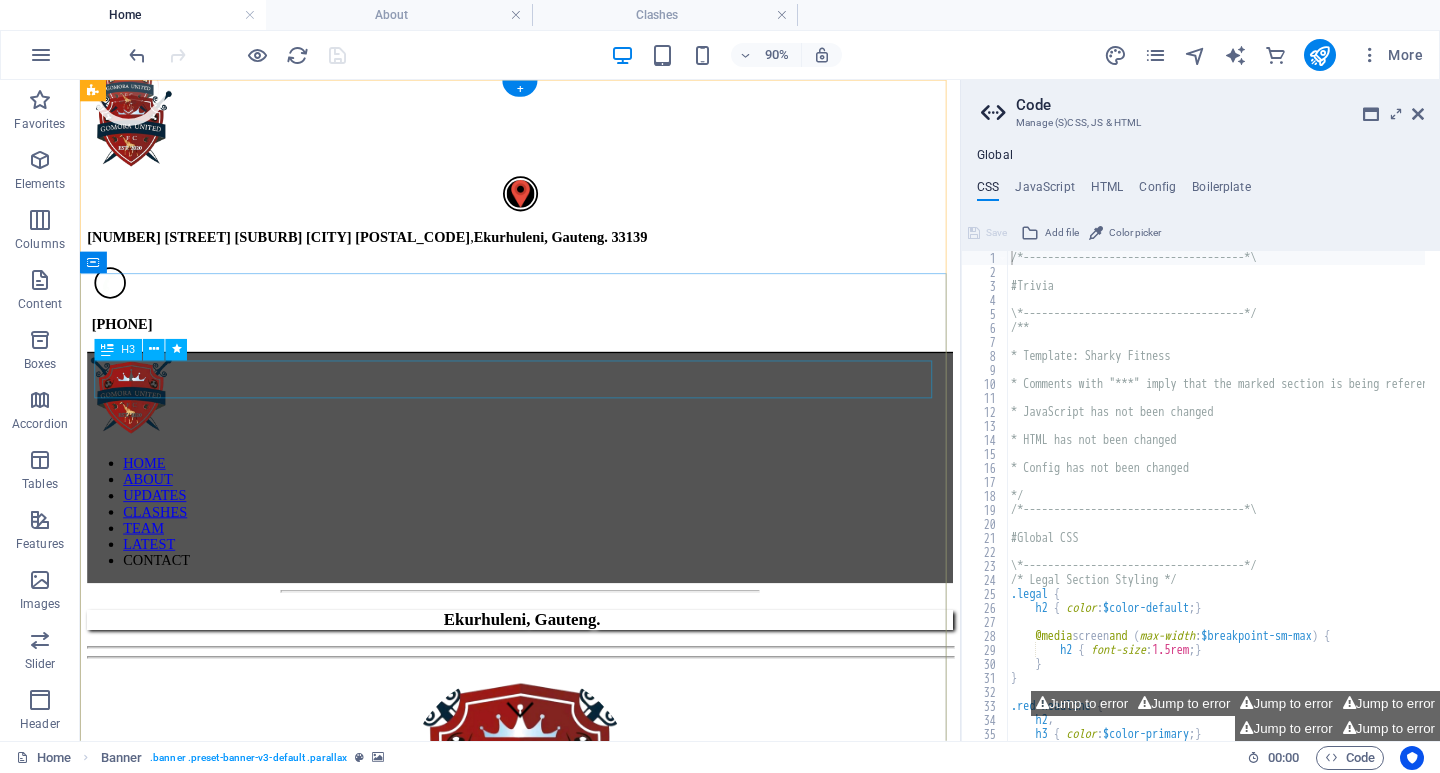 click on "Ekurhuleni, Gauteng." at bounding box center (571, 679) 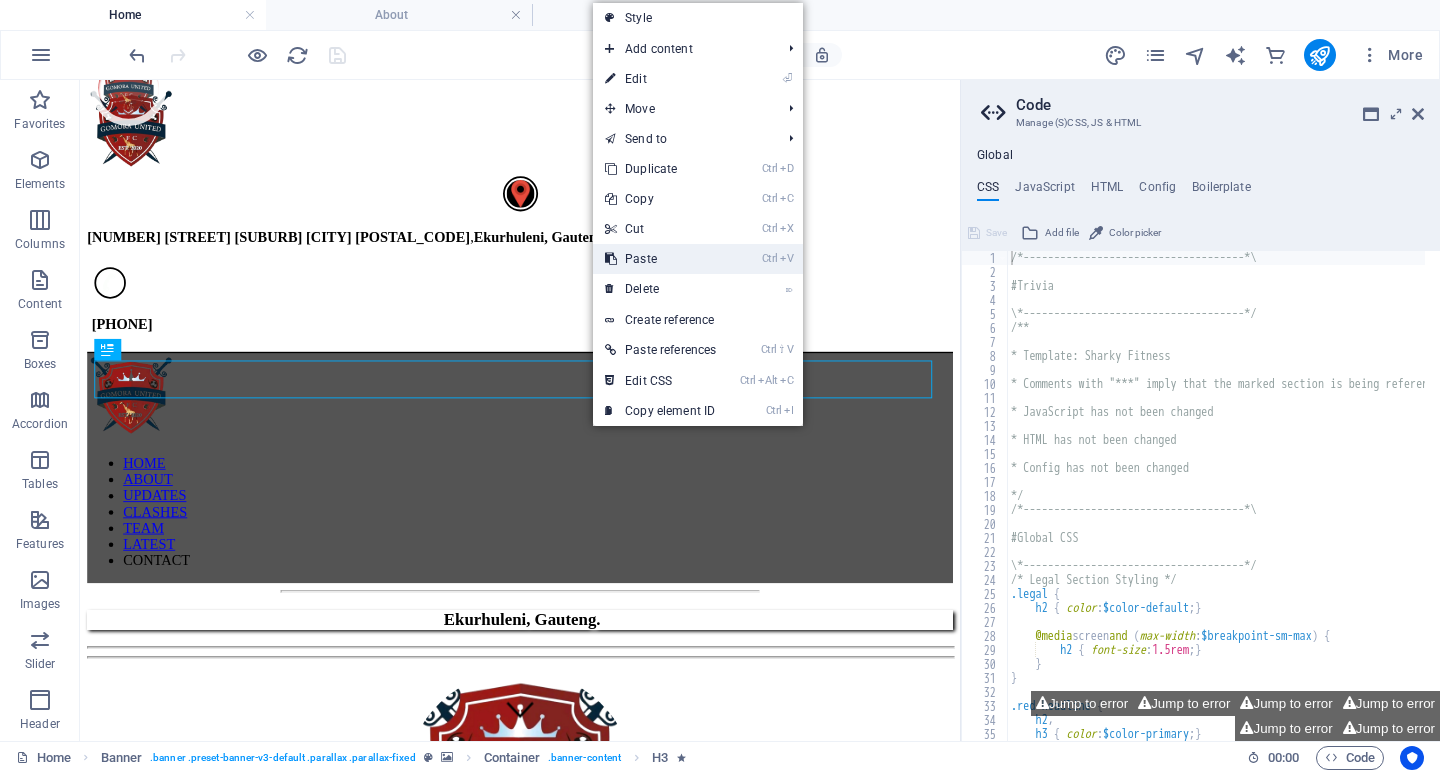 click on "Ctrl V  Paste" at bounding box center [660, 259] 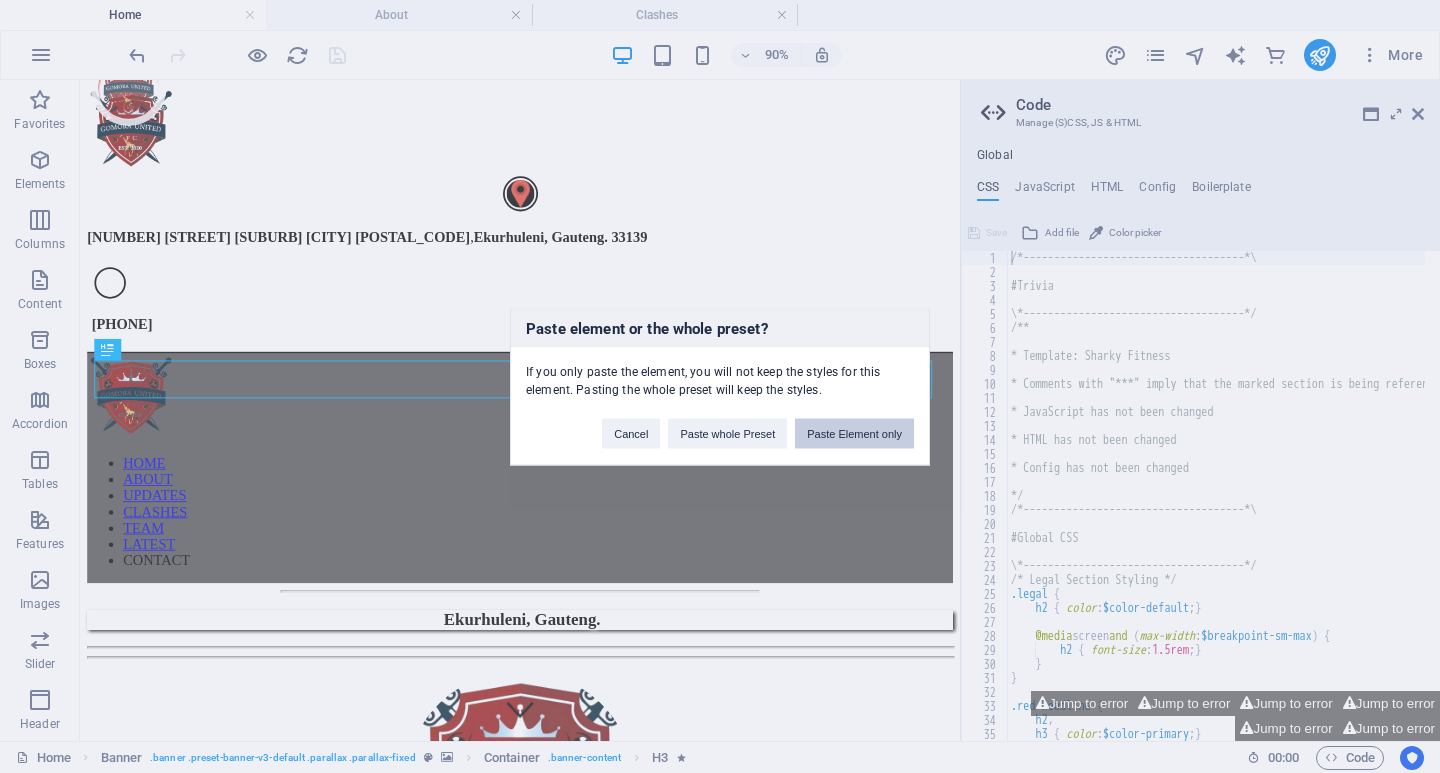 click on "Paste Element only" at bounding box center (854, 433) 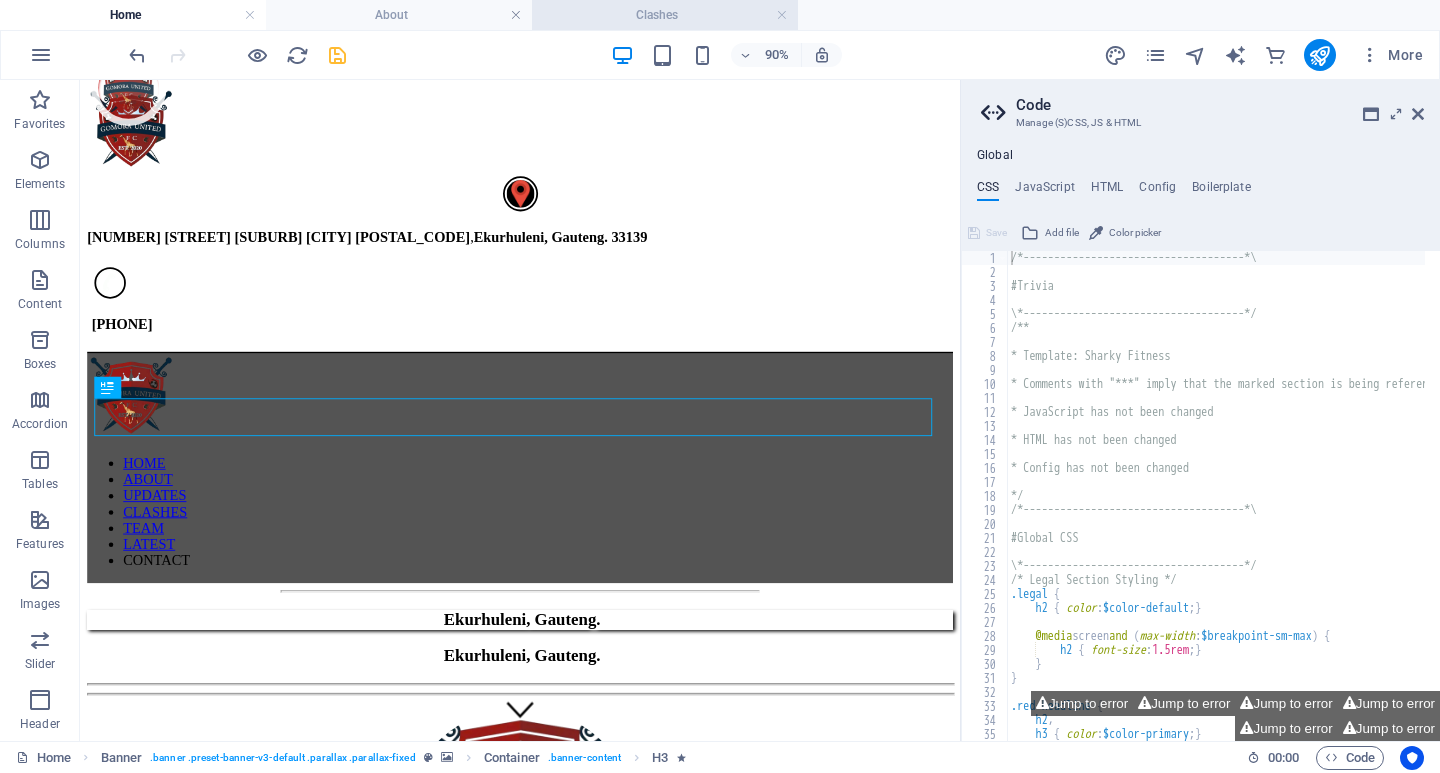click on "Clashes" at bounding box center (665, 15) 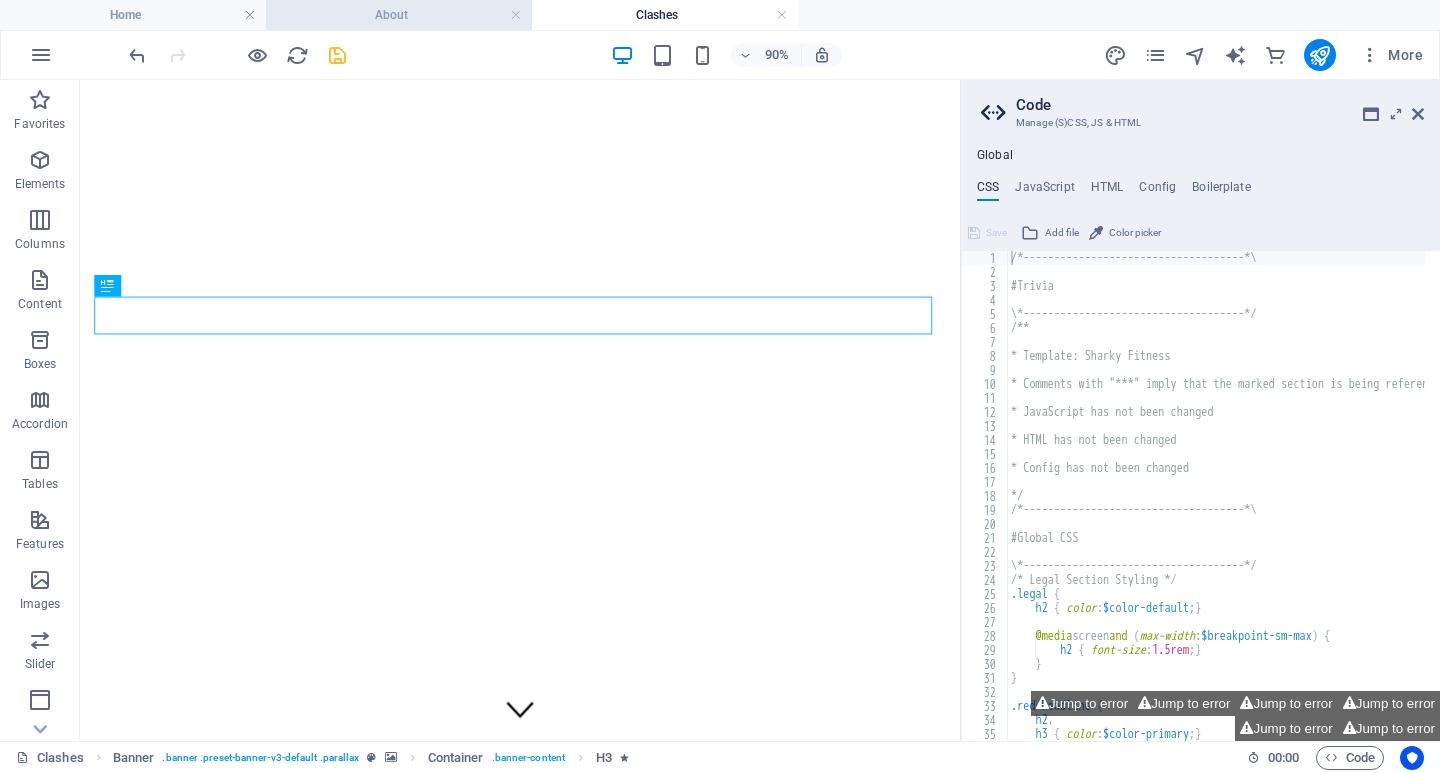 click on "About" at bounding box center (399, 15) 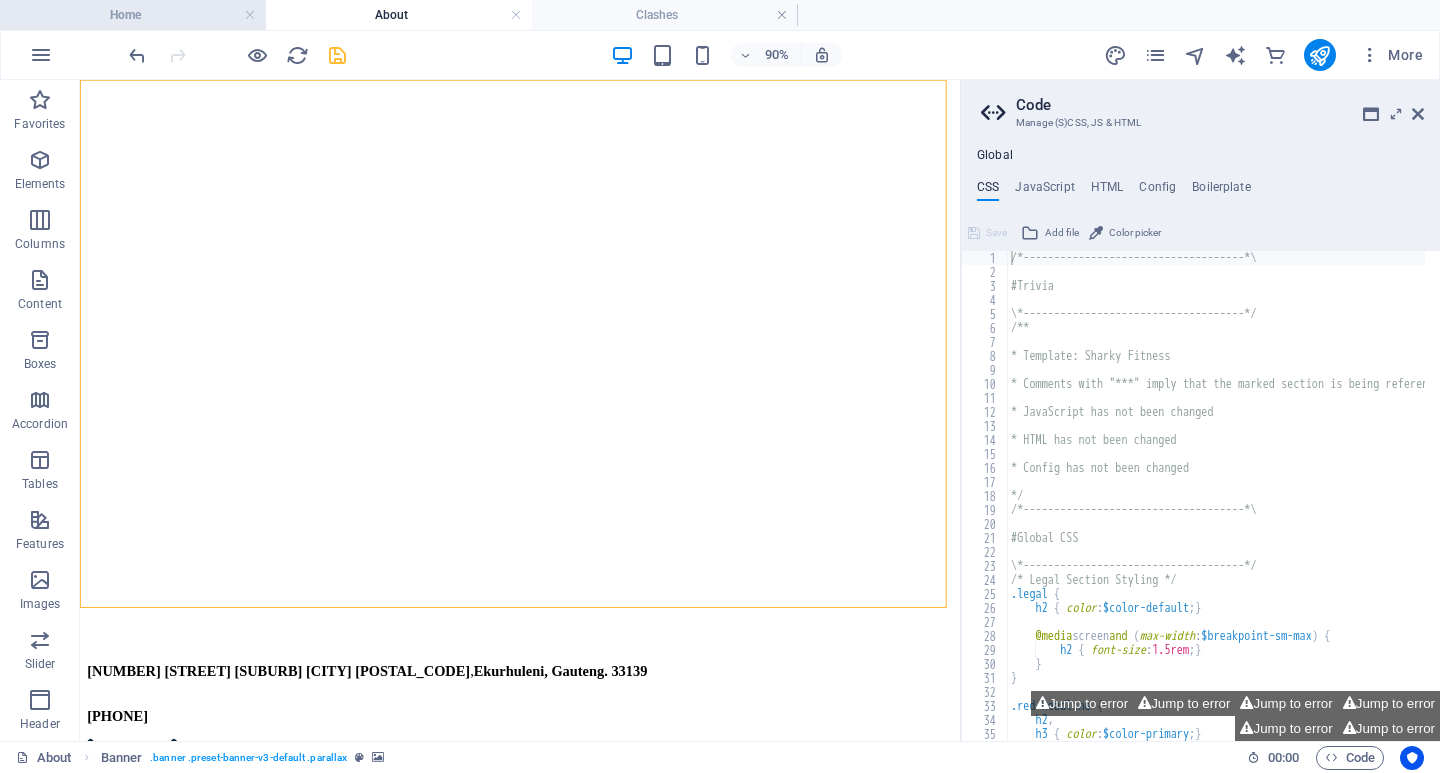 click on "Home" at bounding box center (133, 15) 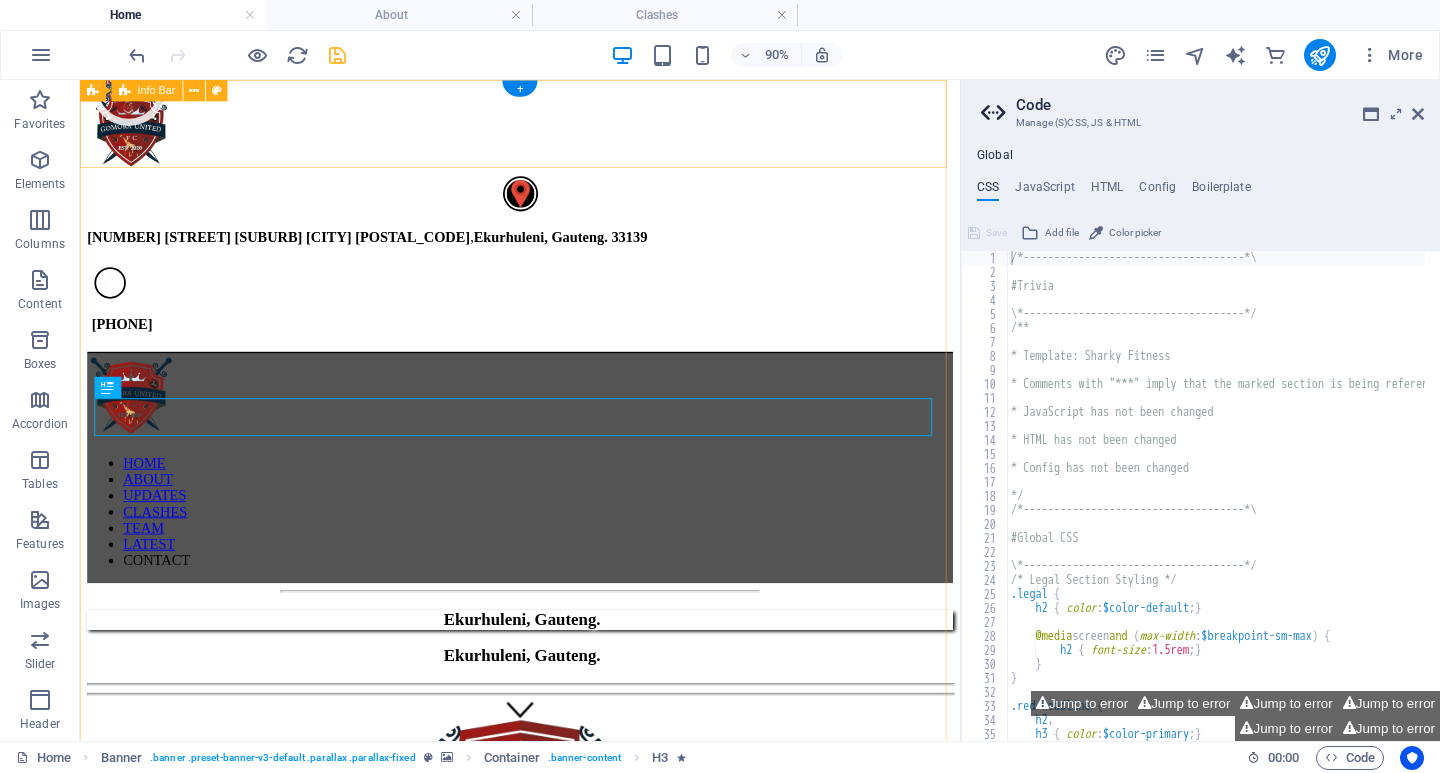 click on "[NUMBER] [STREET] [SUBURB] [CITY] [POSTAL_CODE] , [REGION], [PROVINCE]. [POSTAL_CODE] [PHONE]" at bounding box center (569, 236) 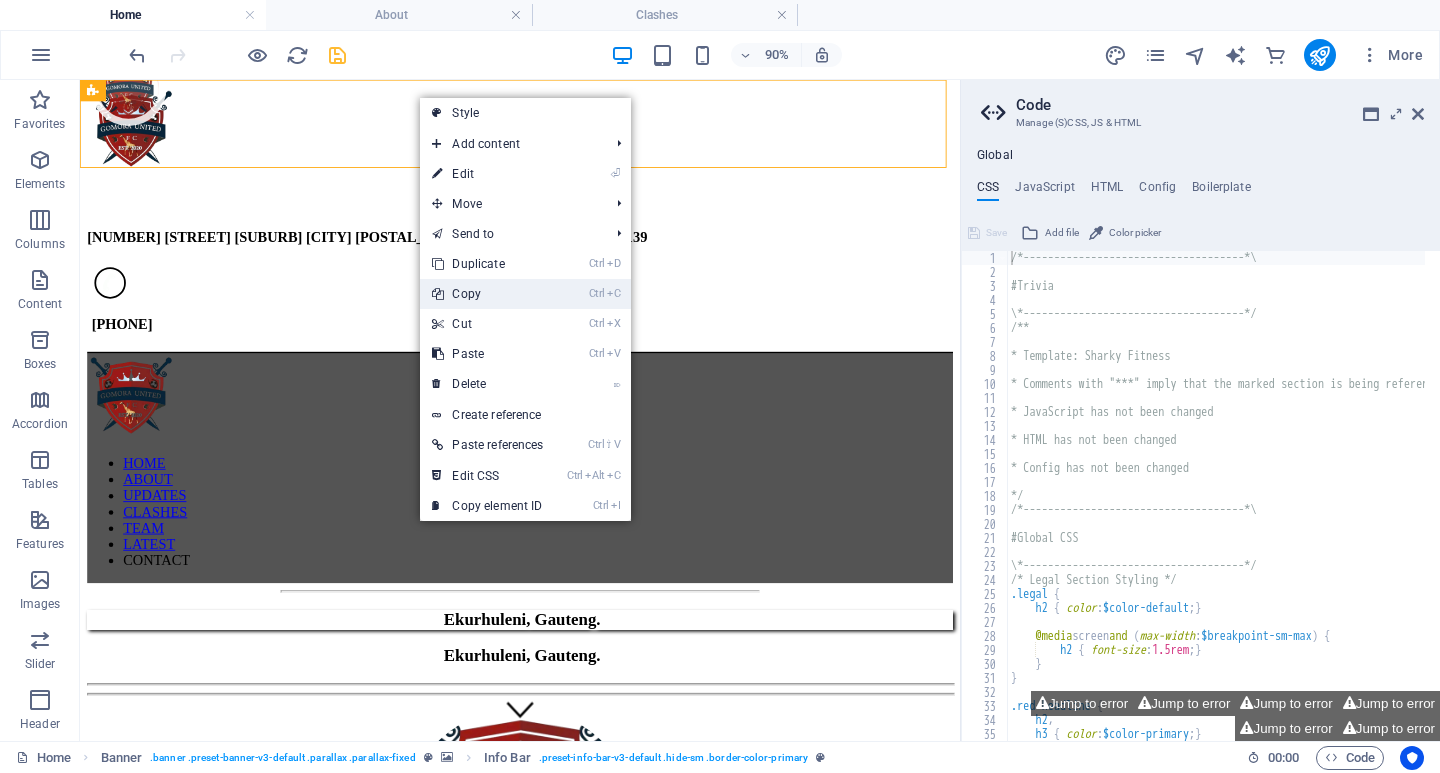 click on "Ctrl C  Copy" at bounding box center (487, 294) 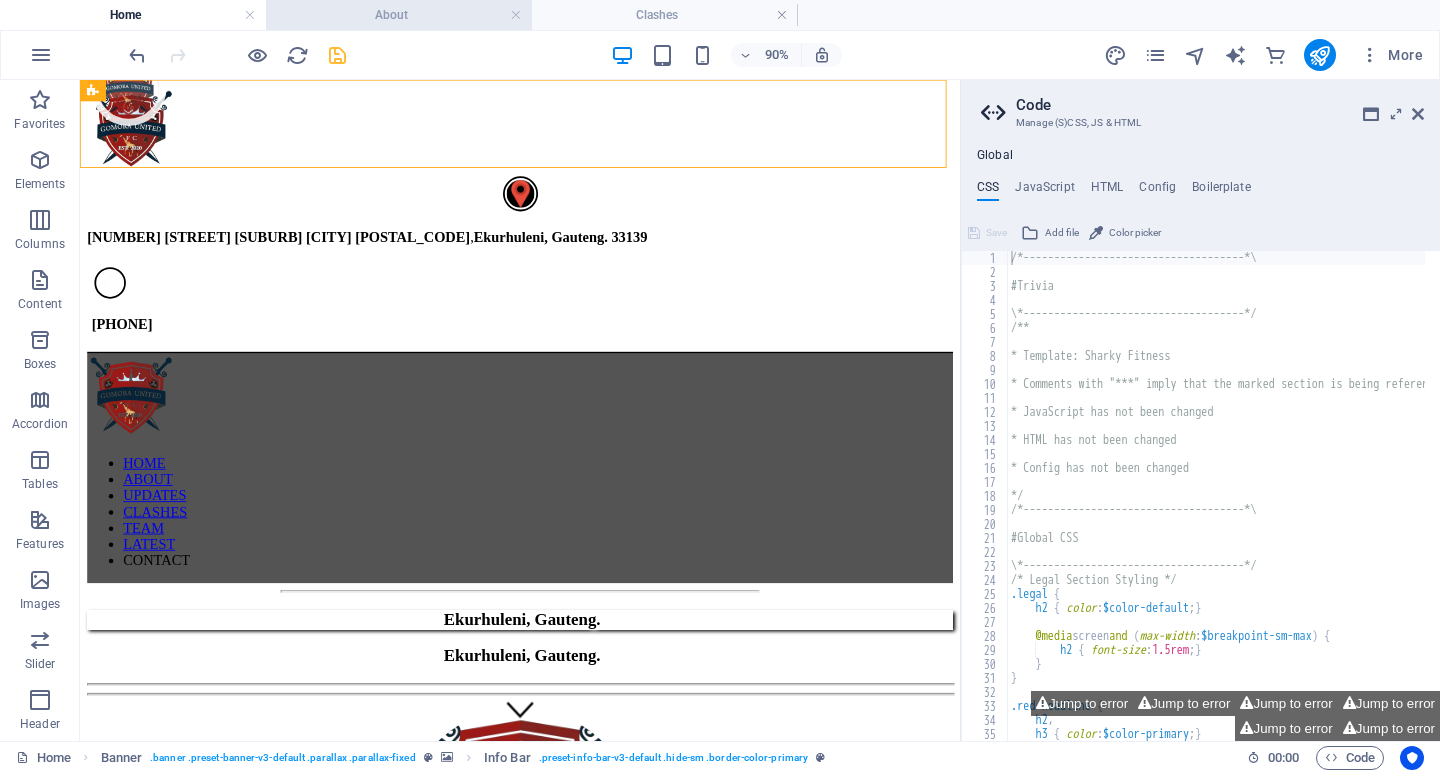 click on "About" at bounding box center [399, 15] 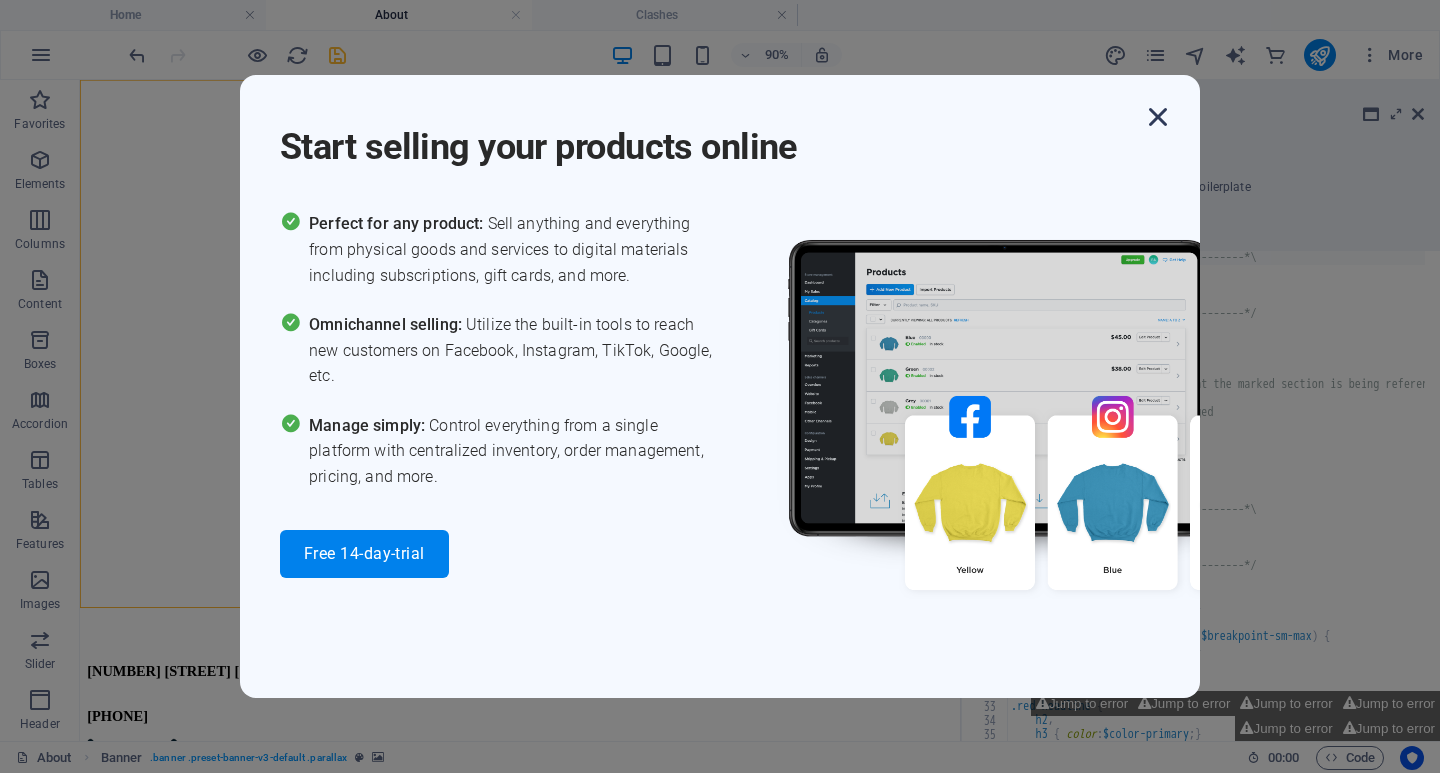 click at bounding box center [1158, 117] 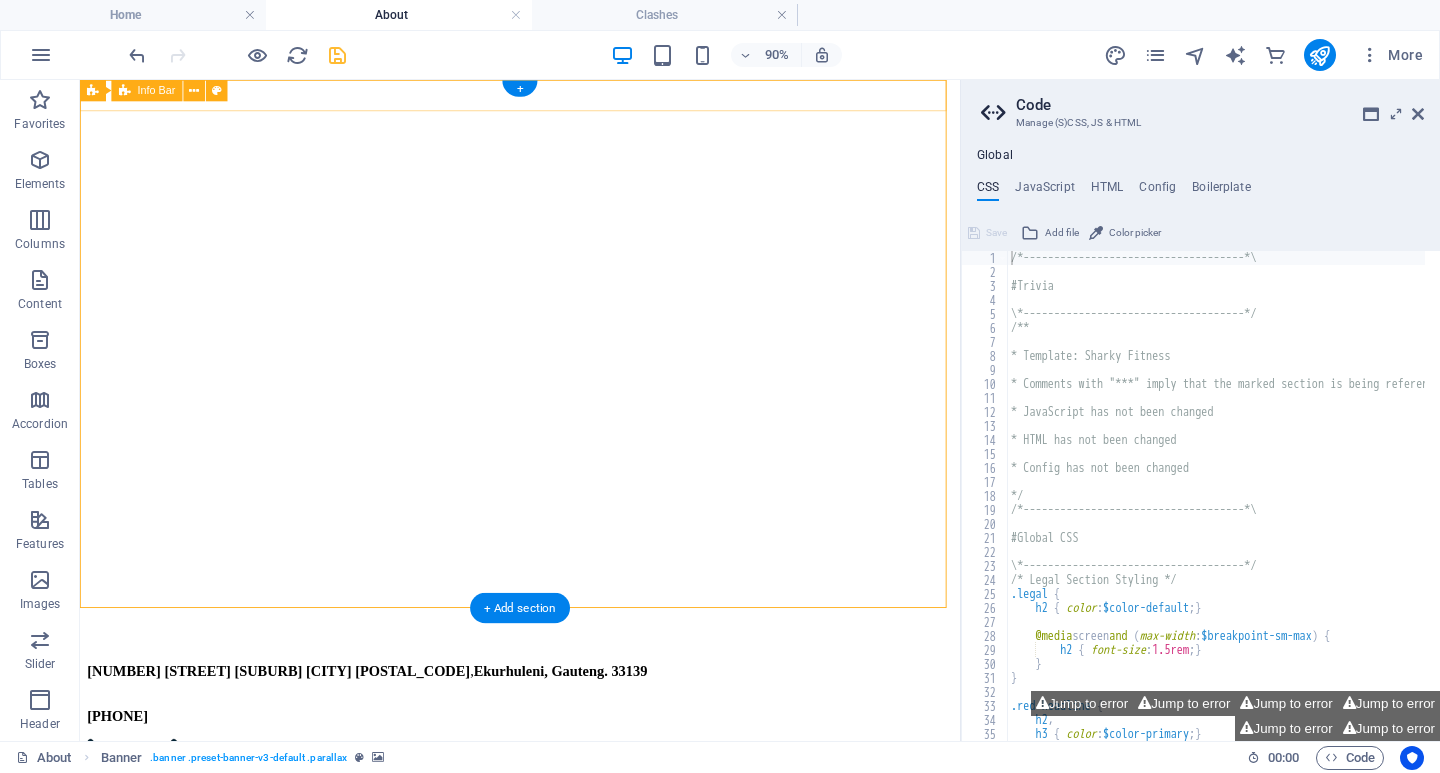 click on "[NUMBER] [STREET] [SUBURB] [CITY] [POSTAL_CODE] , [REGION], [PROVINCE]. [POSTAL_CODE] [PHONE]" at bounding box center [569, 762] 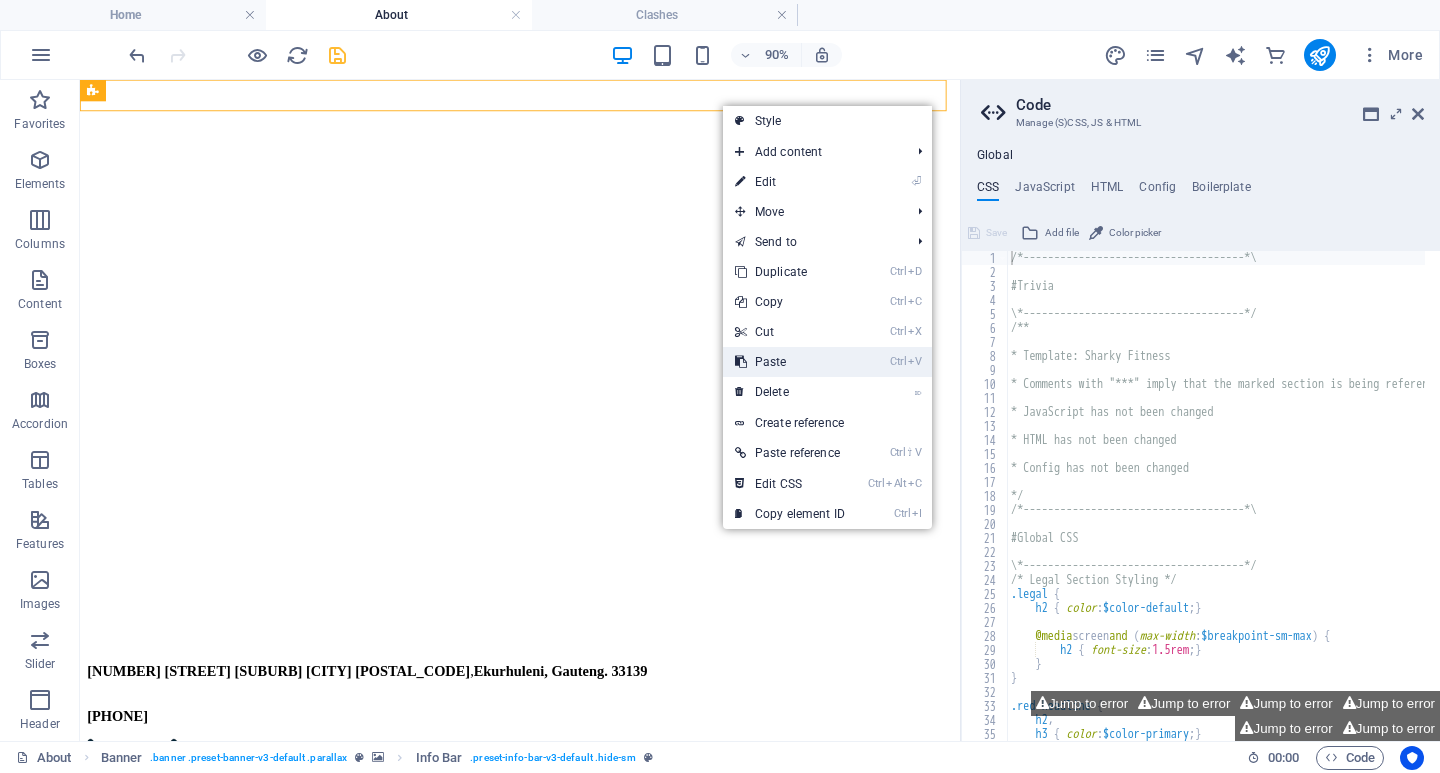 click on "Ctrl V  Paste" at bounding box center [790, 362] 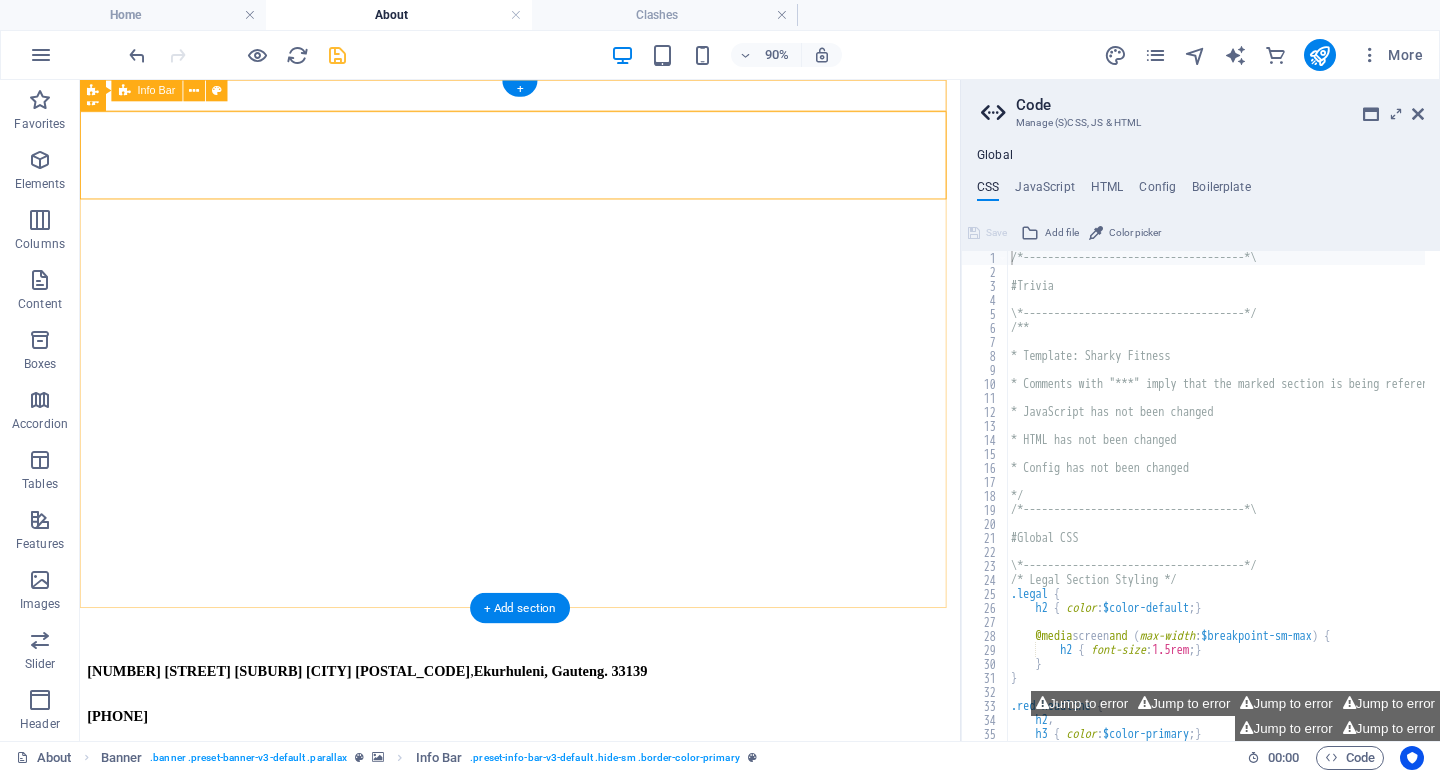 click on "[NUMBER] [STREET] [SUBURB] [CITY] [POSTAL_CODE] , [REGION], [PROVINCE]. [POSTAL_CODE] [PHONE]" at bounding box center (569, 762) 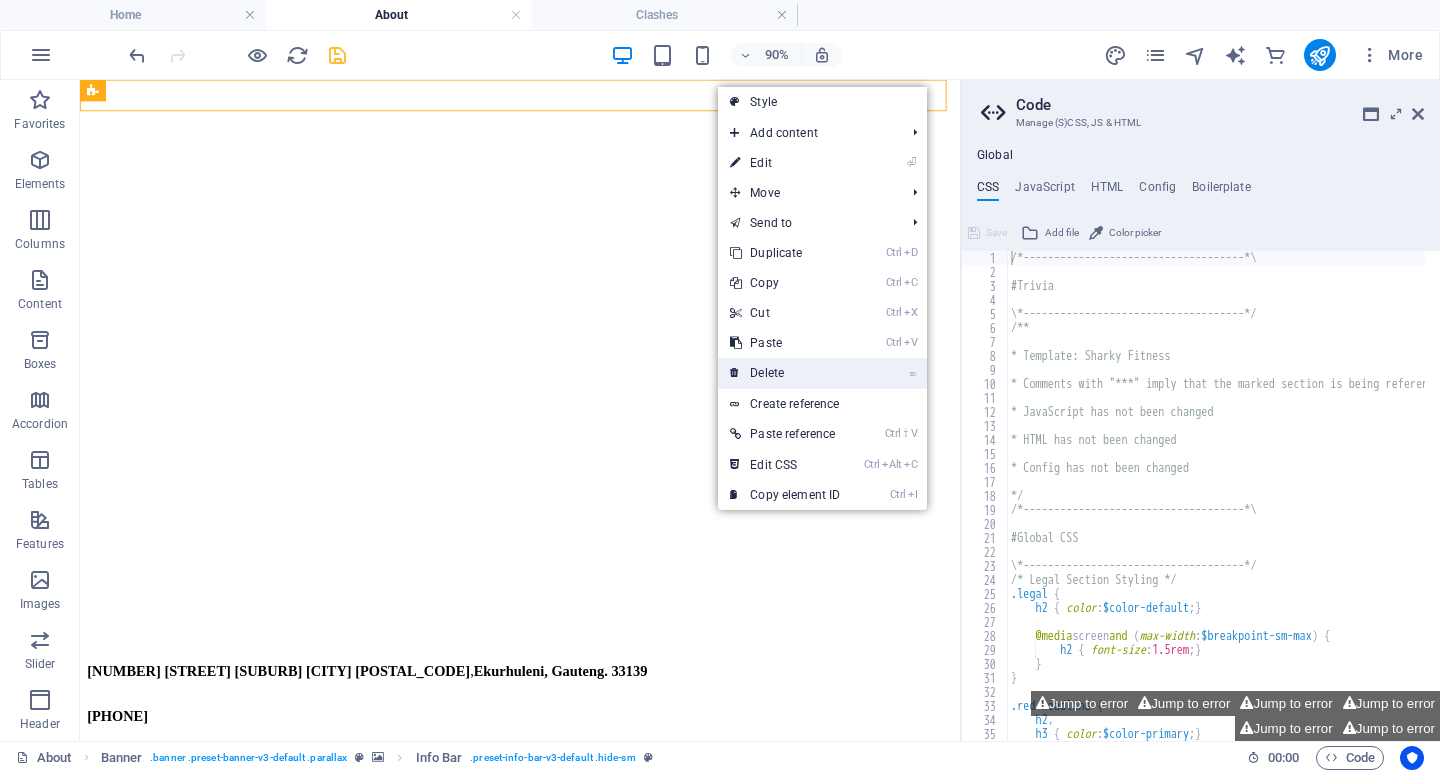 click on "⌦  Delete" at bounding box center (785, 373) 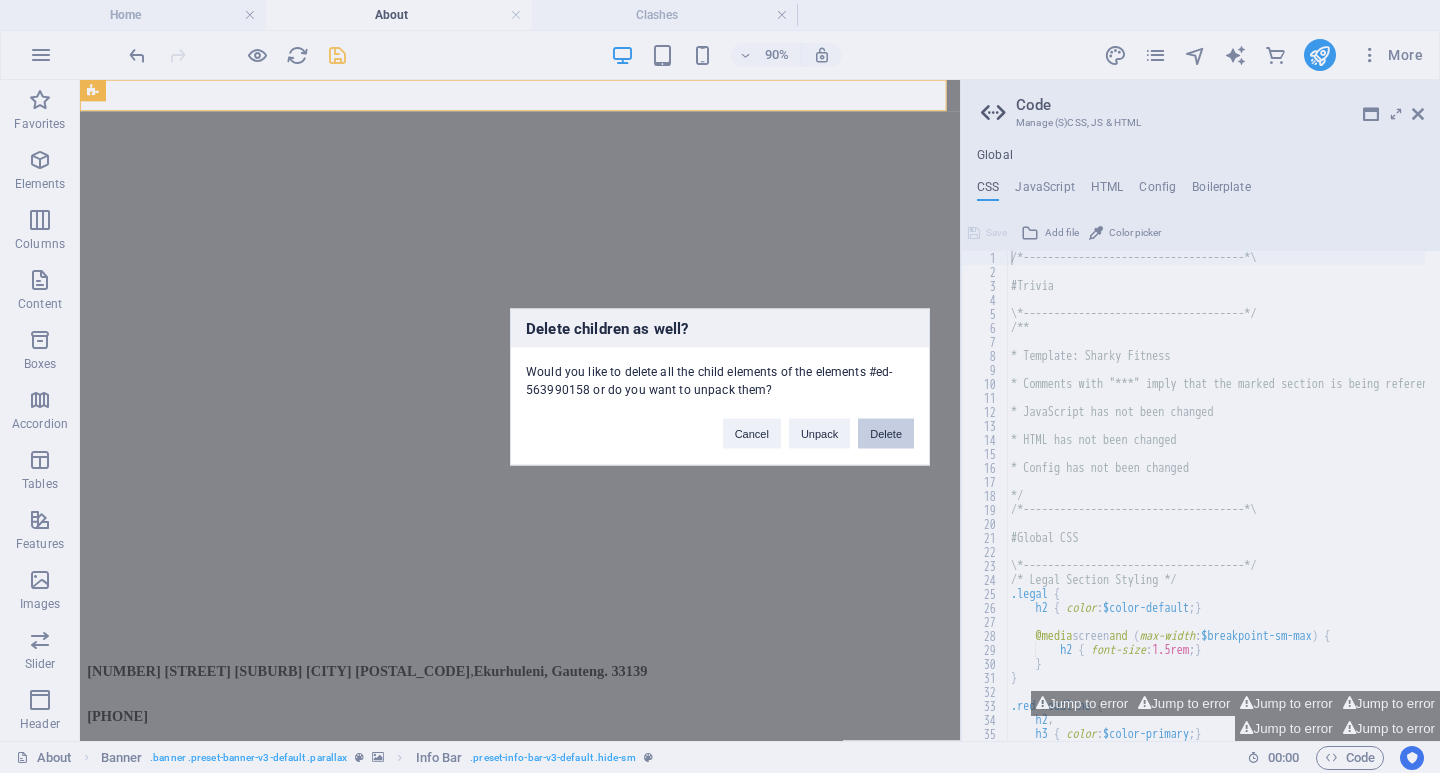 click on "Delete" at bounding box center [886, 433] 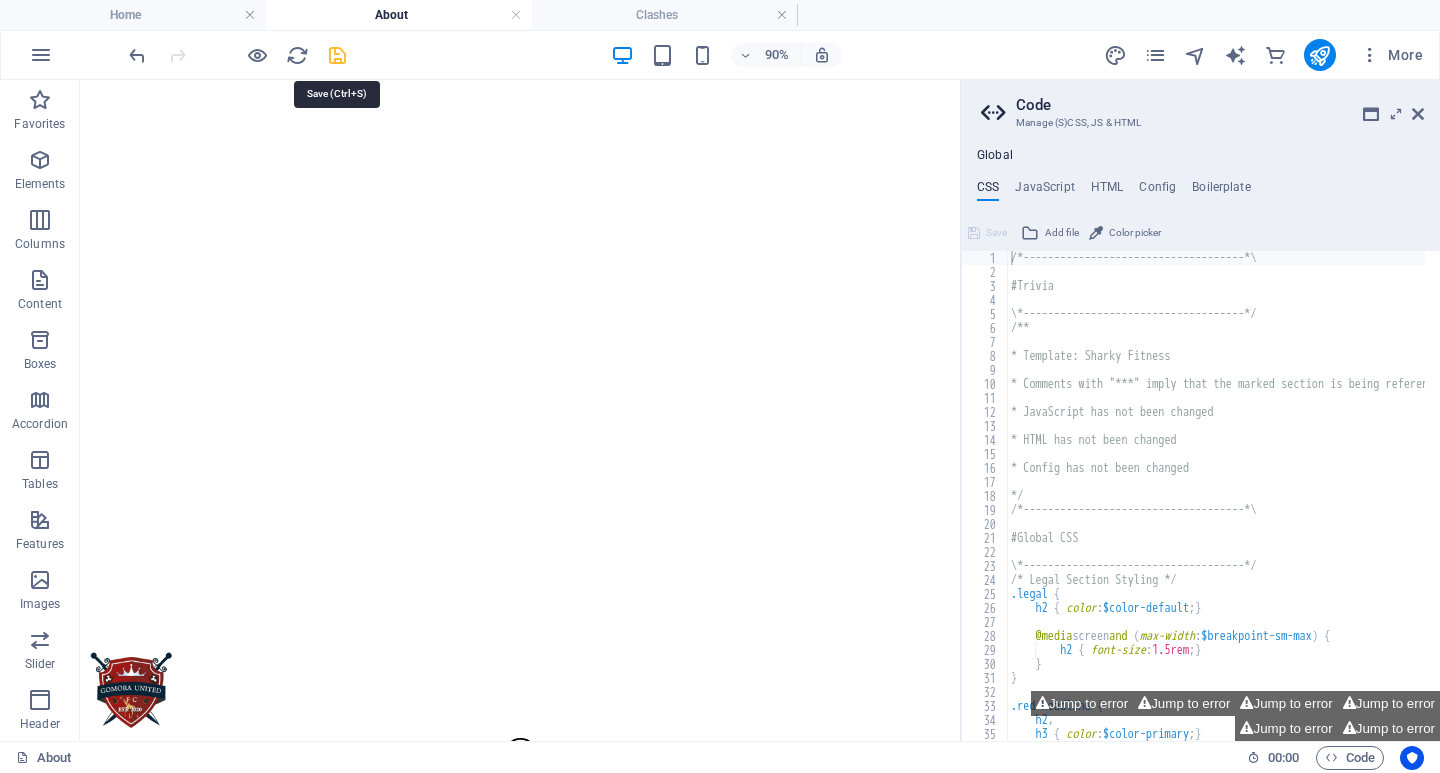click at bounding box center (337, 55) 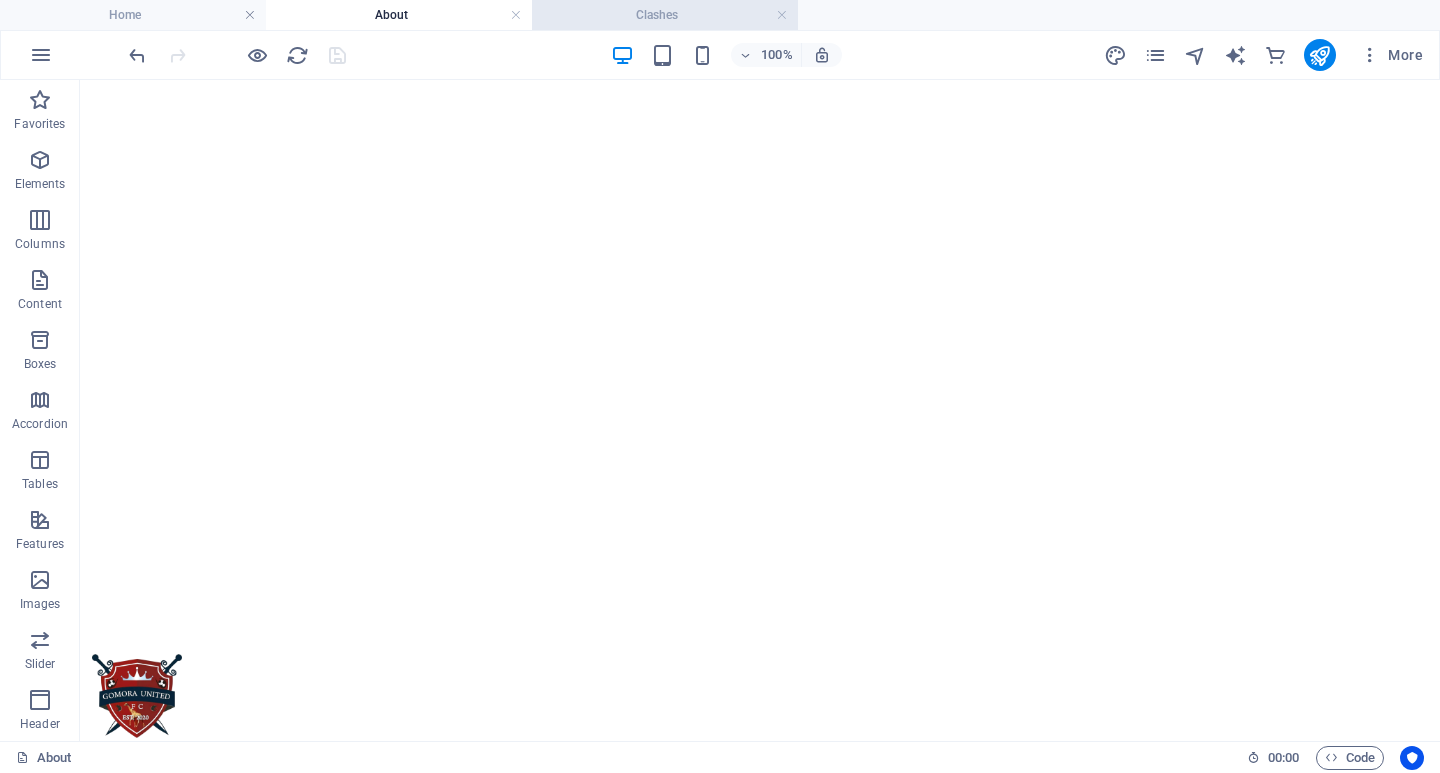 click on "Clashes" at bounding box center [665, 15] 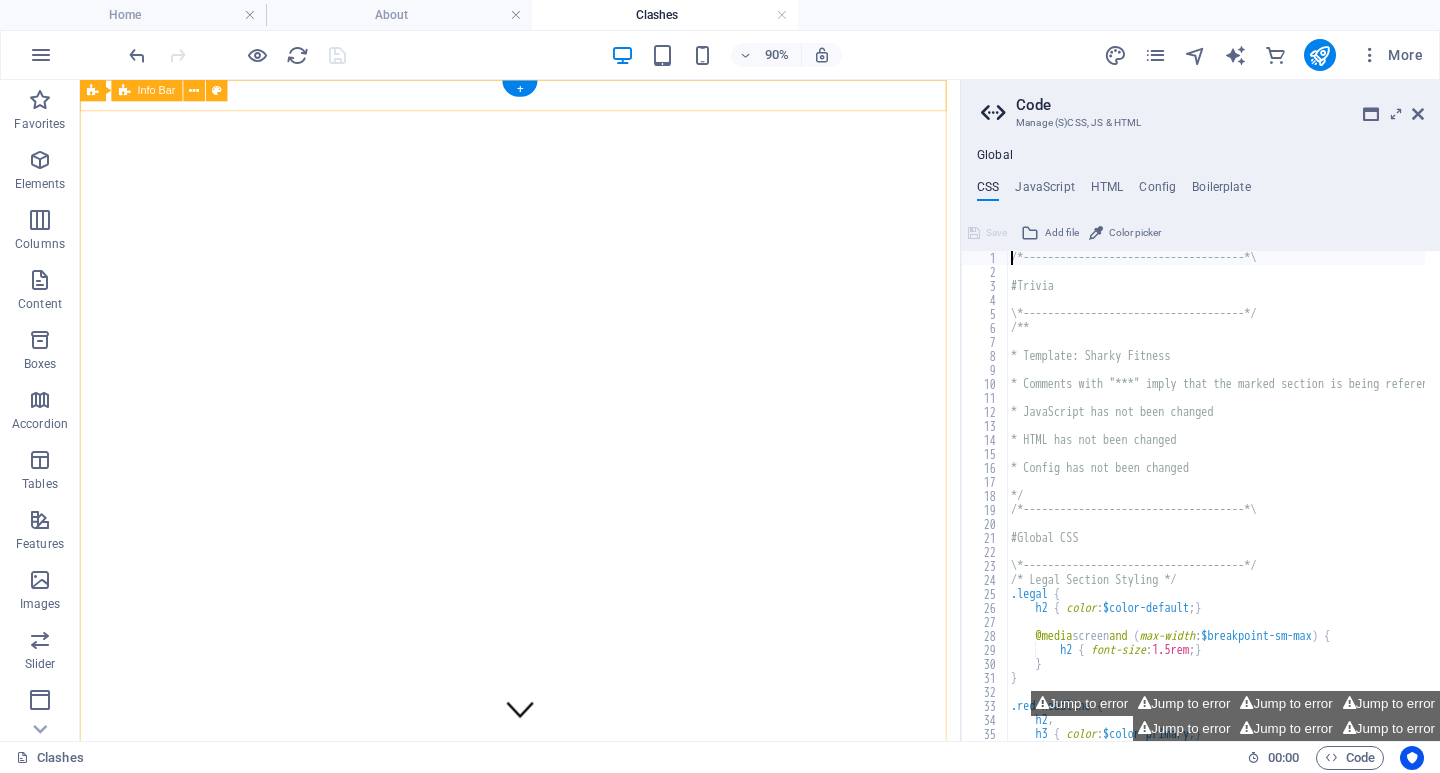 click on "[NUMBER] [STREET] [SUBURB] [CITY] [POSTAL_CODE] , [REGION], [PROVINCE]. [POSTAL_CODE] [PHONE]" at bounding box center [569, 1735] 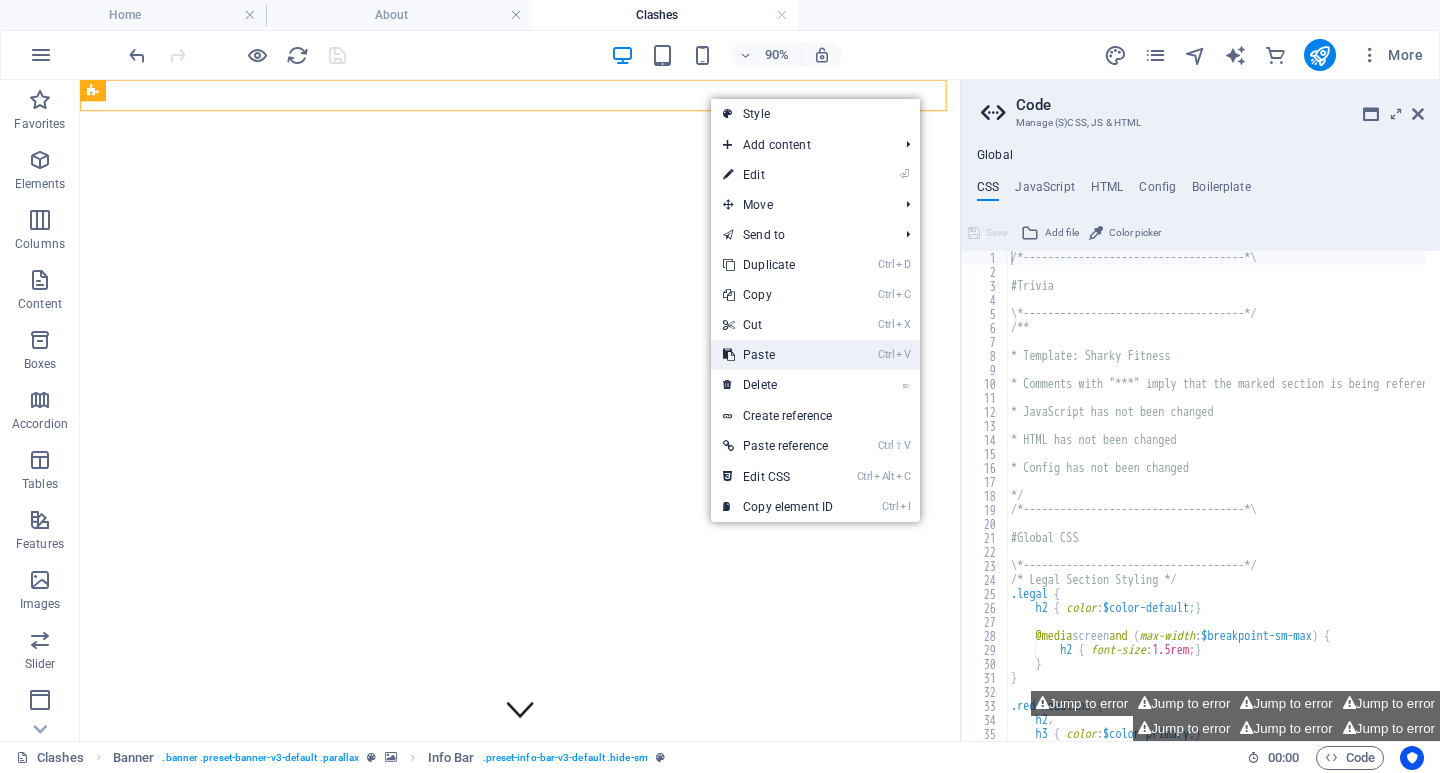 click on "Ctrl V  Paste" at bounding box center (778, 355) 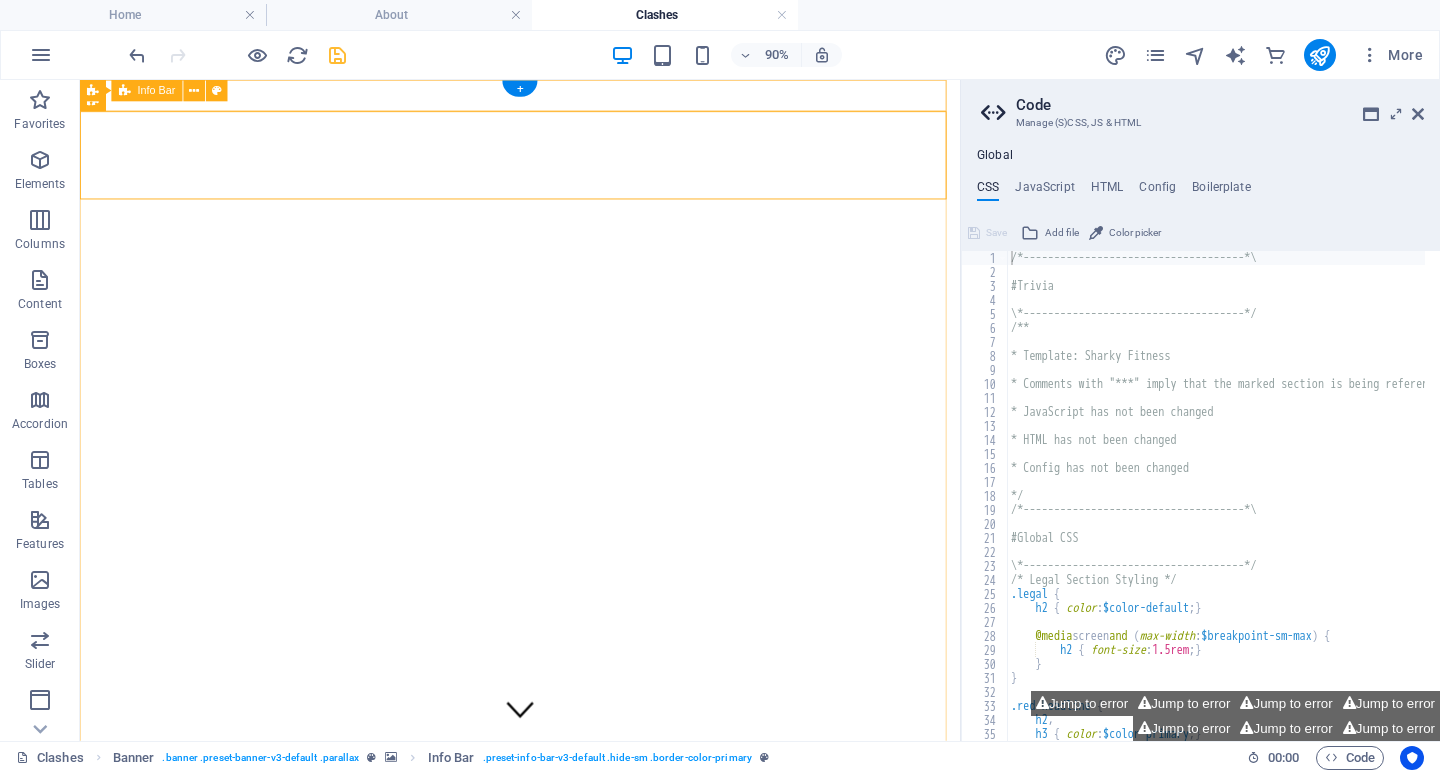 click on "[NUMBER] [STREET] [SUBURB] [CITY] [POSTAL_CODE] , [REGION], [PROVINCE]. [POSTAL_CODE] [PHONE]" at bounding box center [569, 1817] 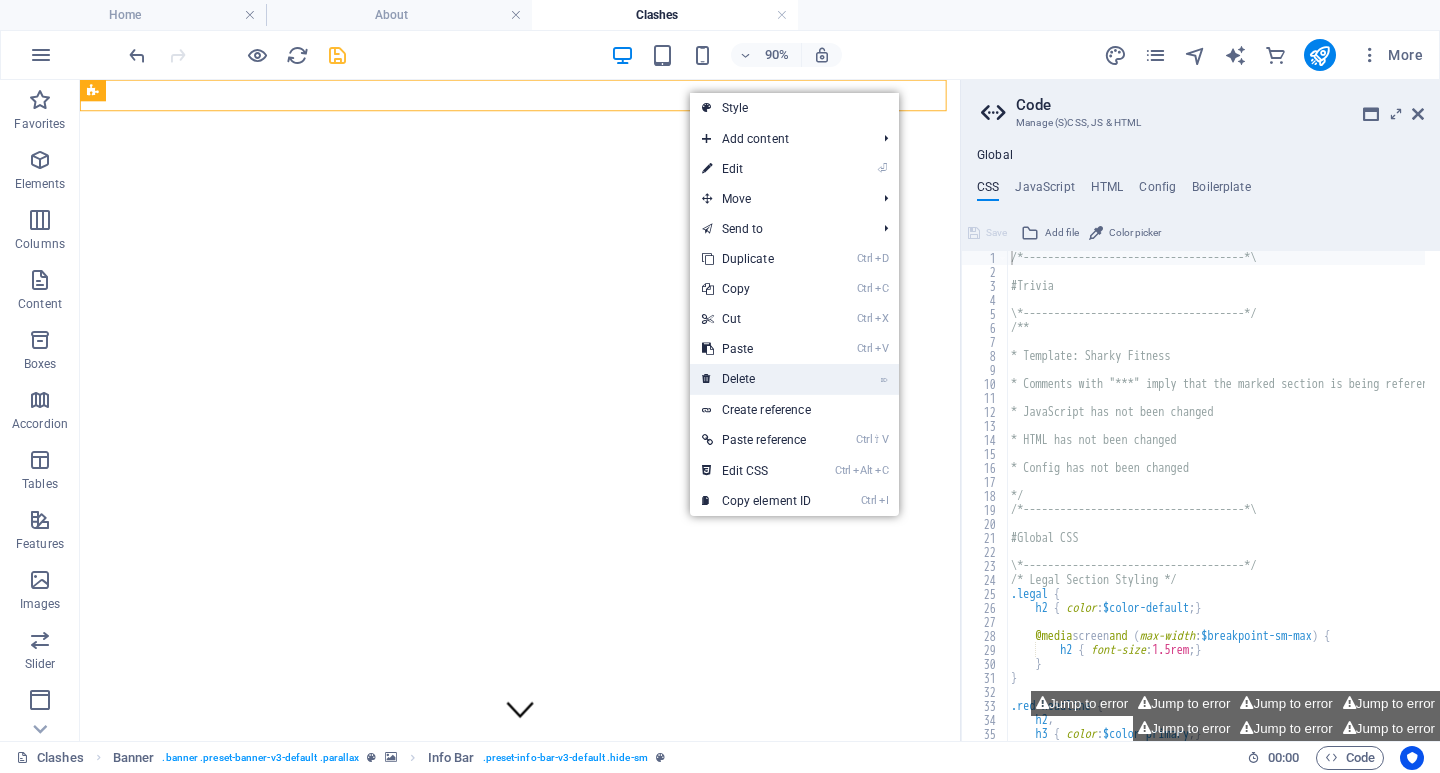 click on "⌦  Delete" at bounding box center [757, 379] 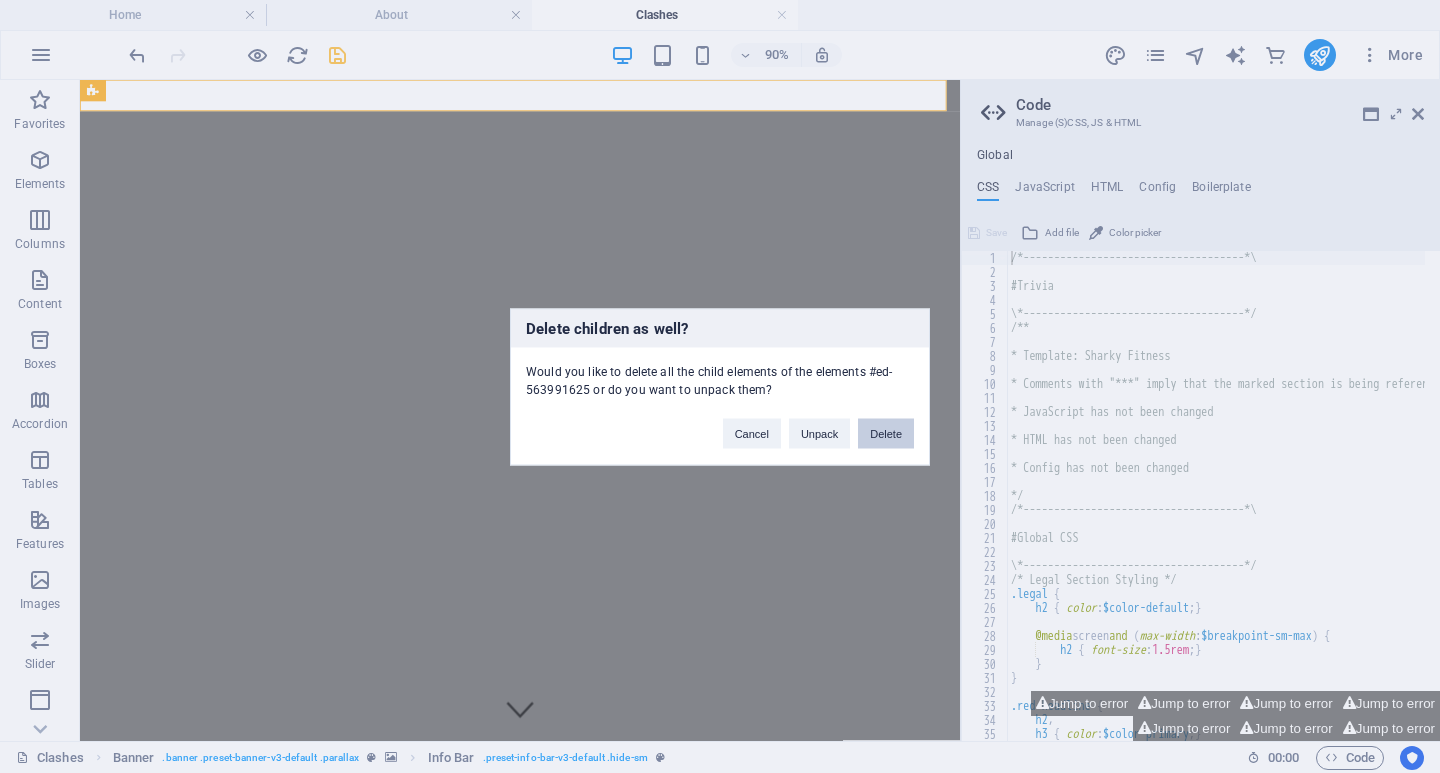 click on "Delete" at bounding box center [886, 433] 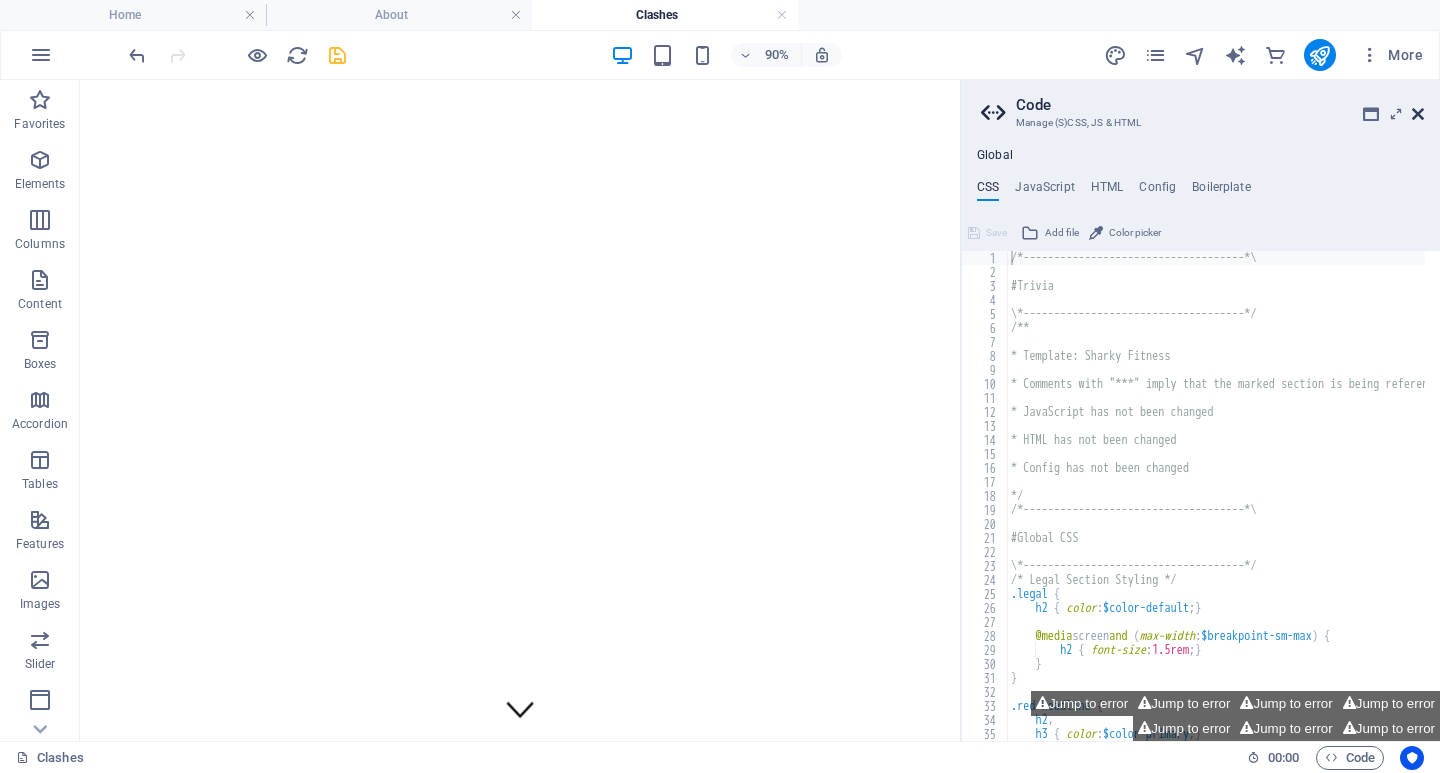 click at bounding box center (1418, 114) 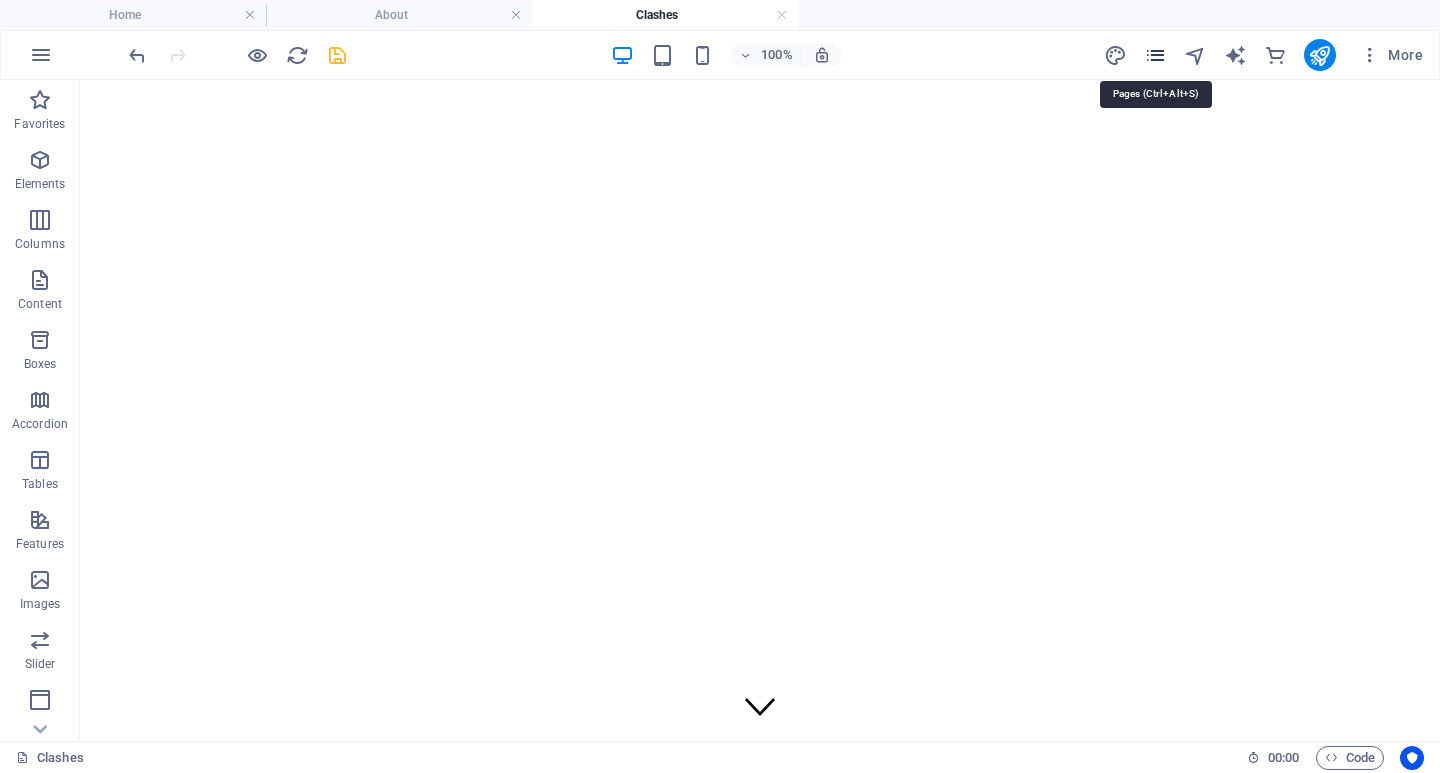 click at bounding box center (1155, 55) 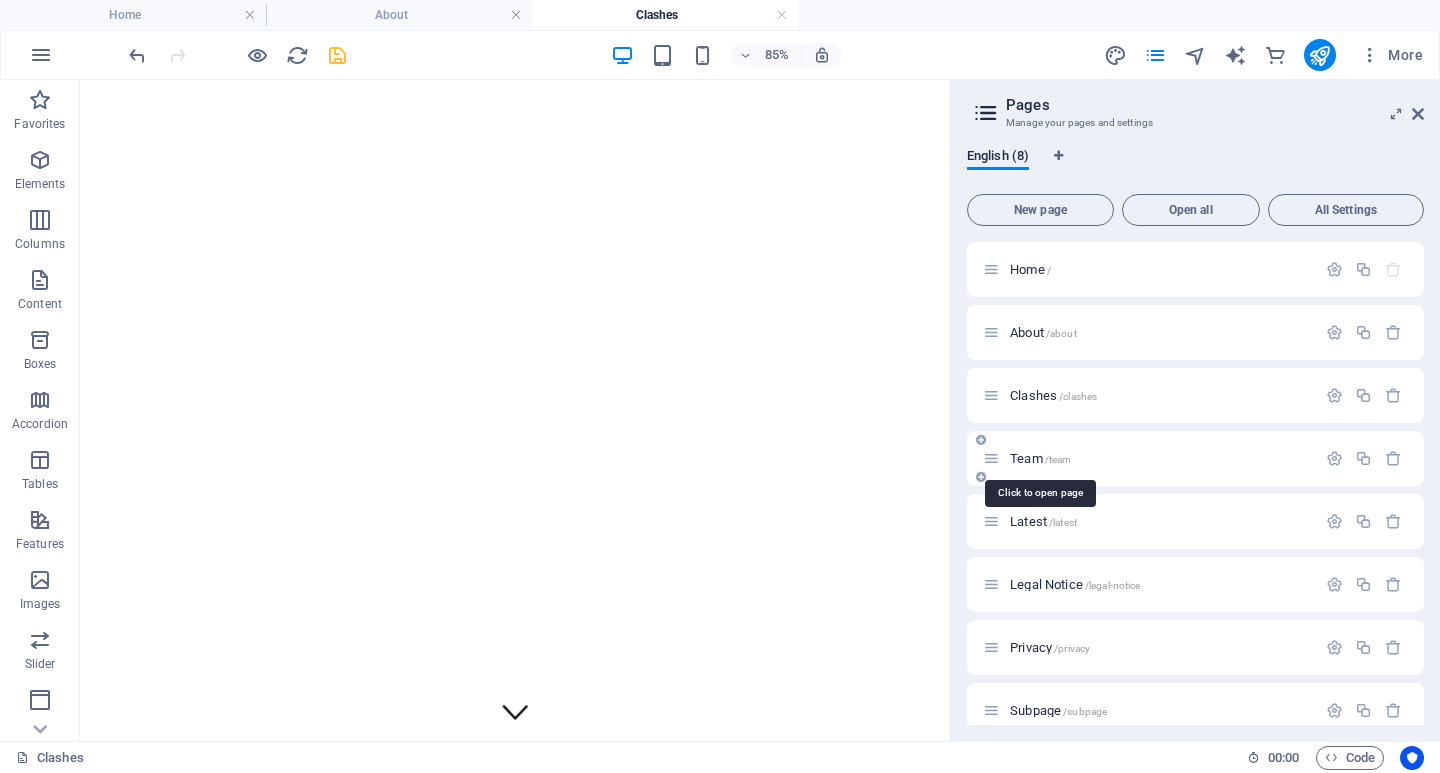 click on "Team /team" at bounding box center (1040, 458) 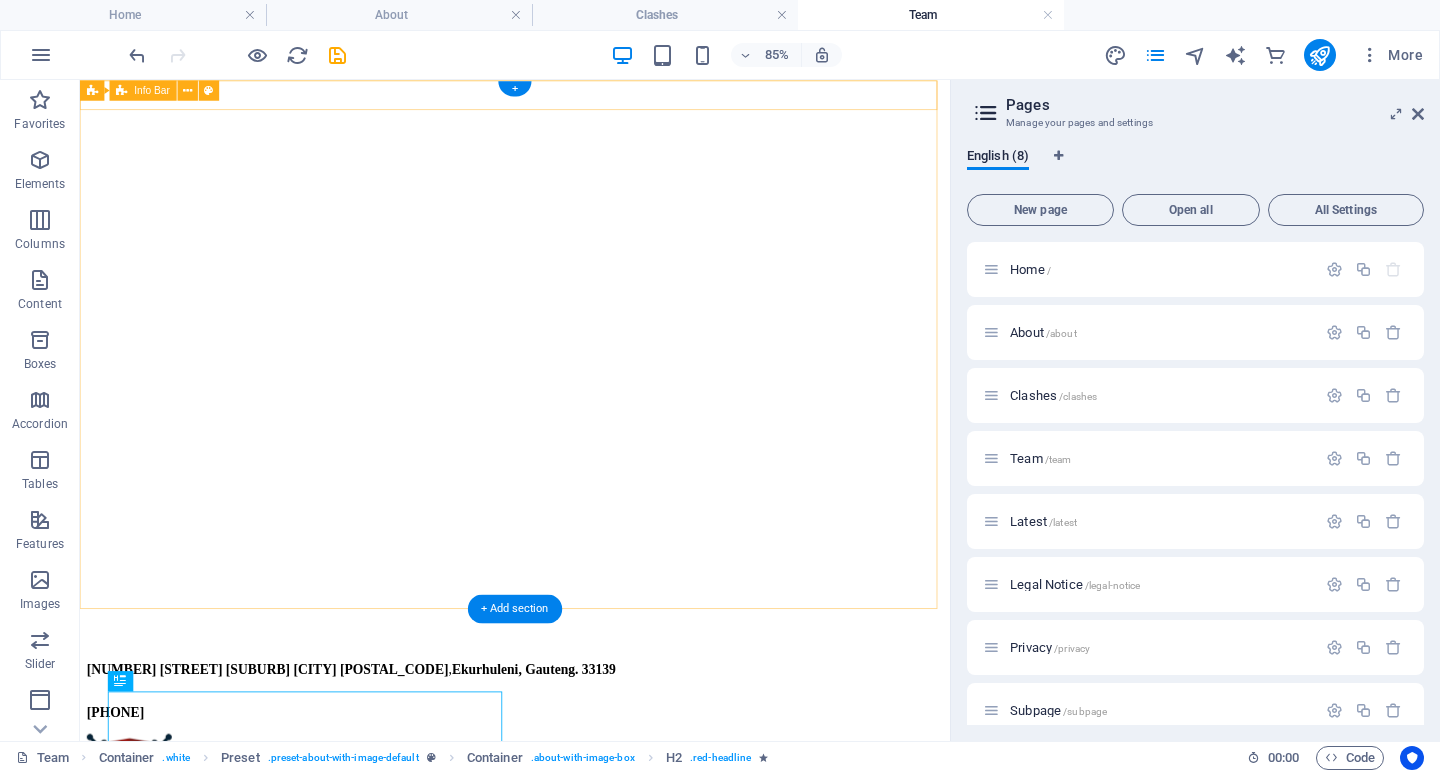 scroll, scrollTop: 0, scrollLeft: 0, axis: both 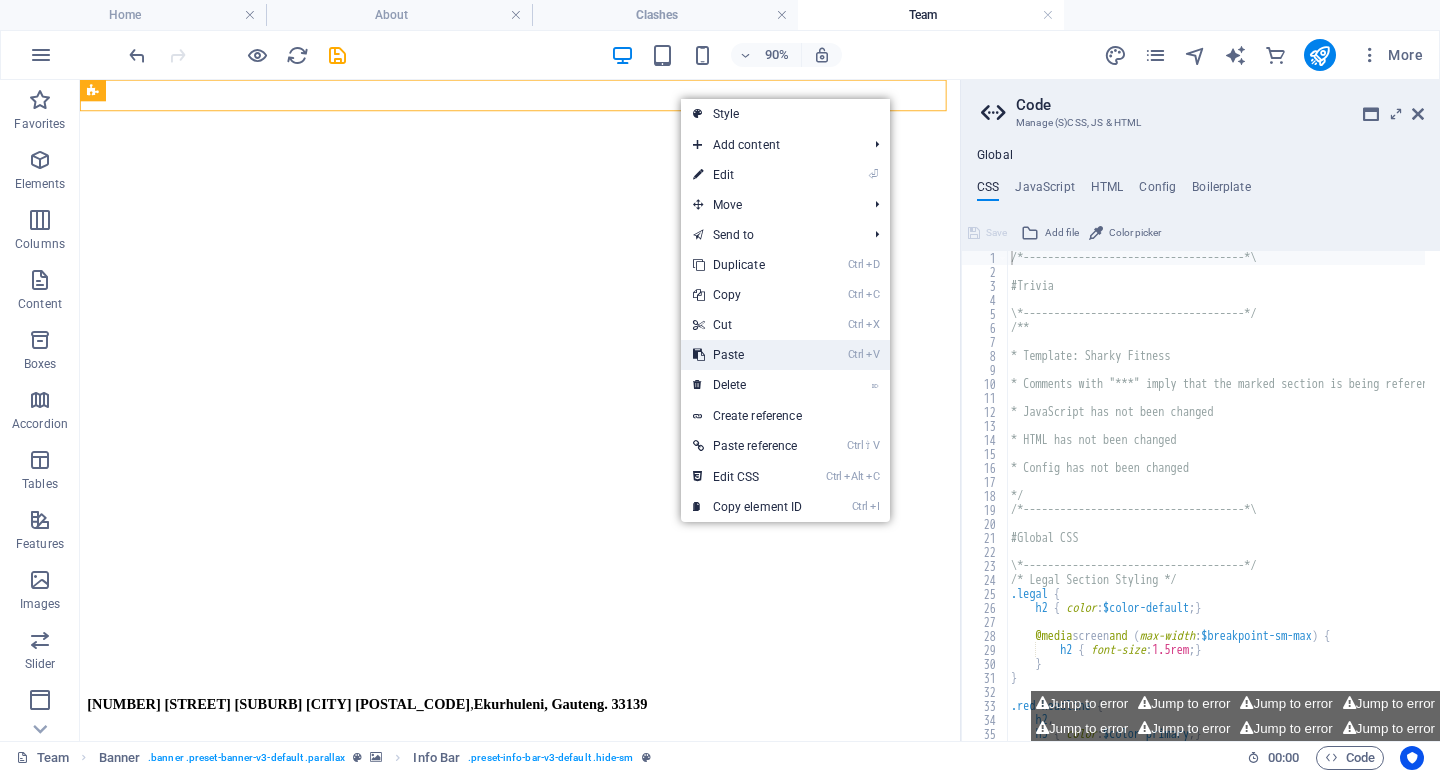 click on "Ctrl V  Paste" at bounding box center (748, 355) 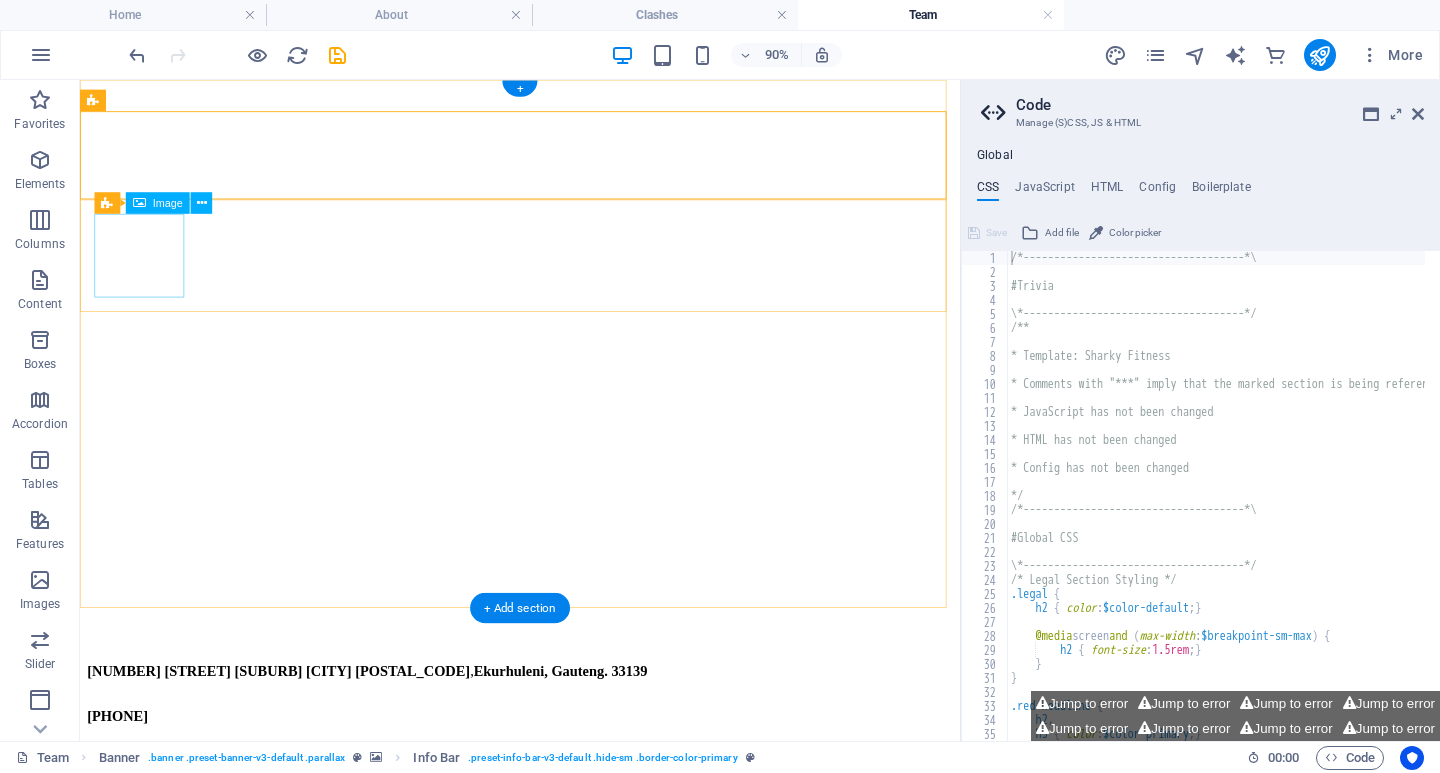 click at bounding box center [569, 1157] 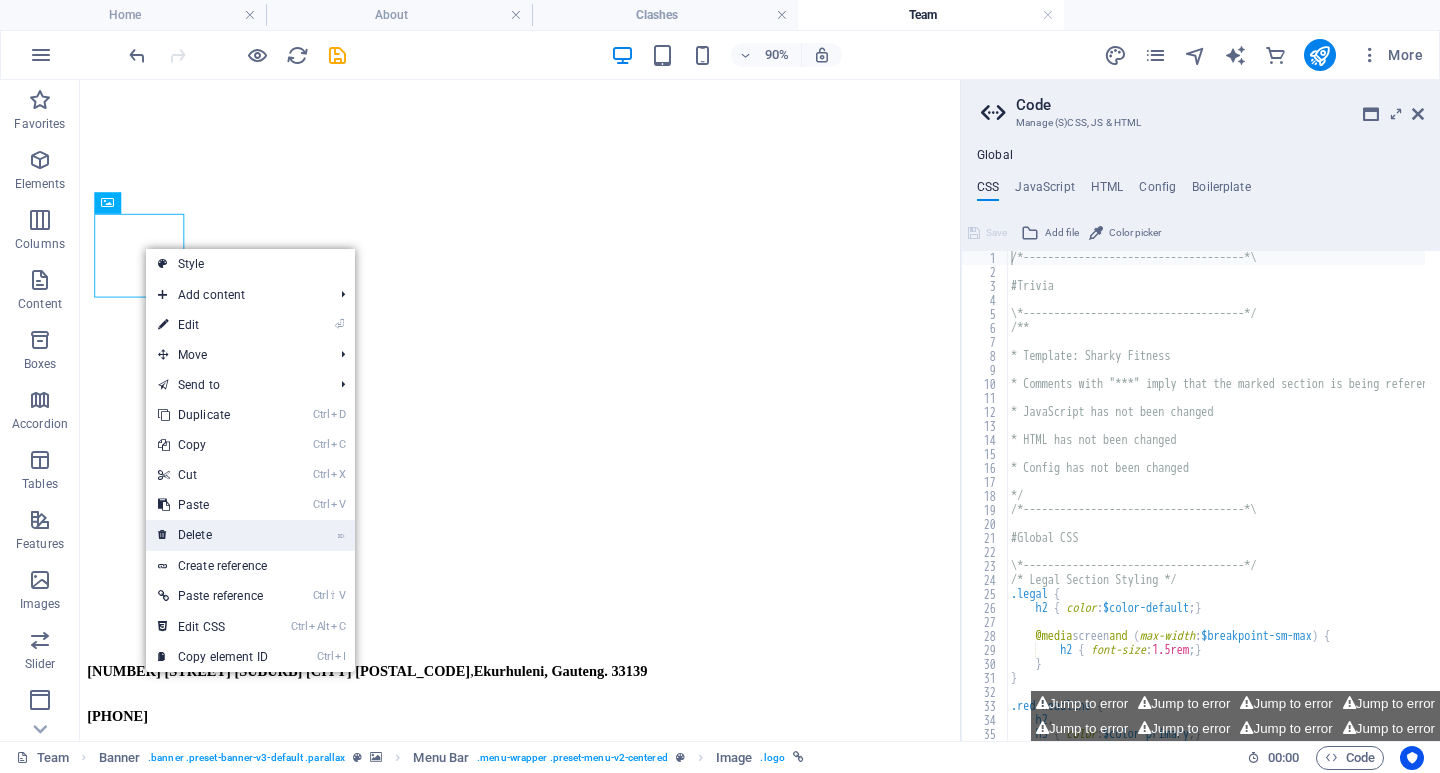 drag, startPoint x: 222, startPoint y: 529, endPoint x: 193, endPoint y: 536, distance: 29.832869 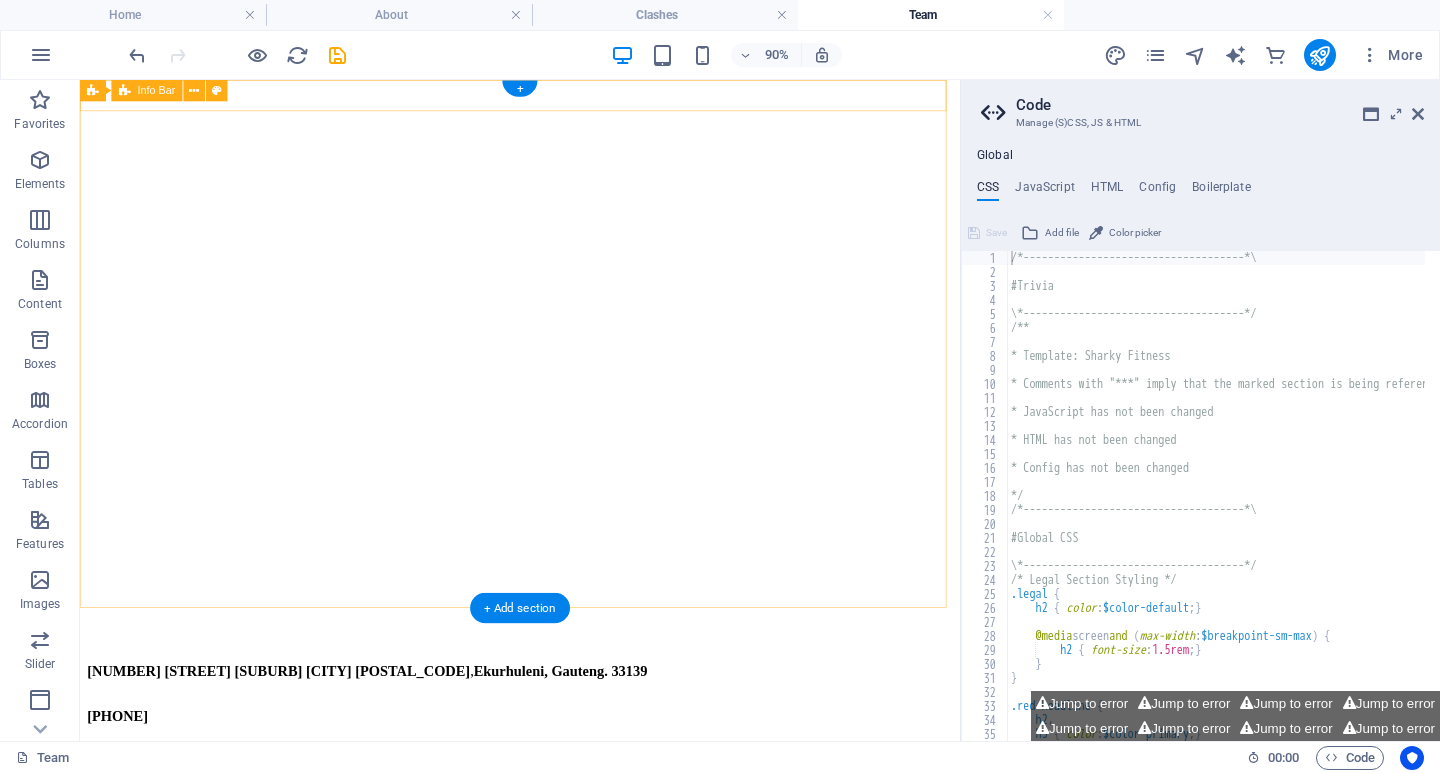 click on "[NUMBER] [STREET] [SUBURB] [CITY] [POSTAL_CODE] , [REGION], [PROVINCE]. [POSTAL_CODE] [PHONE]" at bounding box center [569, 762] 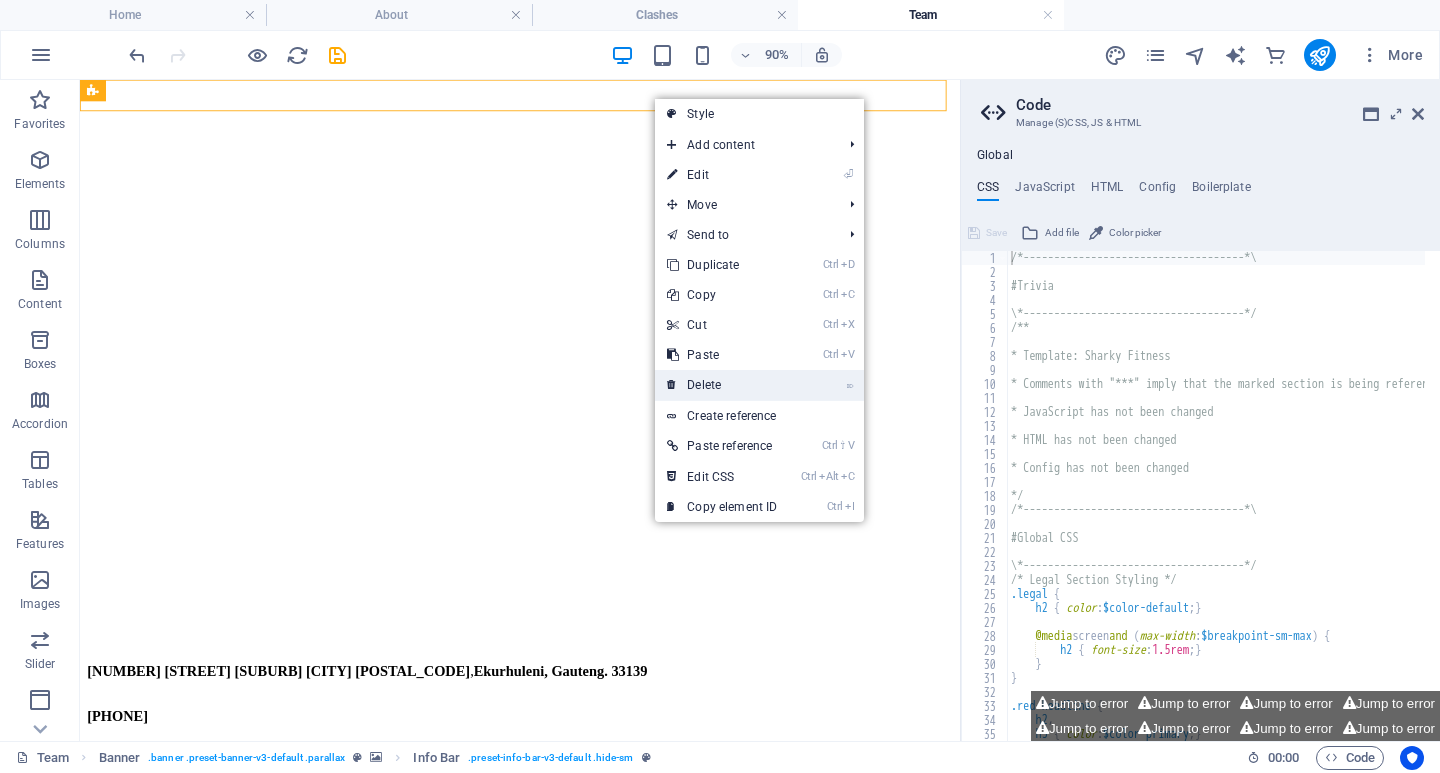 click on "⌦  Delete" at bounding box center [722, 385] 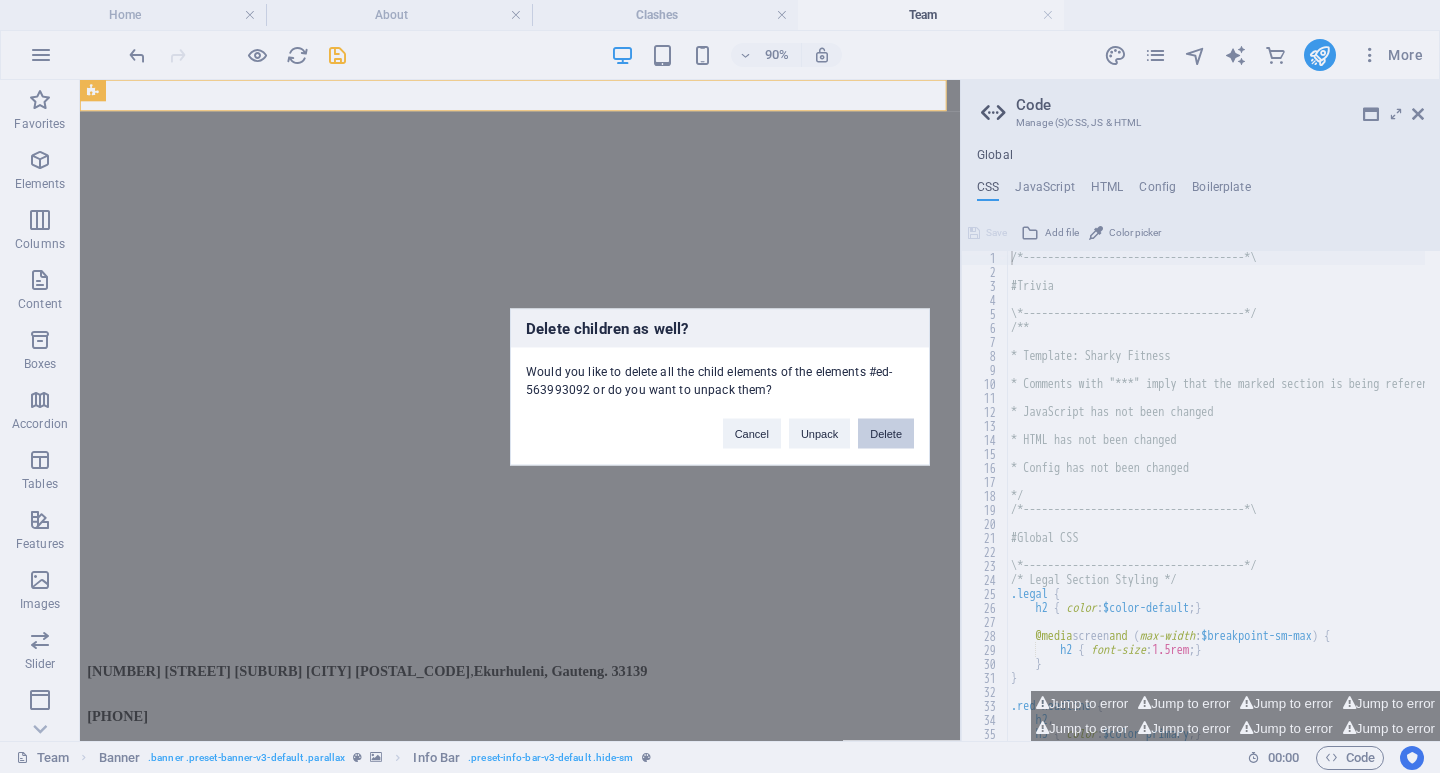 click on "Delete" at bounding box center [886, 433] 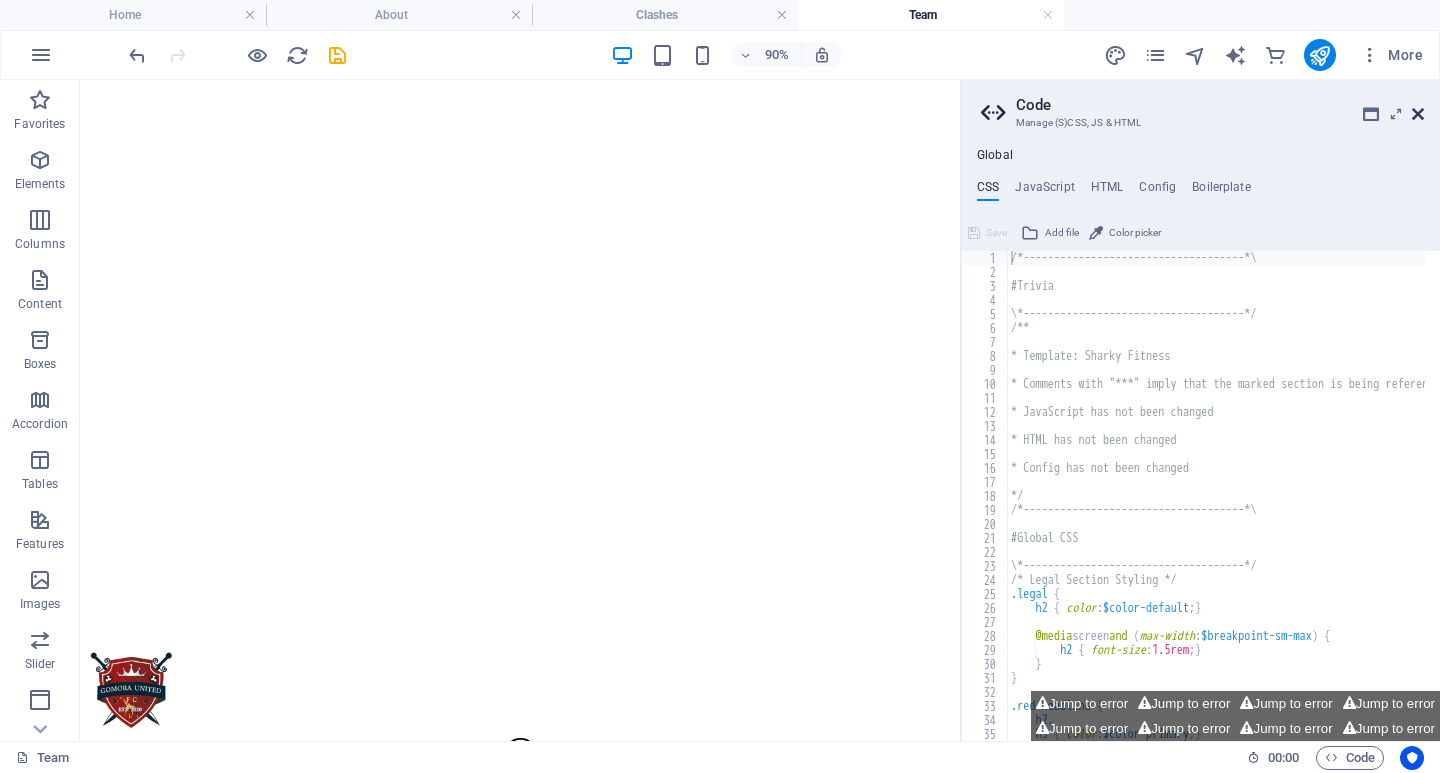 click at bounding box center (1418, 114) 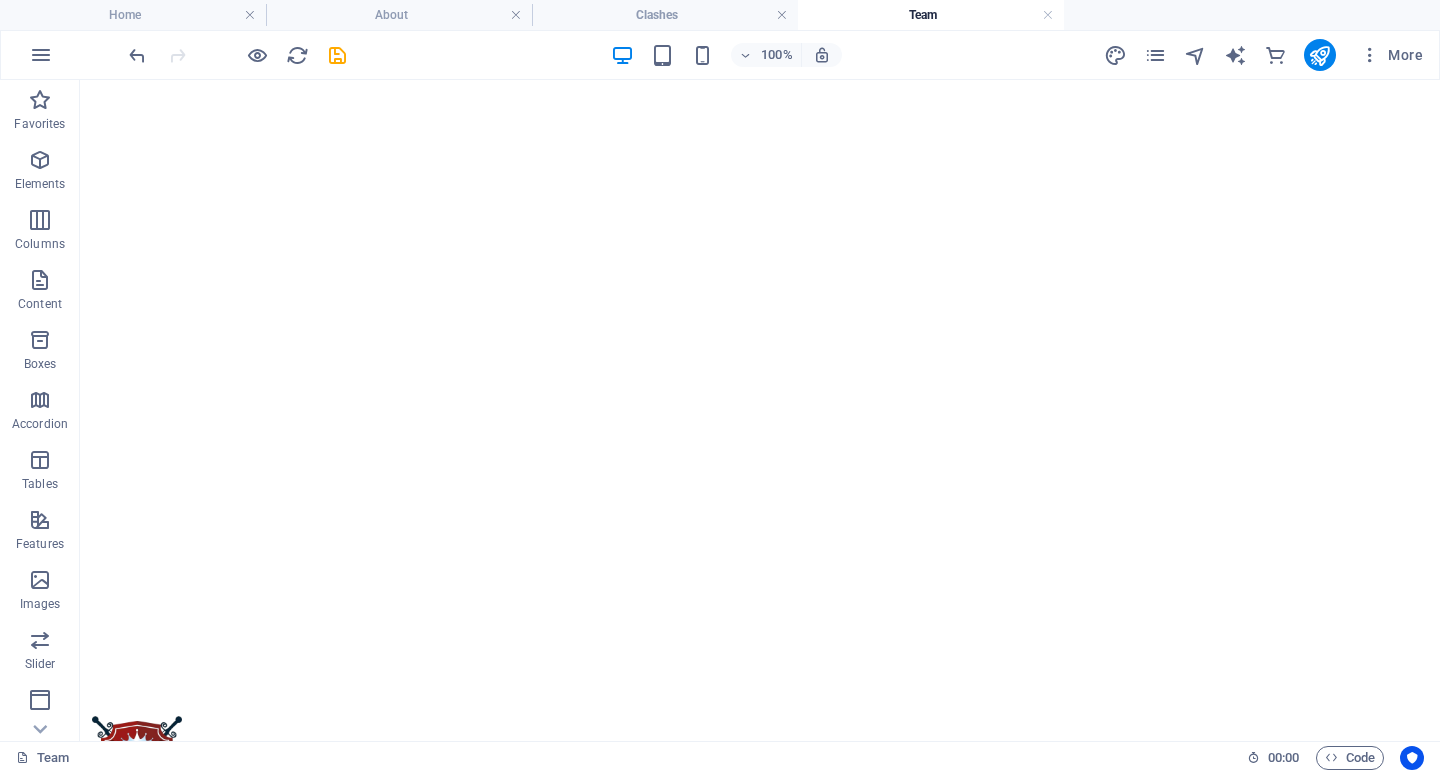 click on "100% More" at bounding box center [778, 55] 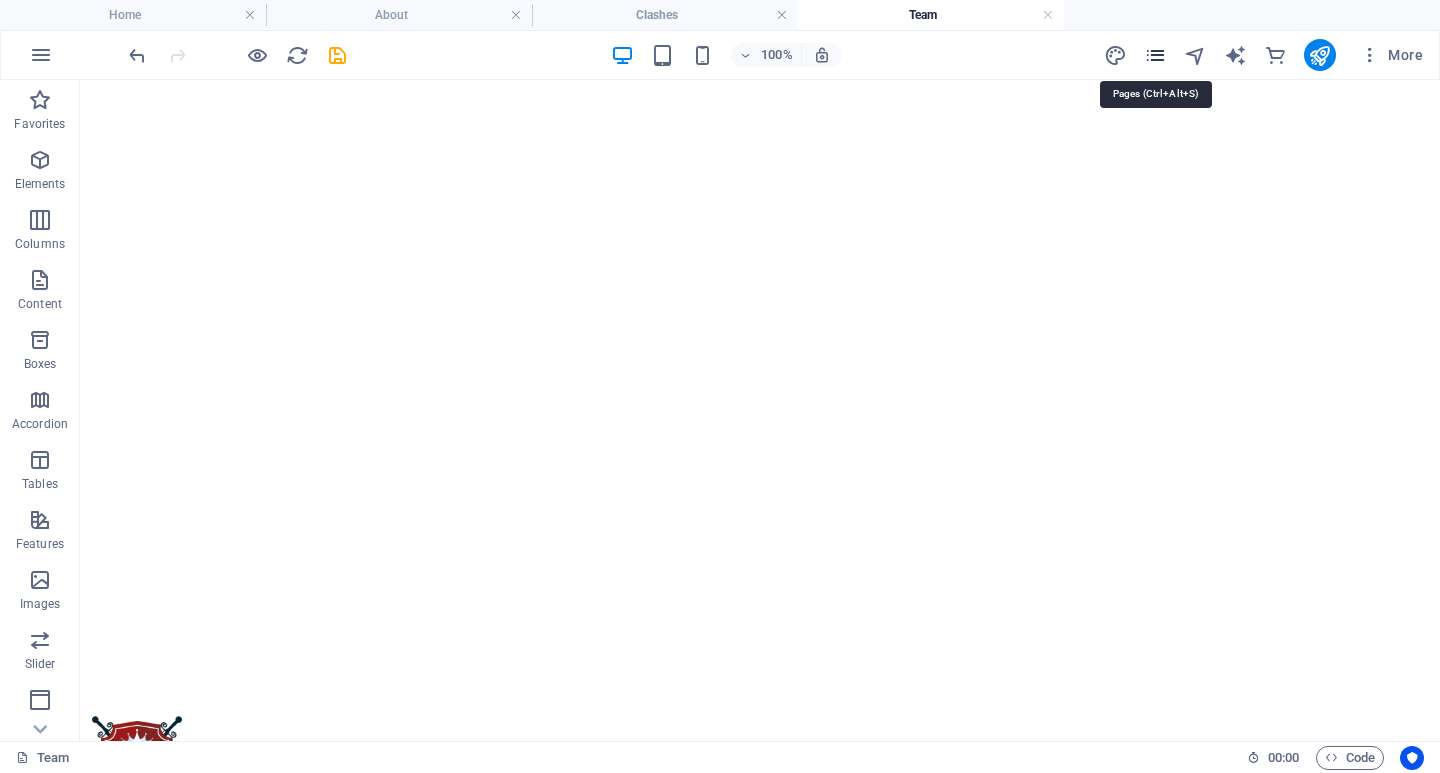click at bounding box center [1155, 55] 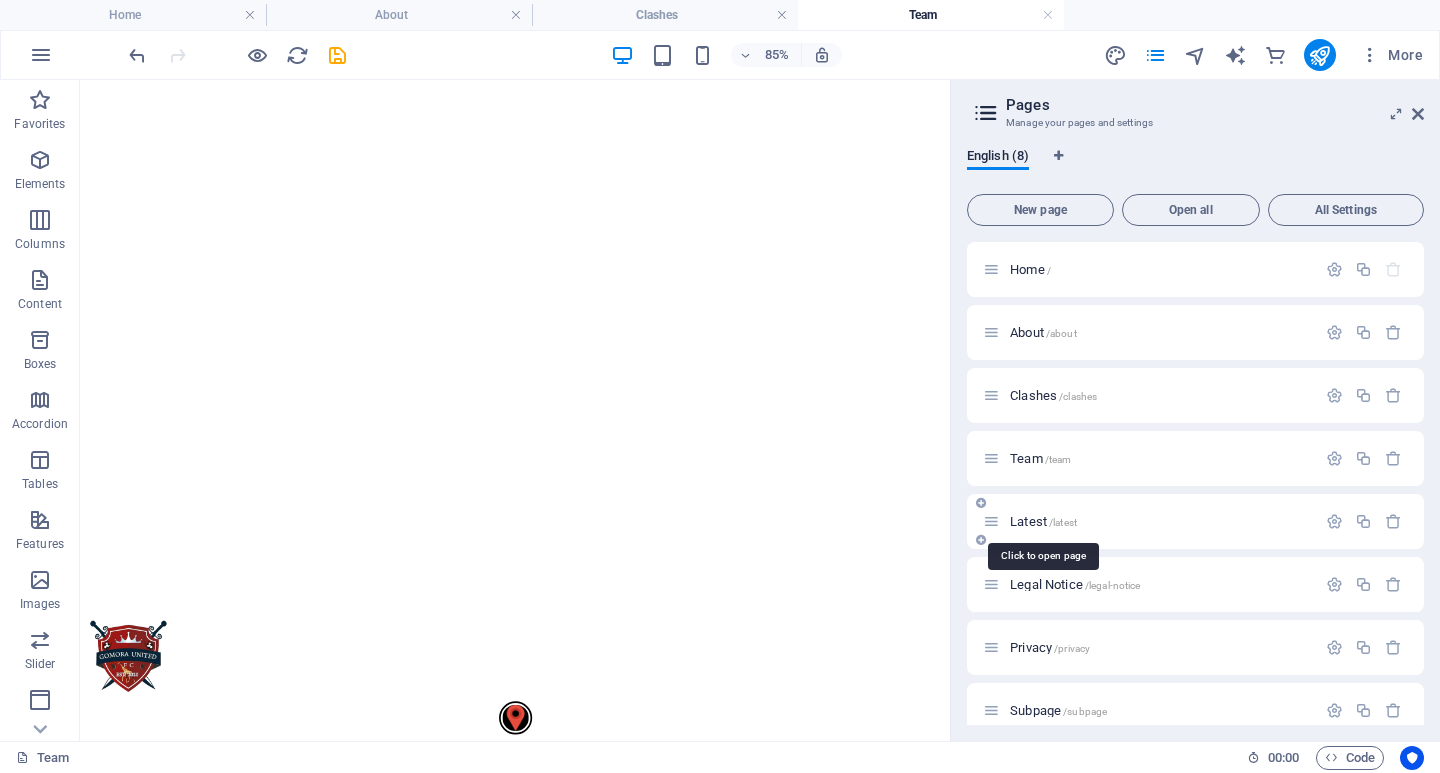 click on "Latest /latest" at bounding box center (1043, 521) 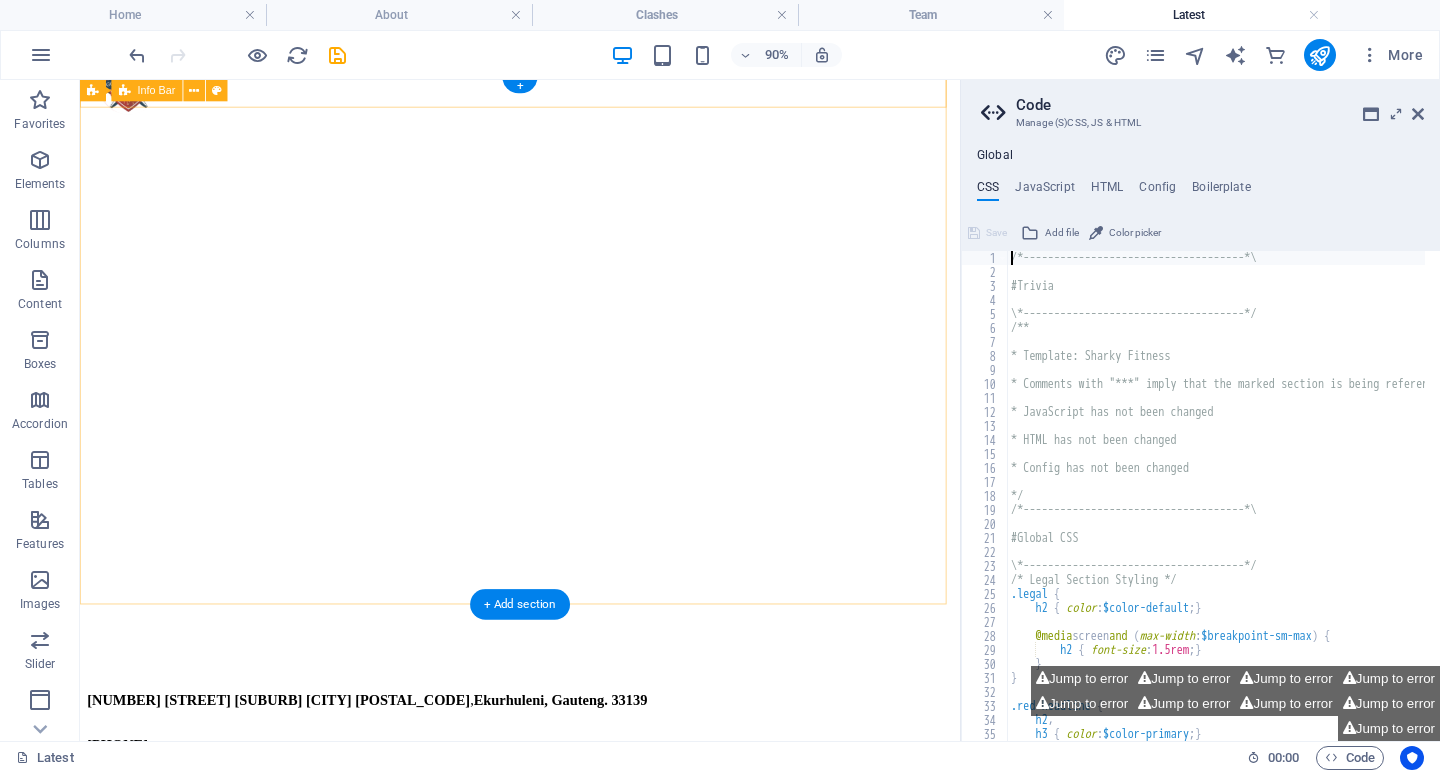 scroll, scrollTop: 0, scrollLeft: 0, axis: both 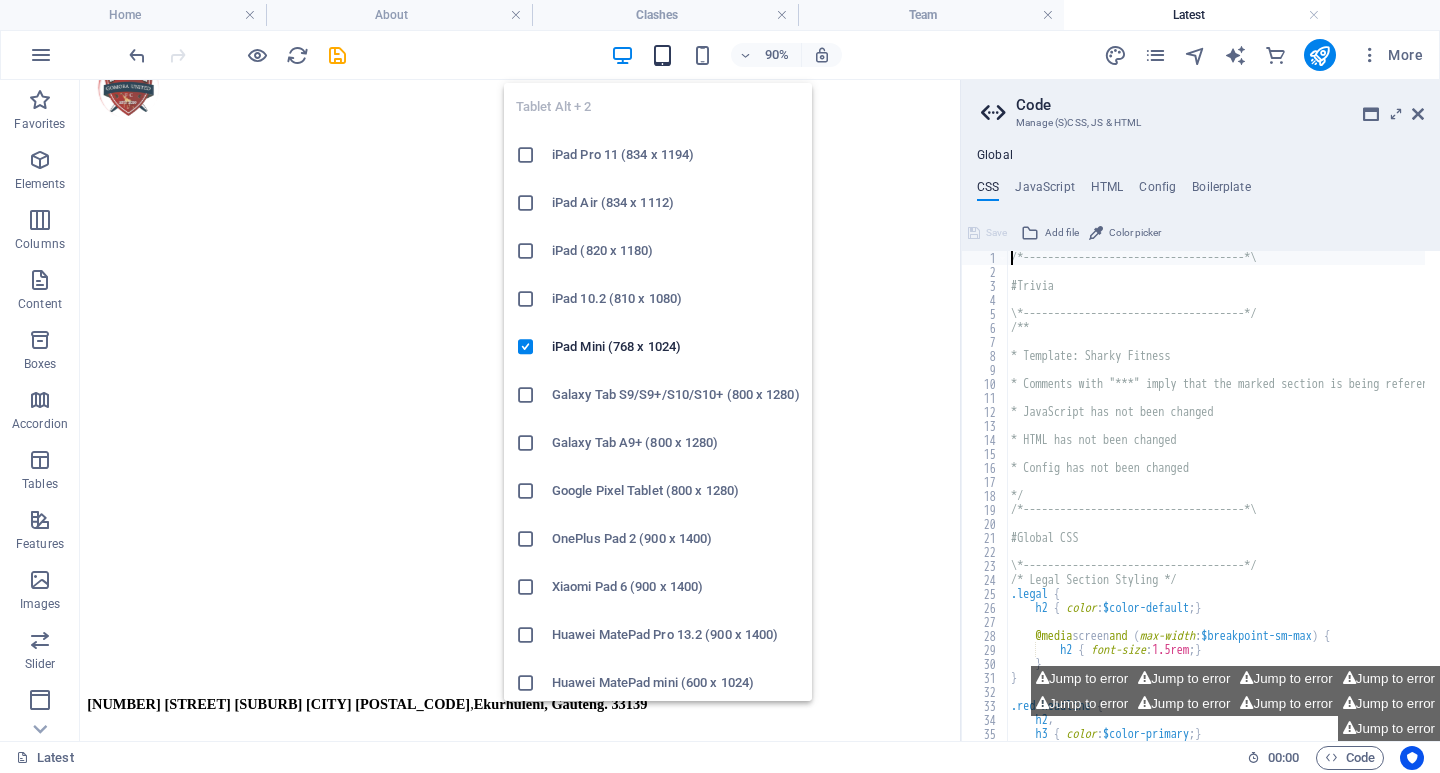 click at bounding box center (662, 55) 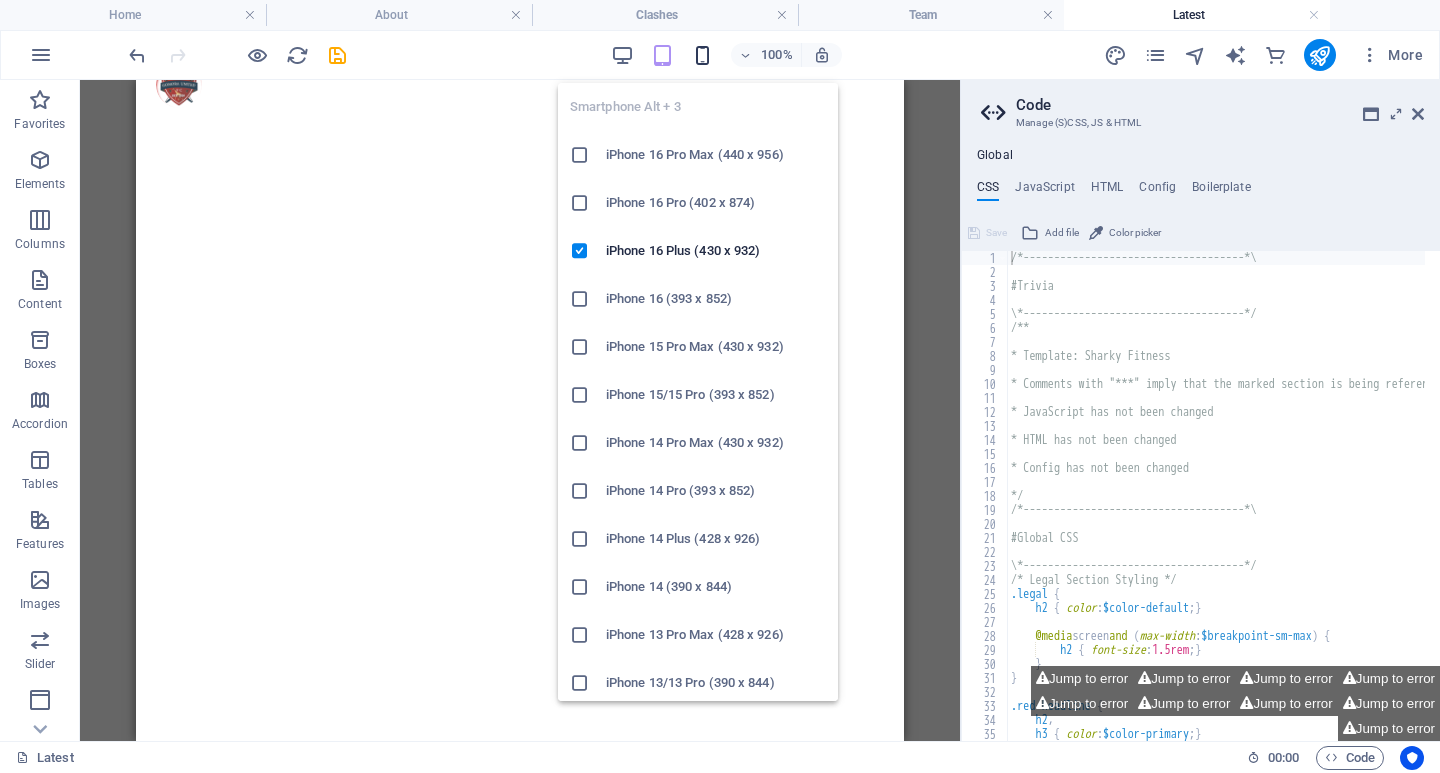 click at bounding box center [702, 55] 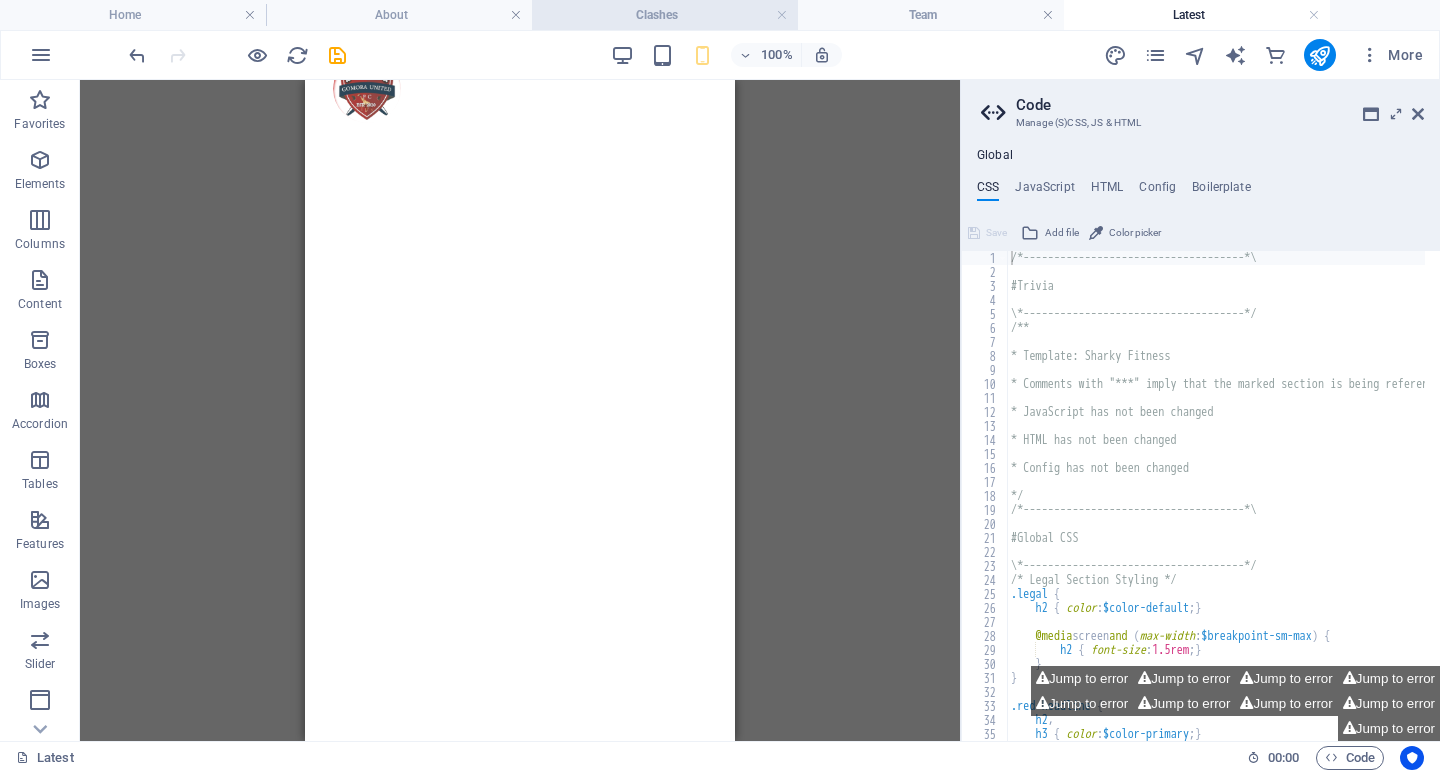 click on "Clashes" at bounding box center [665, 15] 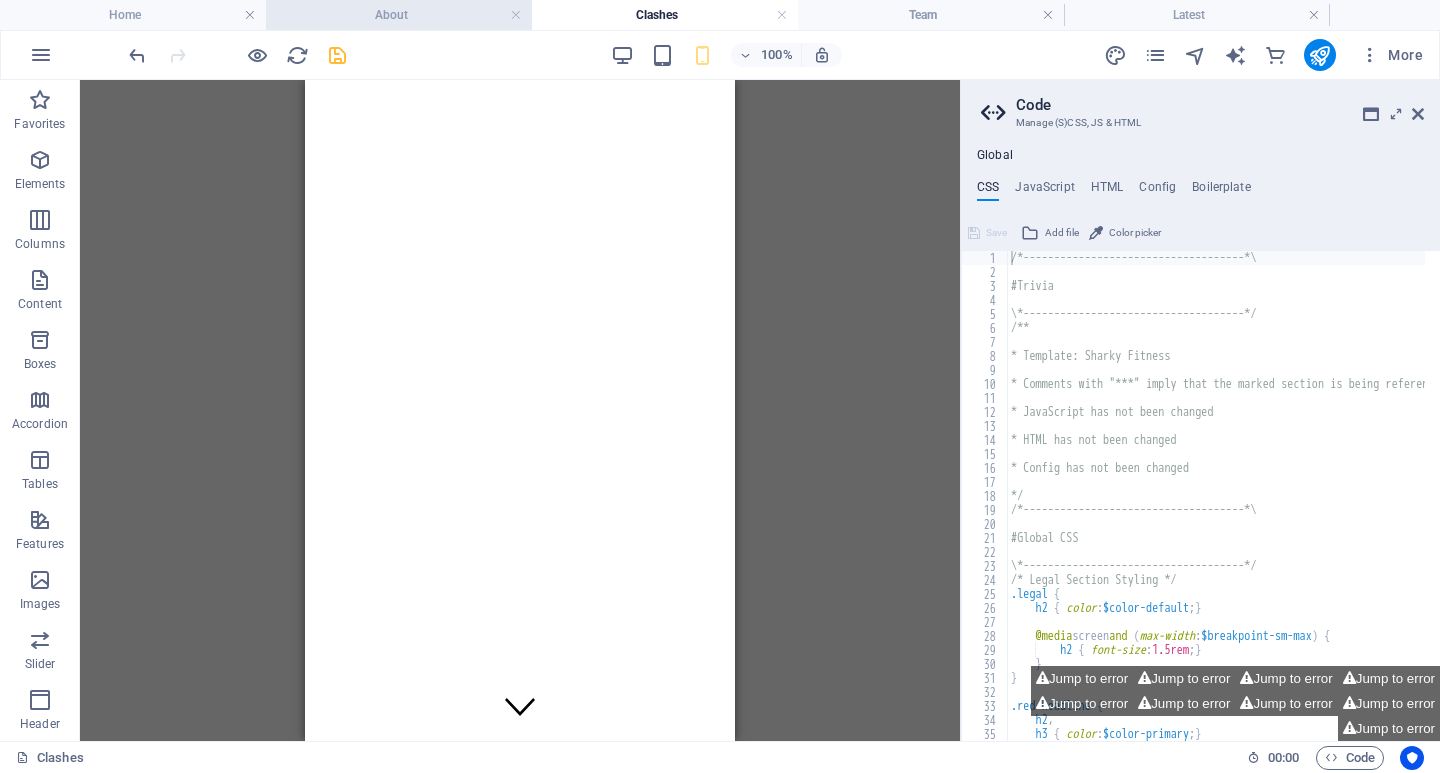 click on "About" at bounding box center [399, 15] 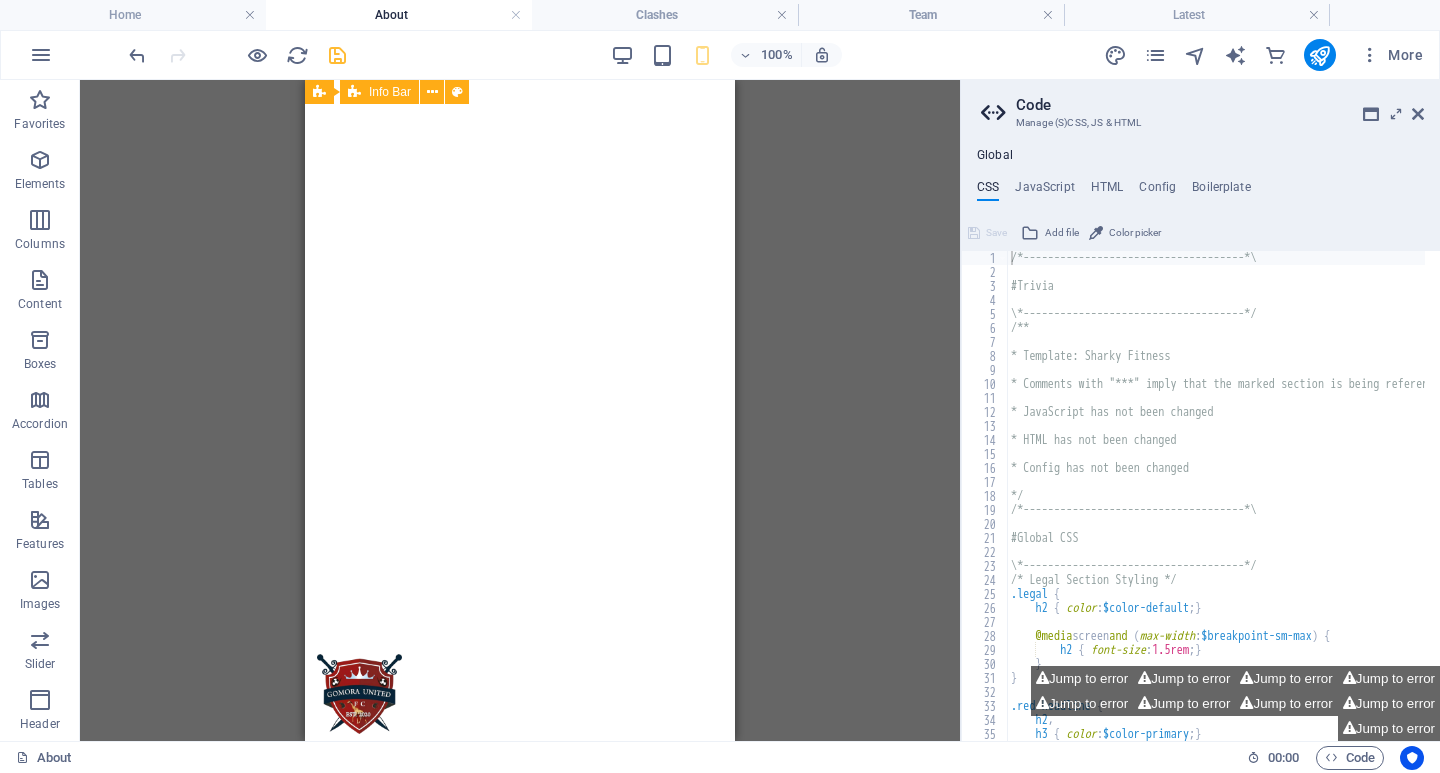 click on "About" at bounding box center (399, 15) 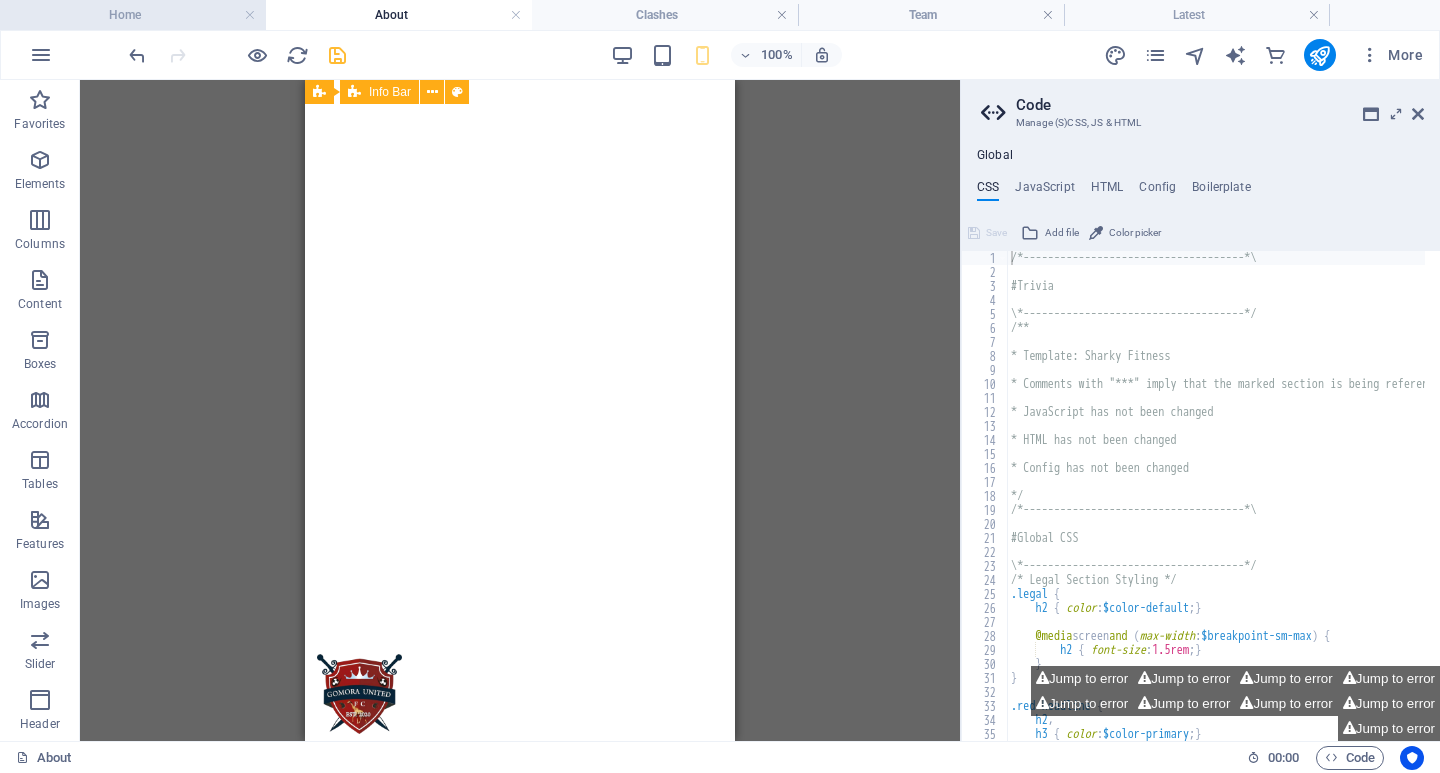 click on "Home" at bounding box center (133, 15) 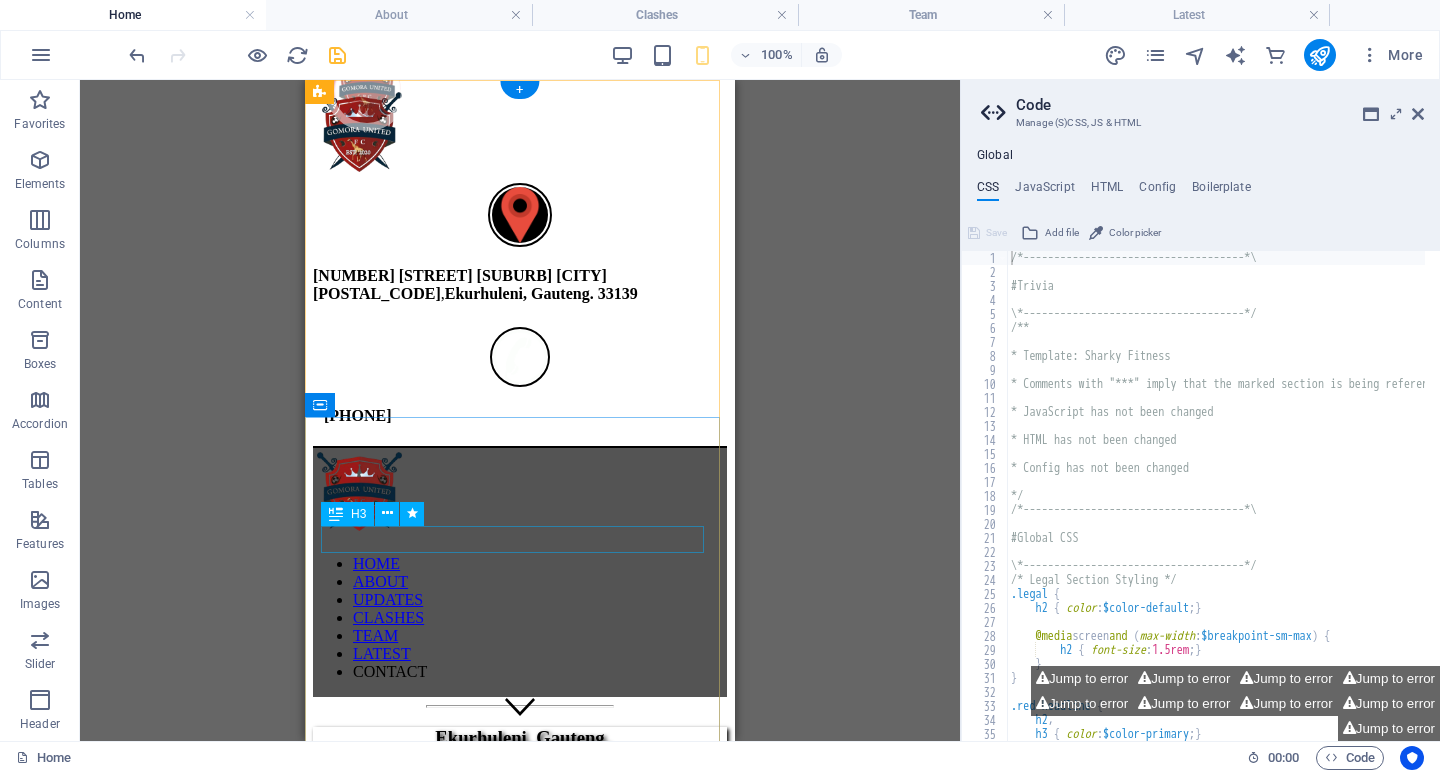 click on "Ekurhuleni, Gauteng." at bounding box center (520, 779) 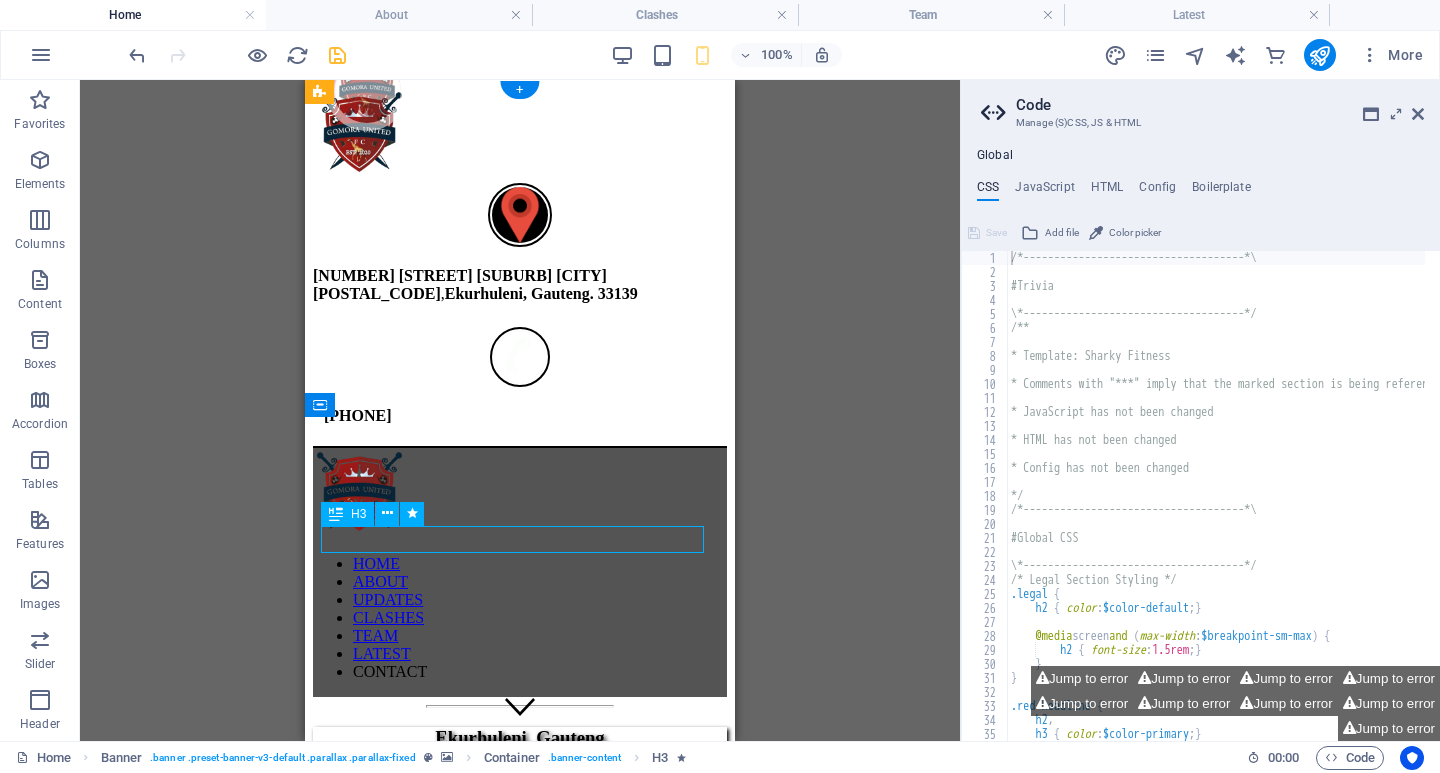 click on "Ekurhuleni, Gauteng." at bounding box center [520, 779] 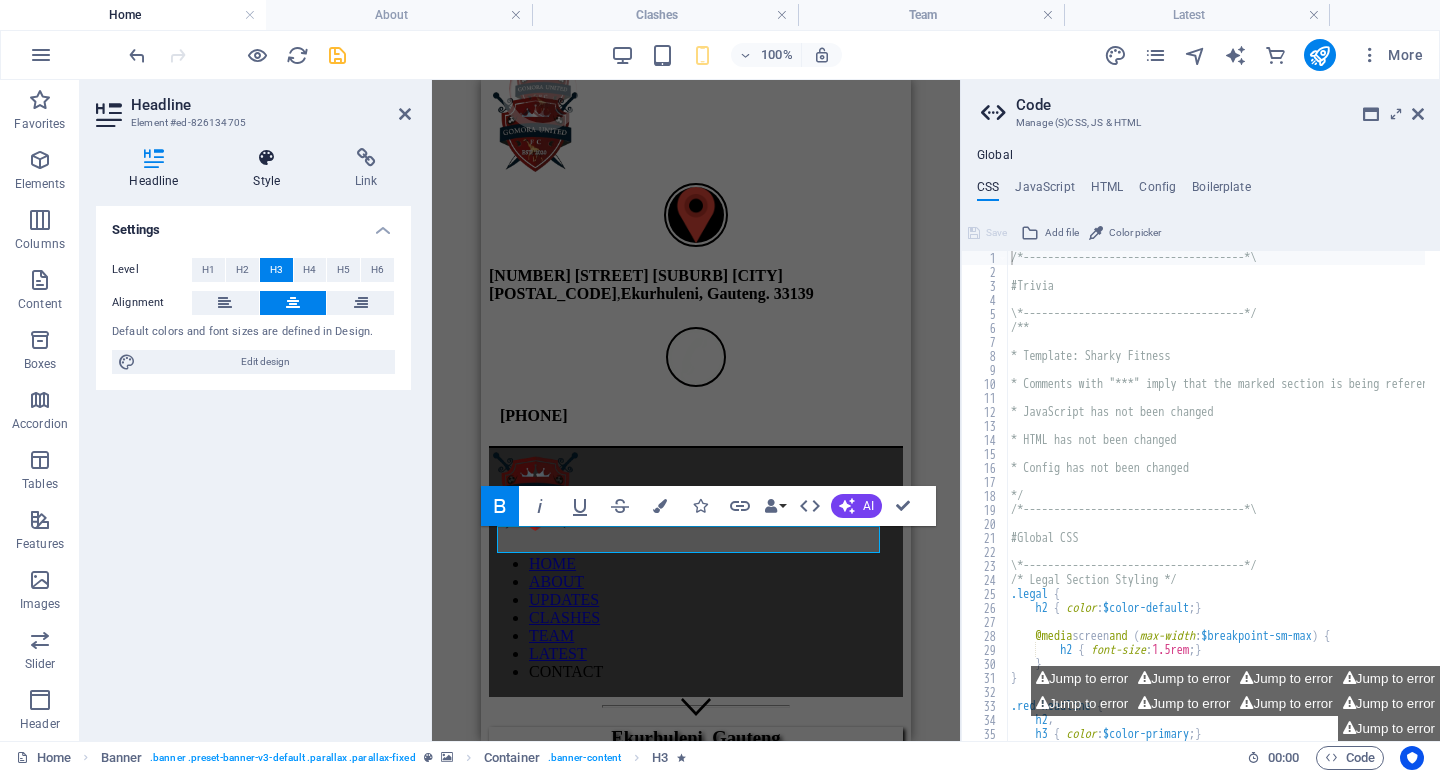 click at bounding box center [267, 158] 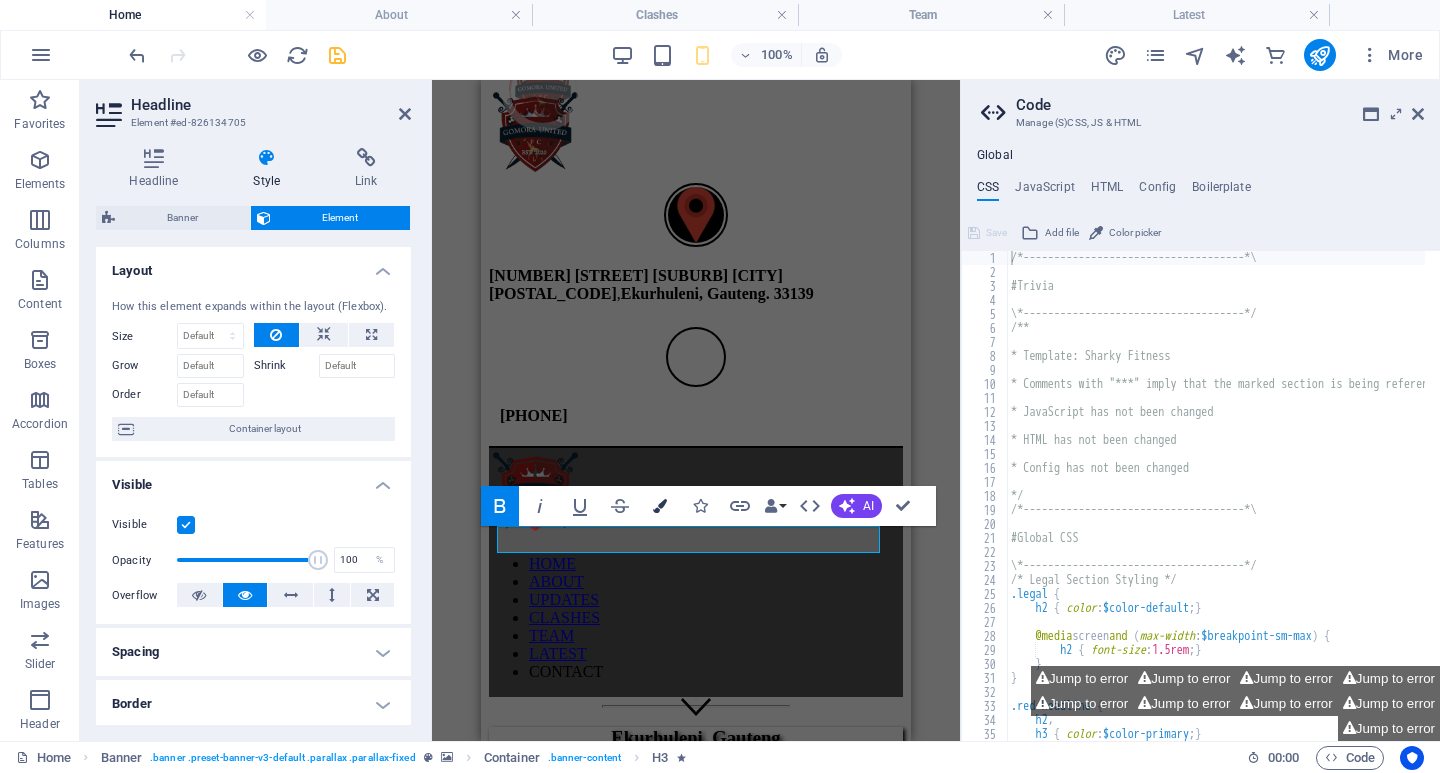 click at bounding box center (660, 506) 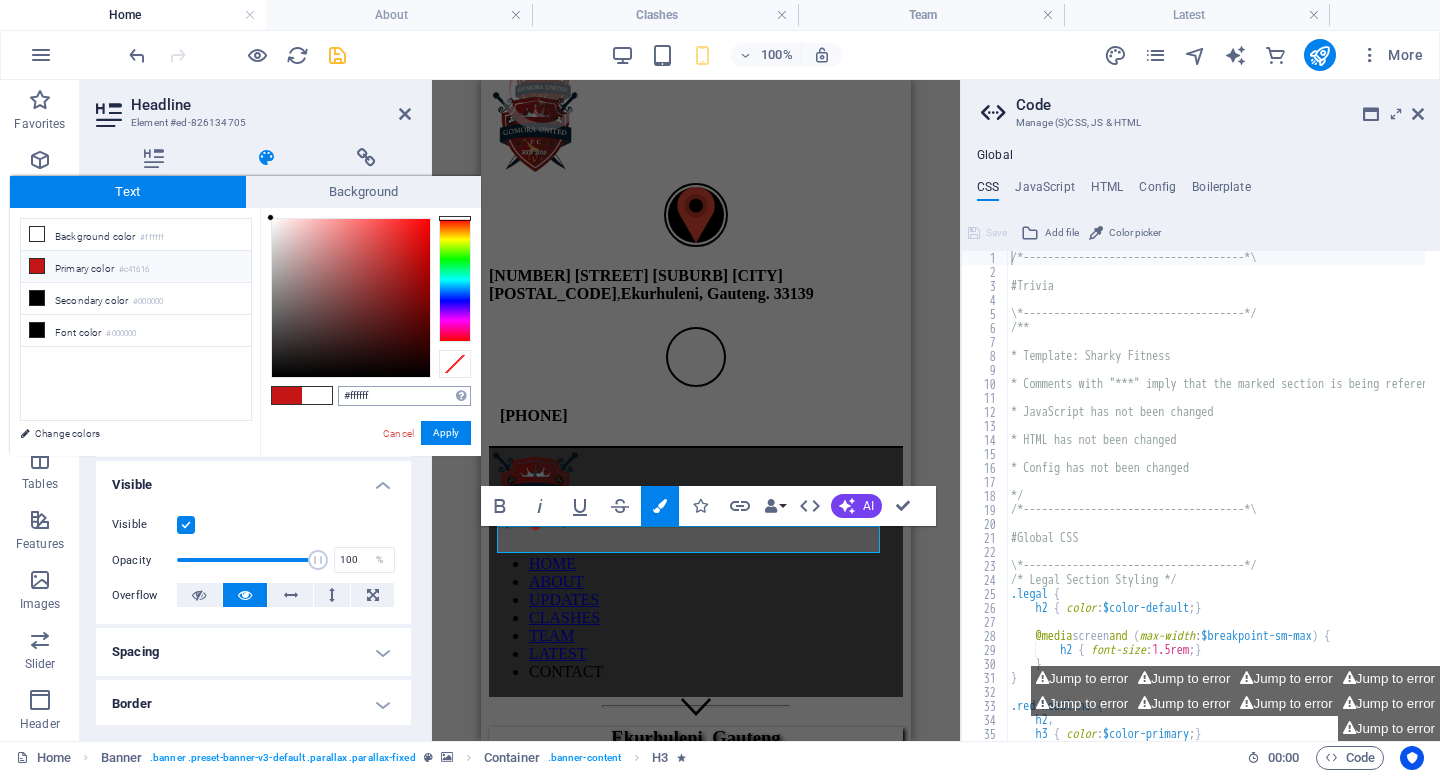 drag, startPoint x: 385, startPoint y: 391, endPoint x: 344, endPoint y: 393, distance: 41.04875 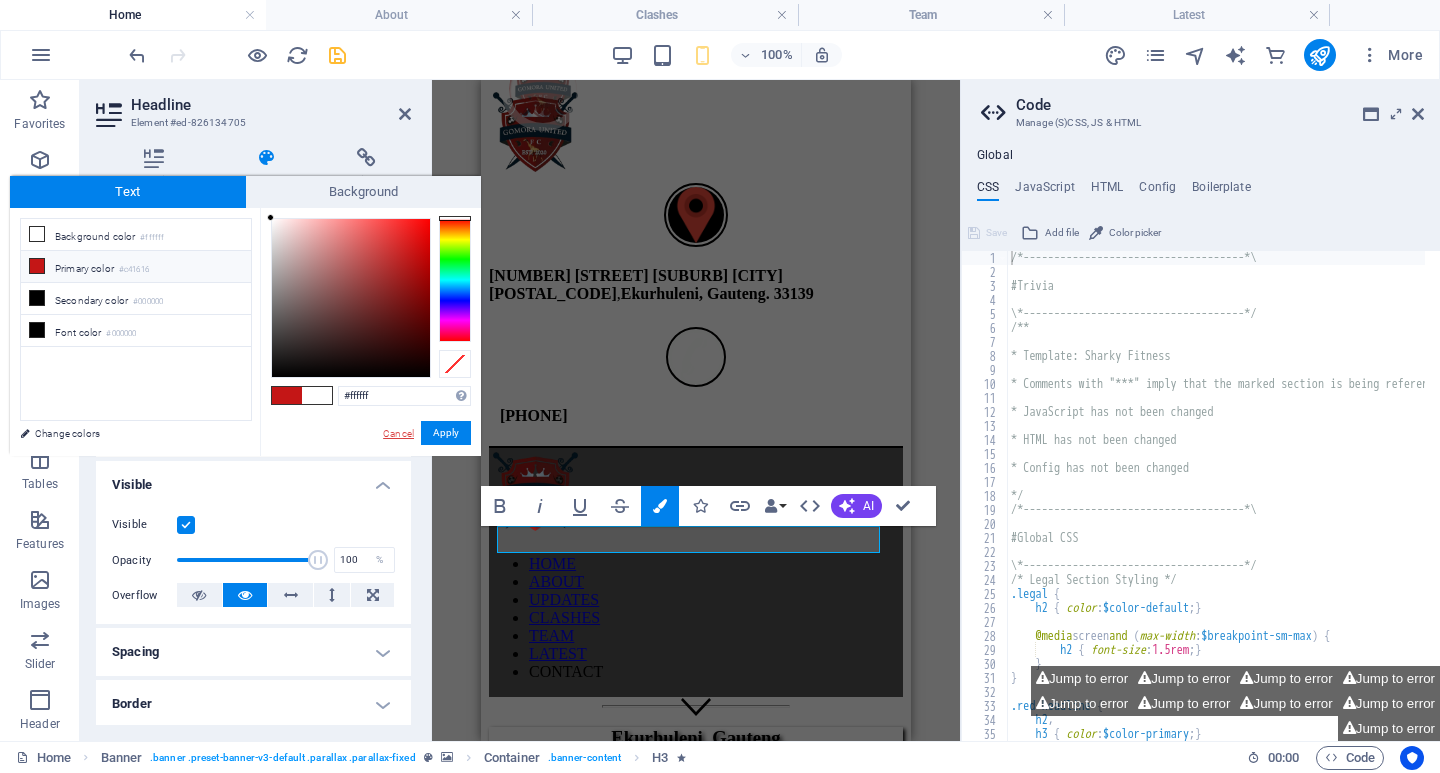 click on "Cancel" at bounding box center (398, 433) 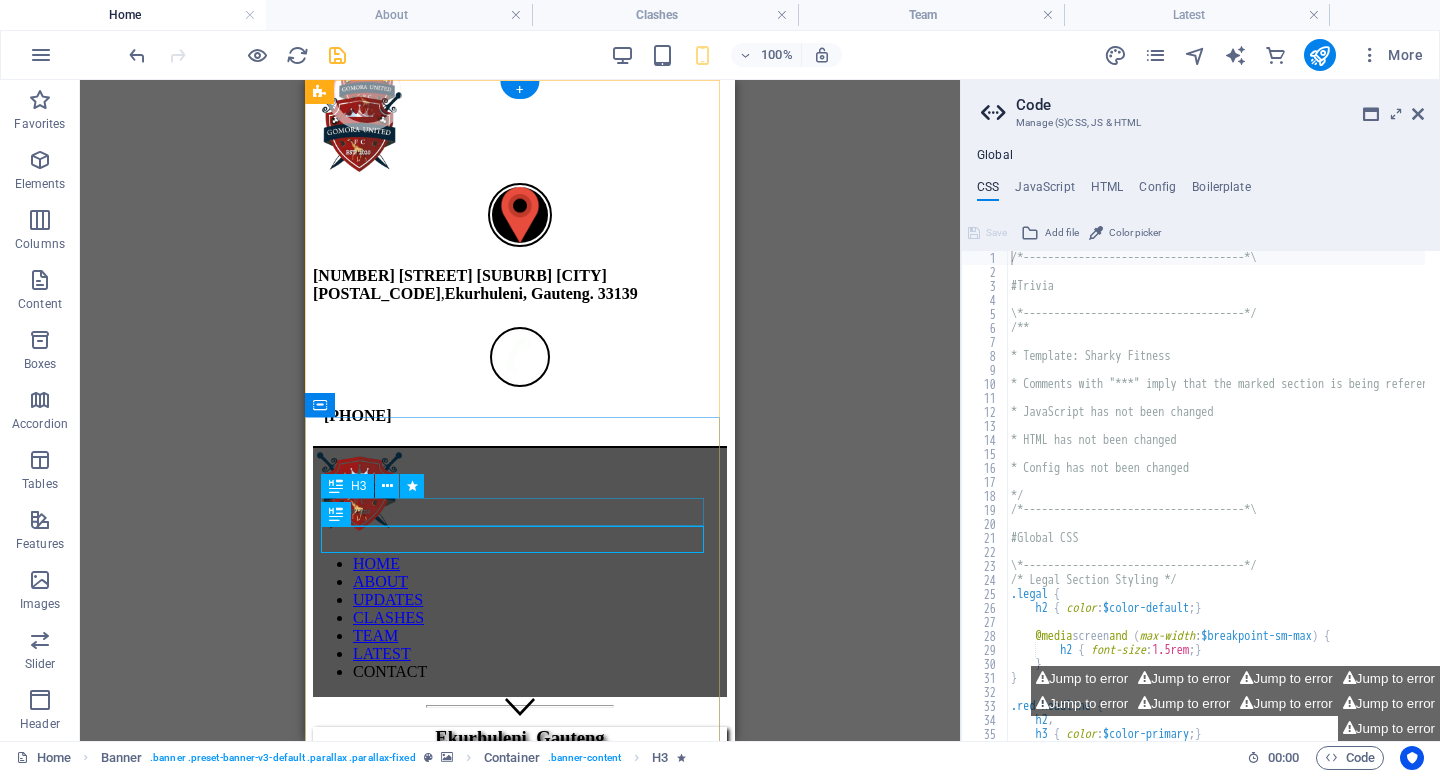 click on "Ekurhuleni, Gauteng." at bounding box center [522, 737] 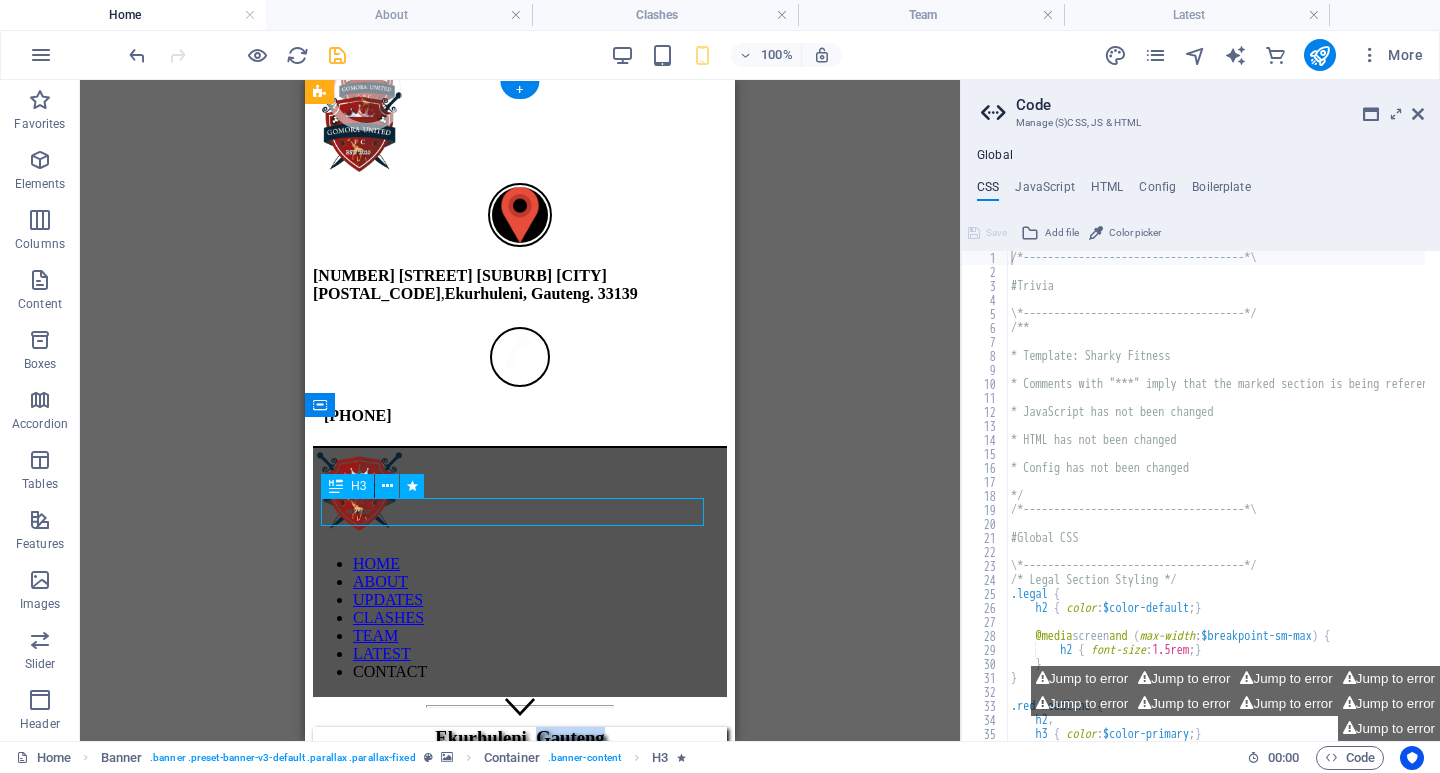 click on "Ekurhuleni, Gauteng." at bounding box center [522, 737] 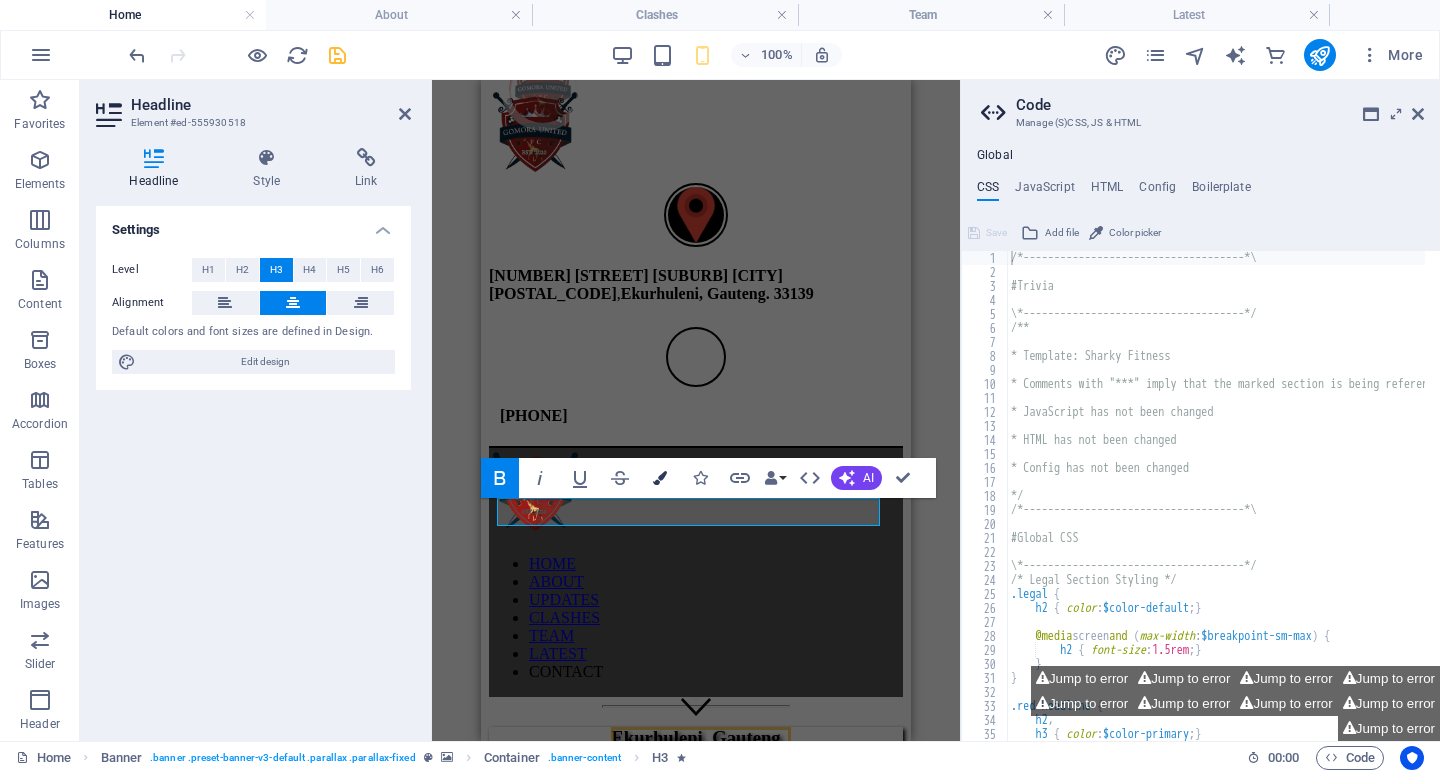 click at bounding box center [660, 478] 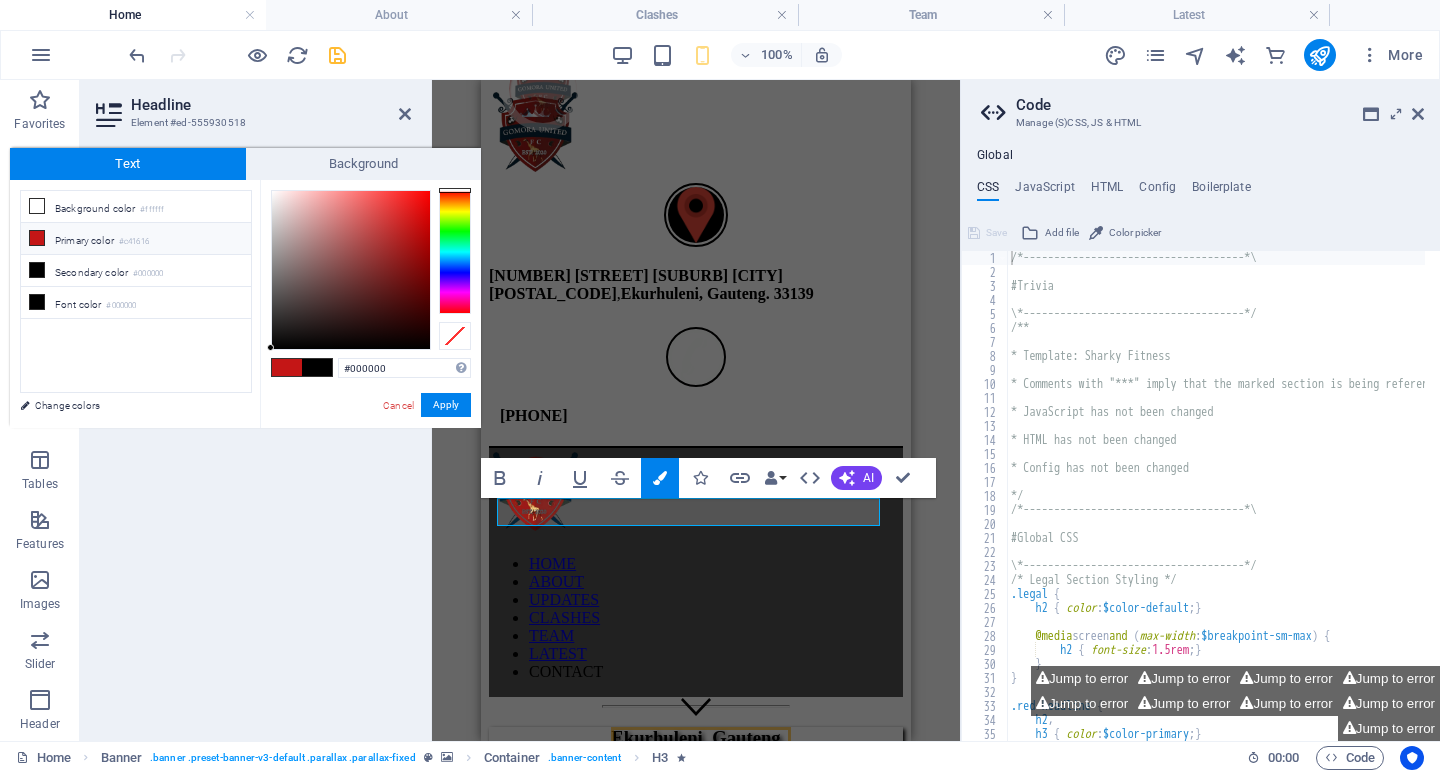 drag, startPoint x: 399, startPoint y: 367, endPoint x: 337, endPoint y: 369, distance: 62.03225 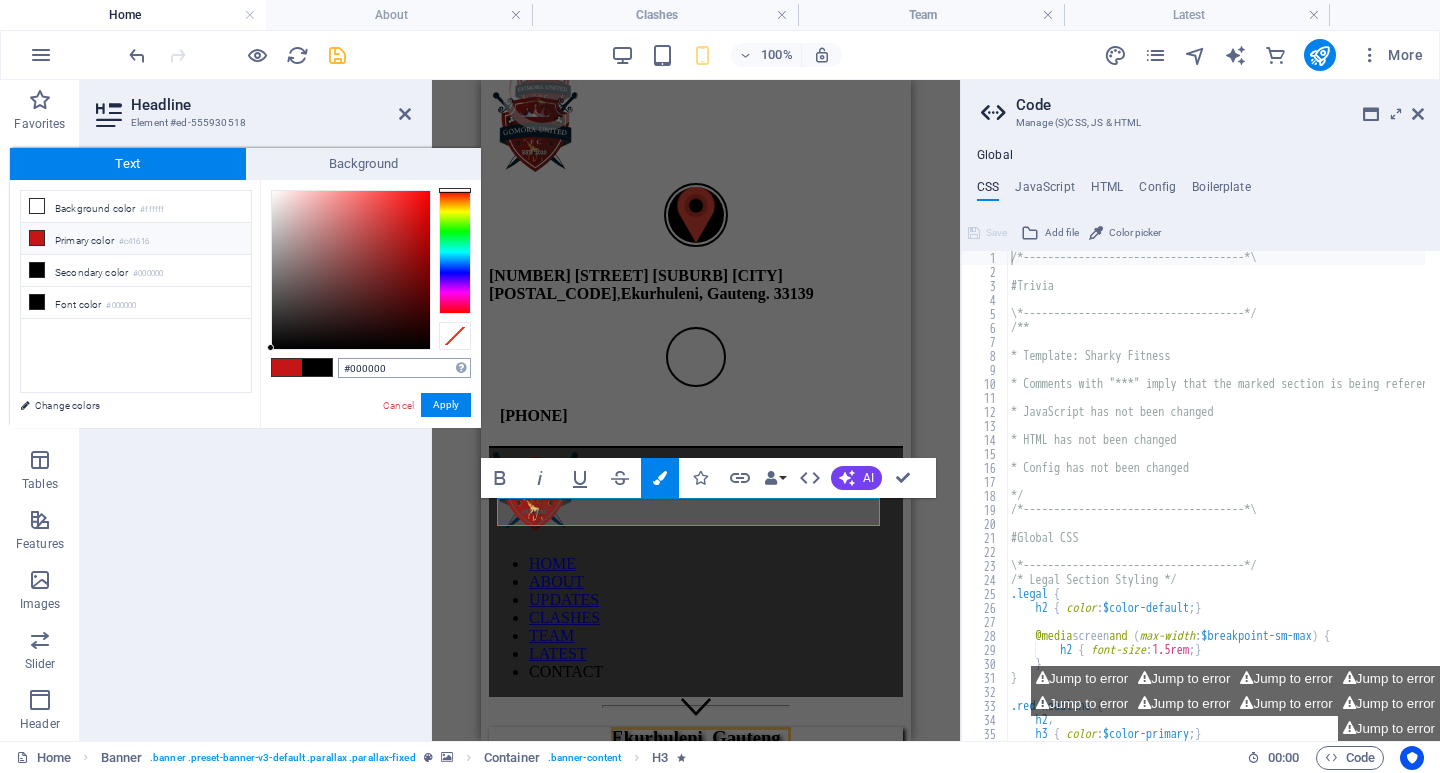 drag, startPoint x: 337, startPoint y: 369, endPoint x: 389, endPoint y: 367, distance: 52.03845 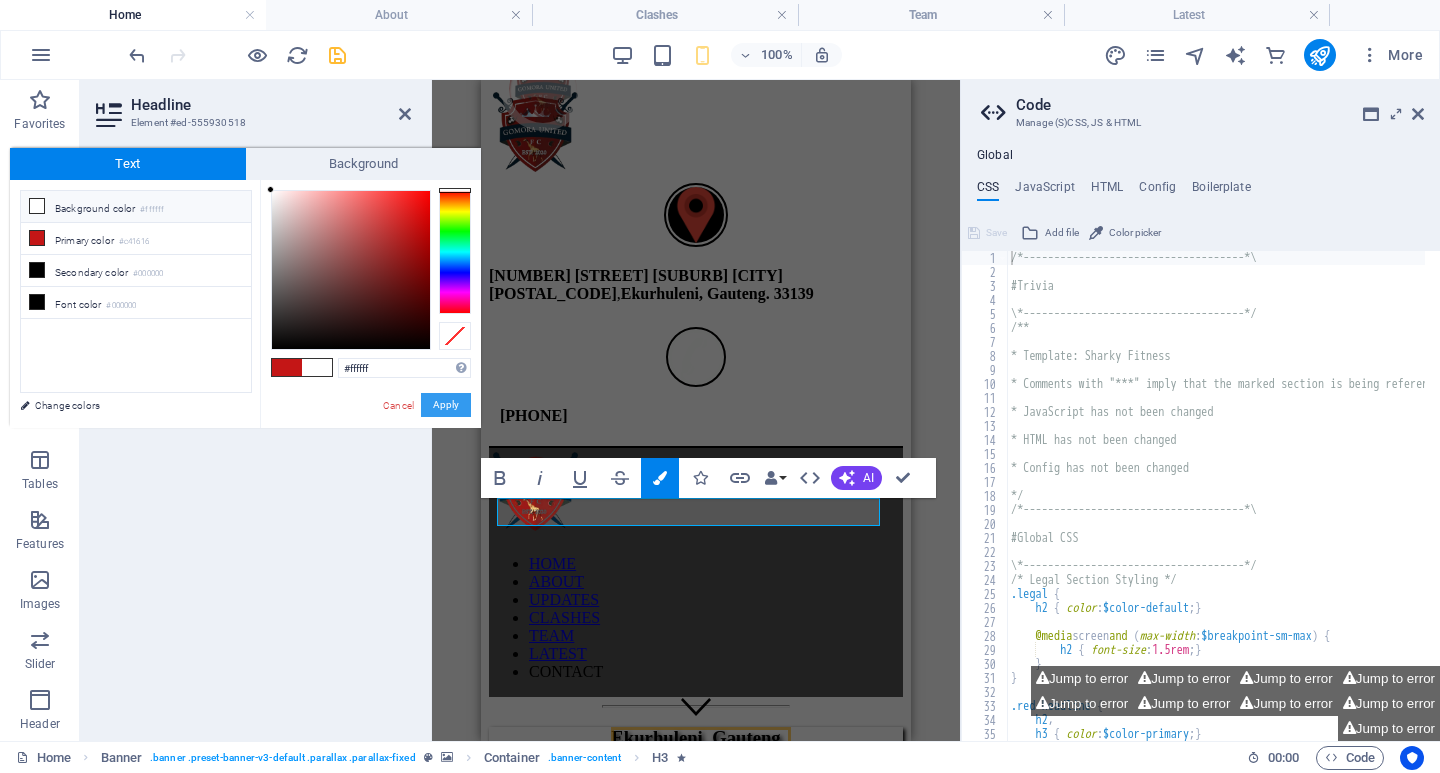 click on "Apply" at bounding box center (446, 405) 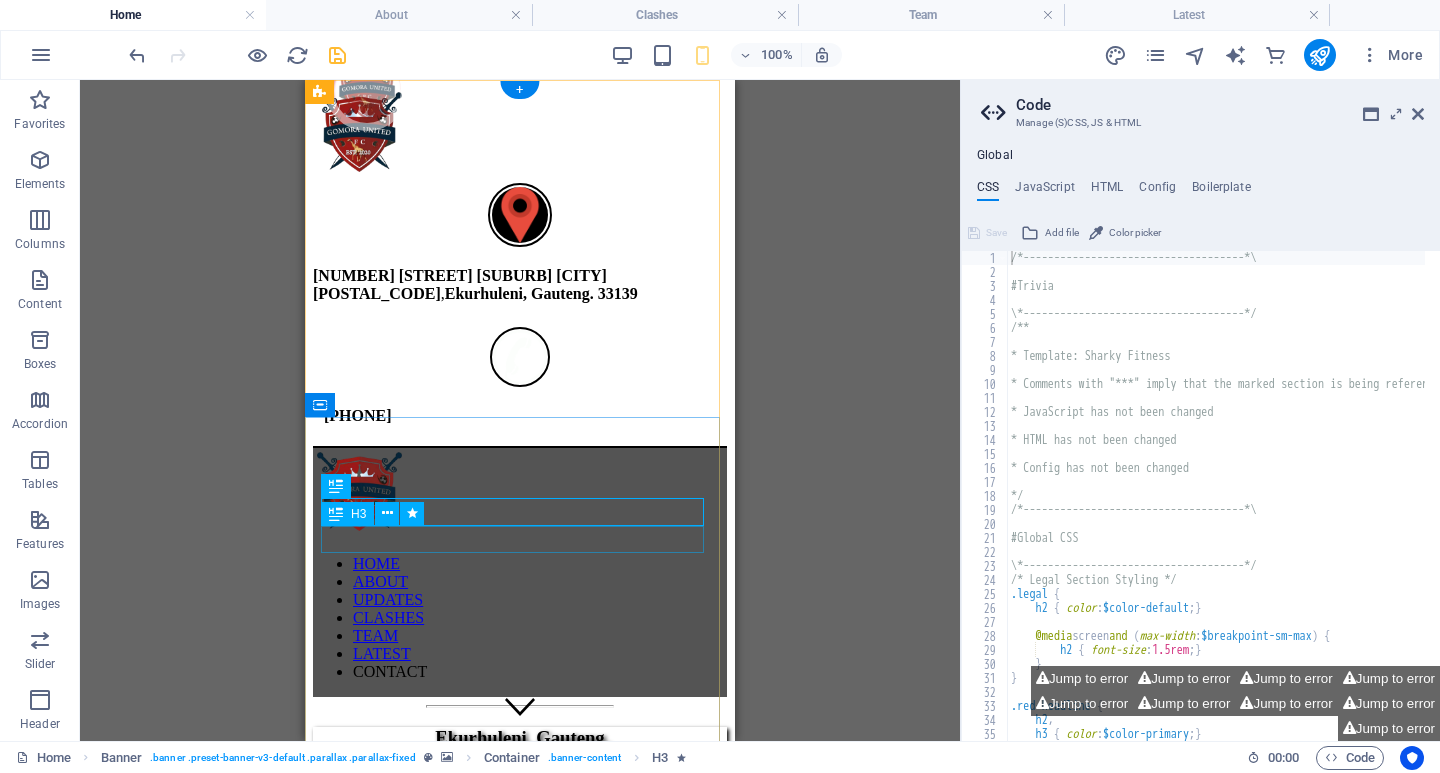 click on "Ekurhuleni, Gauteng." at bounding box center (520, 779) 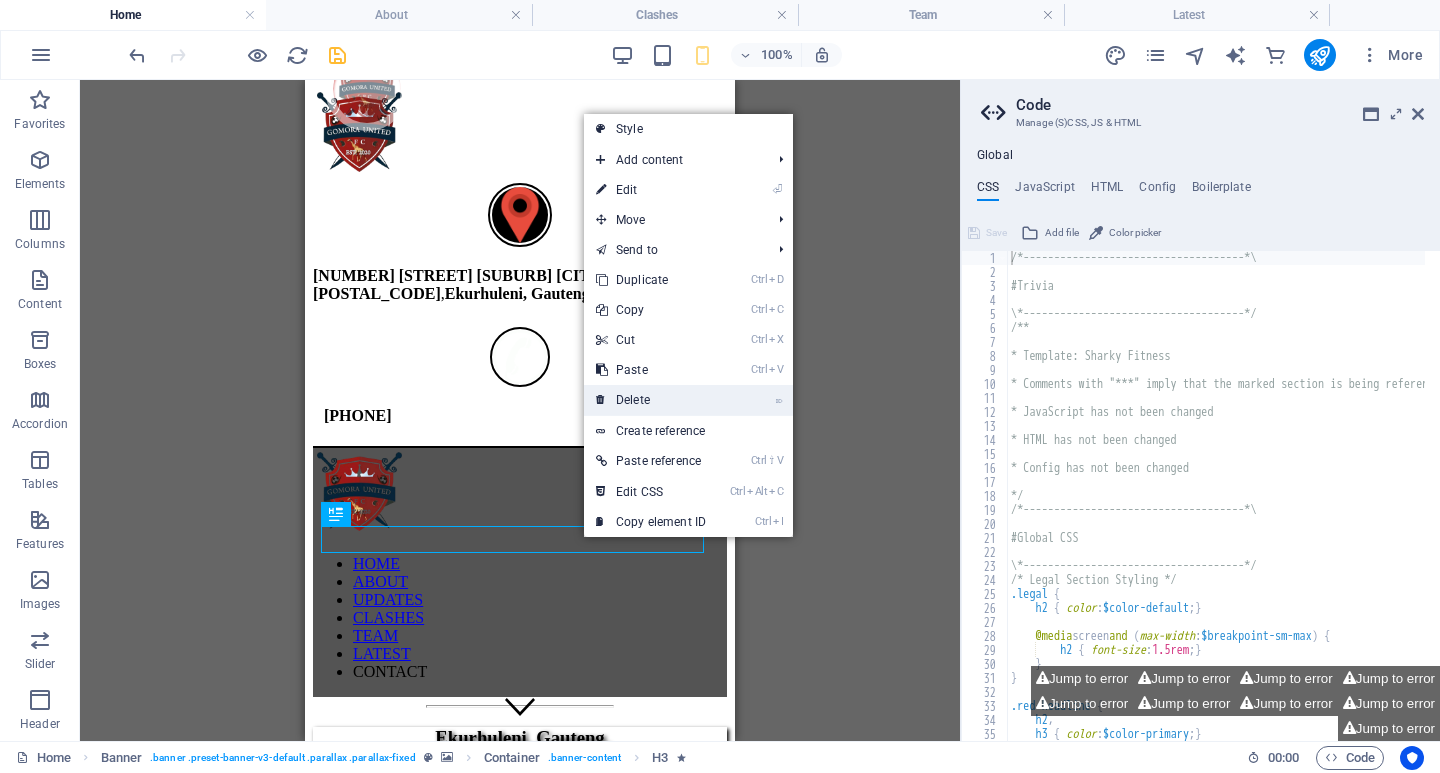 click on "⌦  Delete" at bounding box center (651, 400) 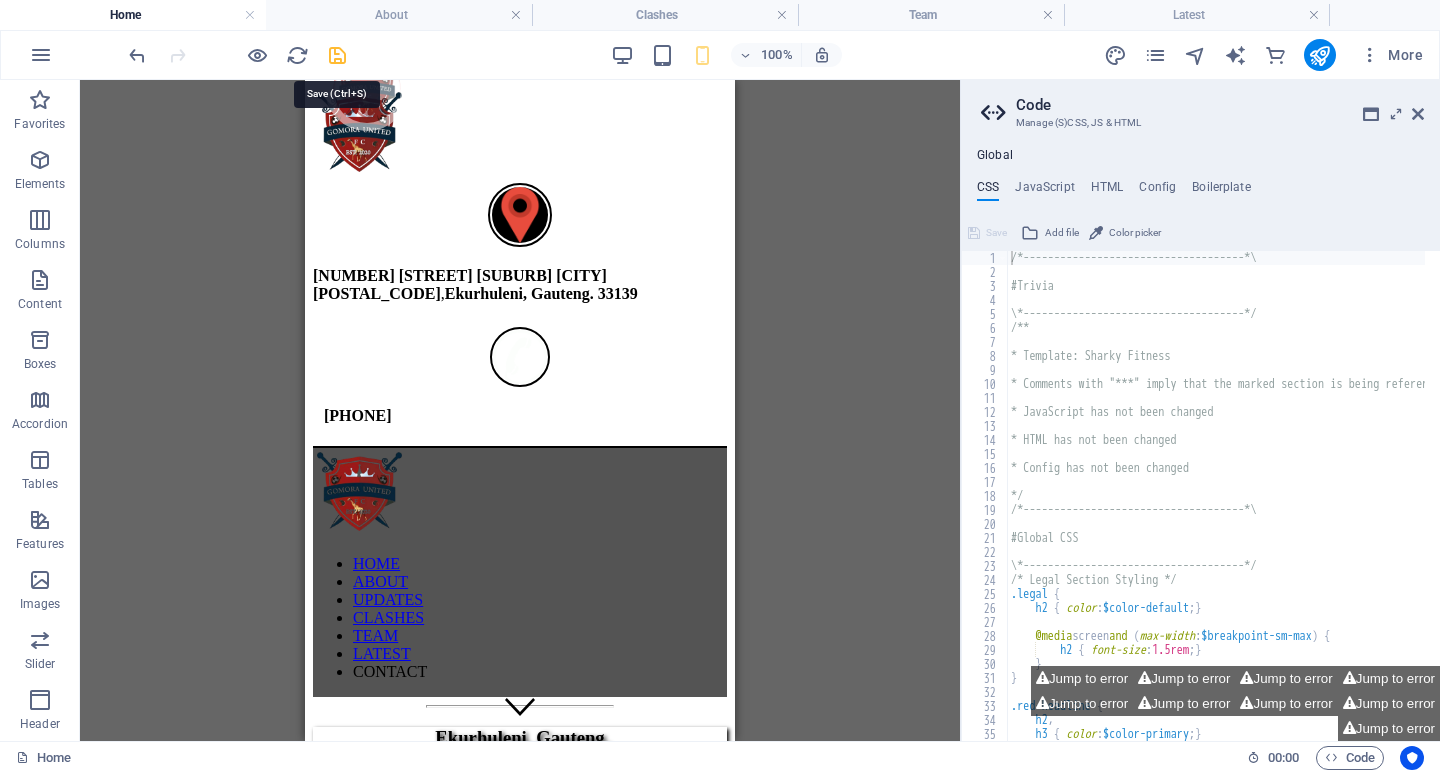 click at bounding box center (337, 55) 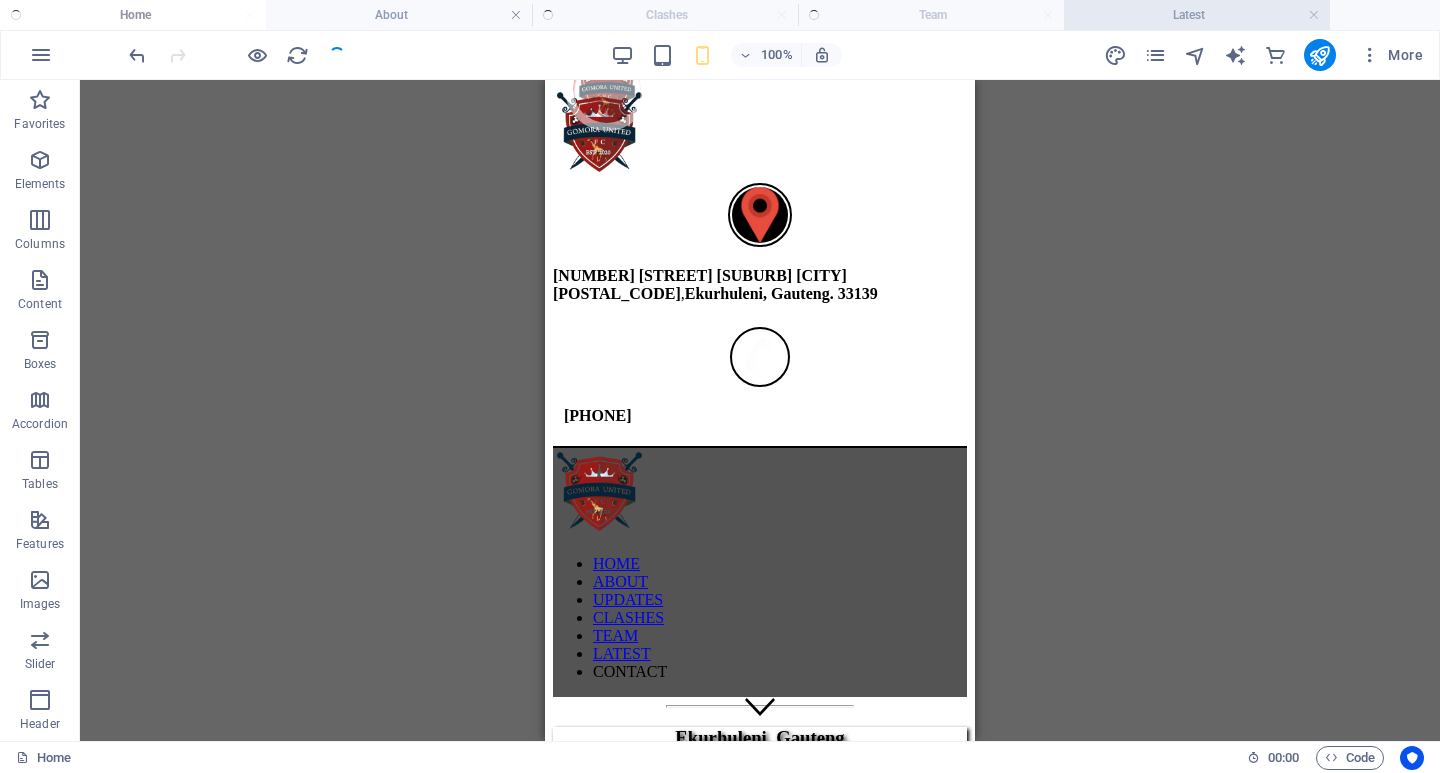 click on "Latest" at bounding box center [1197, 15] 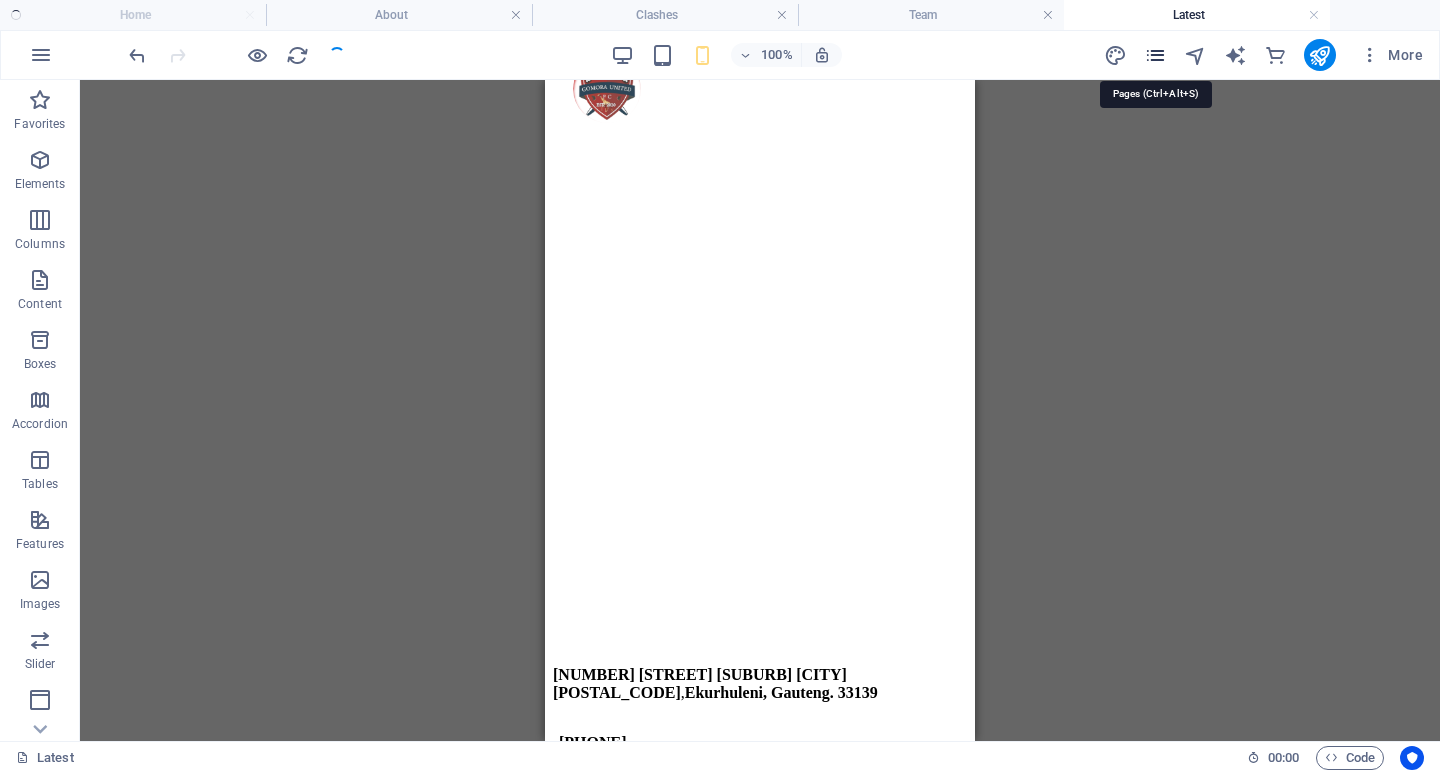 click at bounding box center (1155, 55) 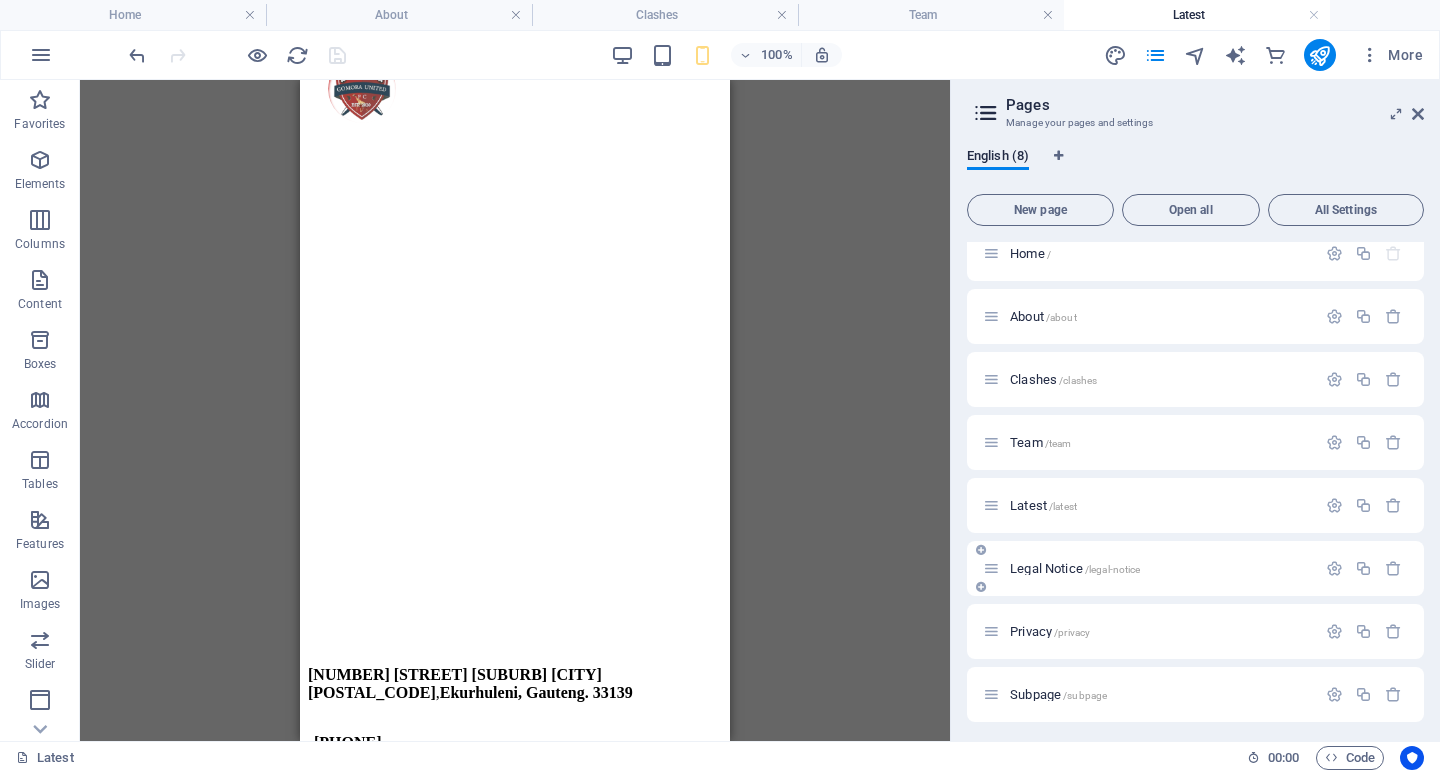 scroll, scrollTop: 21, scrollLeft: 0, axis: vertical 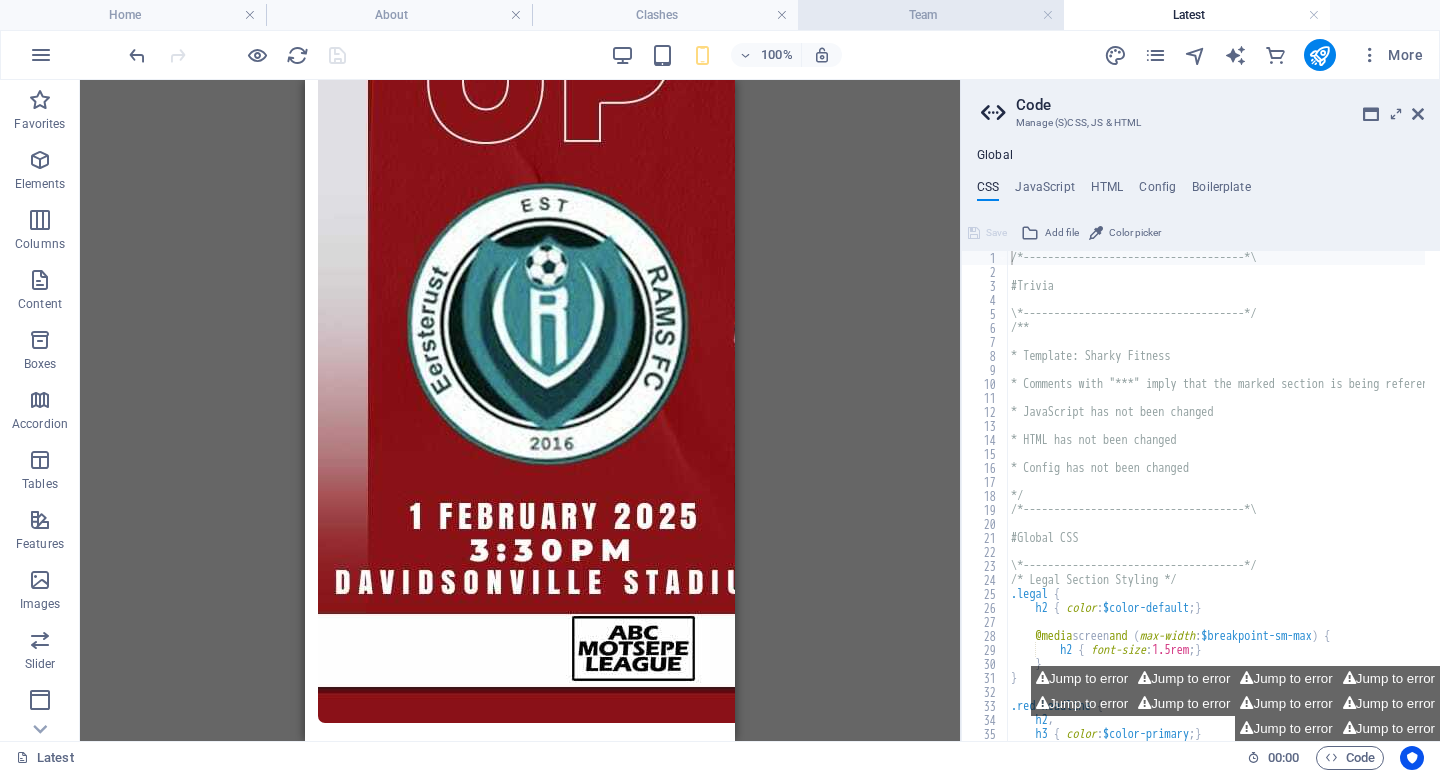 click on "Team" at bounding box center (931, 15) 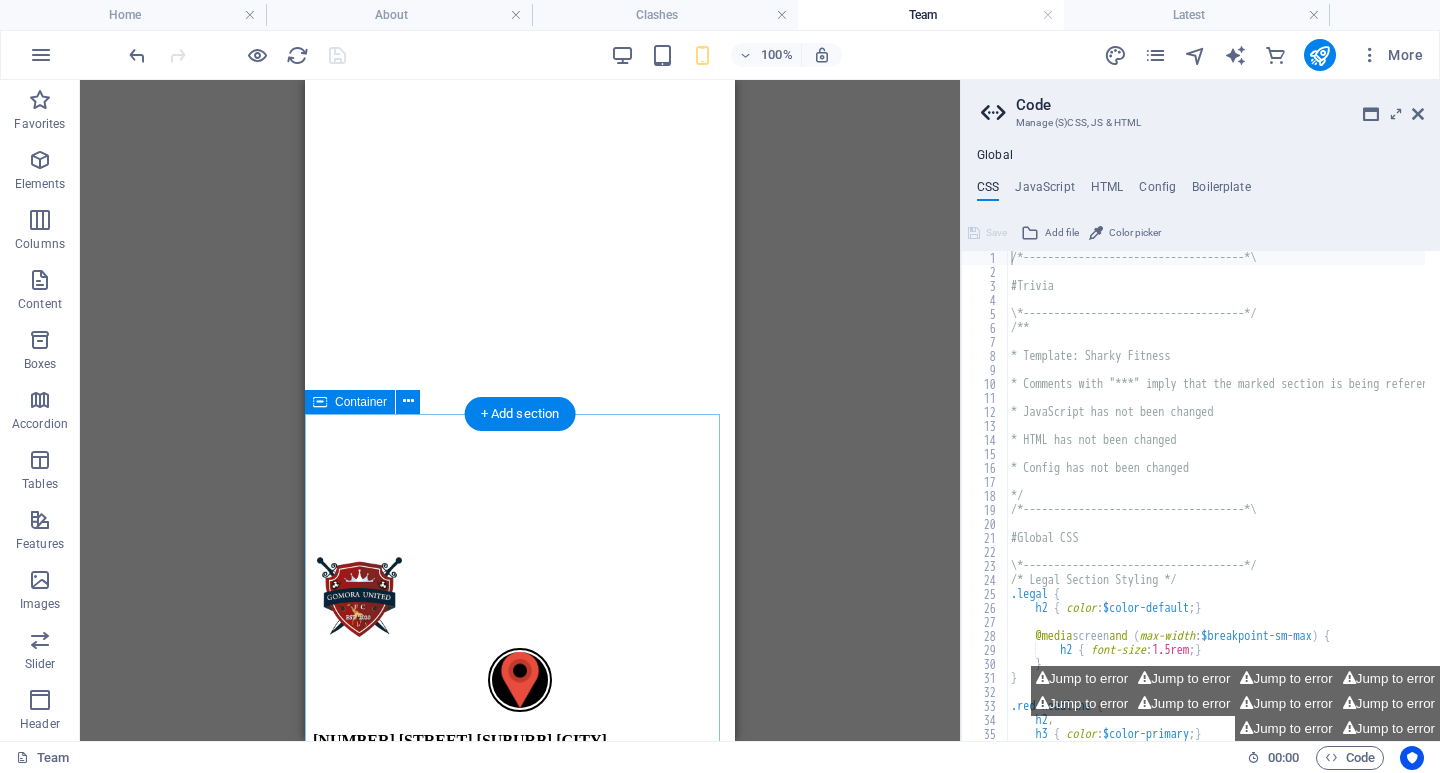 scroll, scrollTop: 0, scrollLeft: 0, axis: both 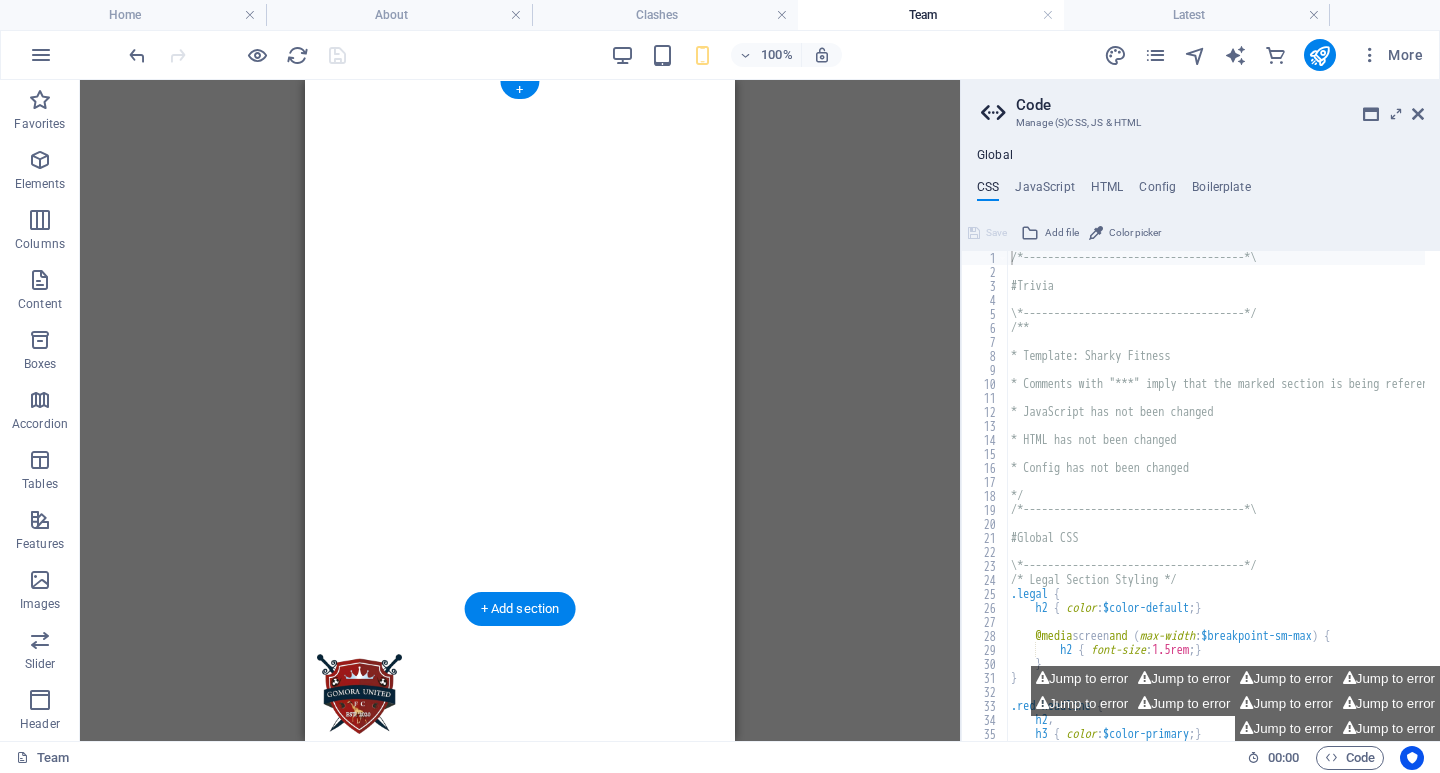 click at bounding box center [520, 88] 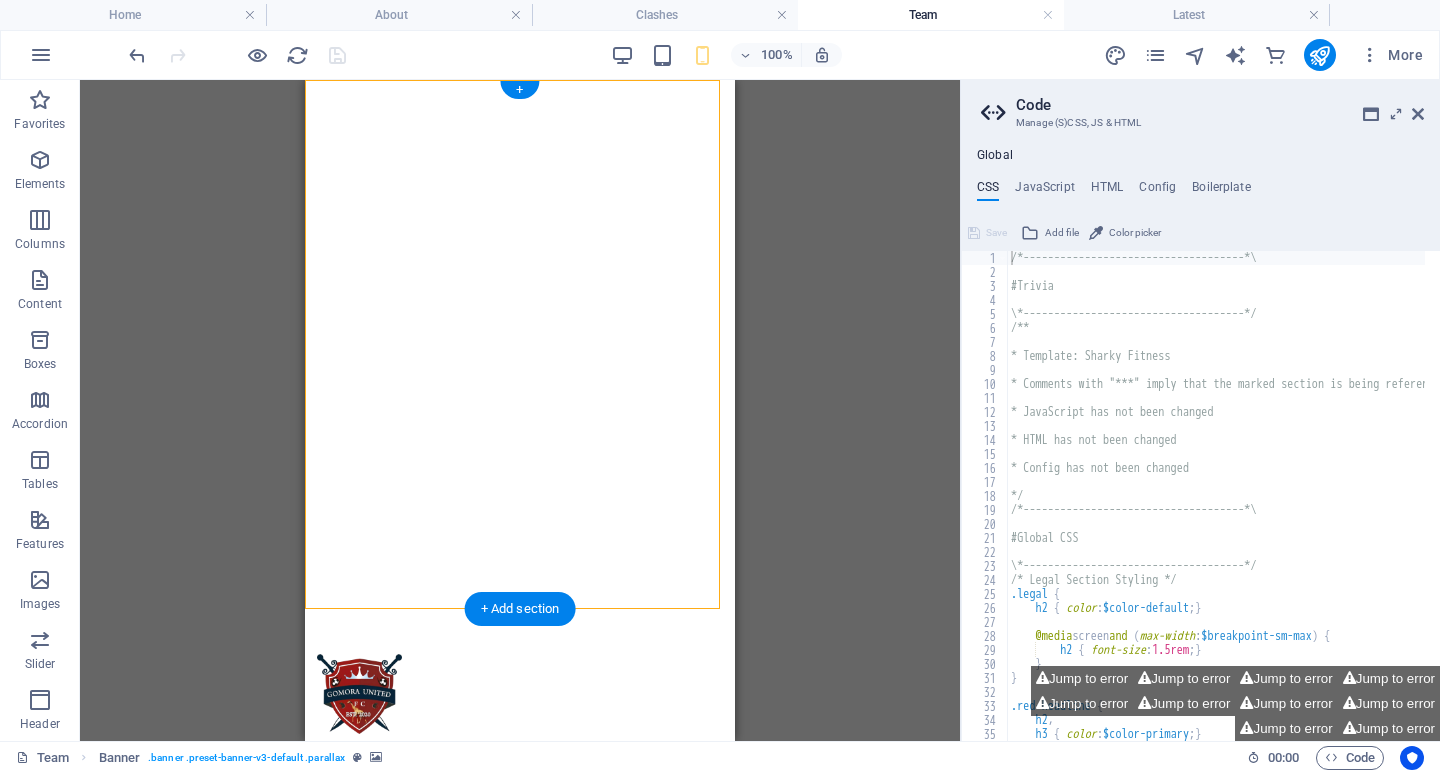 click at bounding box center [520, 88] 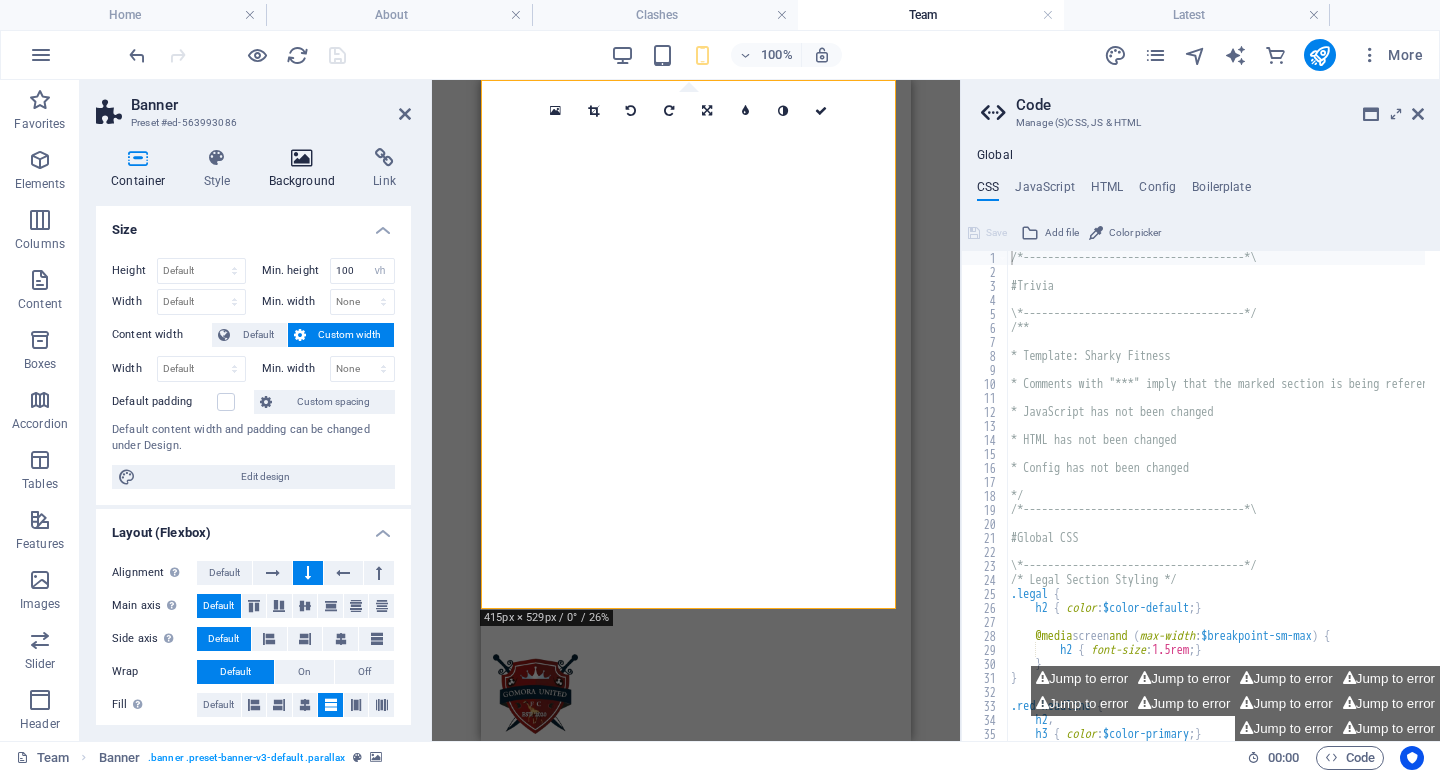 click at bounding box center (302, 158) 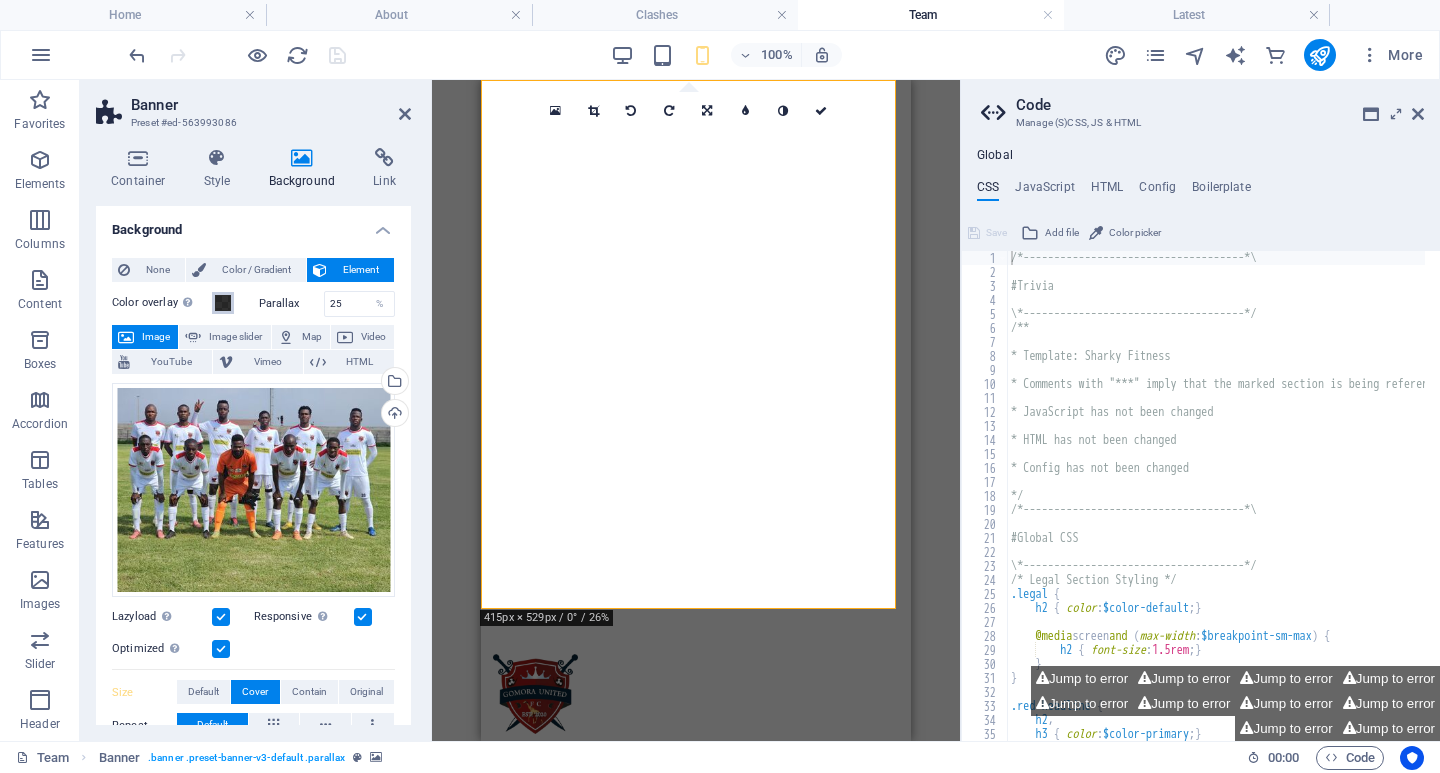click at bounding box center [223, 303] 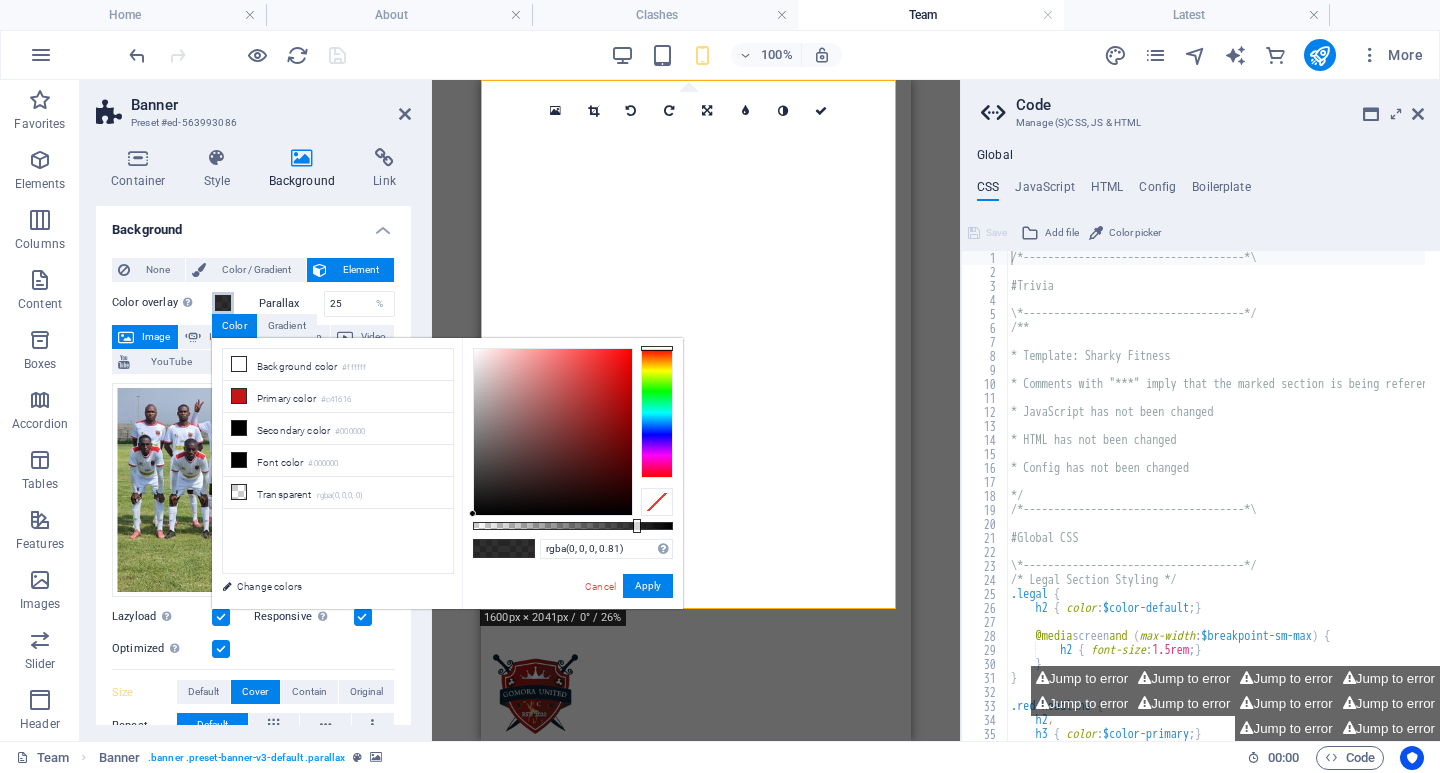 type on "rgba(0, 0, 0, 0.48)" 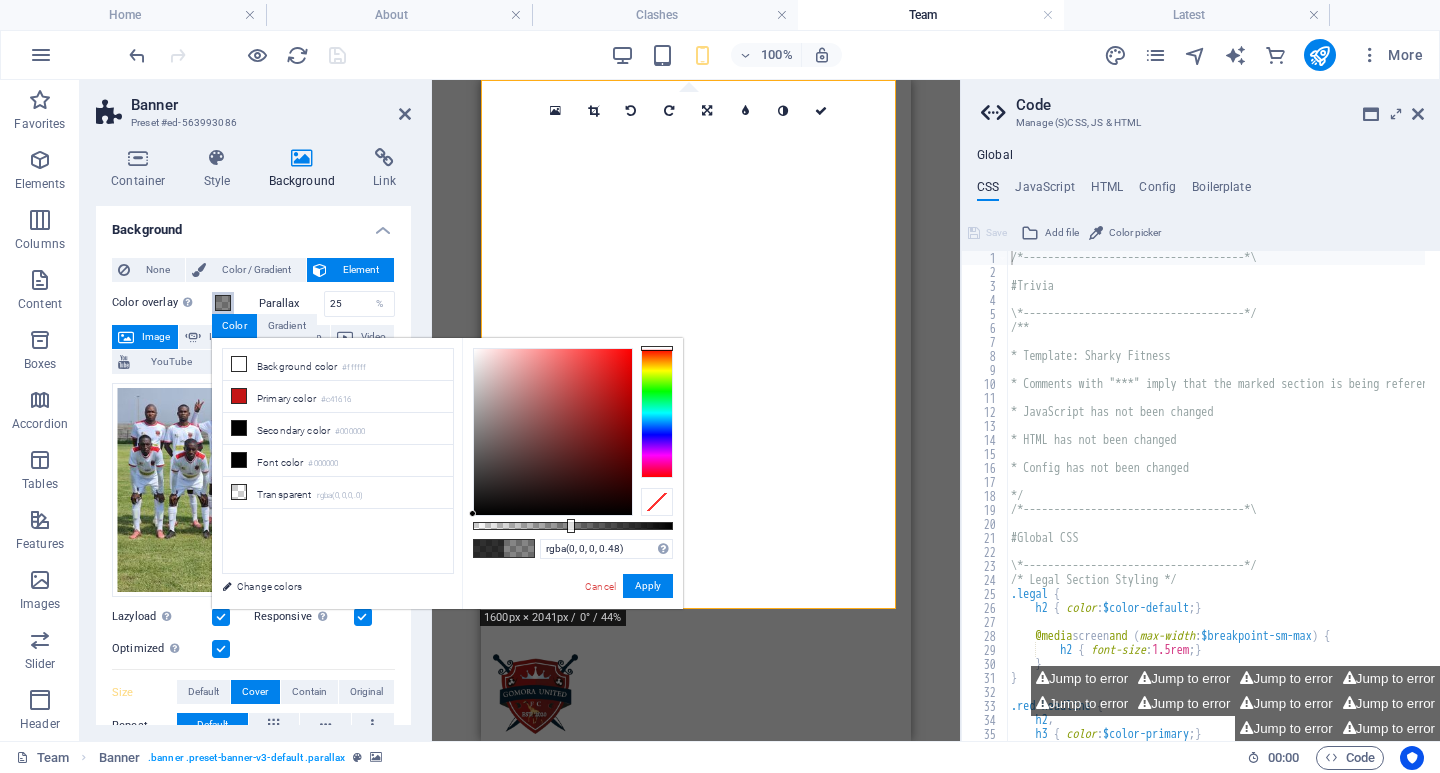 click at bounding box center [573, 526] 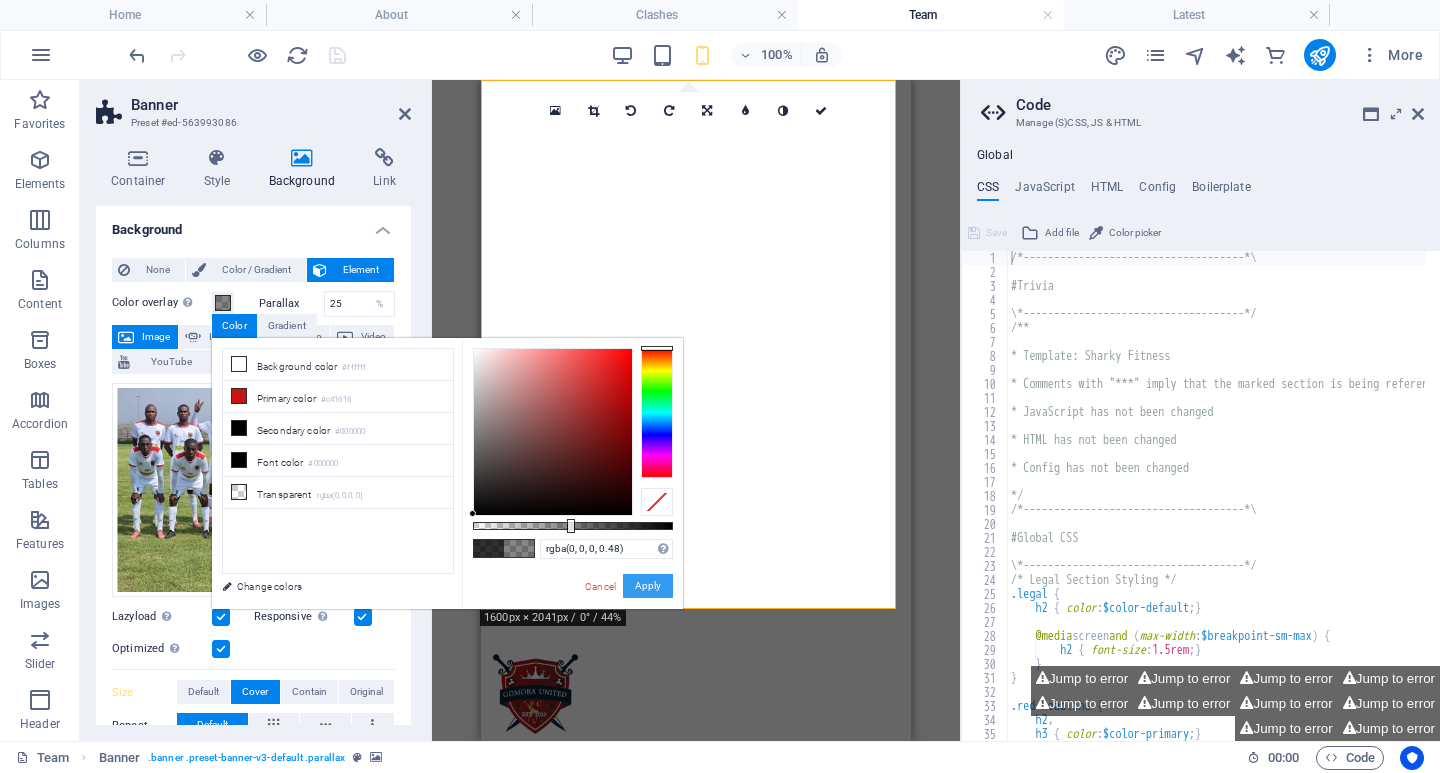 click on "Apply" at bounding box center [648, 586] 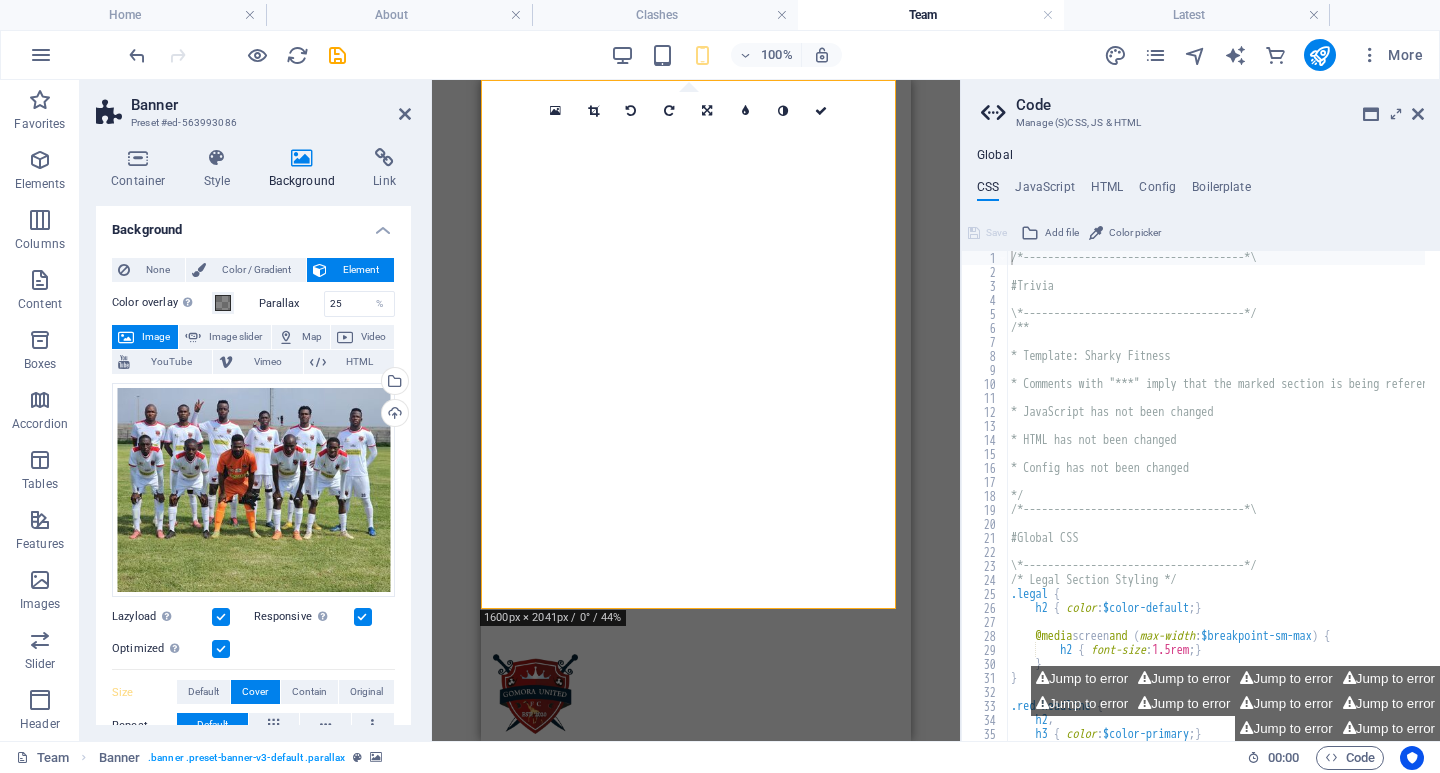 click at bounding box center (821, 111) 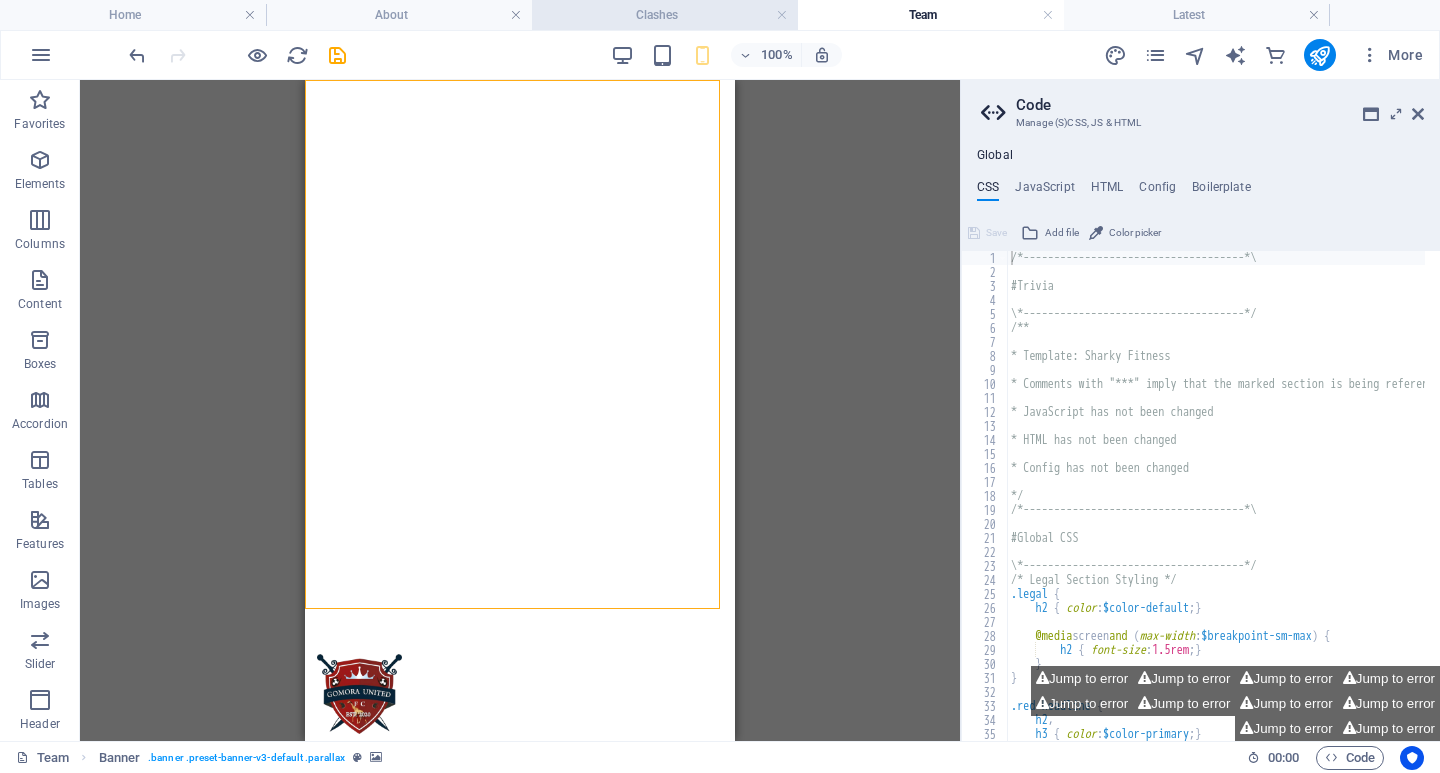 click on "Clashes" at bounding box center [665, 15] 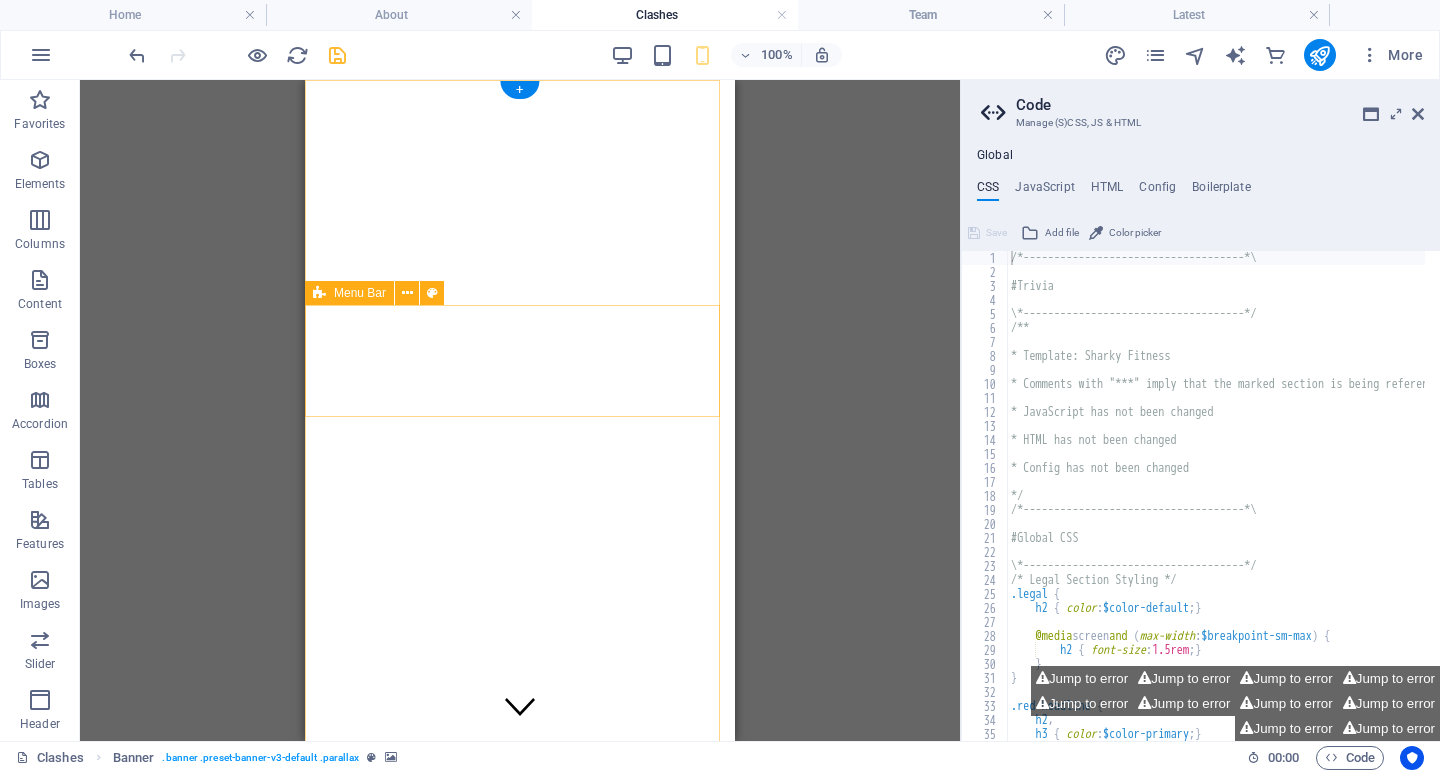 click on "HOME ABOUT CLASHES TEAM LATEST CONTACT" at bounding box center (520, 1770) 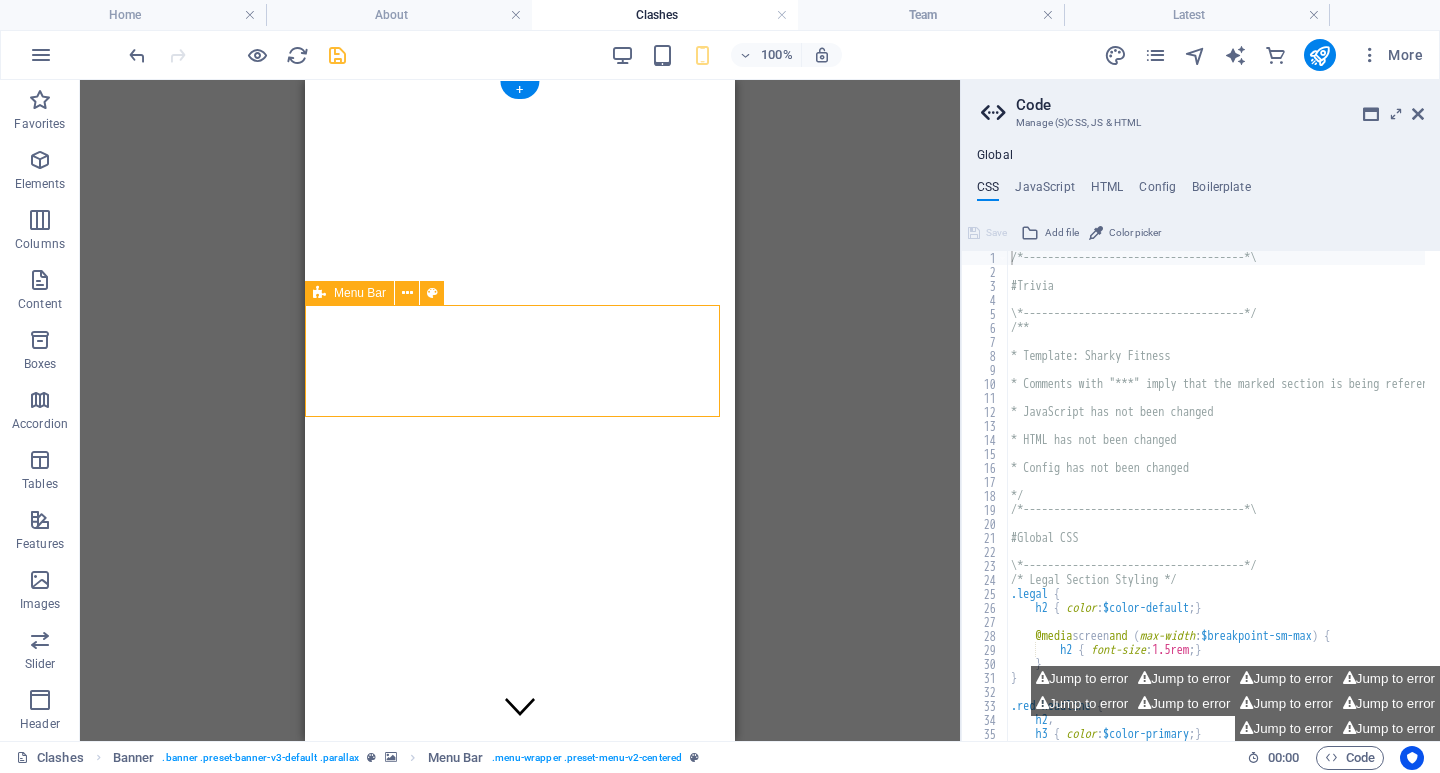 click on "HOME ABOUT CLASHES TEAM LATEST CONTACT" at bounding box center (520, 1770) 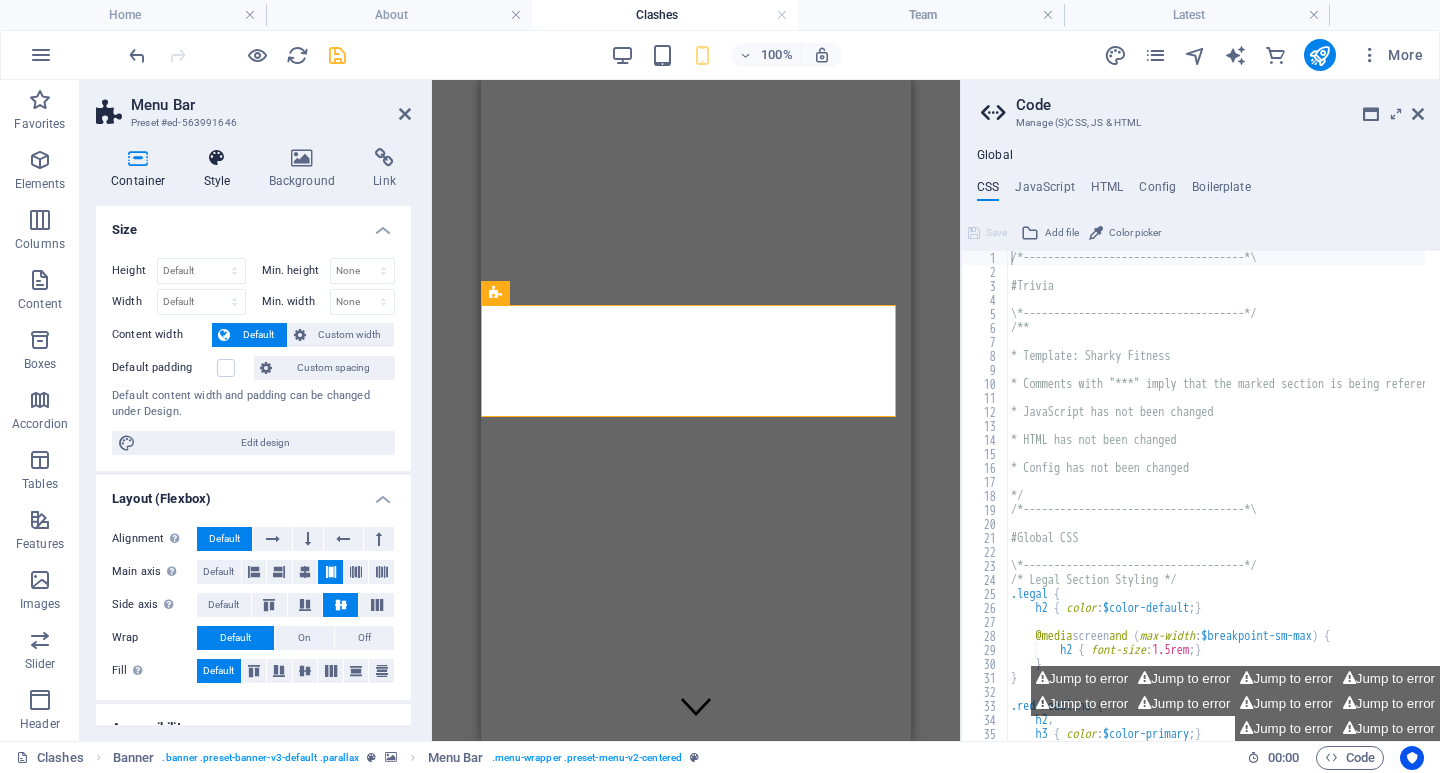 click on "Style" at bounding box center (221, 169) 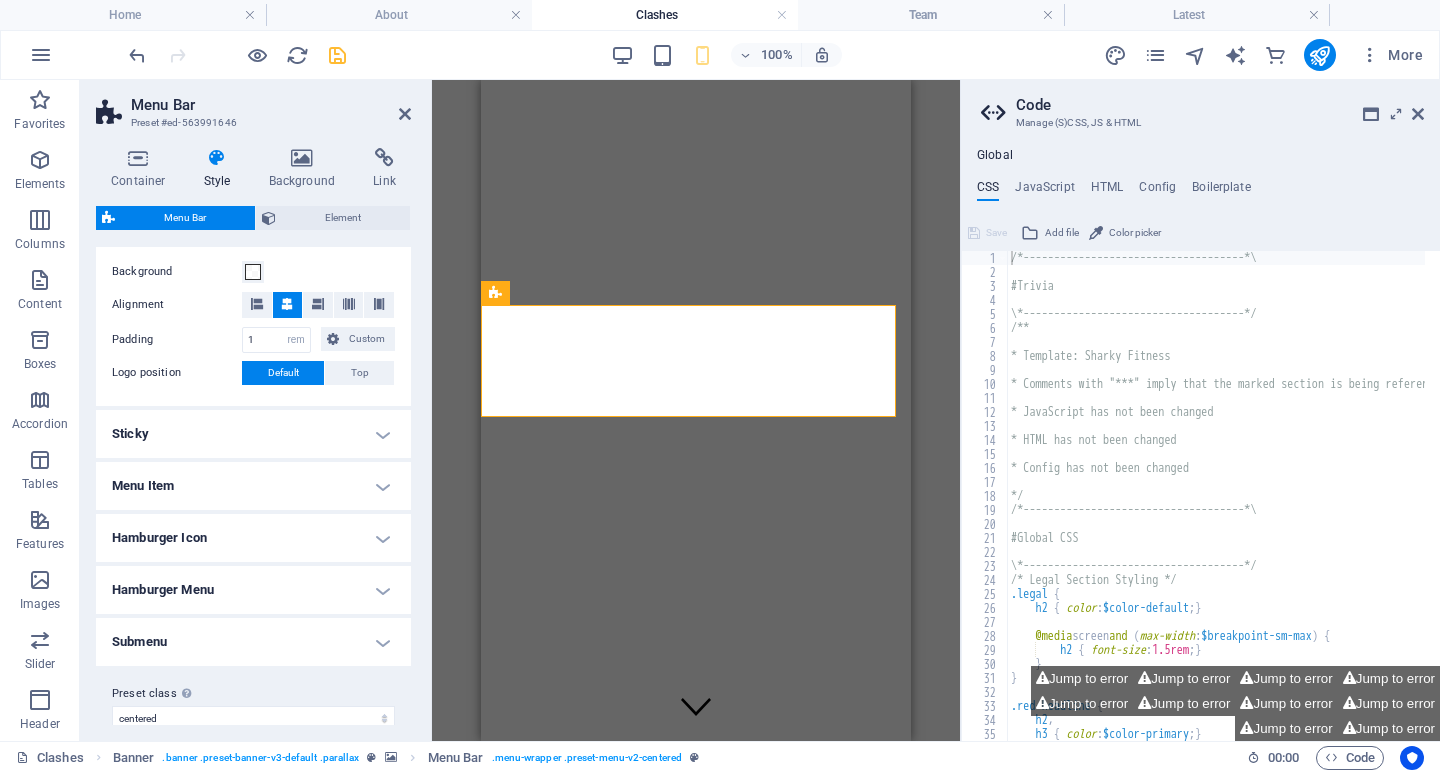 scroll, scrollTop: 404, scrollLeft: 0, axis: vertical 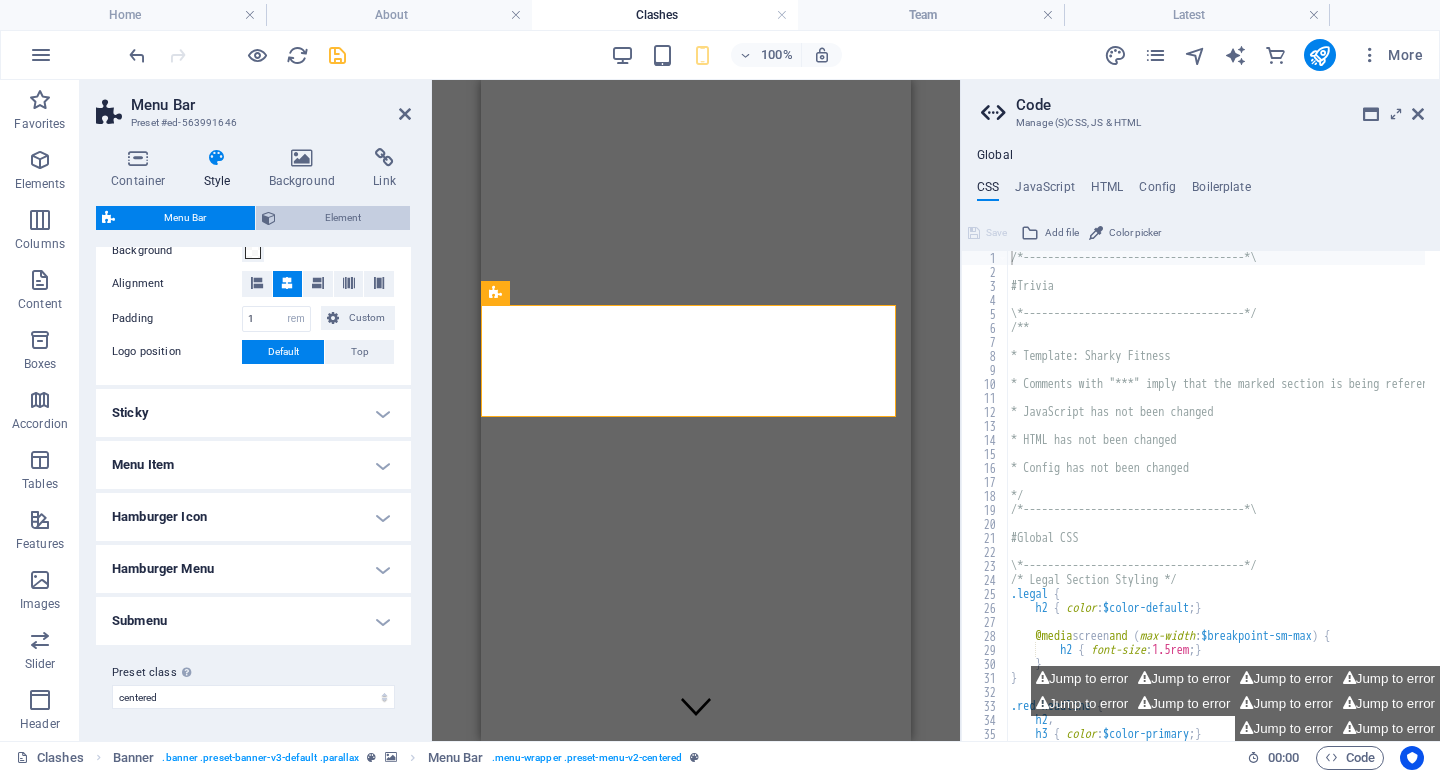 click on "Element" at bounding box center (343, 218) 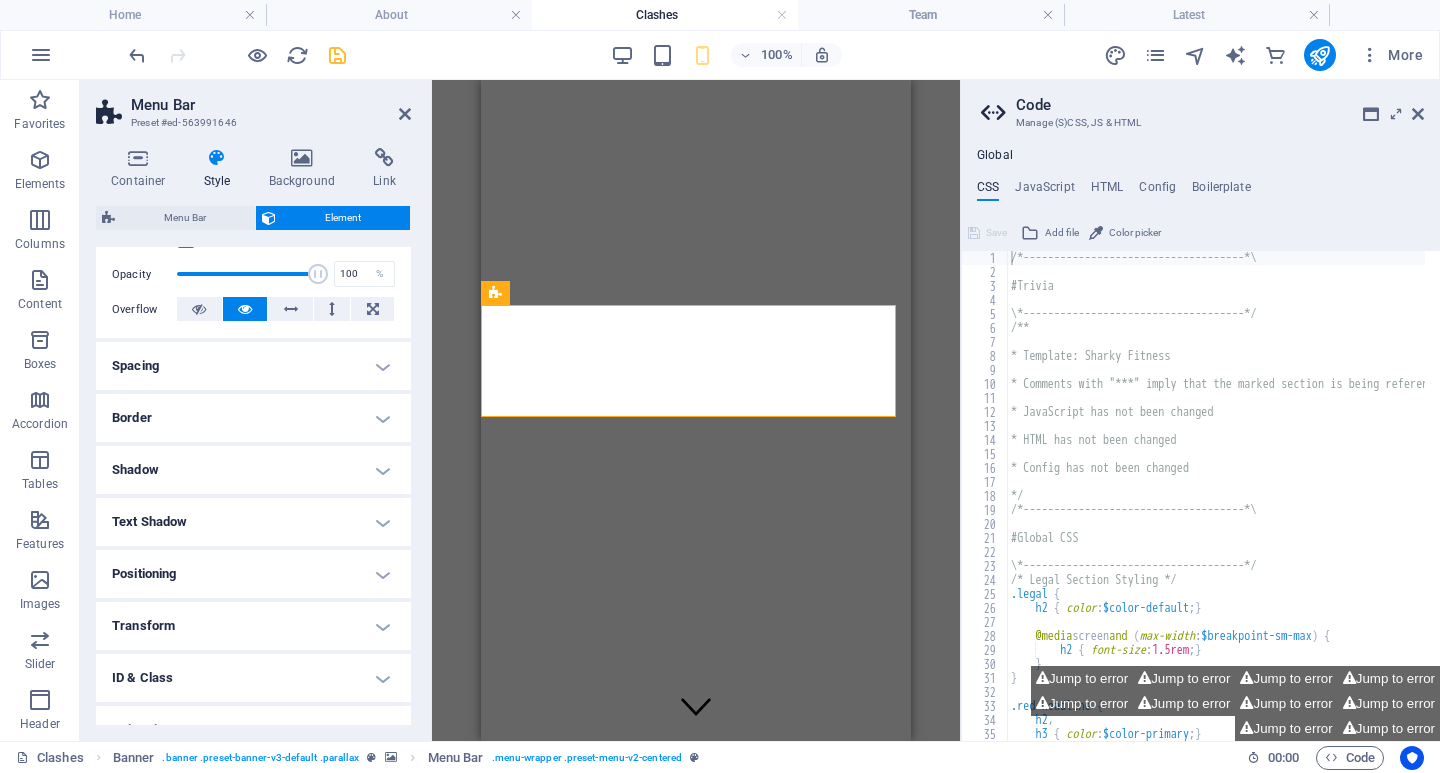 scroll, scrollTop: 300, scrollLeft: 0, axis: vertical 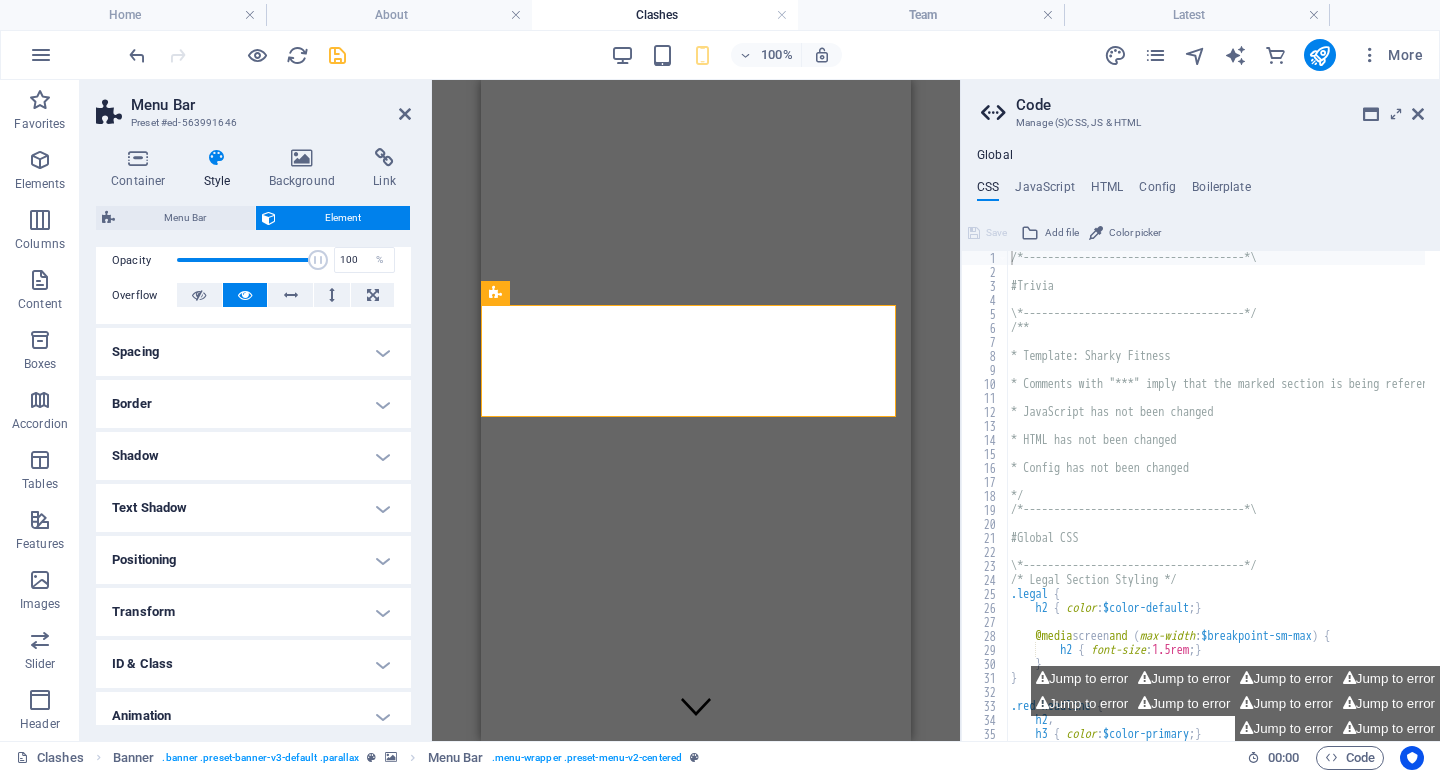 click on "Shadow" at bounding box center [253, 456] 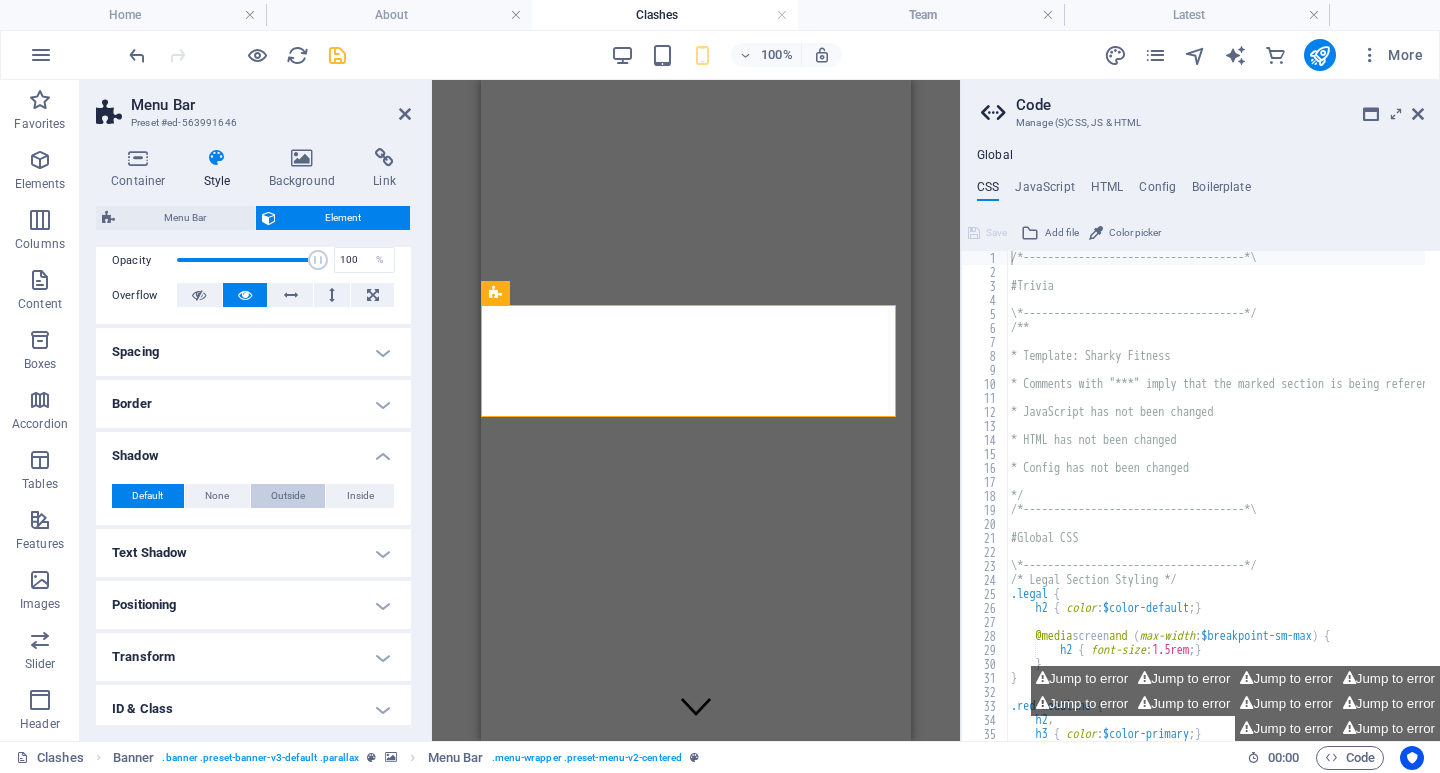 click on "Outside" at bounding box center (288, 496) 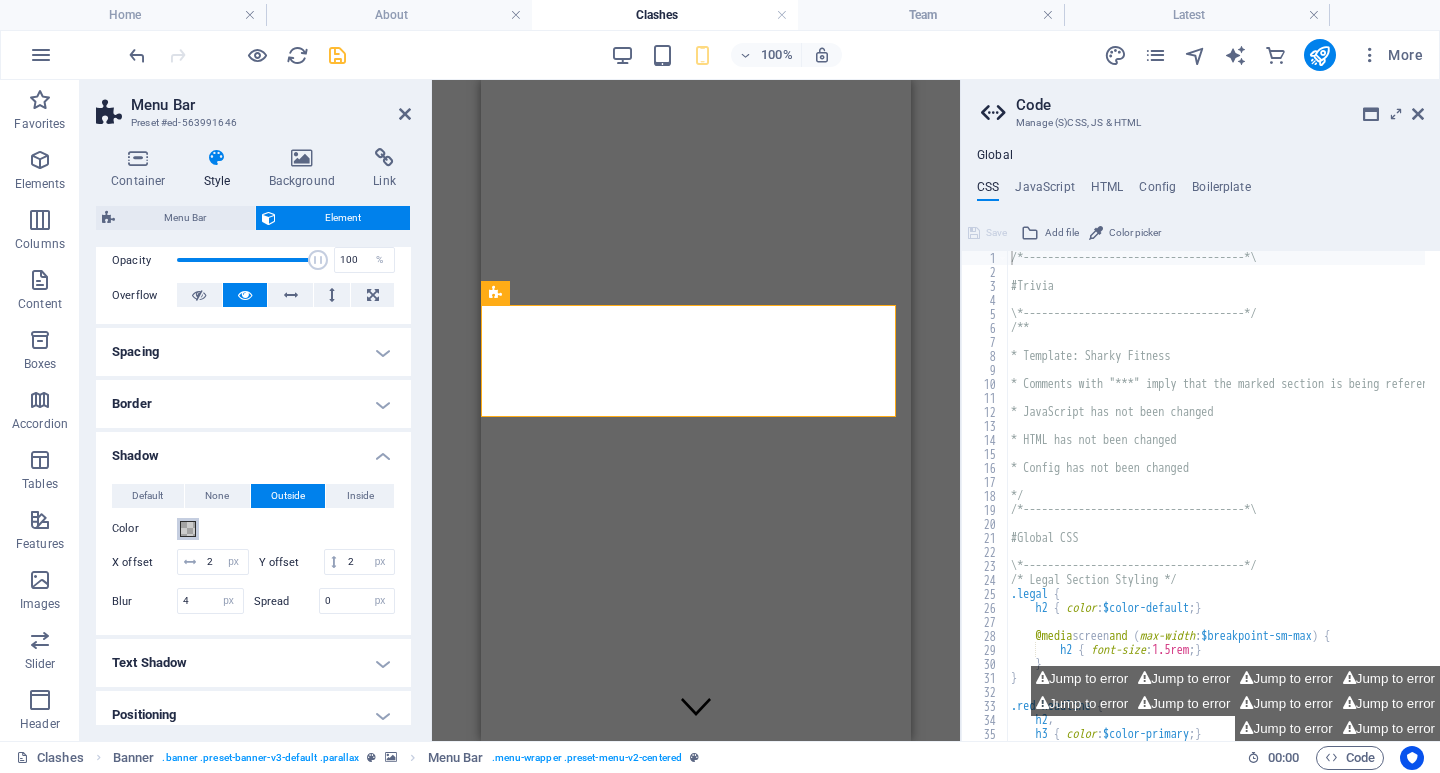 click at bounding box center (188, 529) 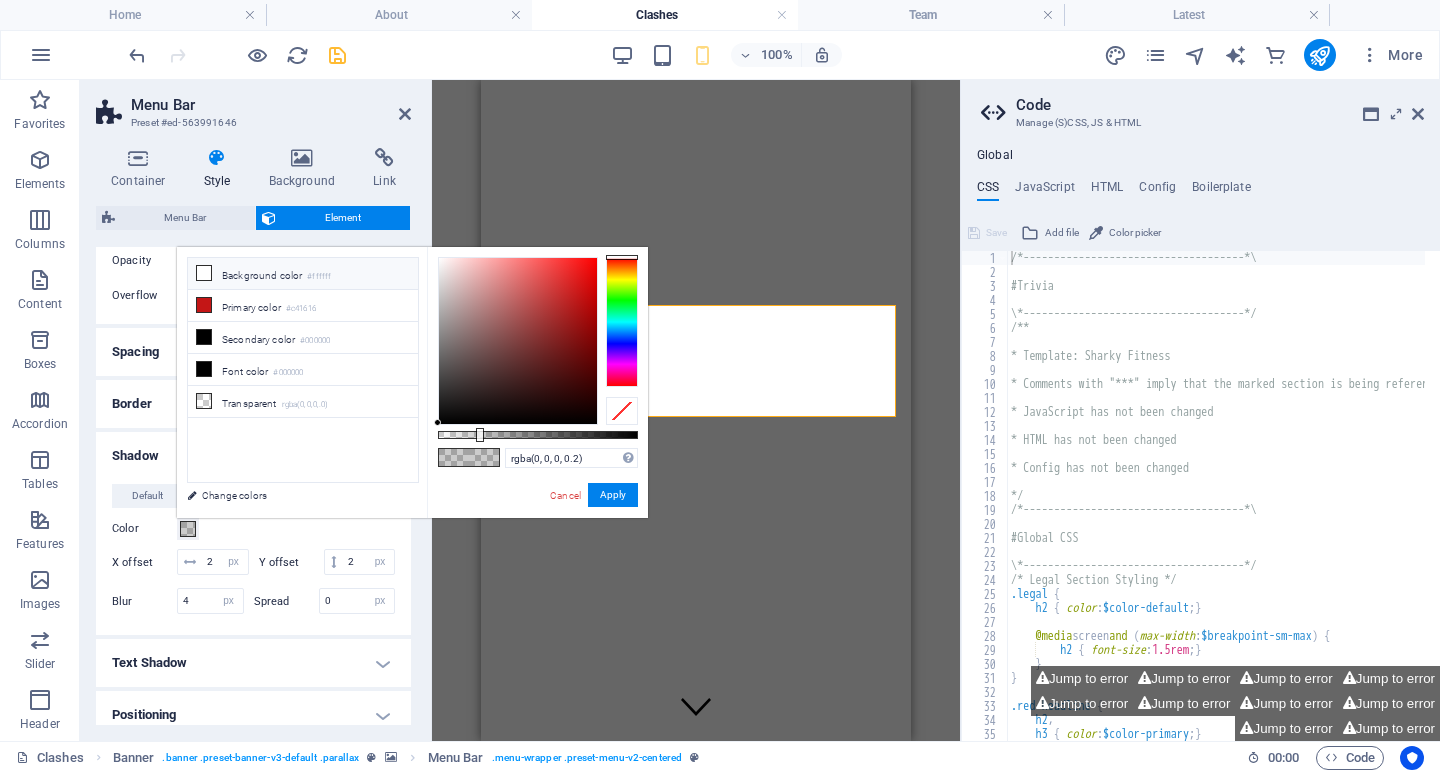 click at bounding box center [204, 273] 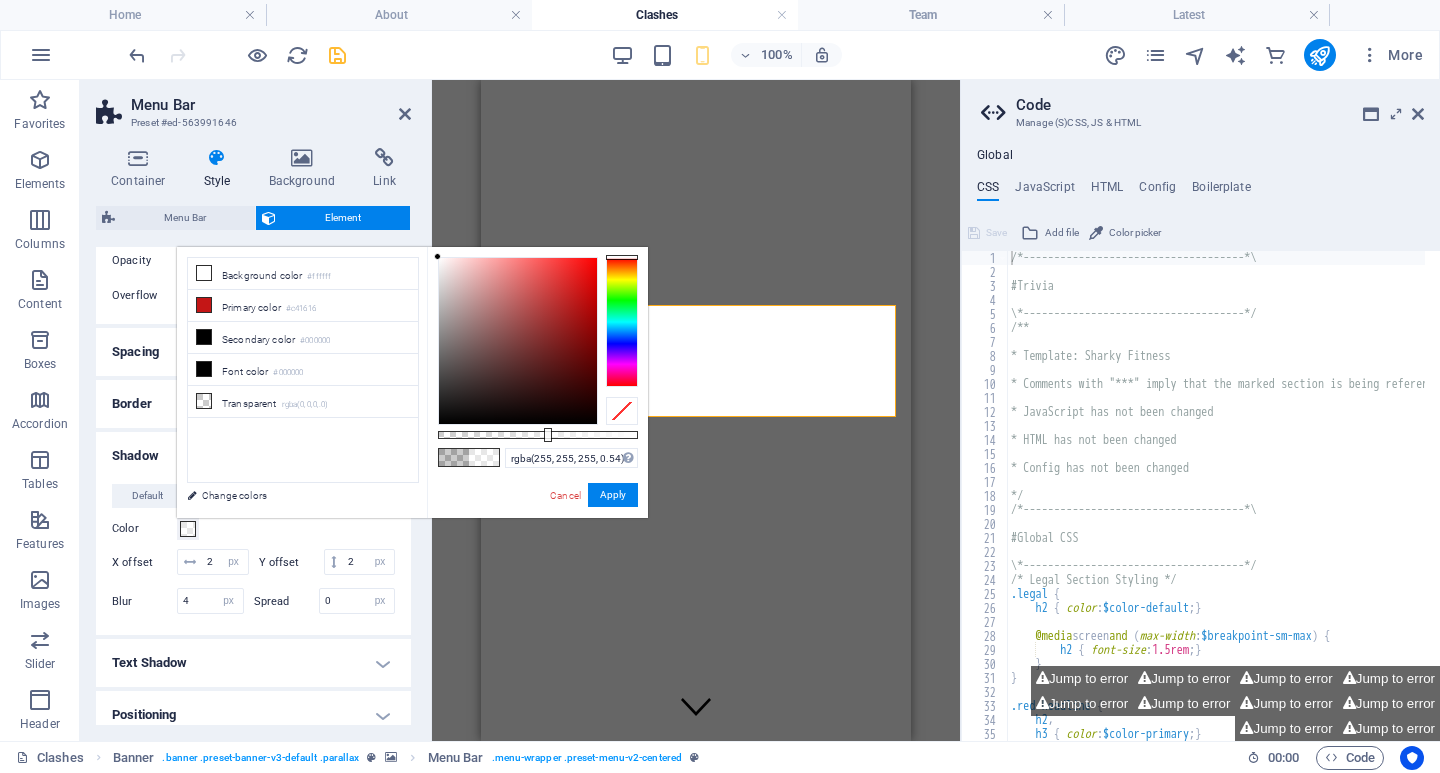 click at bounding box center [538, 435] 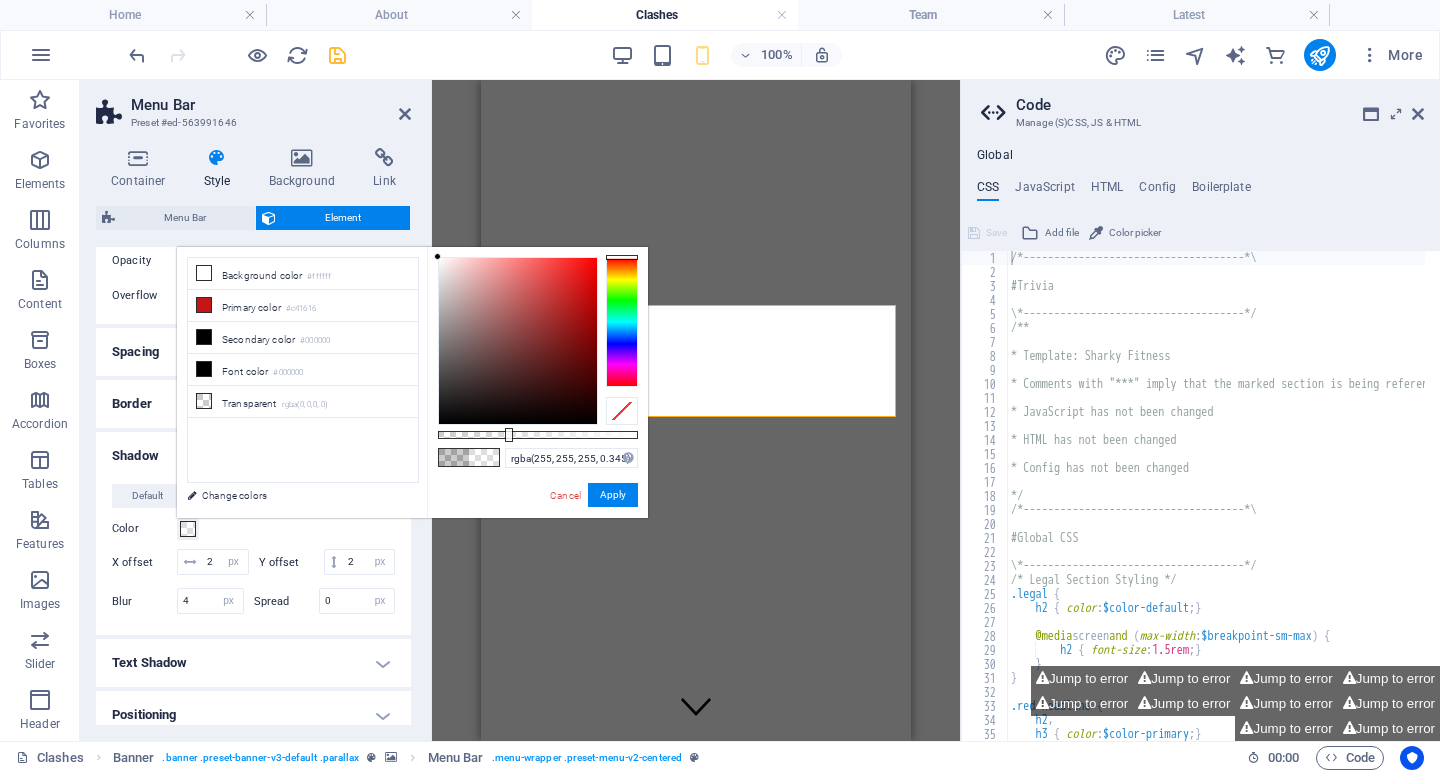 click at bounding box center (538, 435) 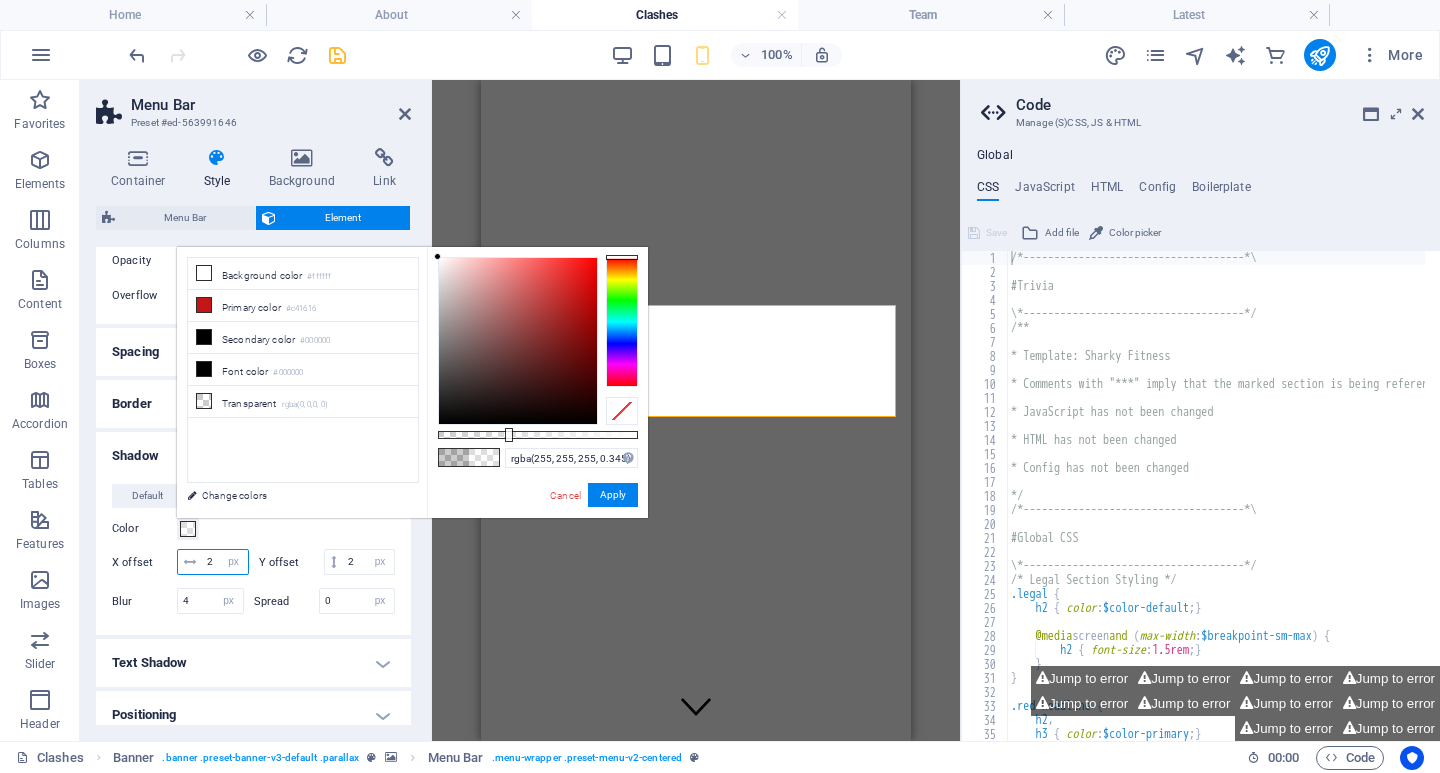 drag, startPoint x: 236, startPoint y: 559, endPoint x: 137, endPoint y: 552, distance: 99.24717 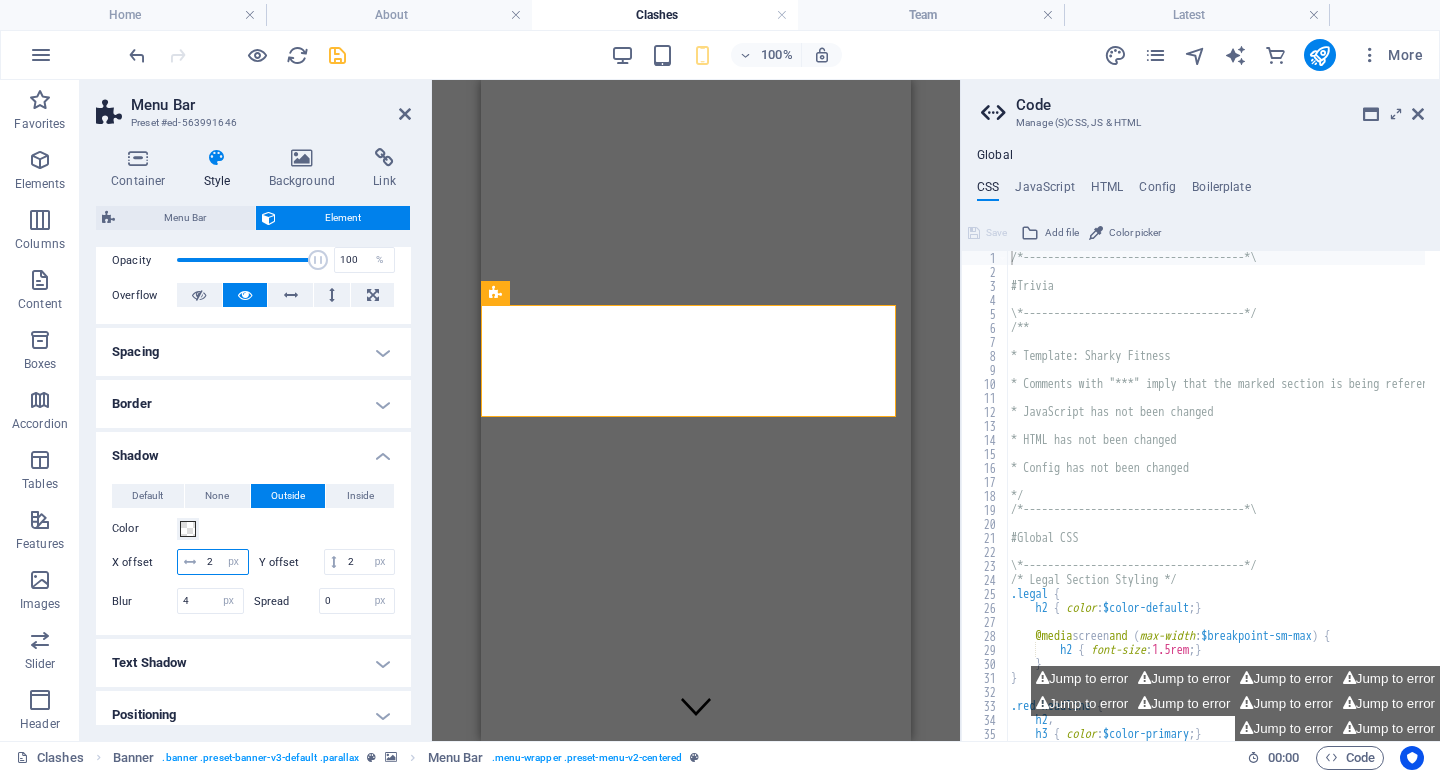 type on "7" 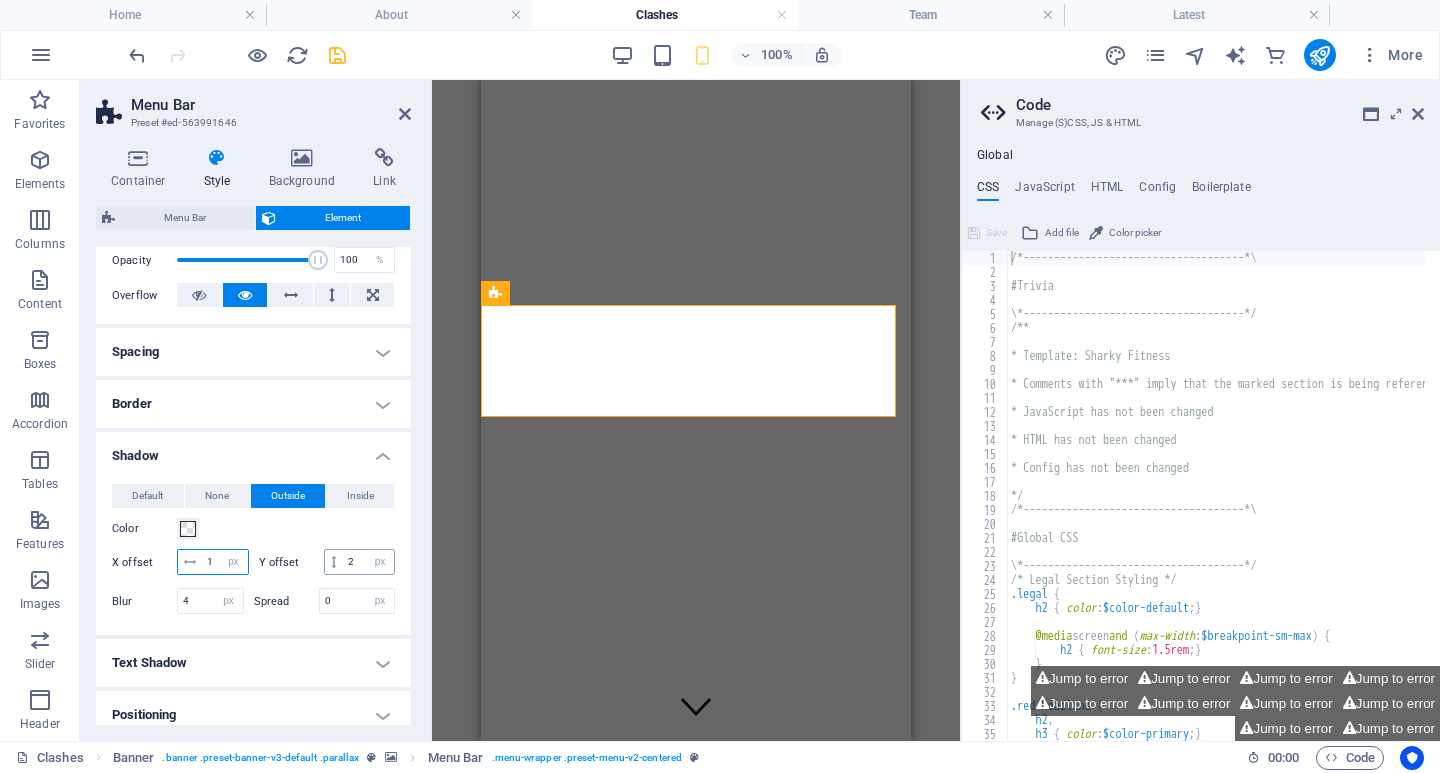 type on "1" 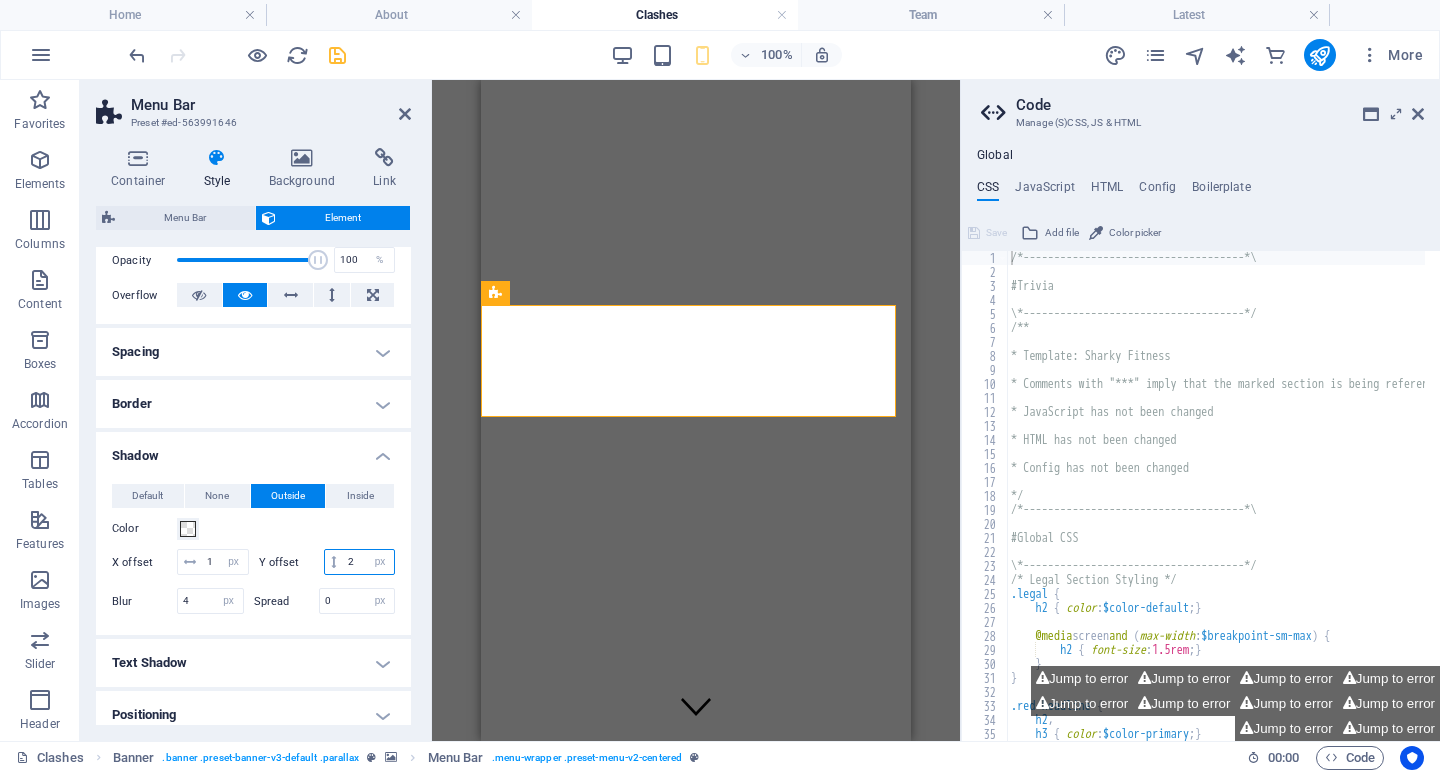 drag, startPoint x: 256, startPoint y: 582, endPoint x: 135, endPoint y: 577, distance: 121.103264 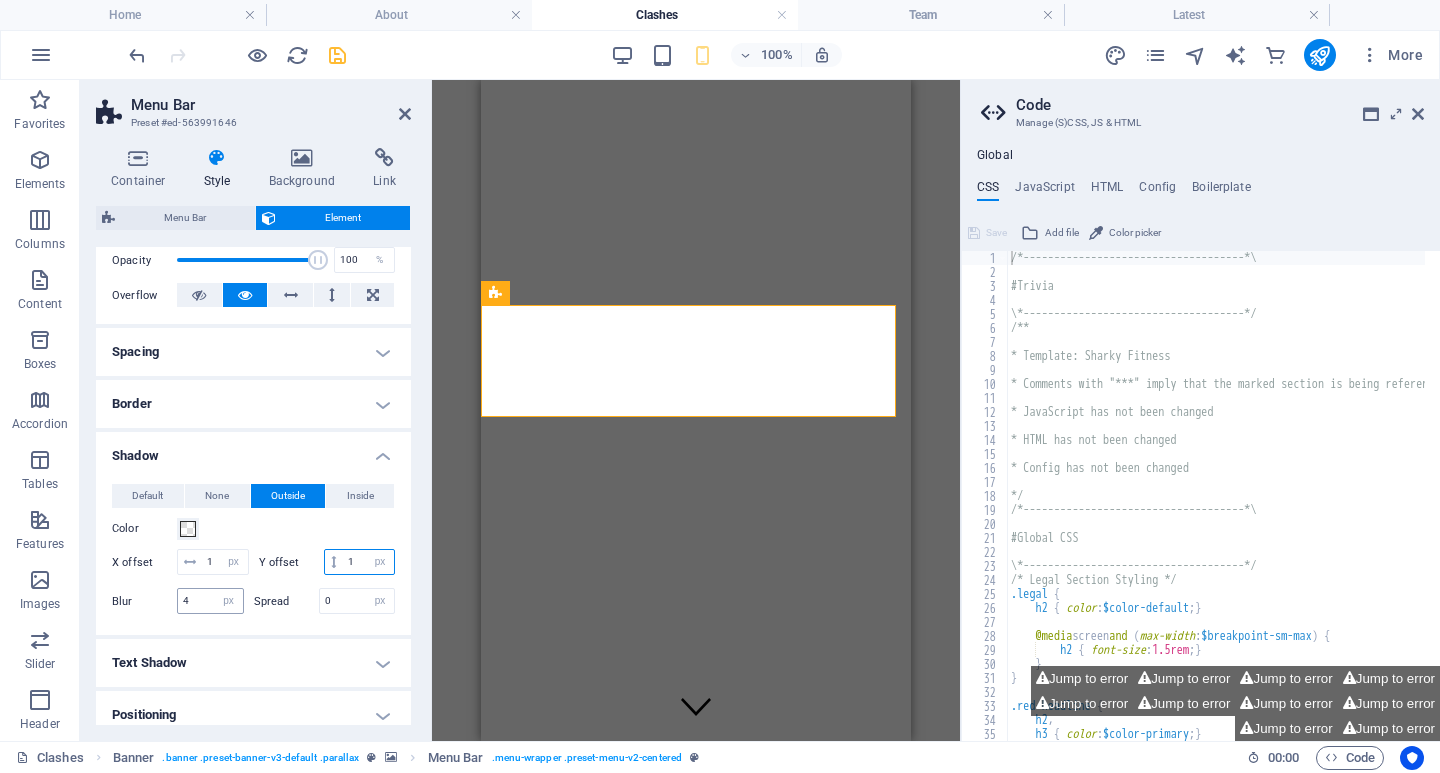 type on "1" 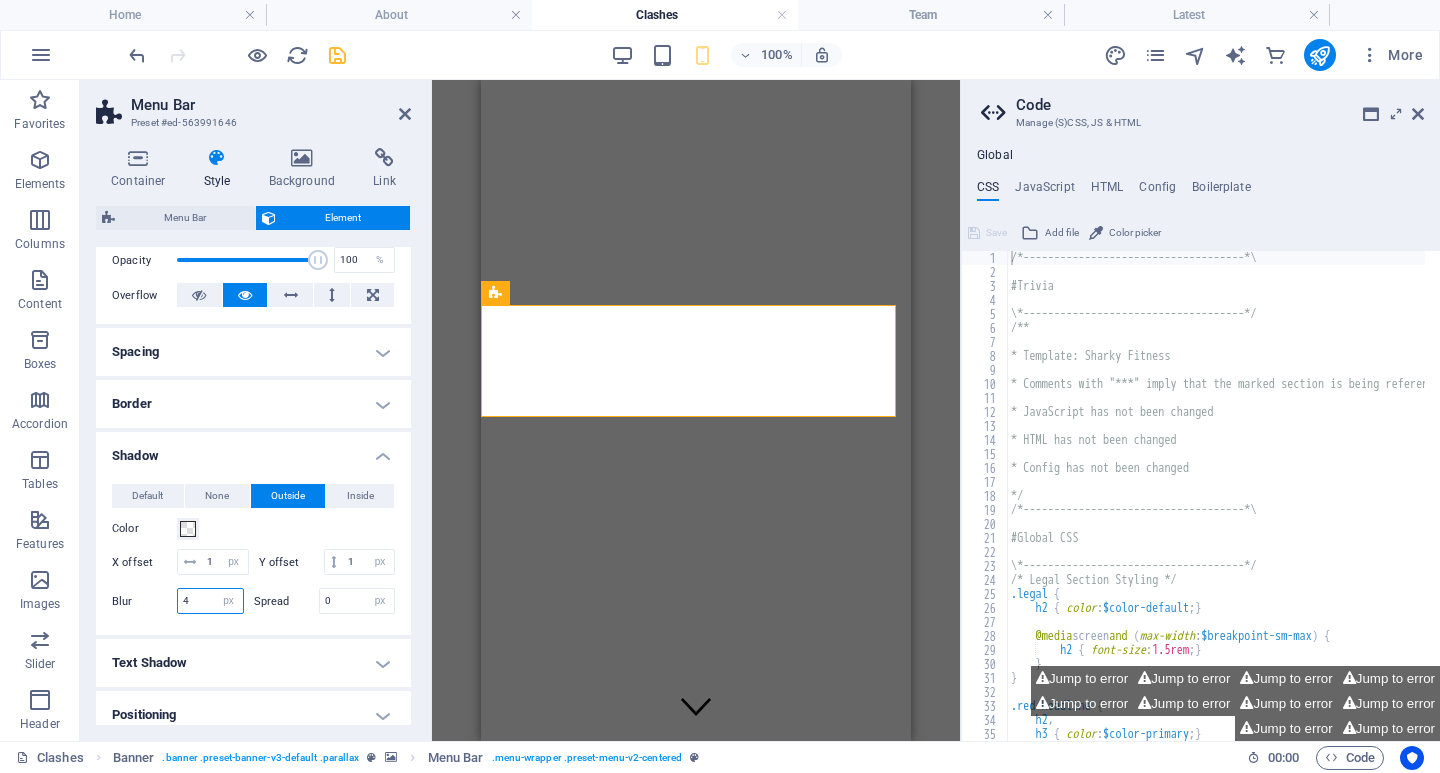 drag, startPoint x: 195, startPoint y: 623, endPoint x: 154, endPoint y: 625, distance: 41.04875 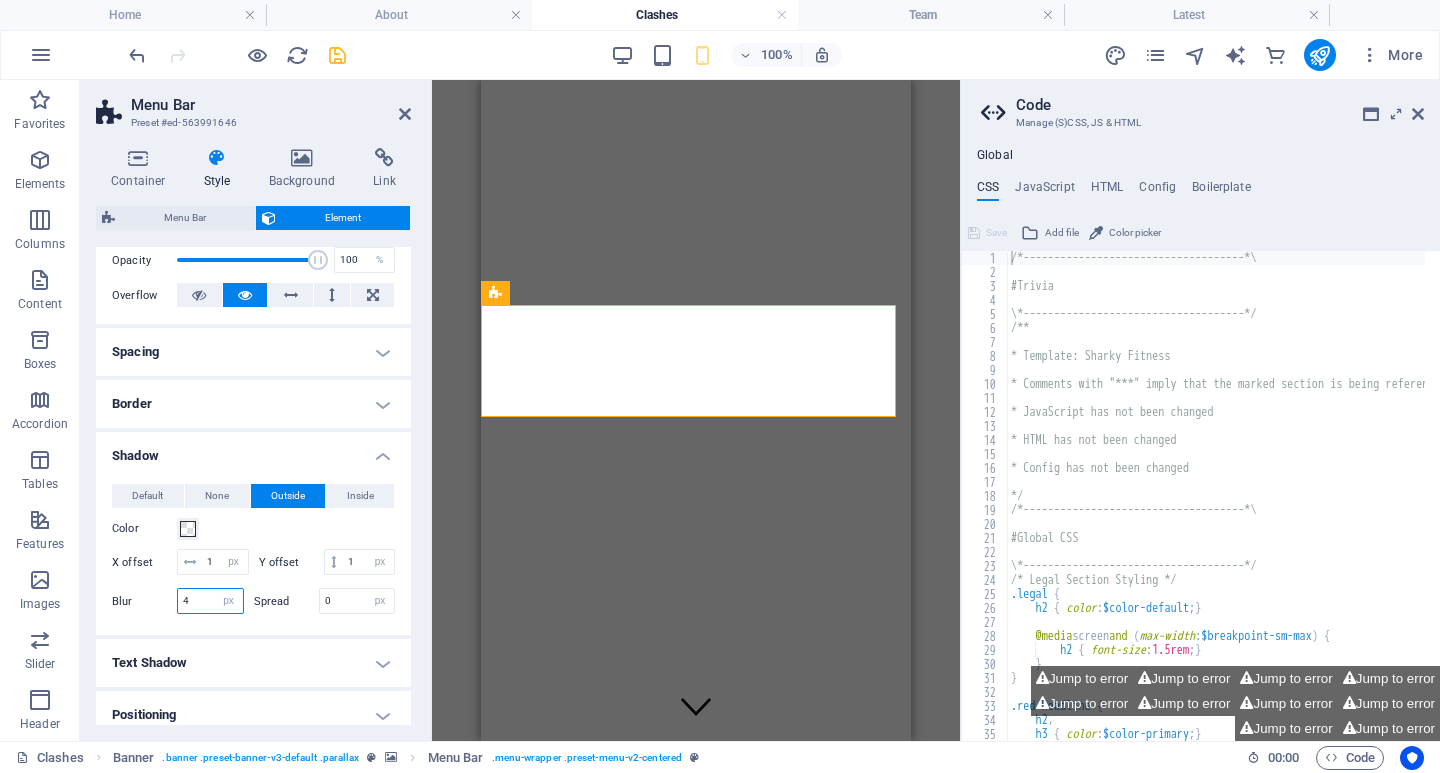 click on "Blur 4 px rem % vh vw" at bounding box center [178, 601] 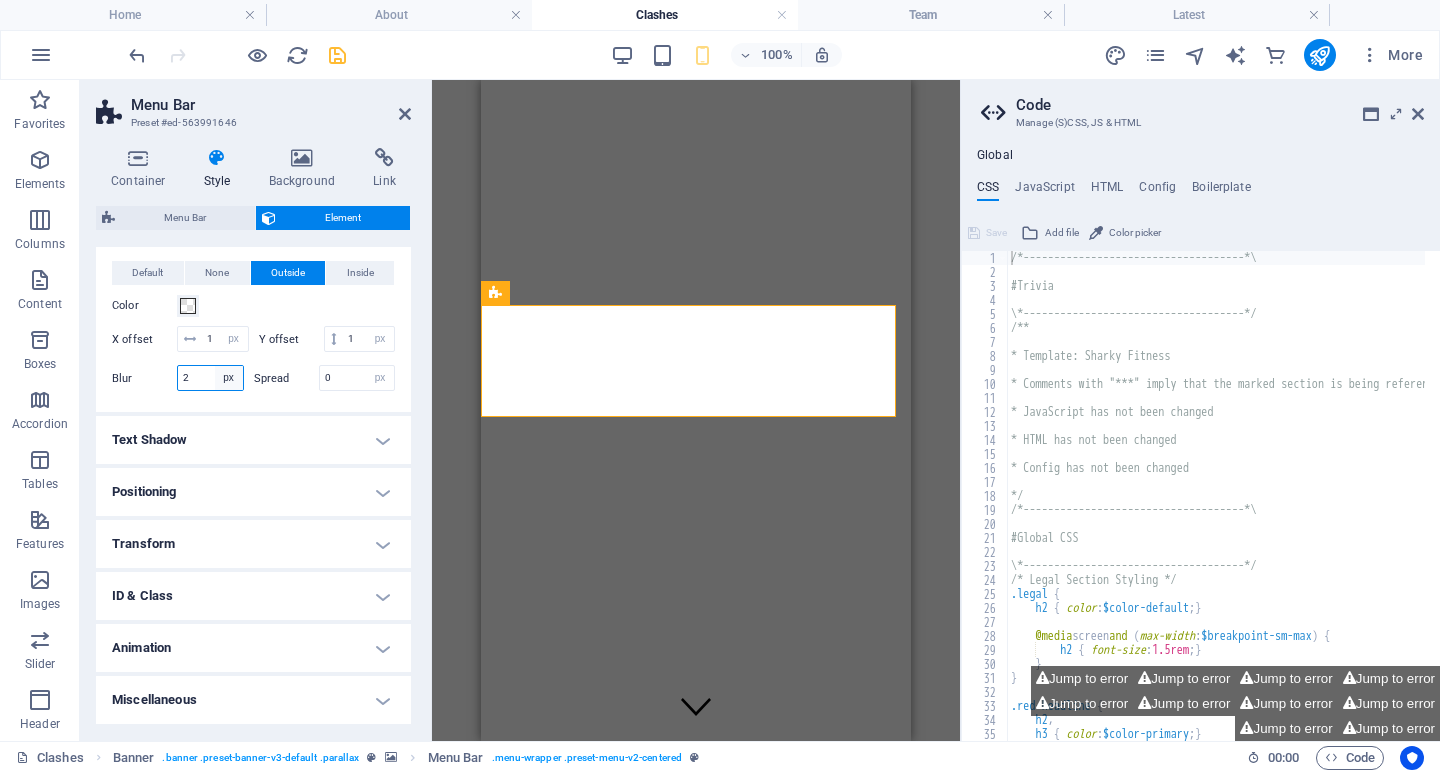 scroll, scrollTop: 548, scrollLeft: 0, axis: vertical 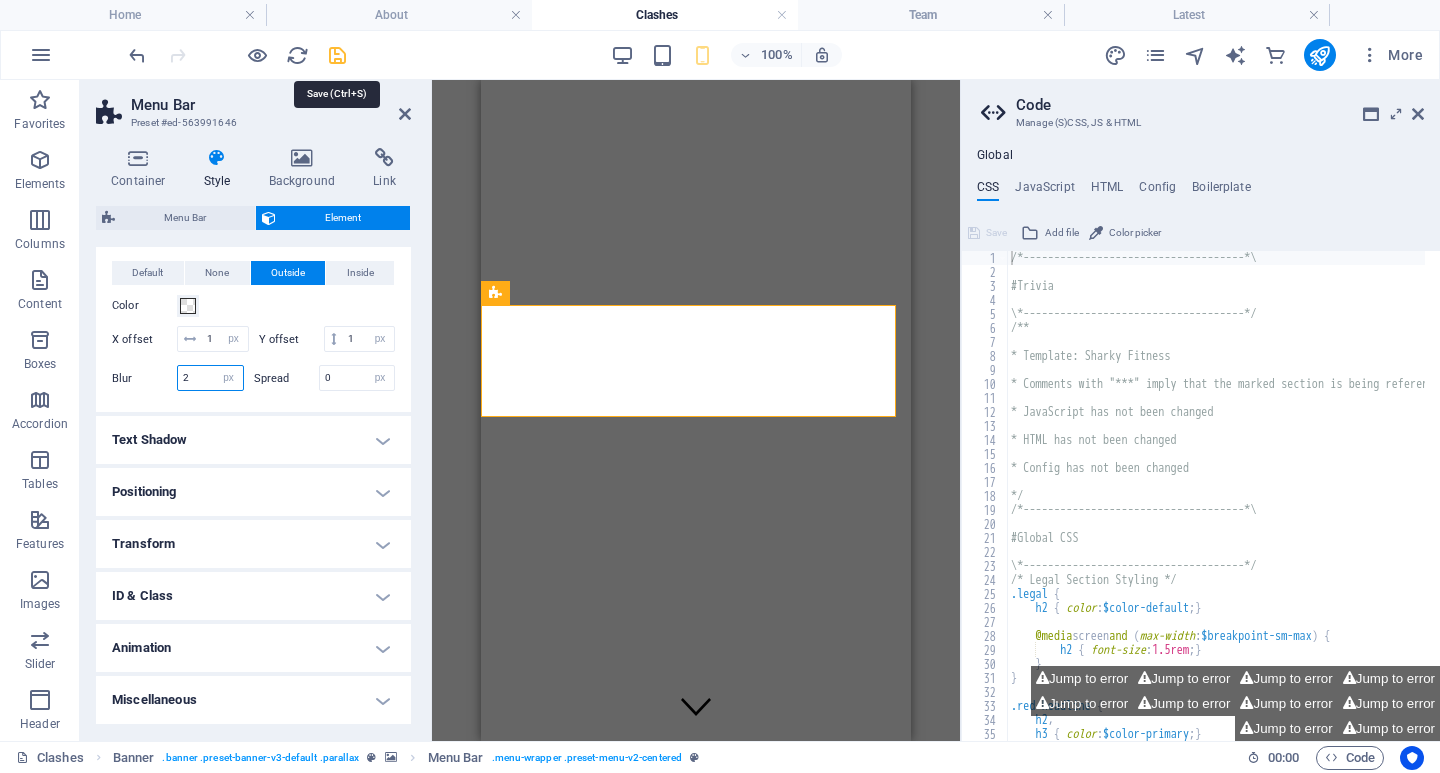 type on "2" 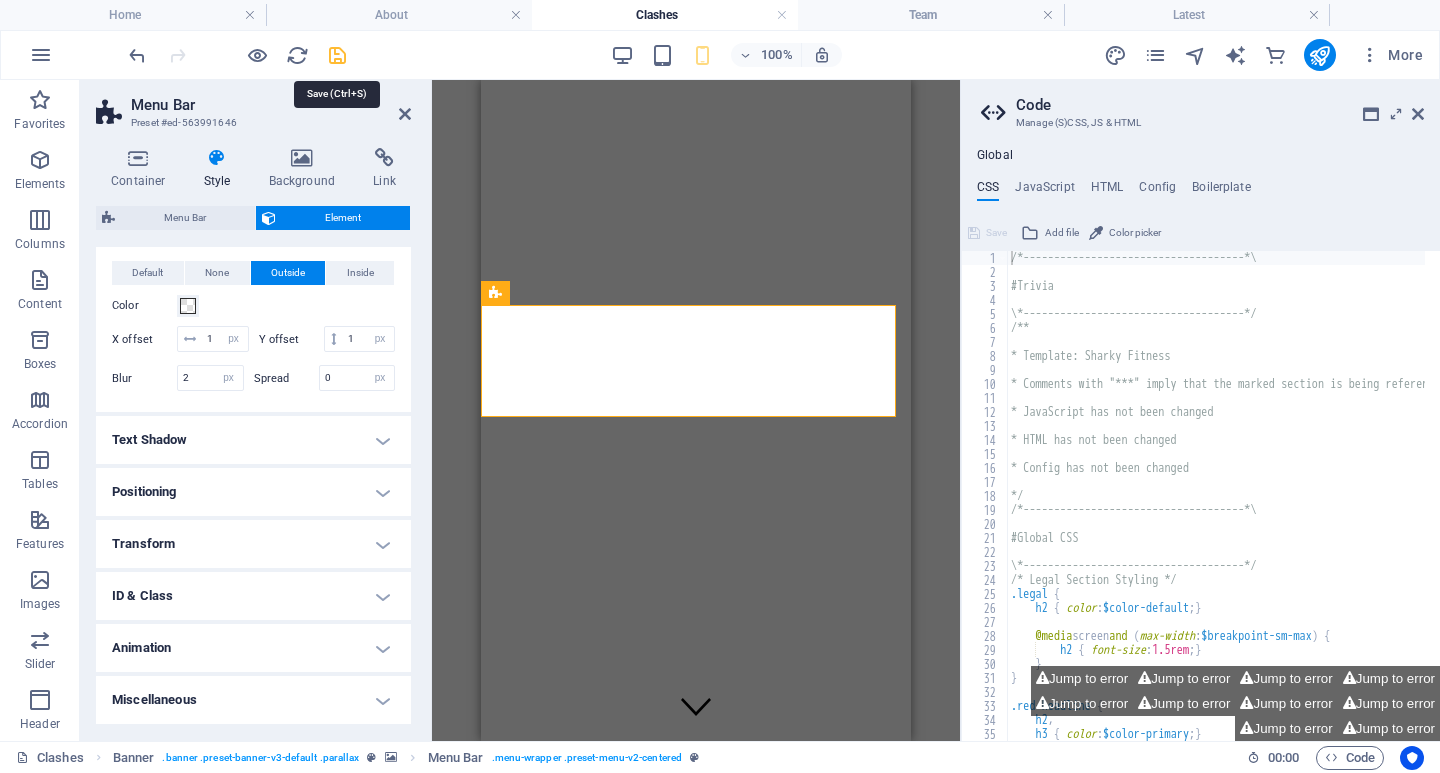 click at bounding box center (337, 55) 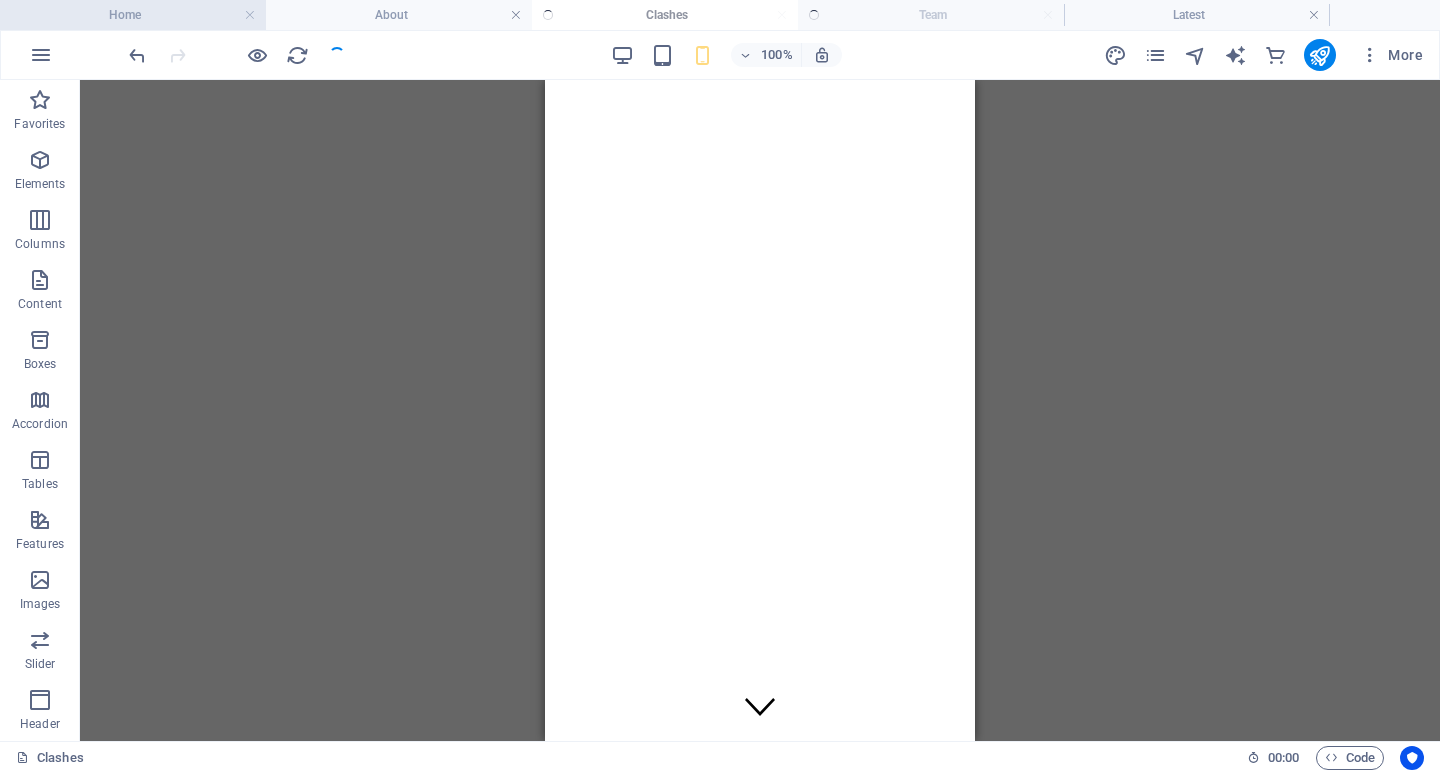 click on "Home" at bounding box center [133, 15] 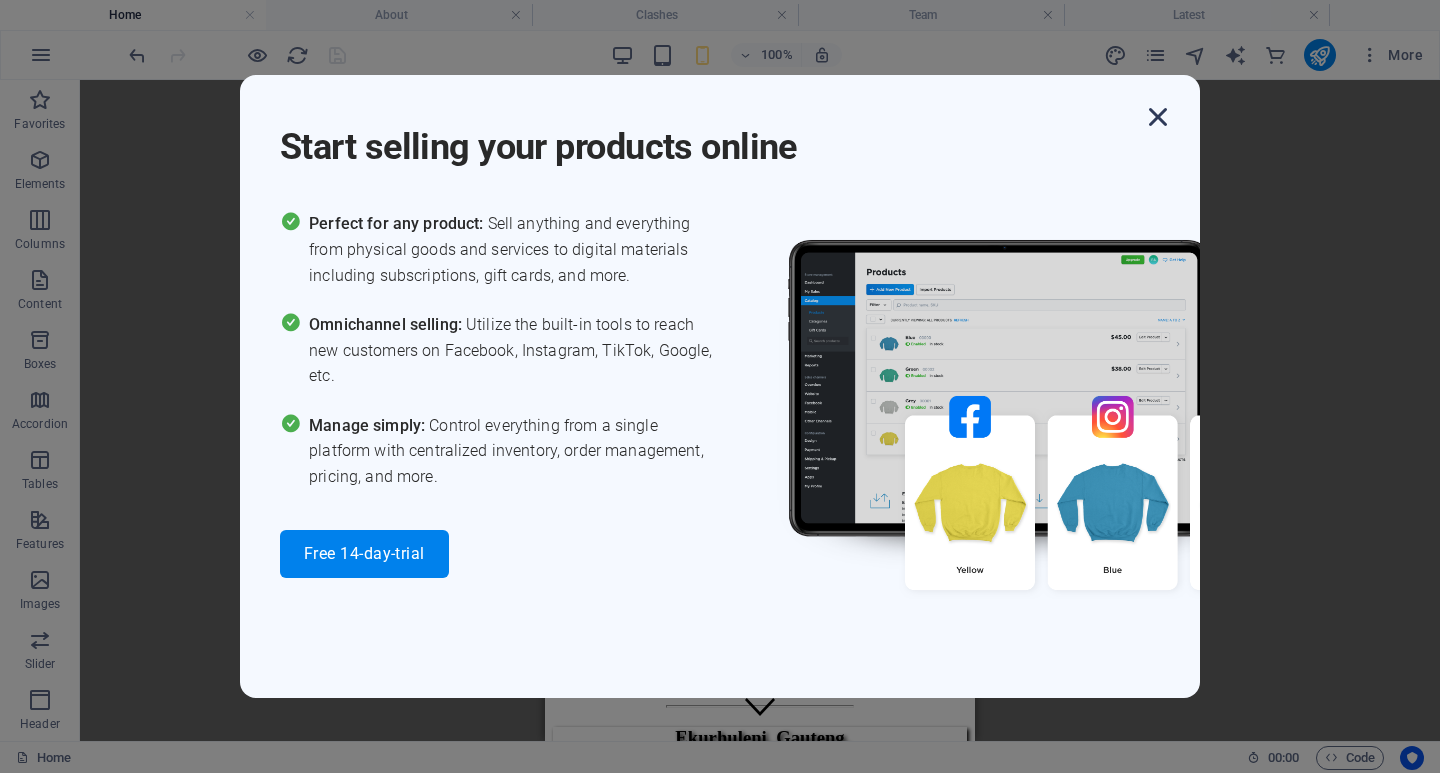 click at bounding box center (1158, 117) 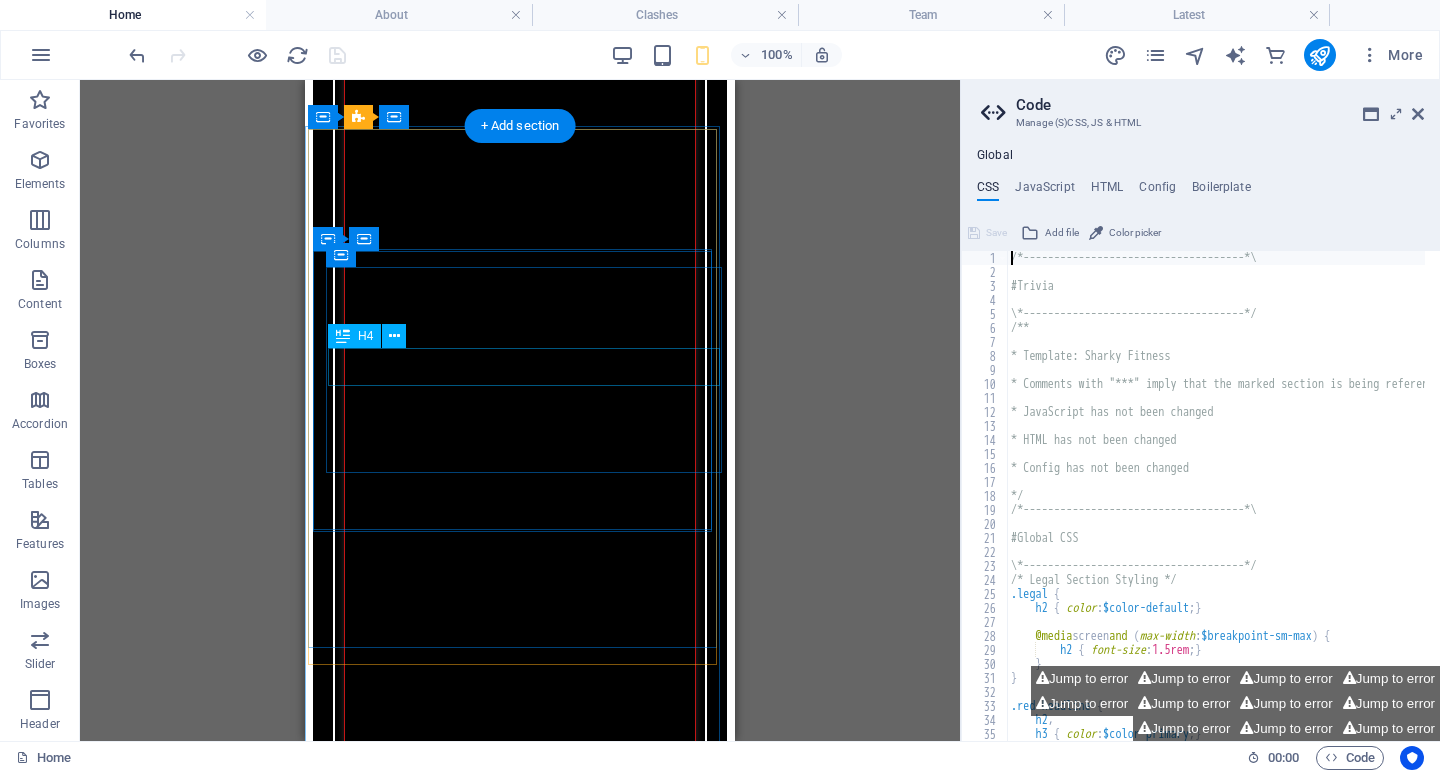 scroll, scrollTop: 3900, scrollLeft: 0, axis: vertical 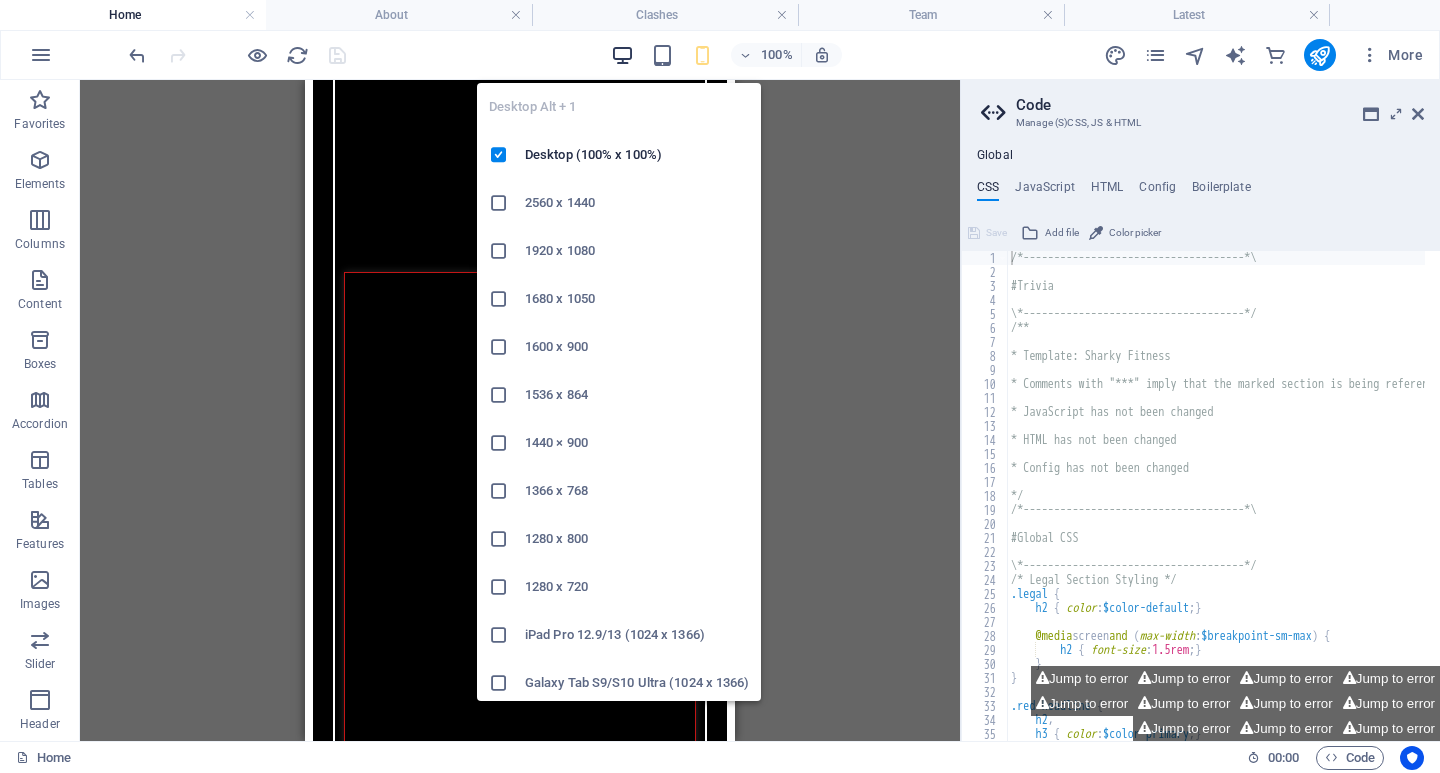 click at bounding box center (622, 55) 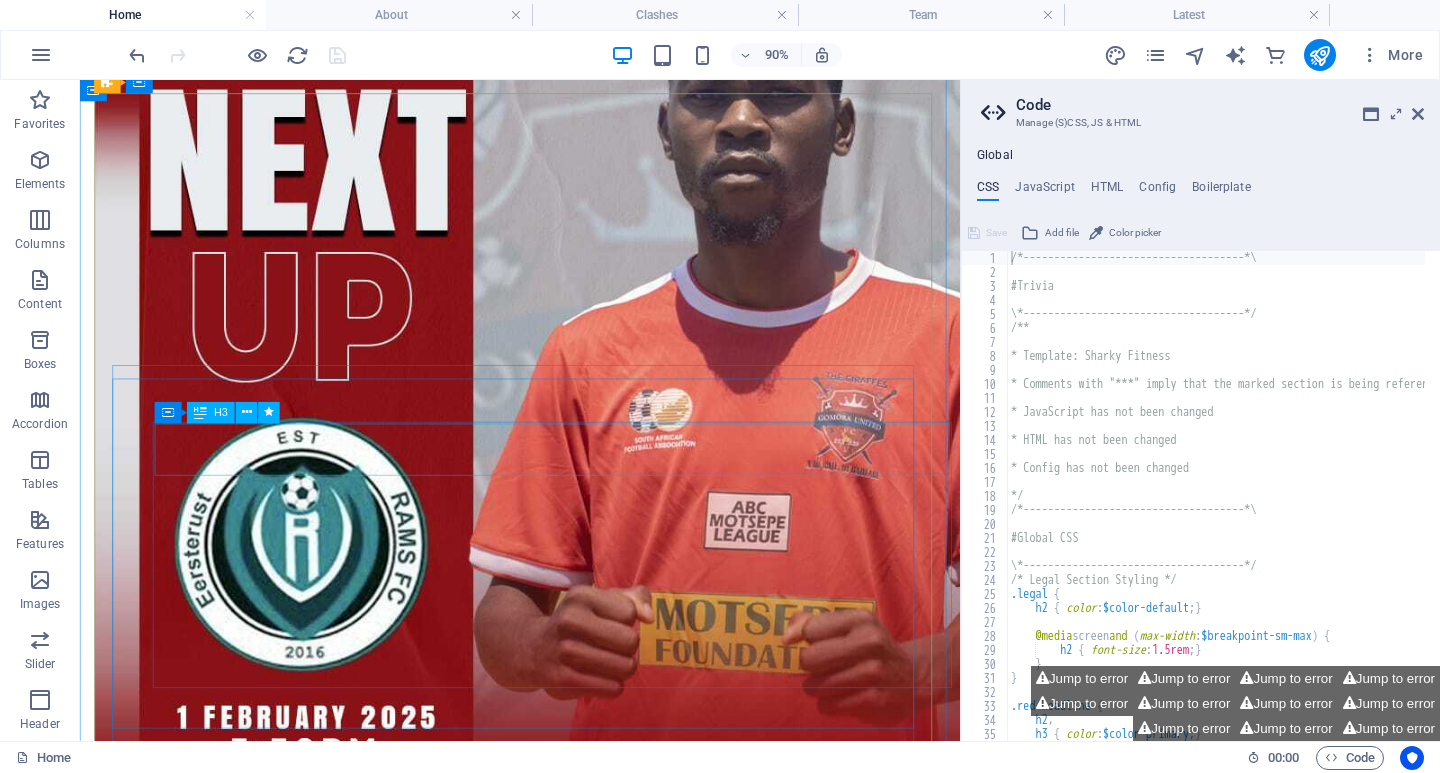 scroll, scrollTop: 3363, scrollLeft: 0, axis: vertical 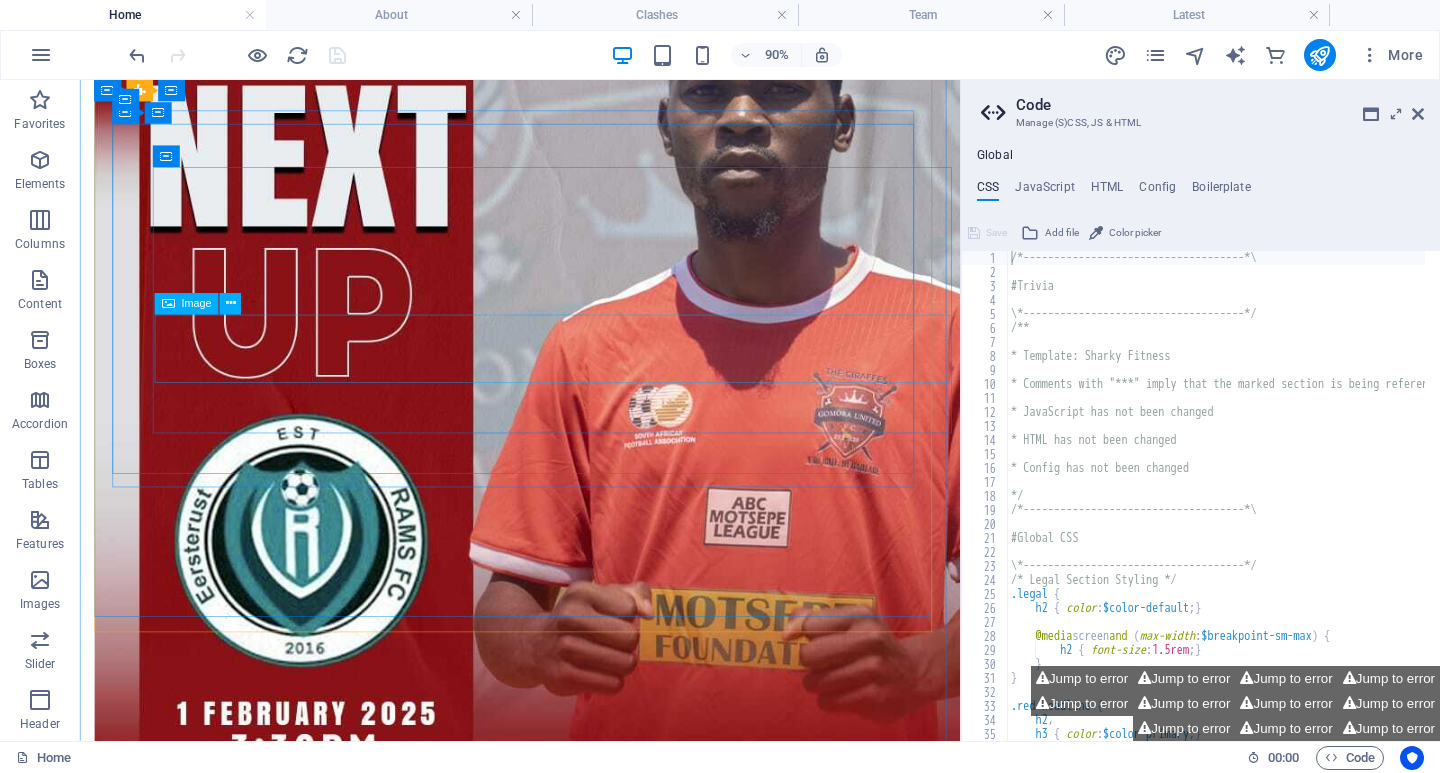 click at bounding box center (568, 8208) 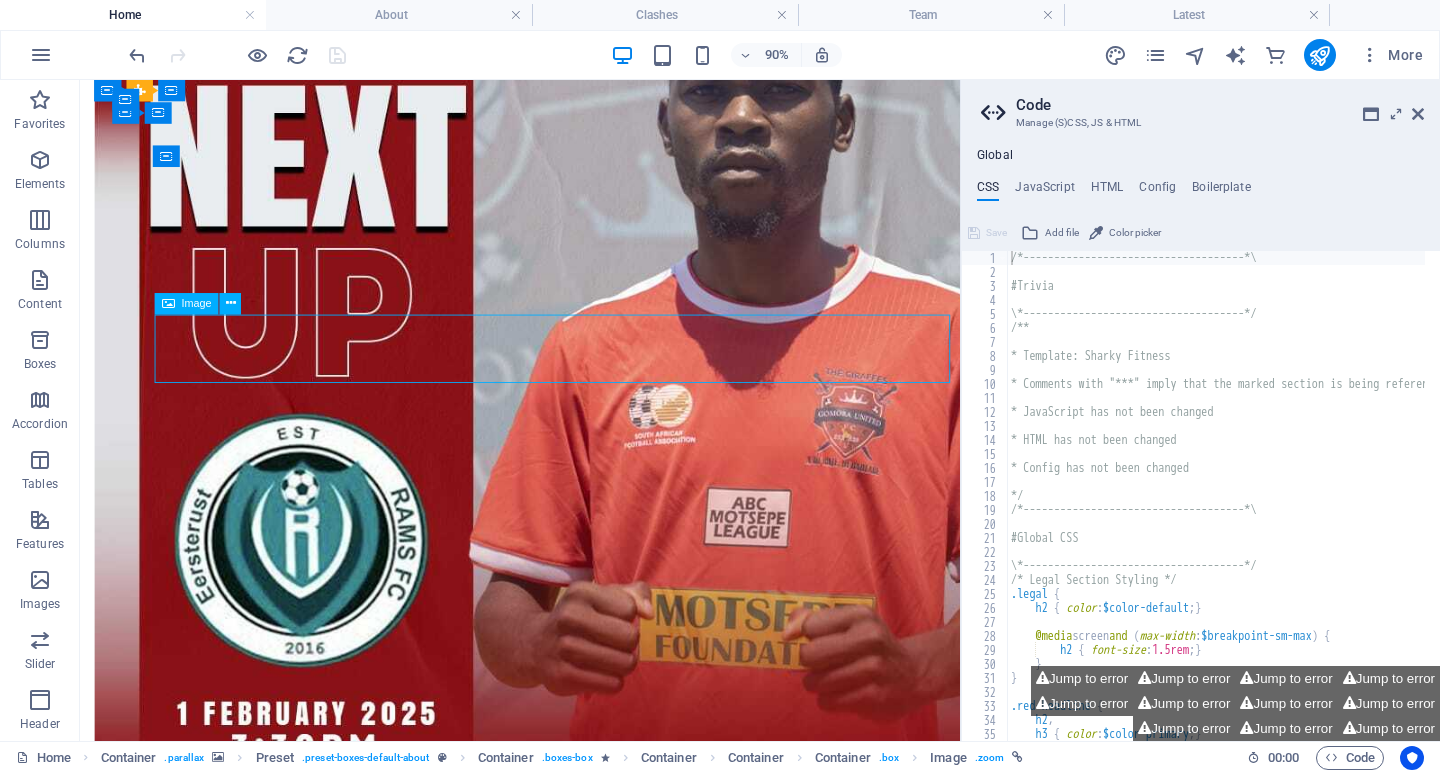 click at bounding box center (568, 8208) 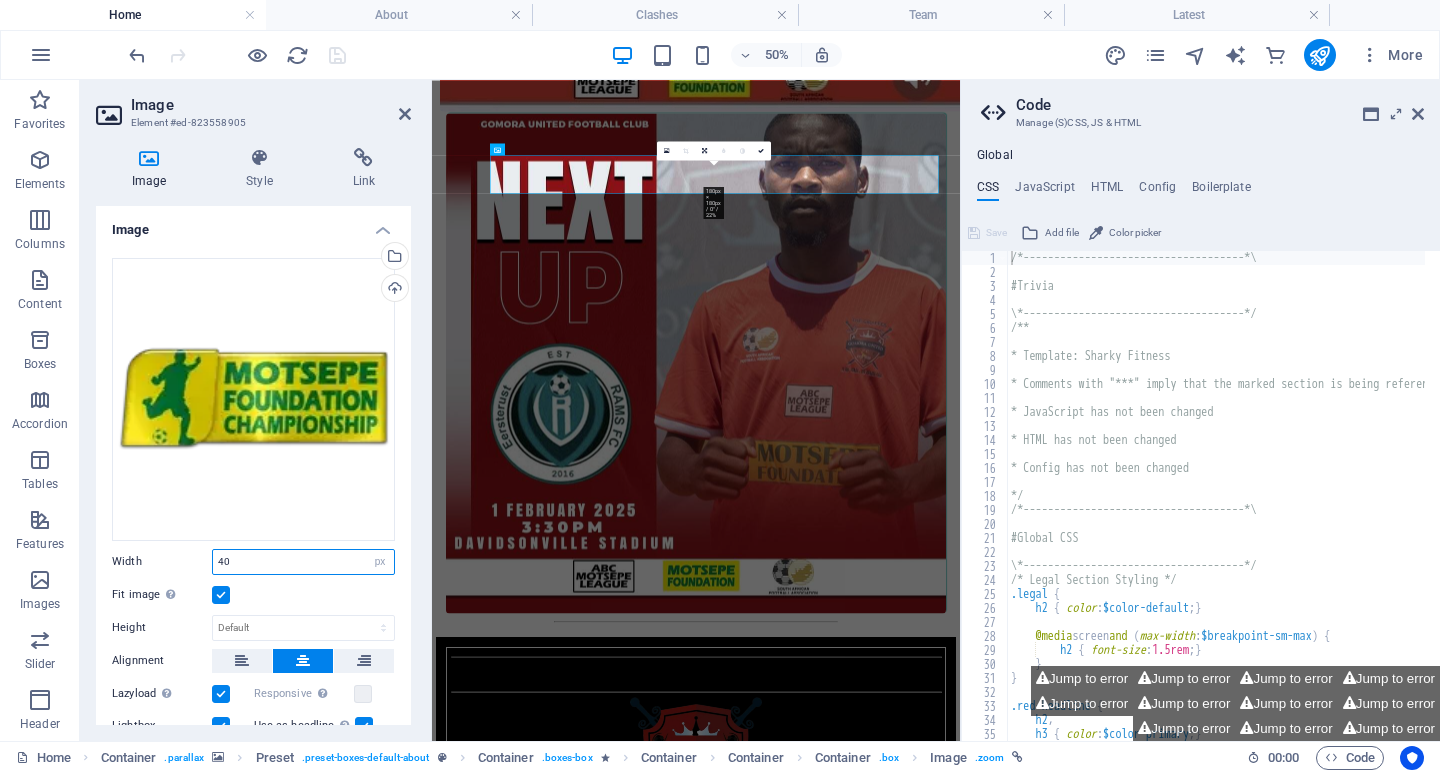 click on "40" at bounding box center [303, 562] 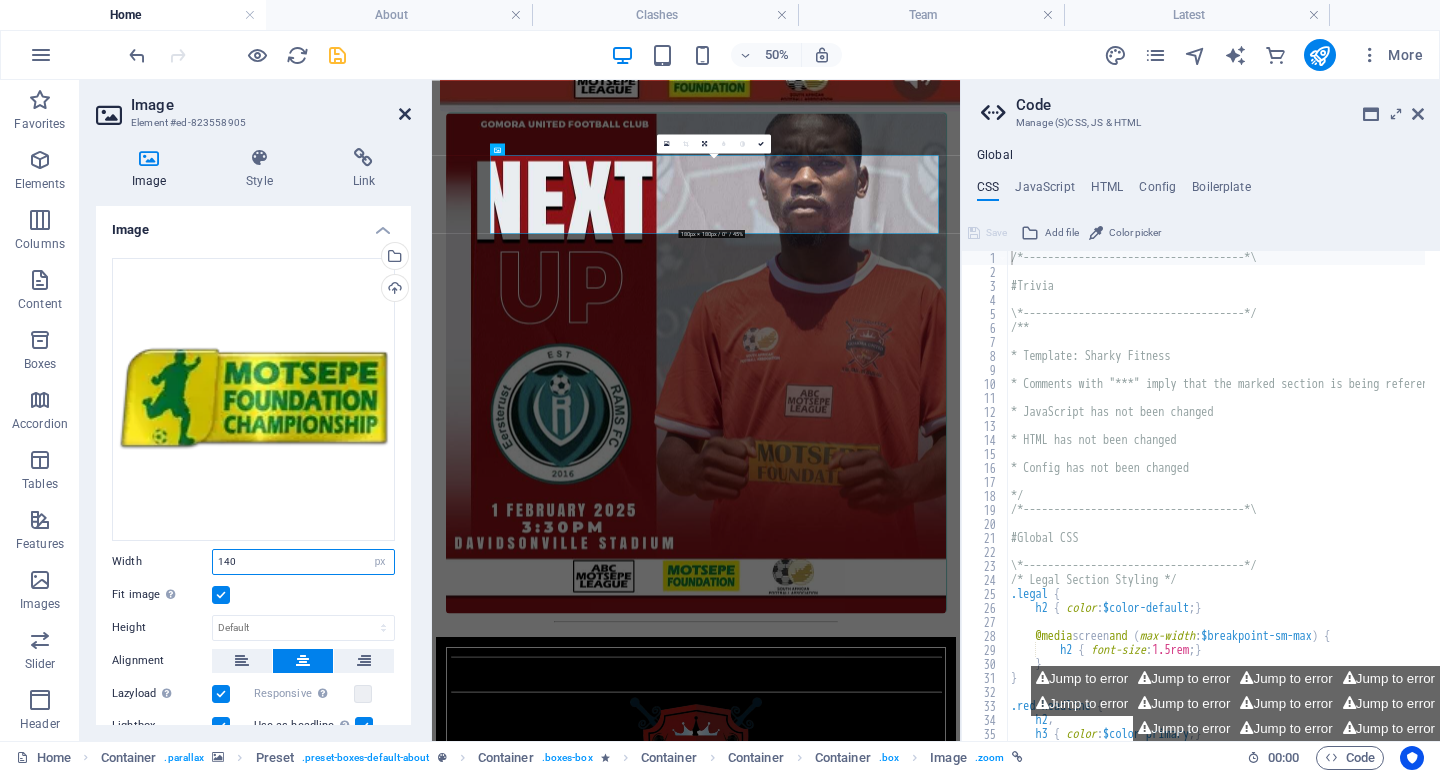 type on "140" 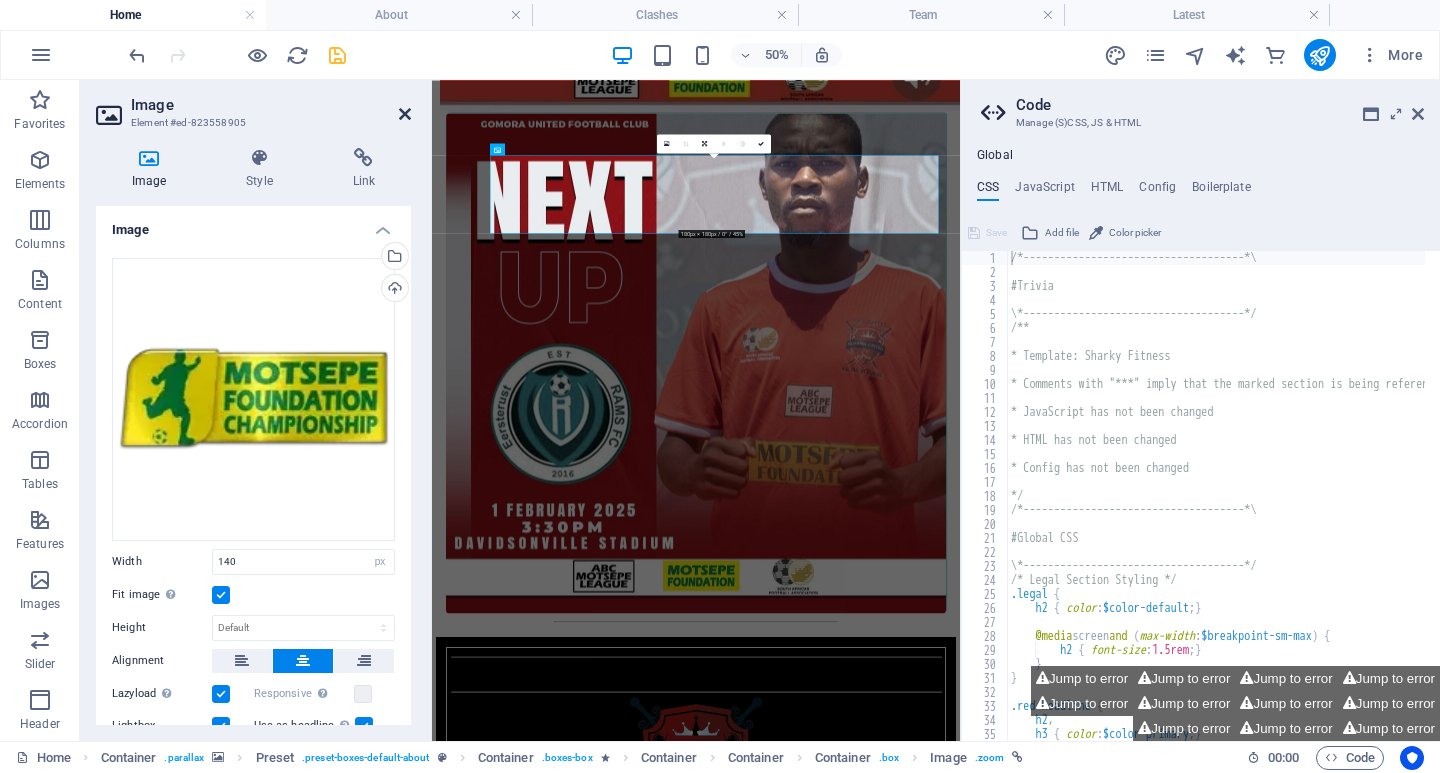 click at bounding box center (405, 114) 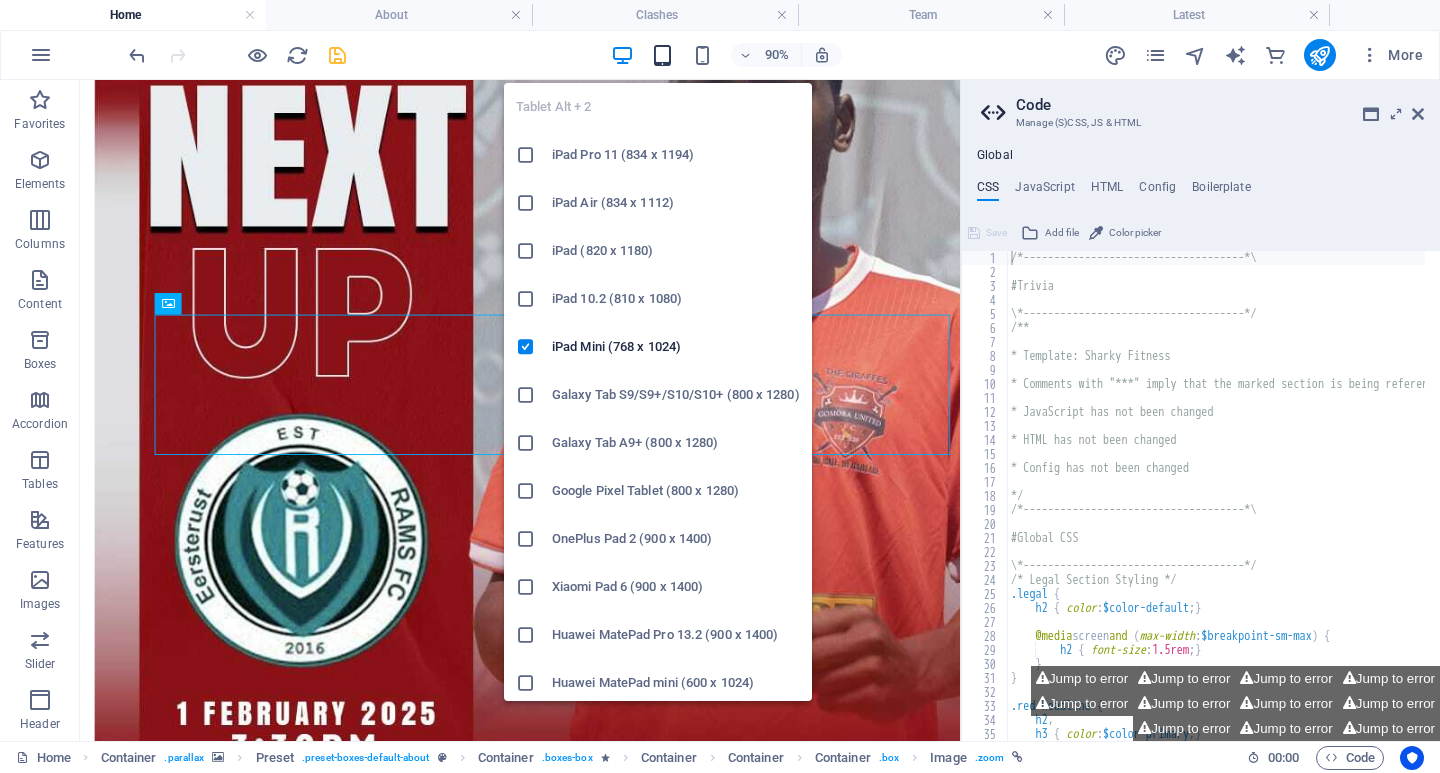 click at bounding box center (662, 55) 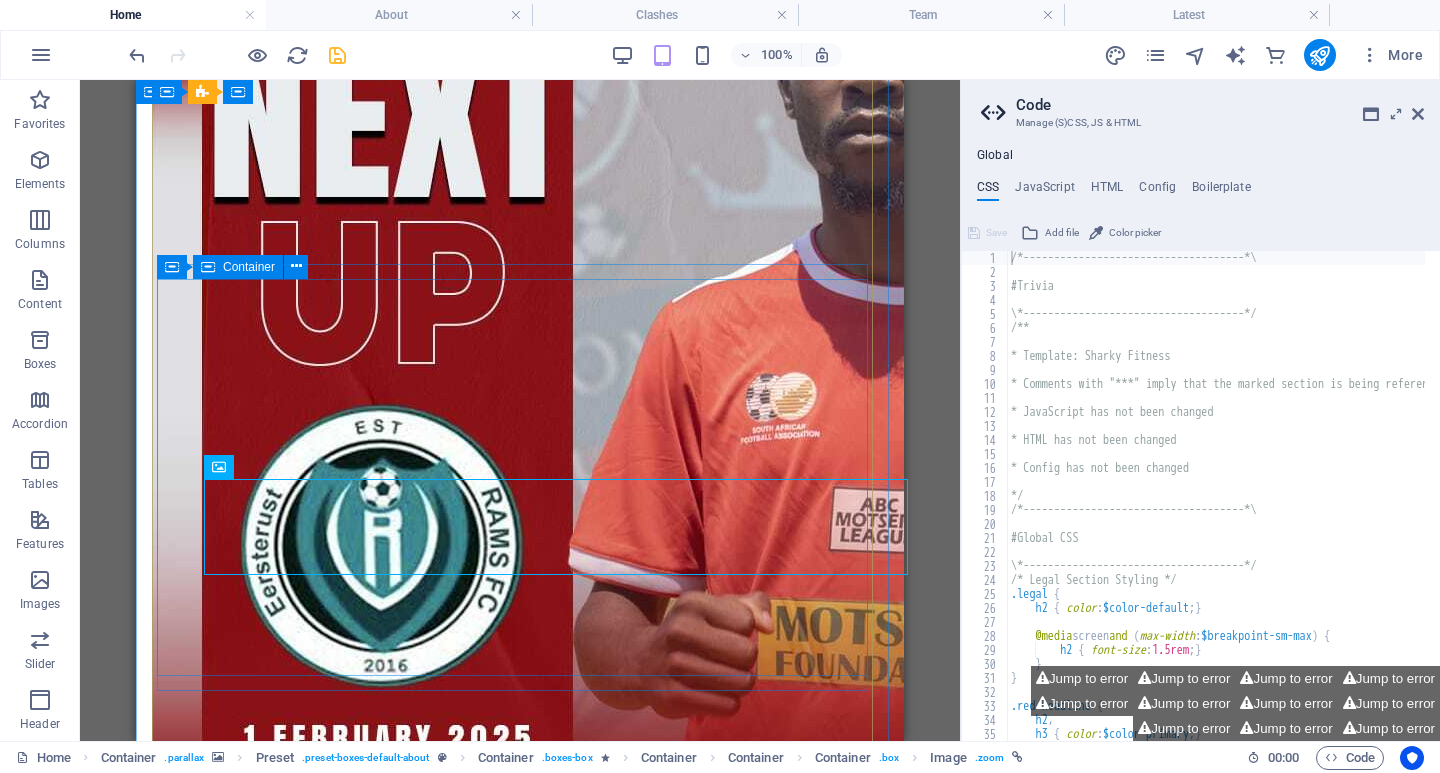 scroll, scrollTop: 2963, scrollLeft: 0, axis: vertical 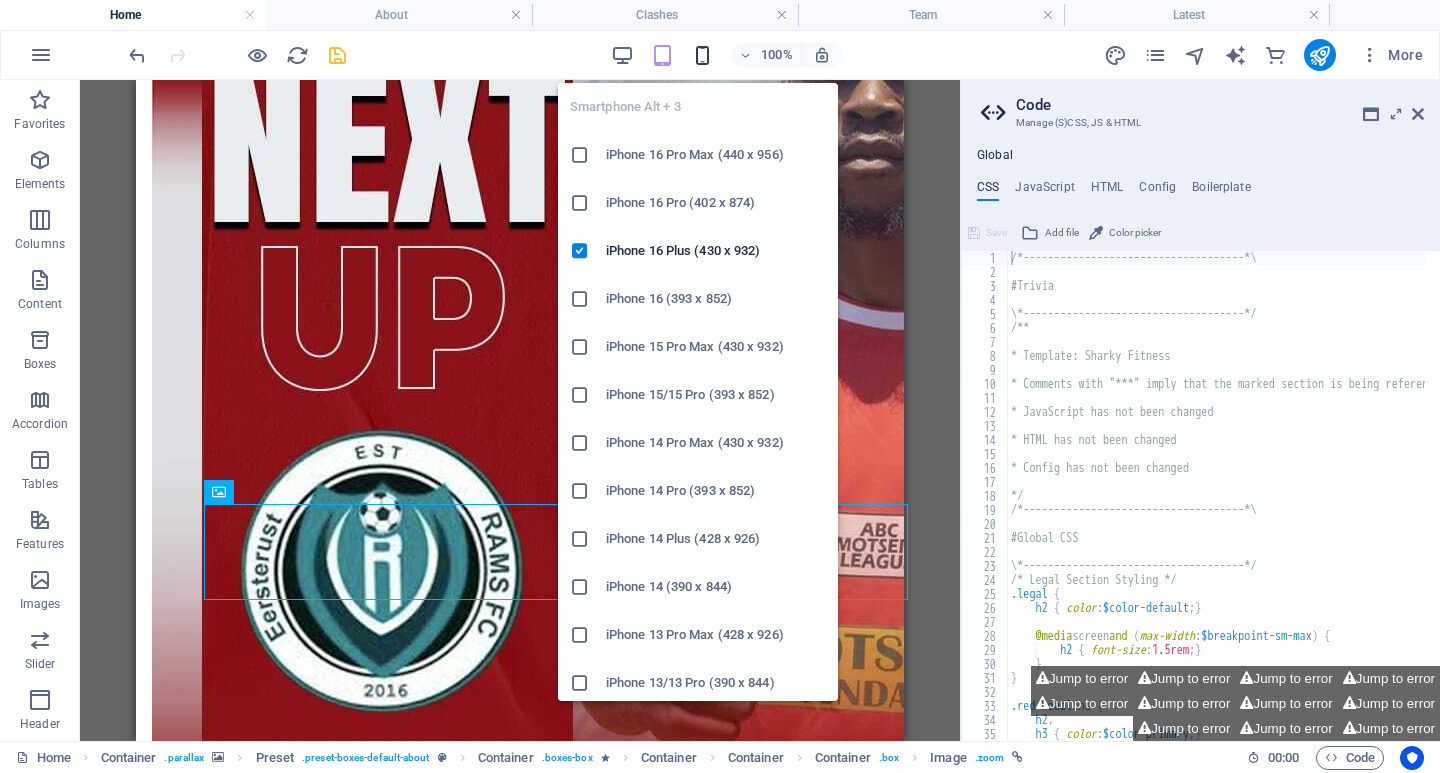 click at bounding box center [702, 55] 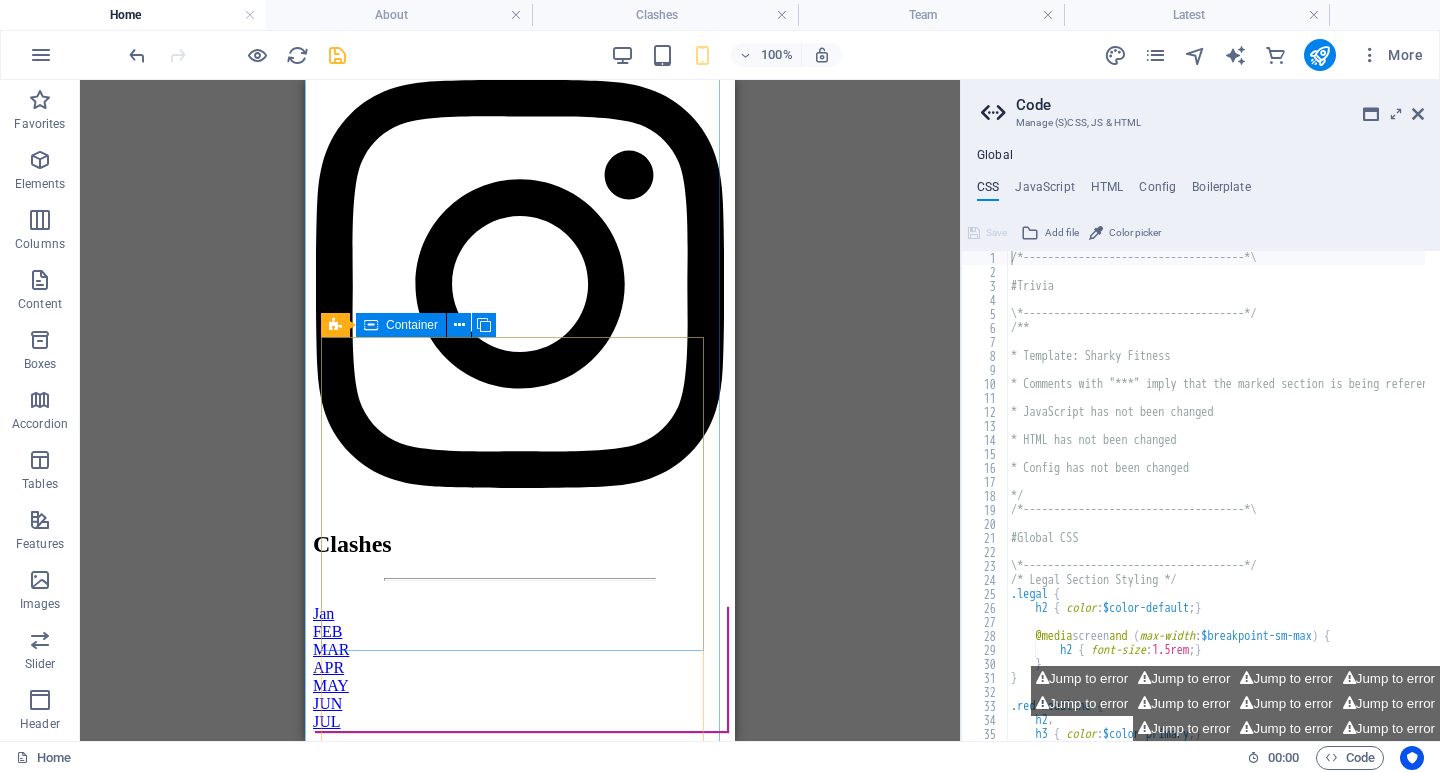 scroll, scrollTop: 8624, scrollLeft: 0, axis: vertical 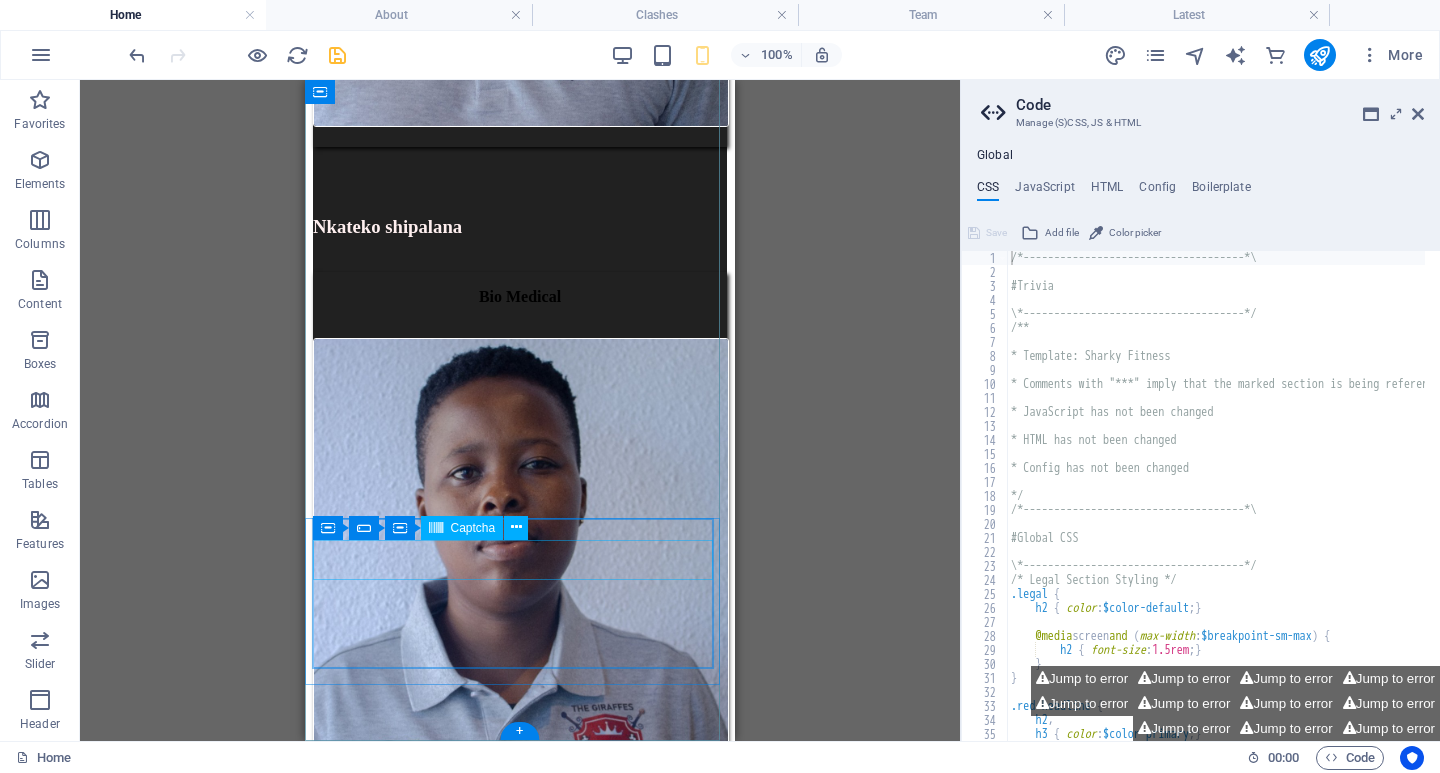 click on "Unreadable? Load new" 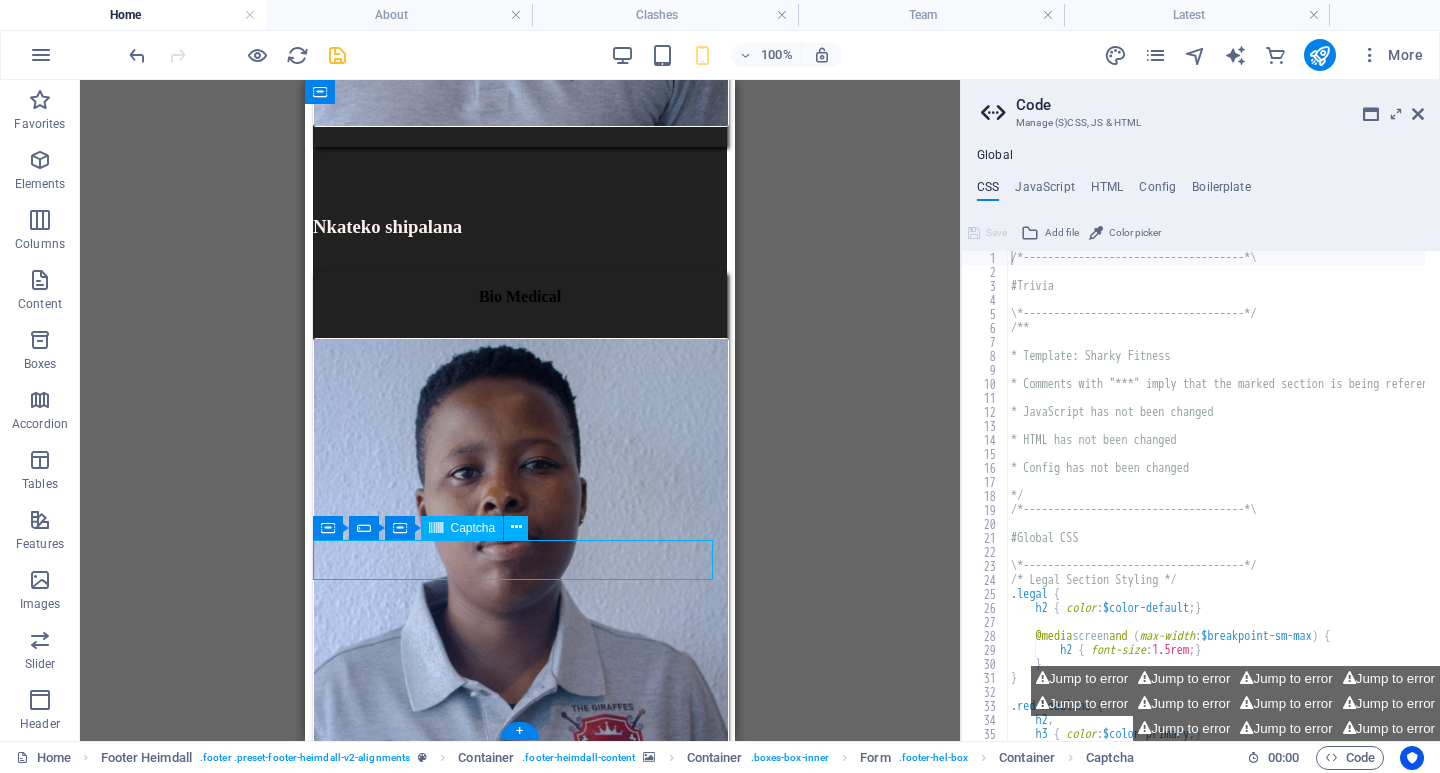click on "Unreadable? Load new" 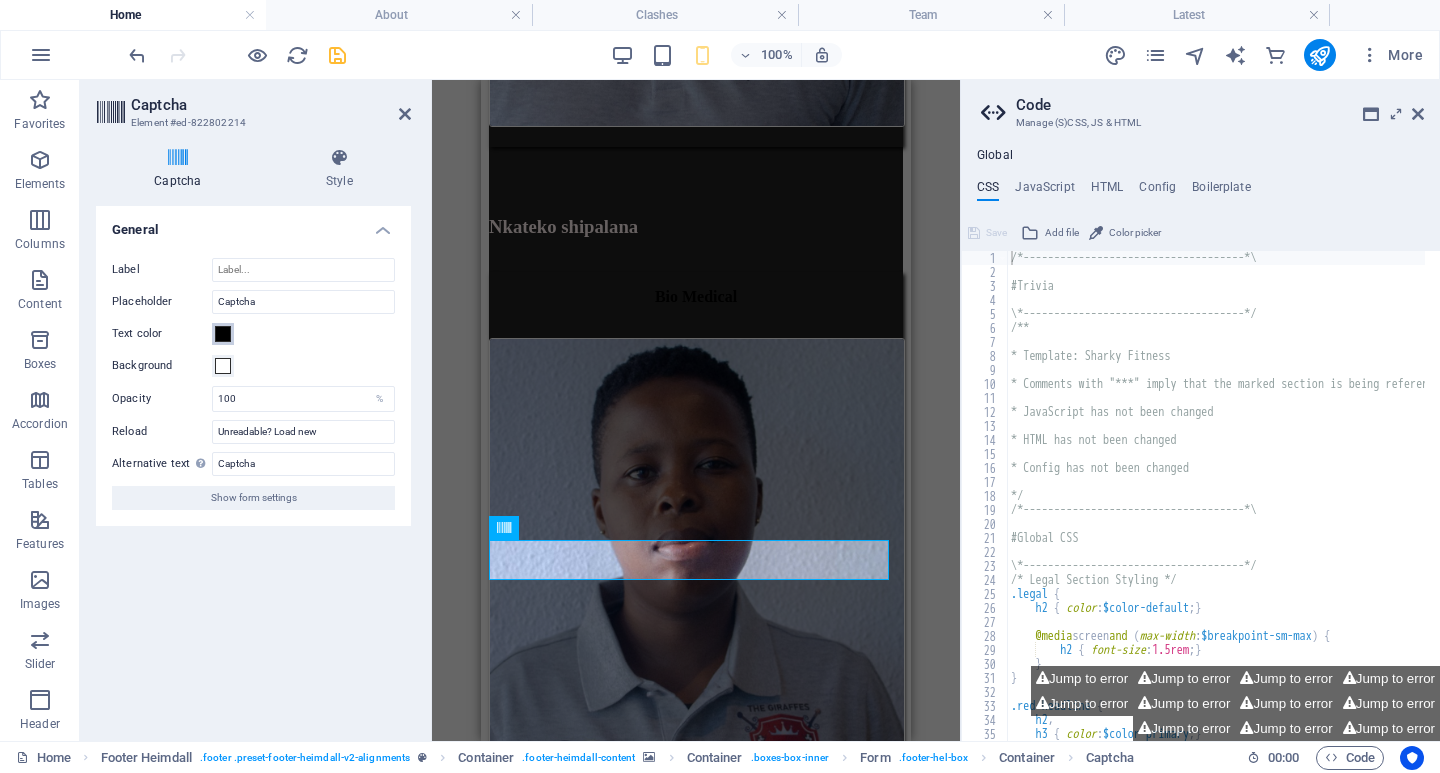 click at bounding box center (223, 334) 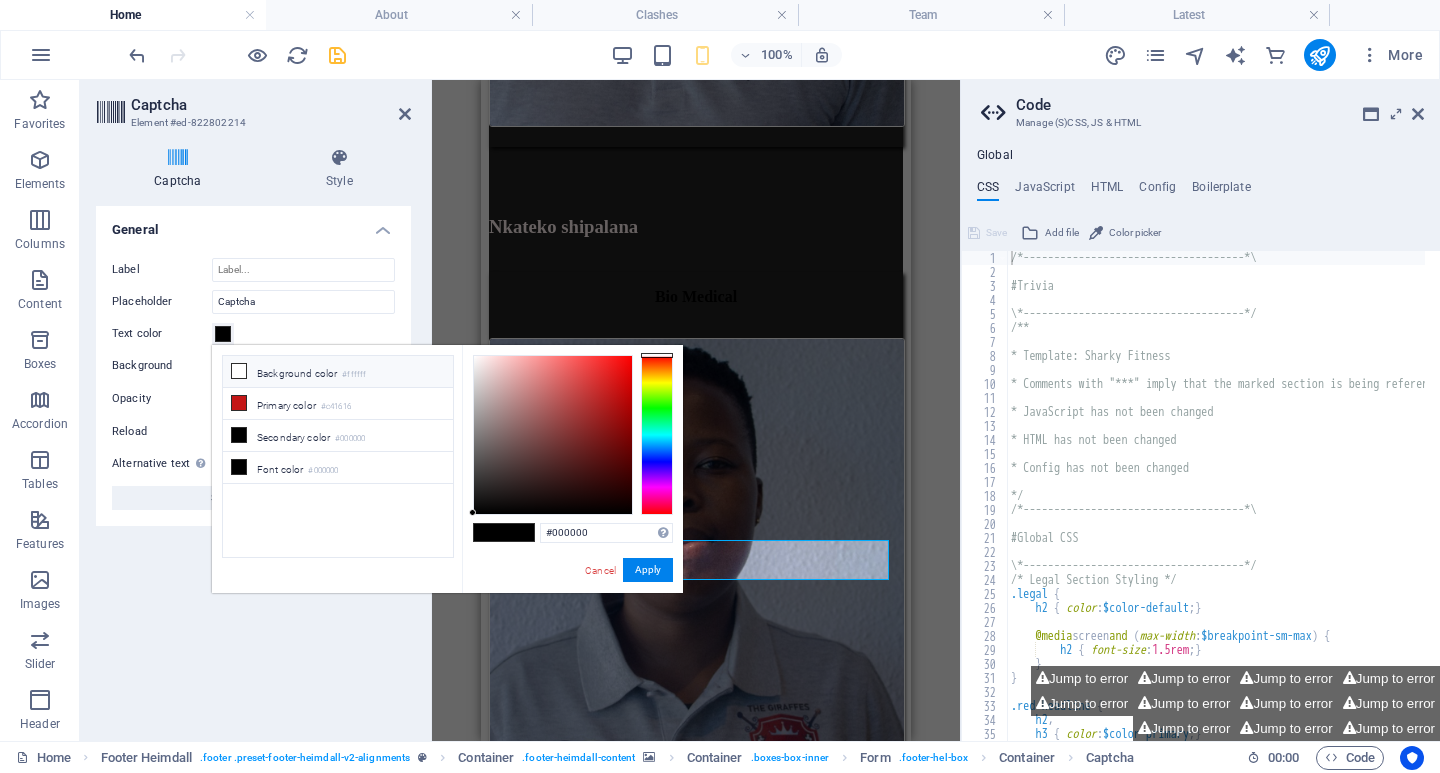 click on "Background color
#ffffff" at bounding box center [338, 372] 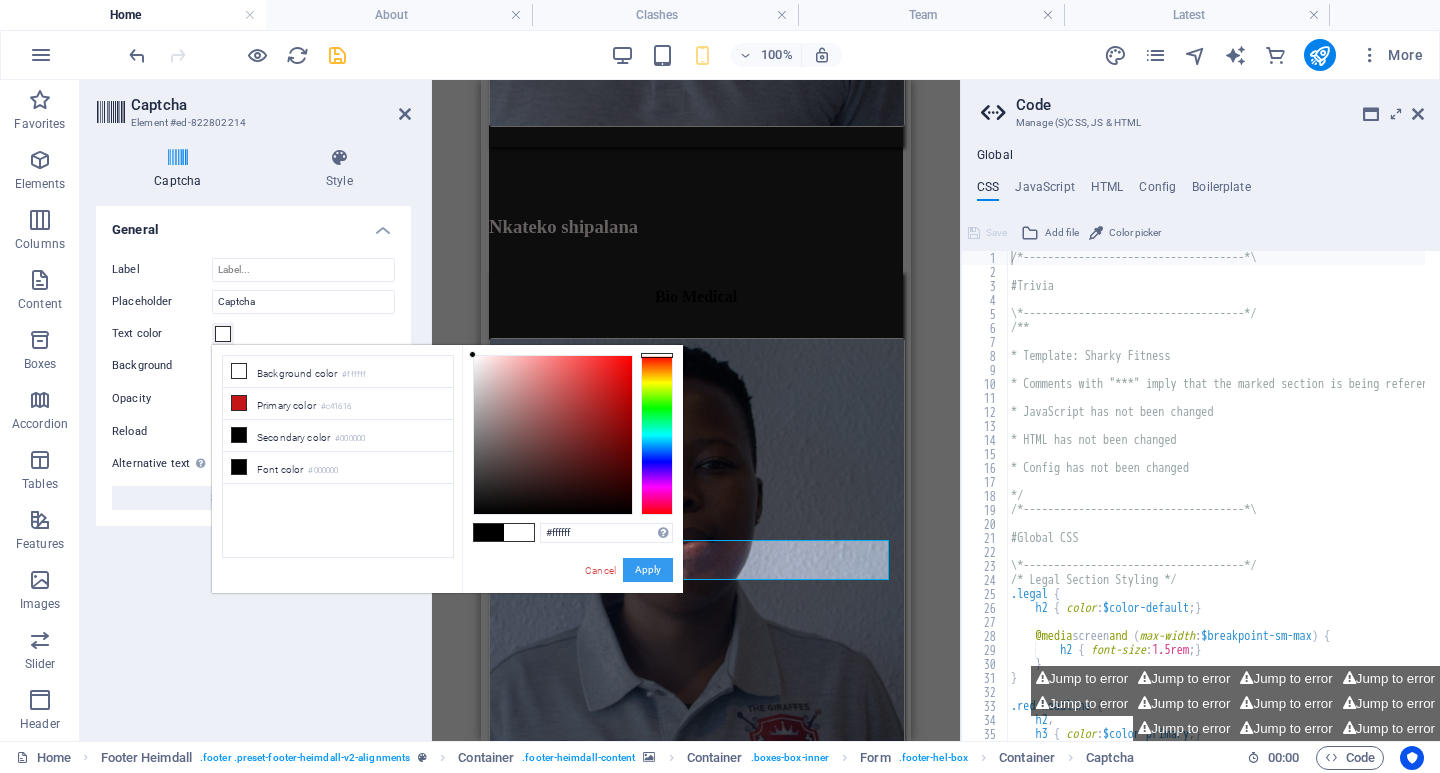 click on "Apply" at bounding box center [648, 570] 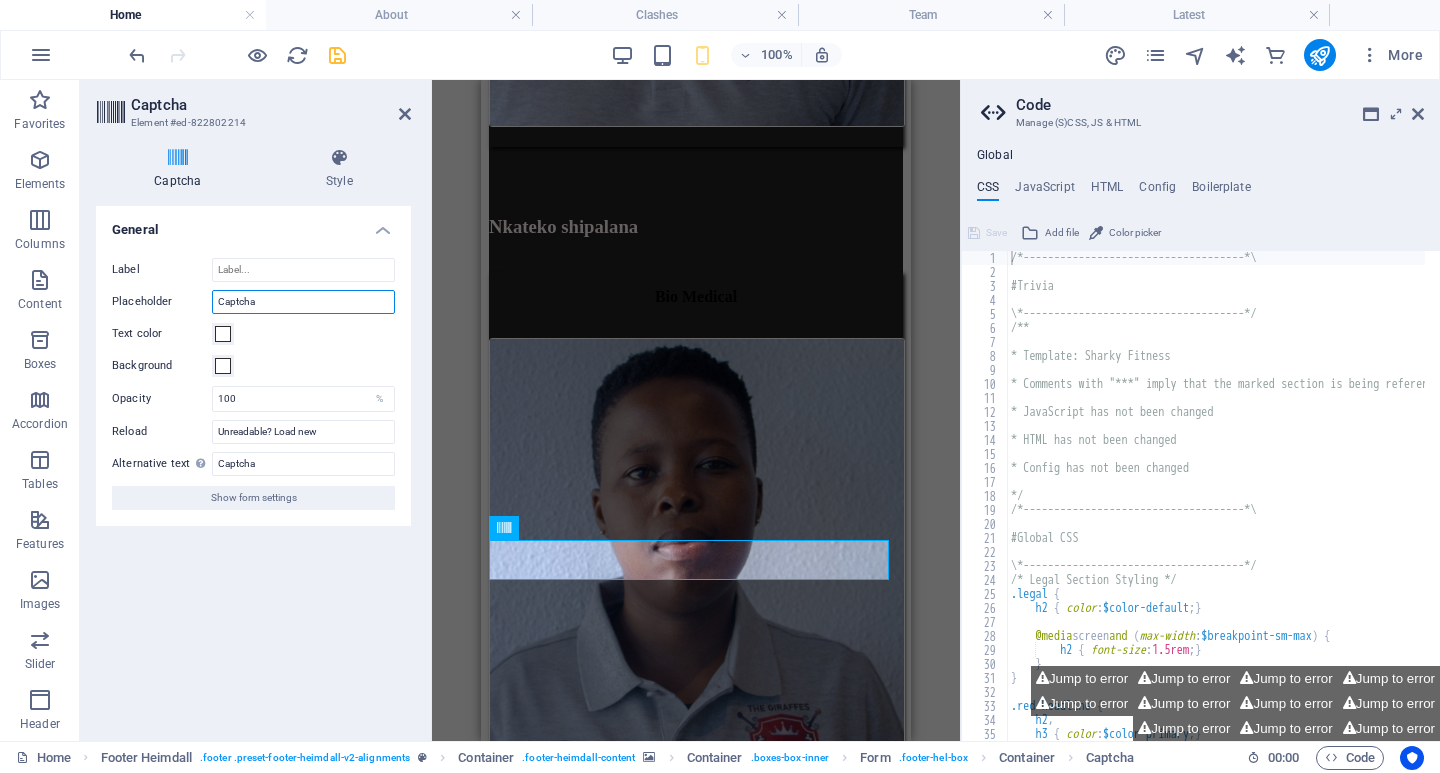 drag, startPoint x: 264, startPoint y: 296, endPoint x: 205, endPoint y: 291, distance: 59.211487 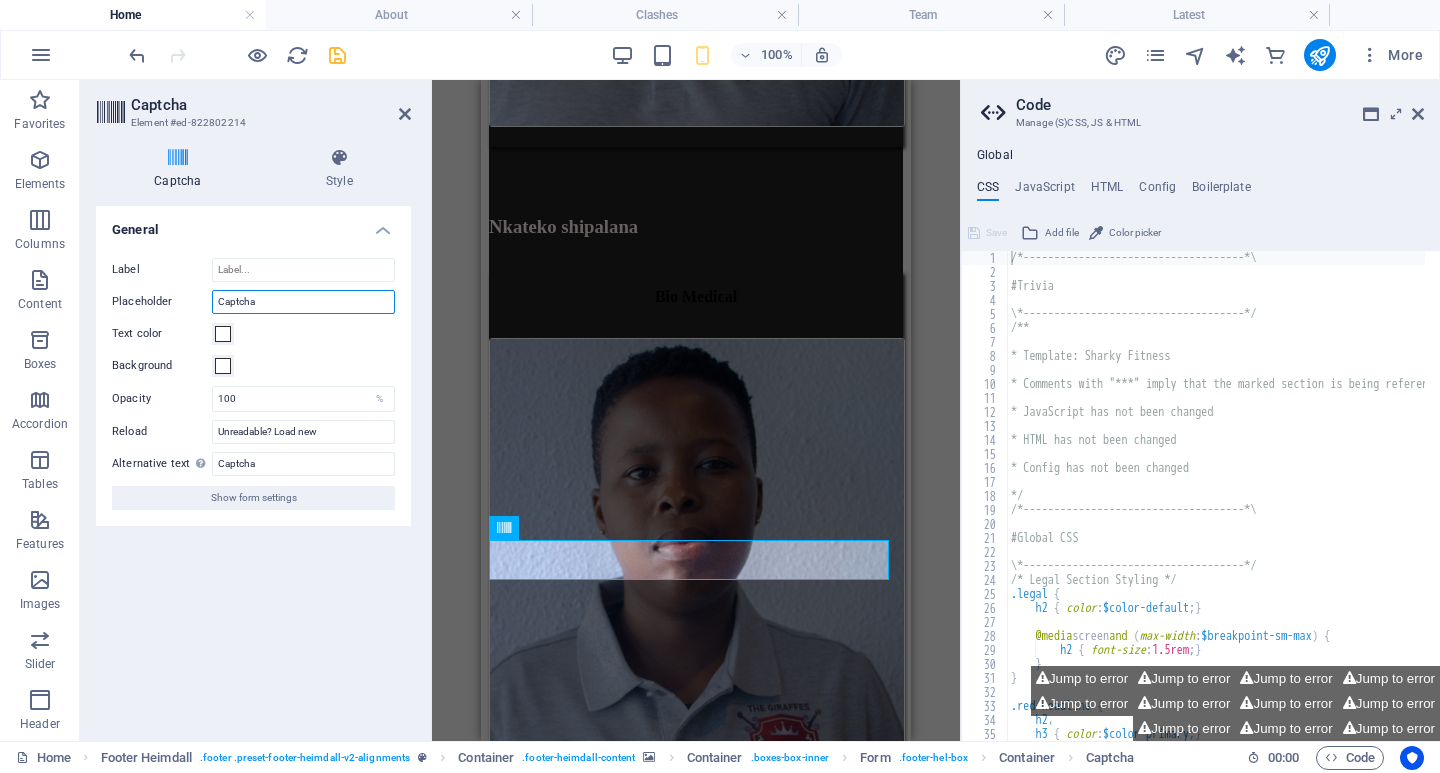 click on "Placeholder Captcha" at bounding box center (253, 302) 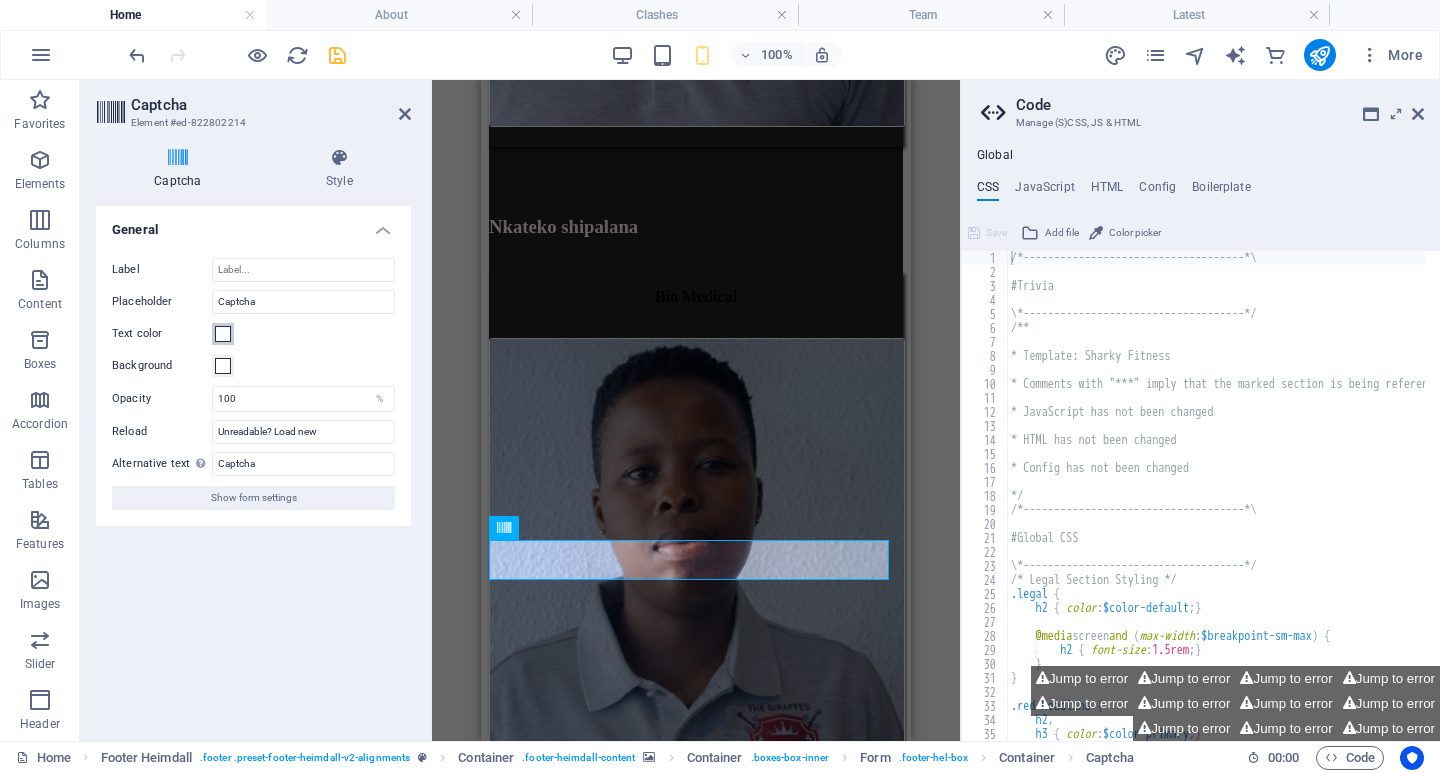 type 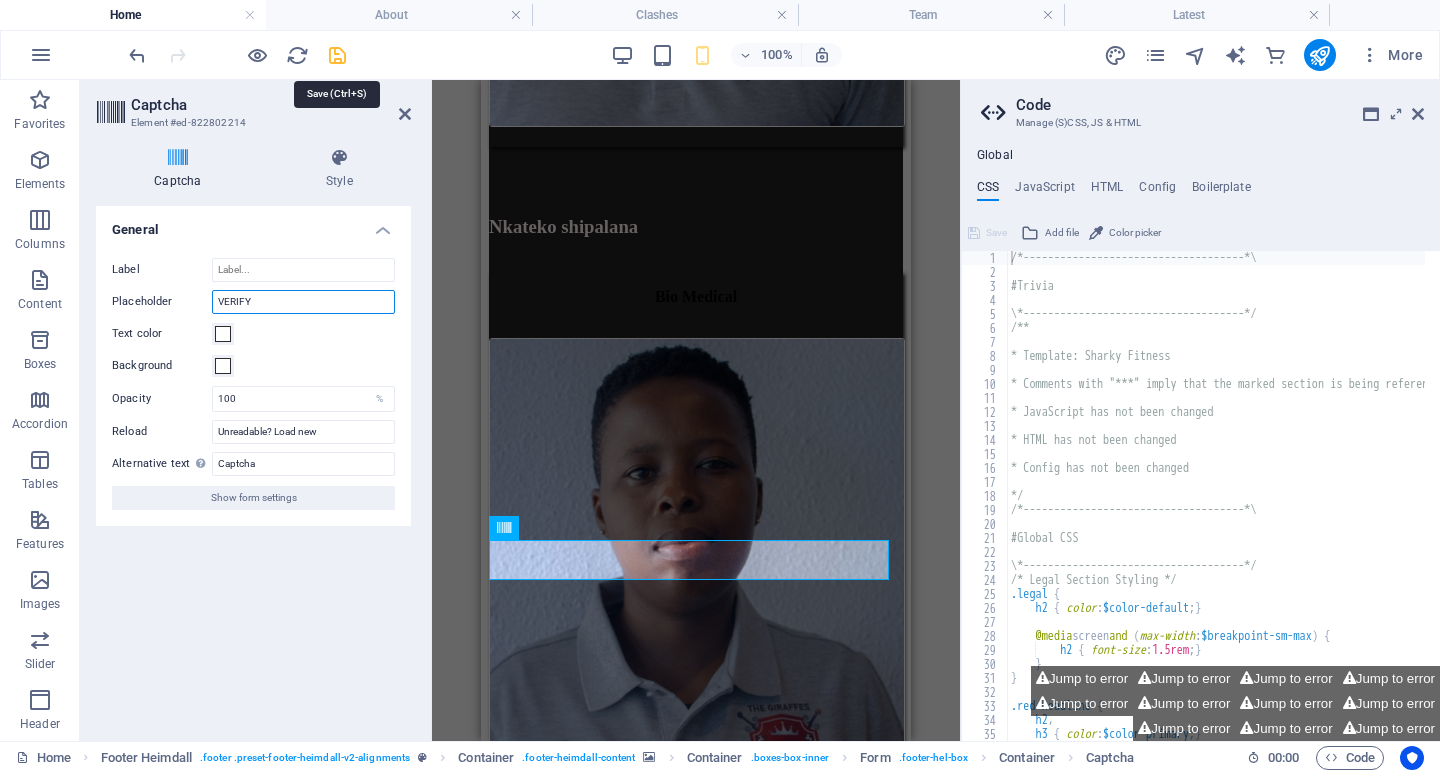 type on "VERIFY" 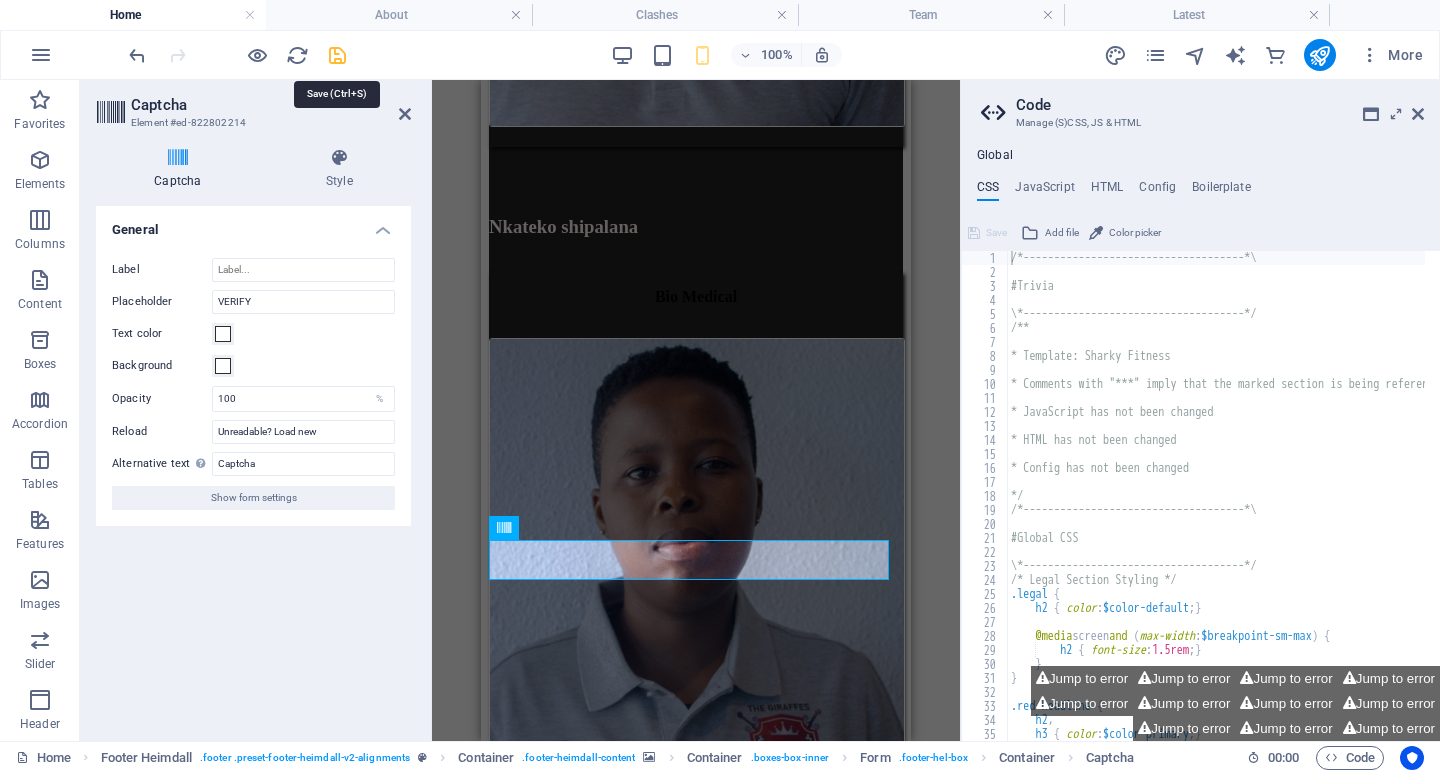 click at bounding box center (337, 55) 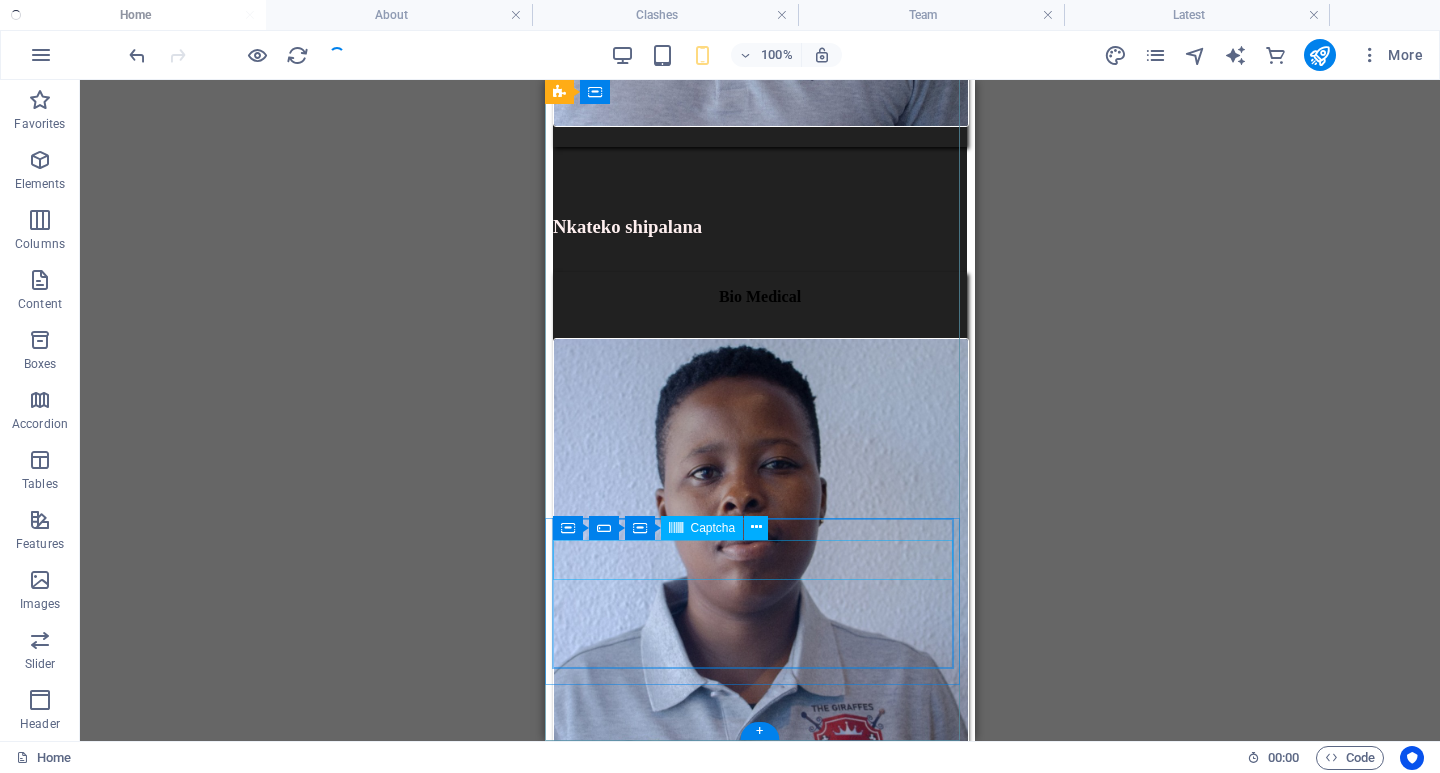 click on "Unreadable? Load new" 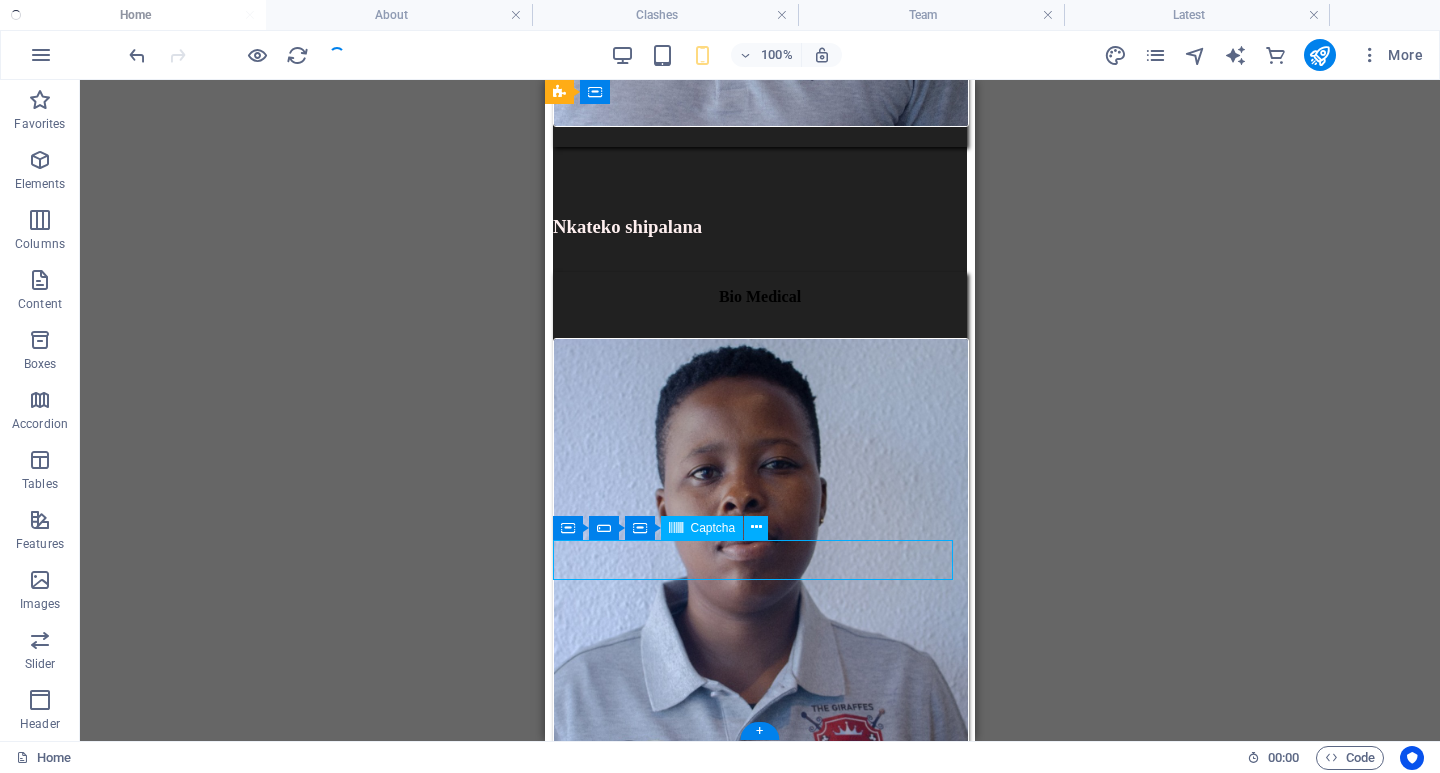 click on "Unreadable? Load new" 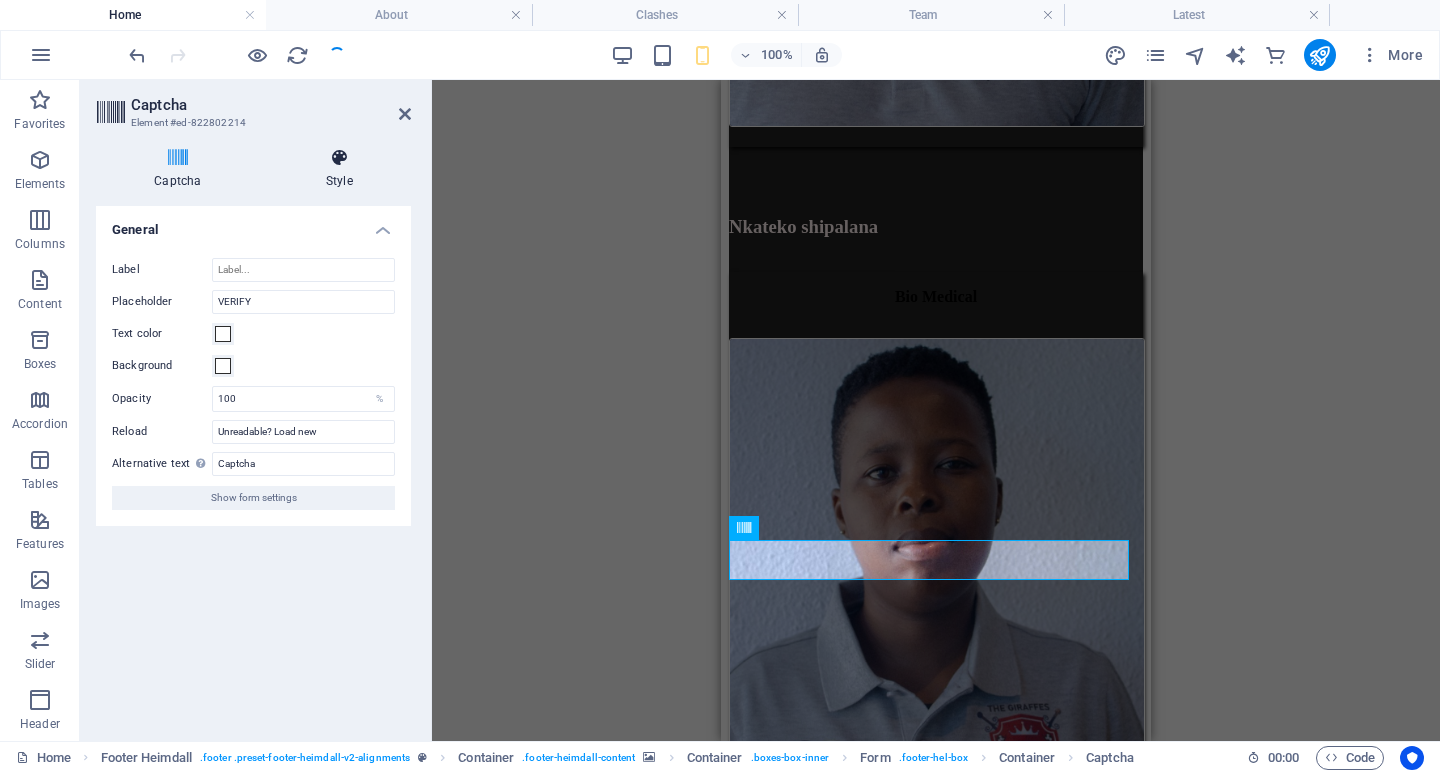 click at bounding box center (339, 158) 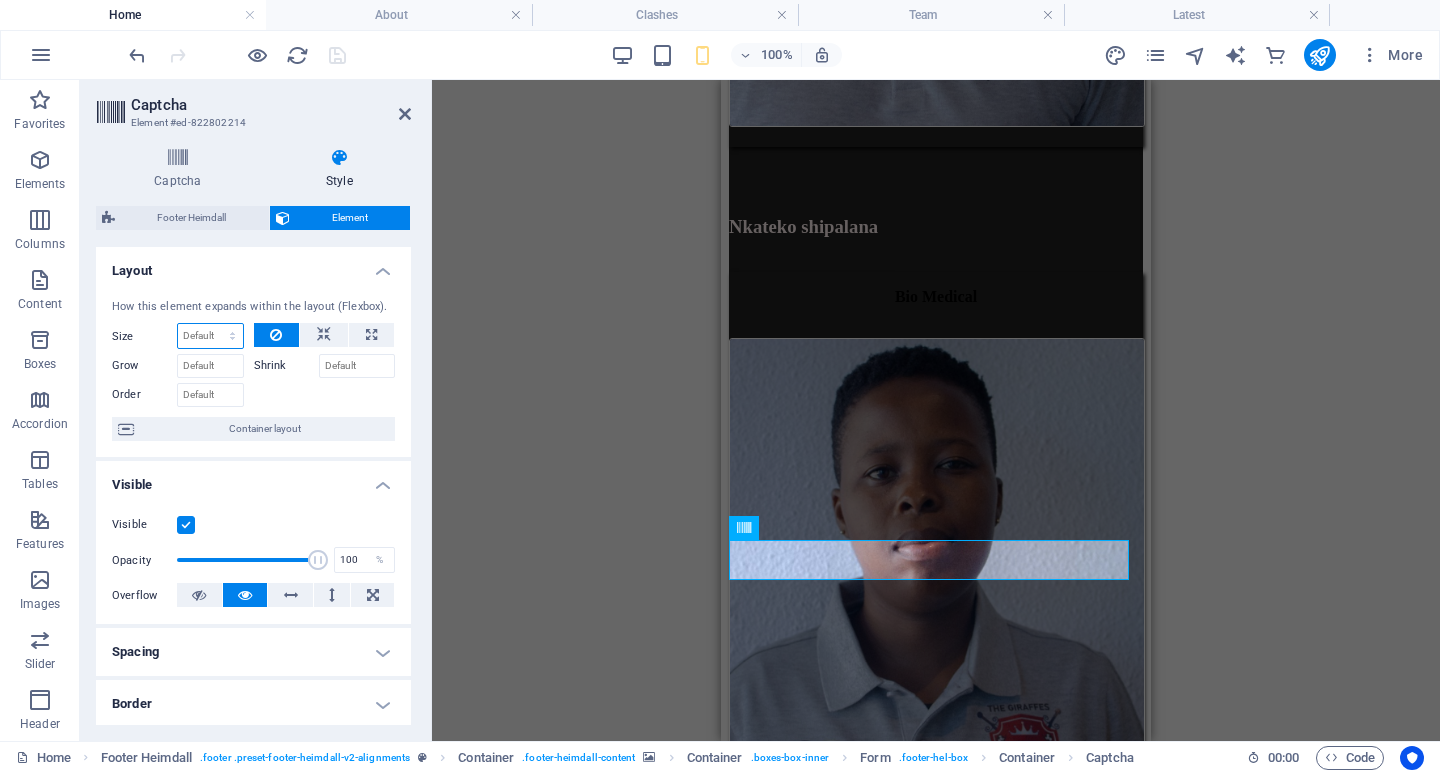 click on "Default auto px % 1/1 1/2 1/3 1/4 1/5 1/6 1/7 1/8 1/9 1/10" at bounding box center [210, 336] 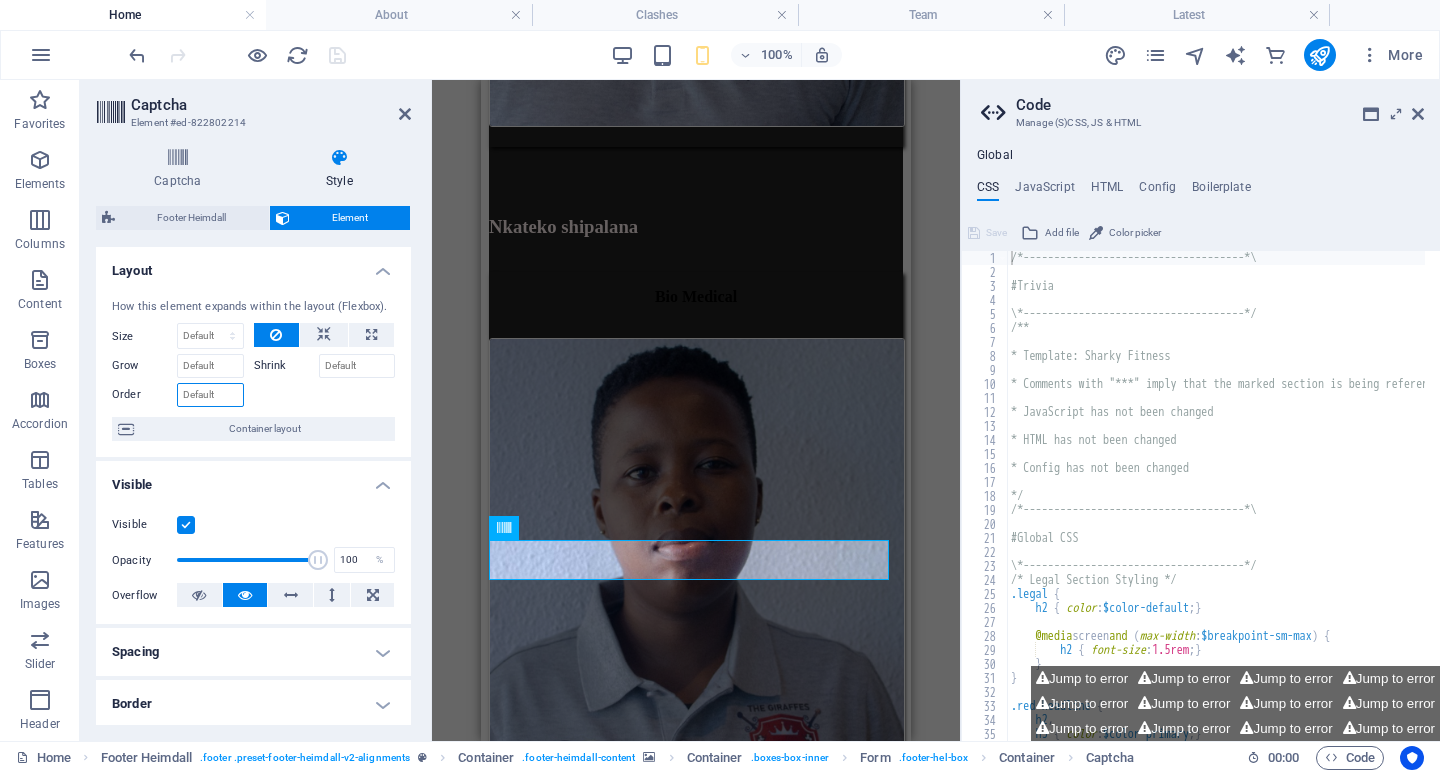 click on "Order" at bounding box center [210, 395] 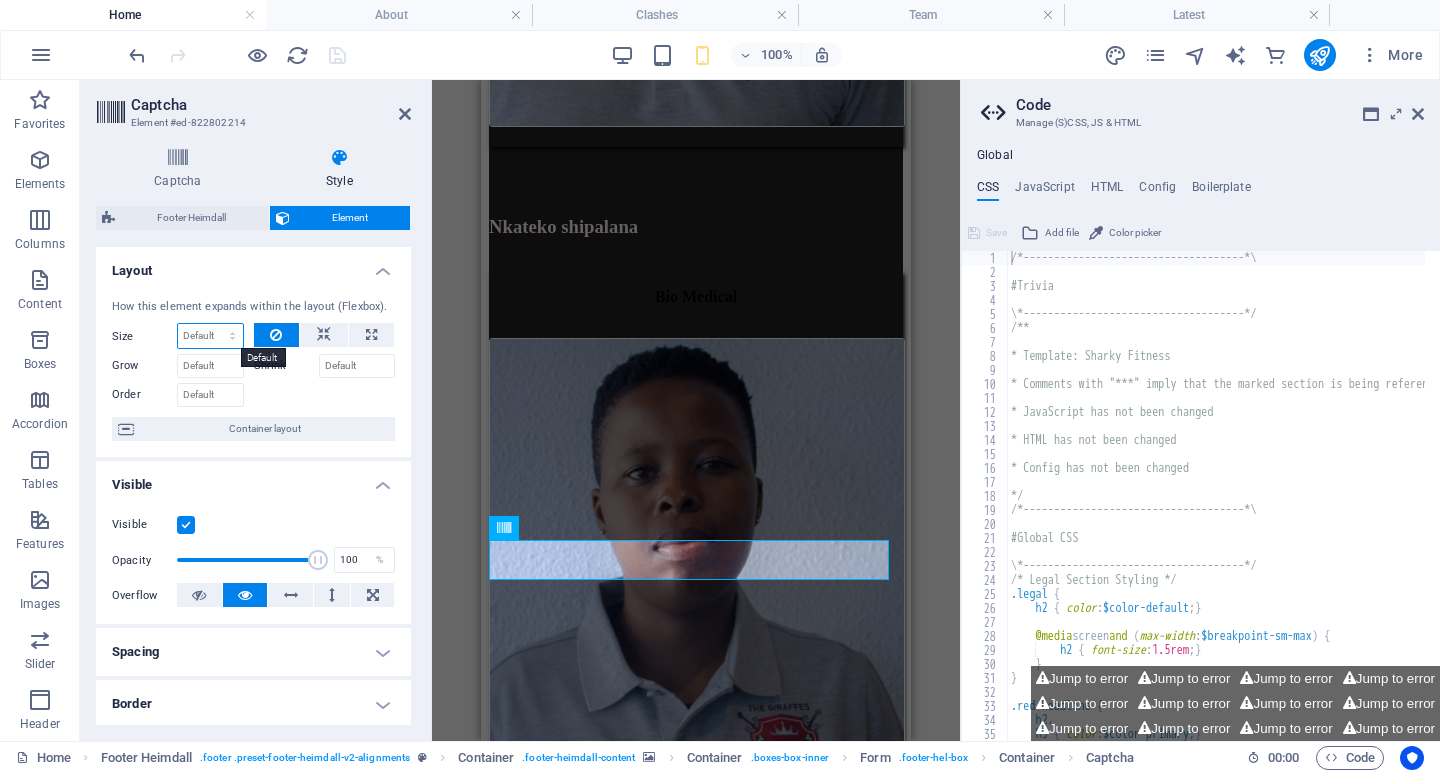 click on "Default auto px % 1/1 1/2 1/3 1/4 1/5 1/6 1/7 1/8 1/9 1/10" at bounding box center (210, 336) 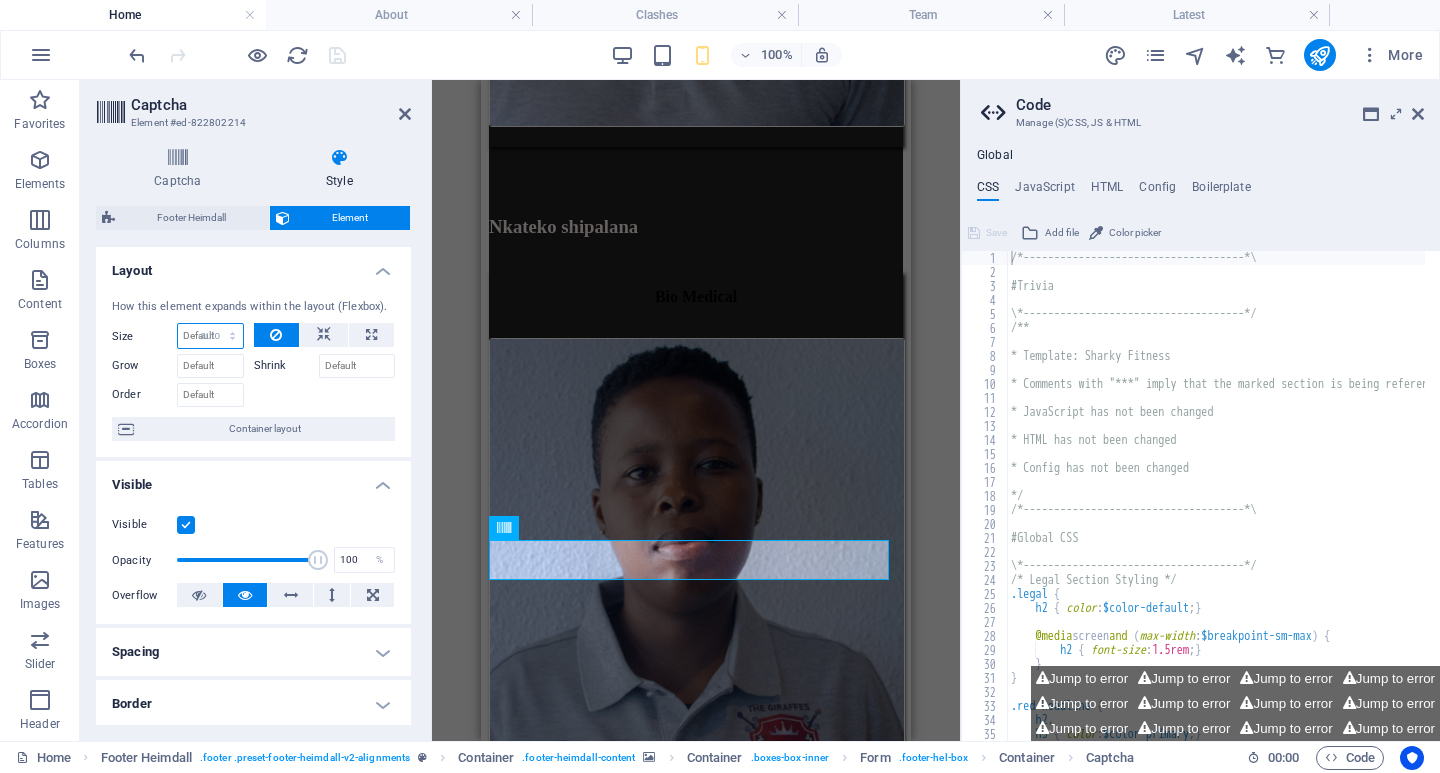 click on "Default auto px % 1/1 1/2 1/3 1/4 1/5 1/6 1/7 1/8 1/9 1/10" at bounding box center [210, 336] 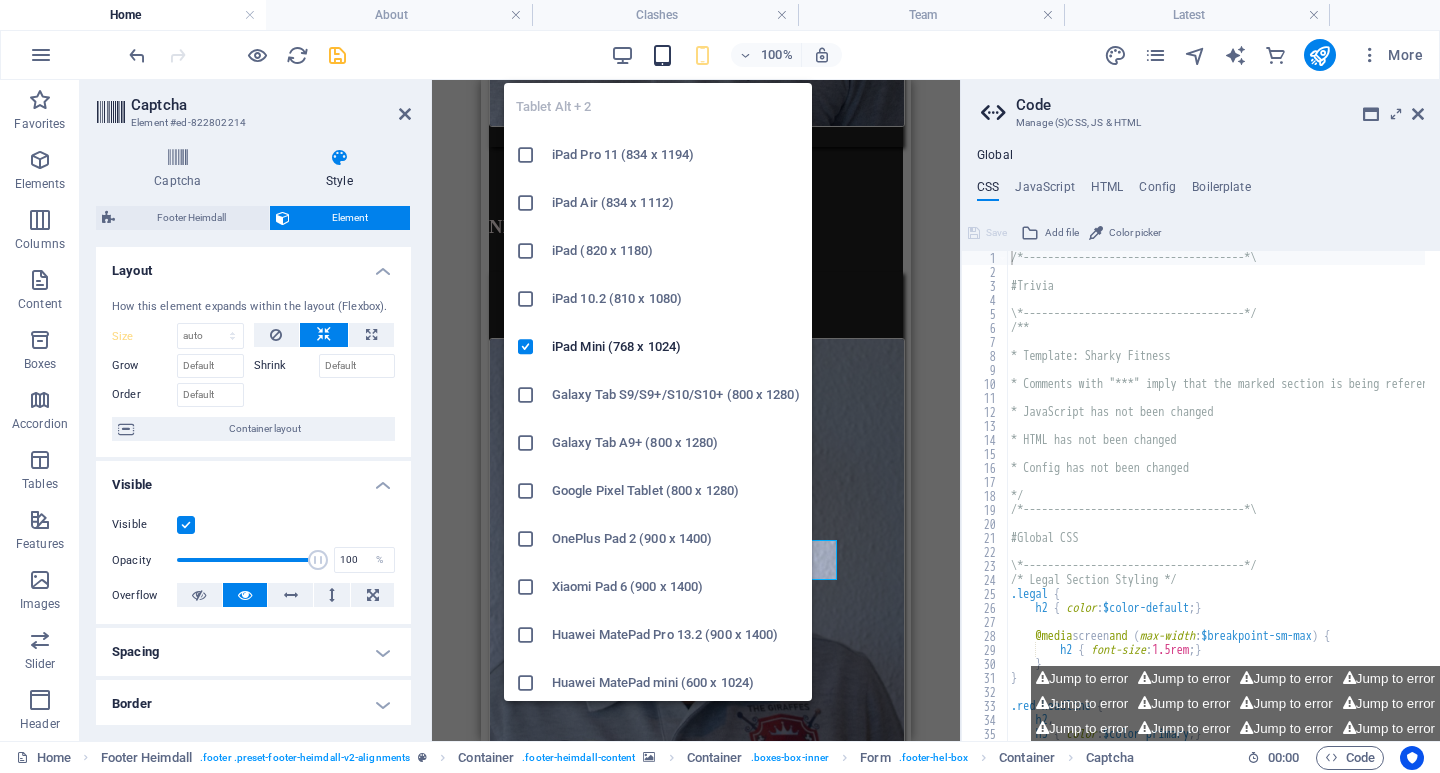 click at bounding box center (662, 55) 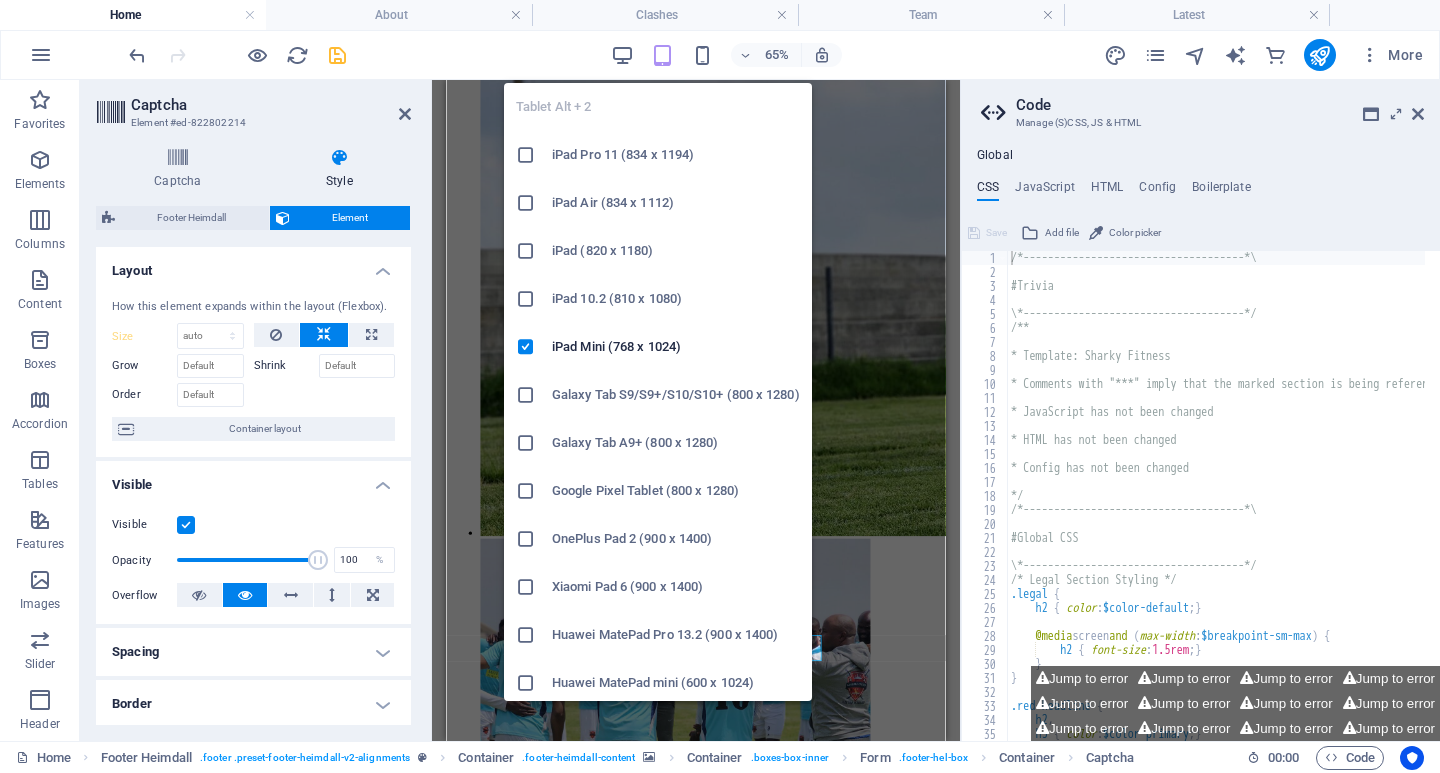 scroll, scrollTop: 13428, scrollLeft: 0, axis: vertical 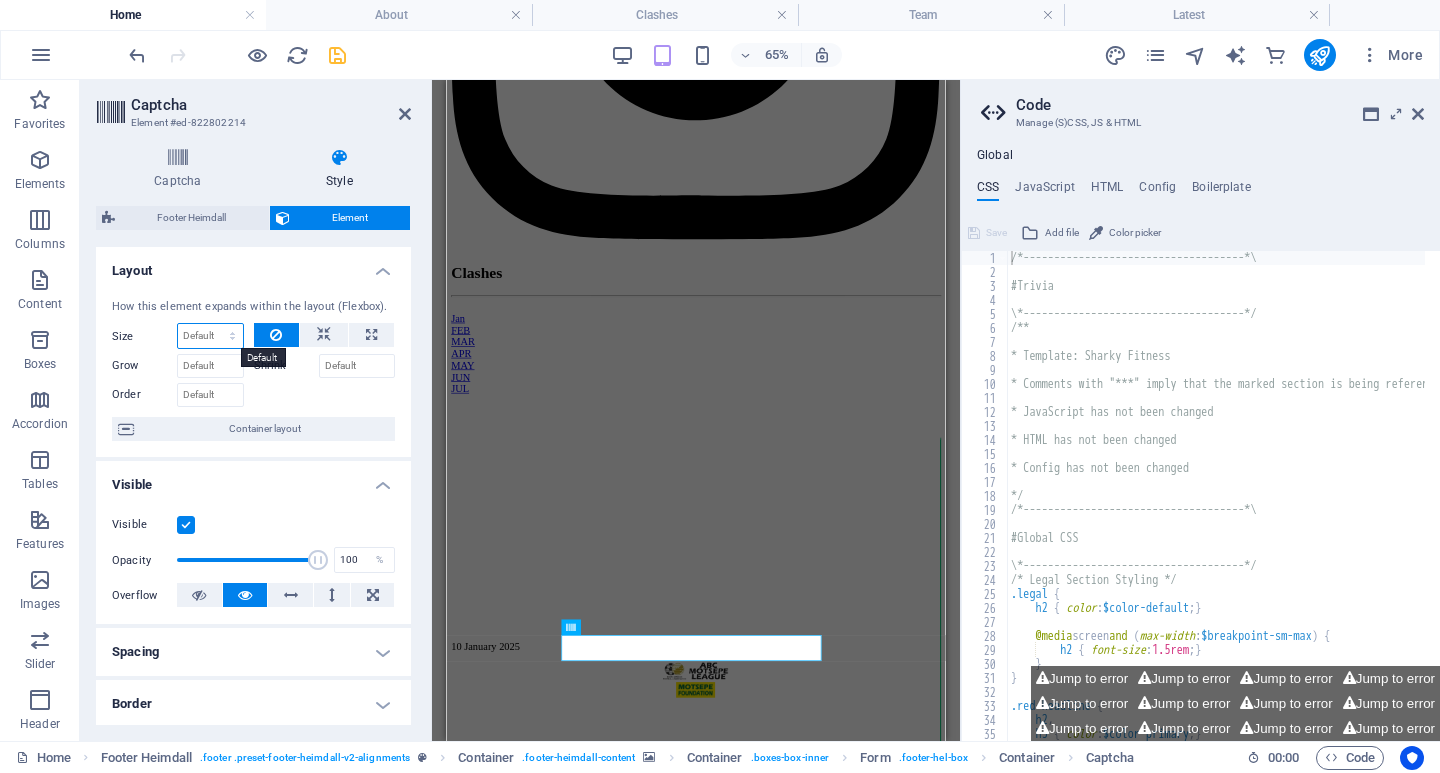 click on "Default auto px % 1/1 1/2 1/3 1/4 1/5 1/6 1/7 1/8 1/9 1/10" at bounding box center [210, 336] 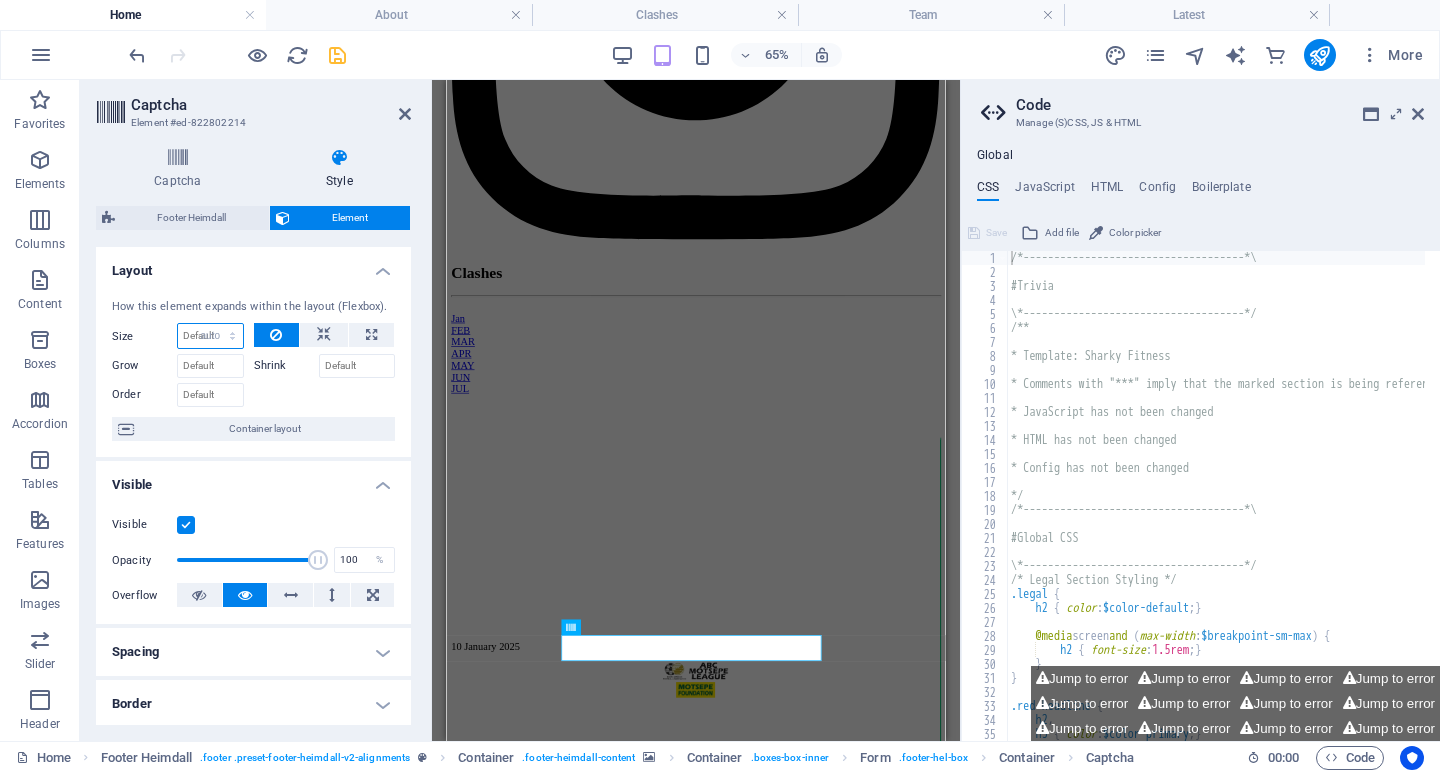 click on "Default auto px % 1/1 1/2 1/3 1/4 1/5 1/6 1/7 1/8 1/9 1/10" at bounding box center [210, 336] 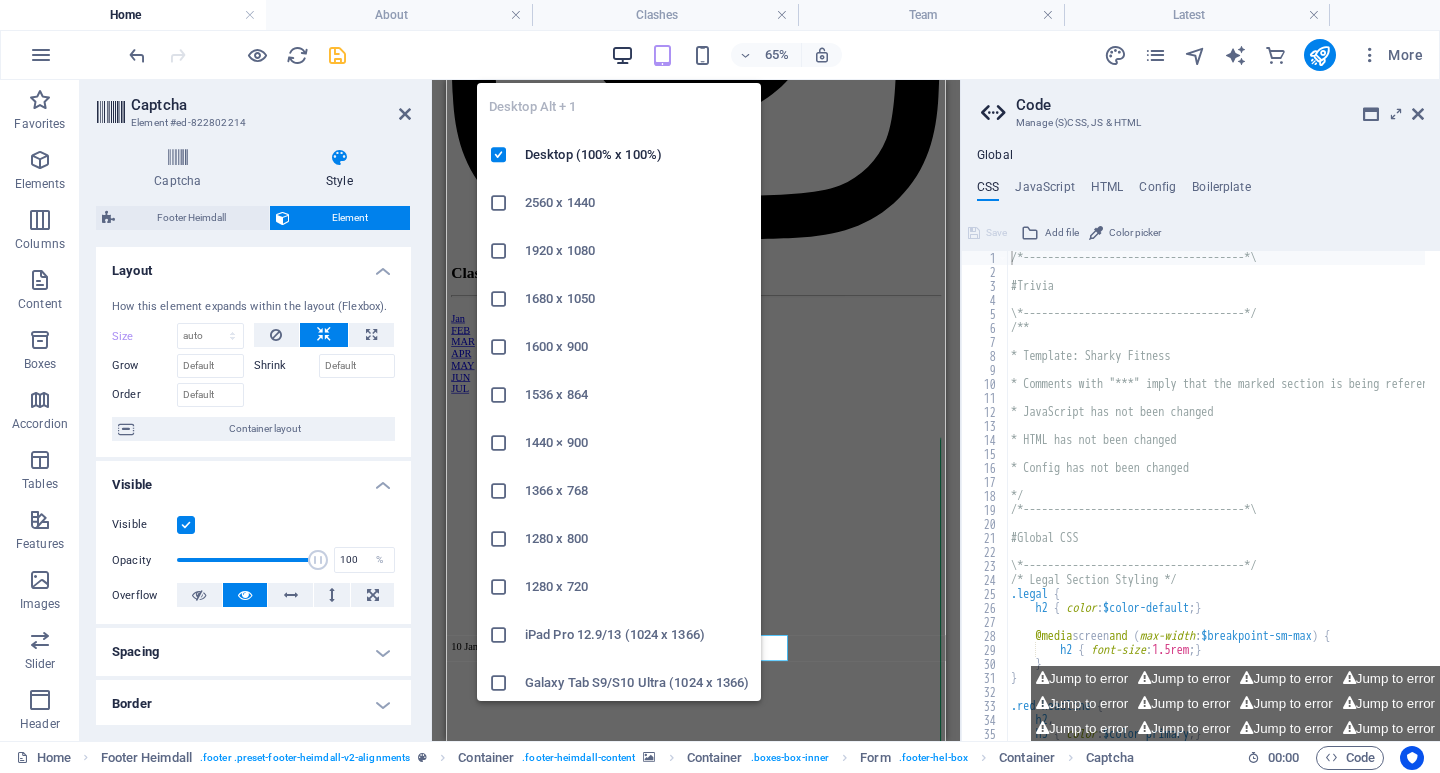 click at bounding box center [622, 55] 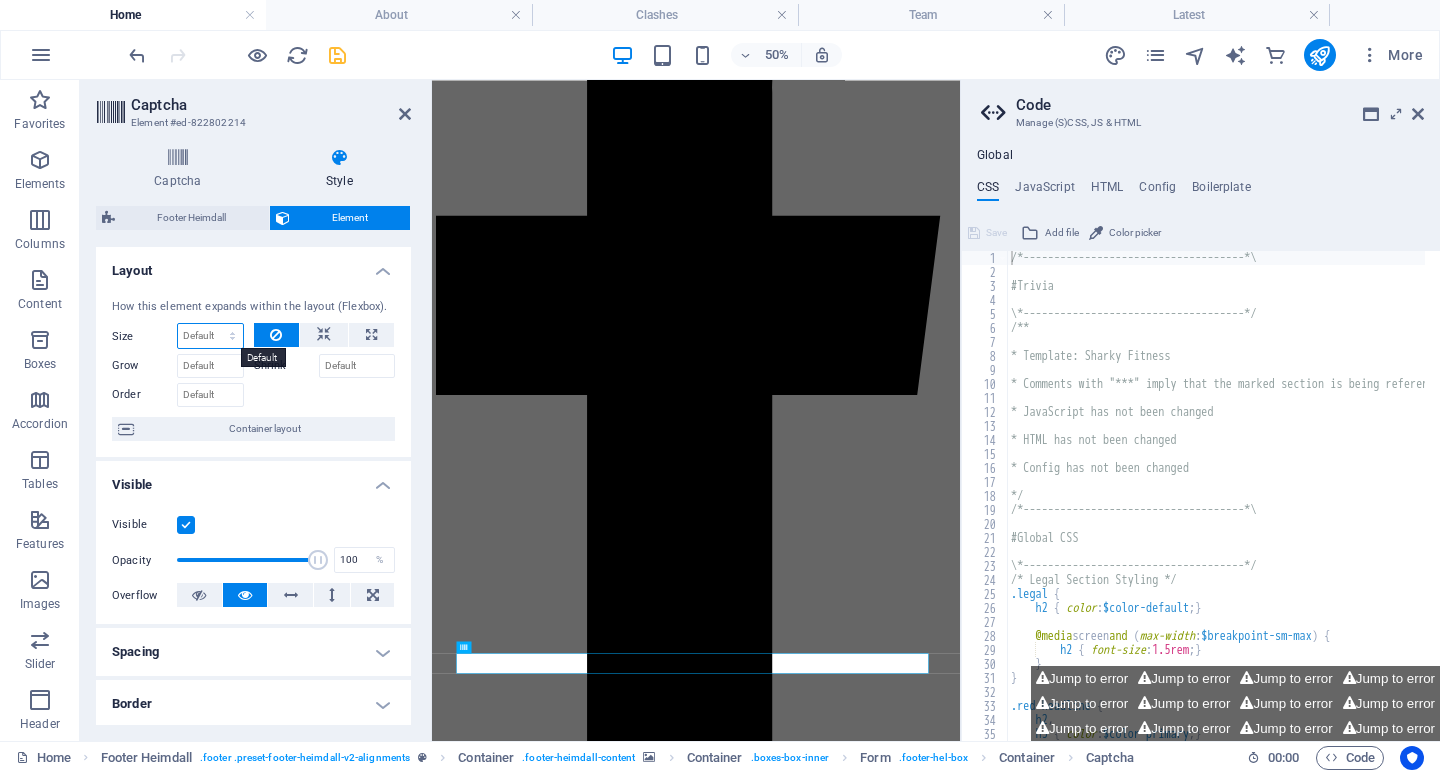 click on "Default auto px % 1/1 1/2 1/3 1/4 1/5 1/6 1/7 1/8 1/9 1/10" at bounding box center [210, 336] 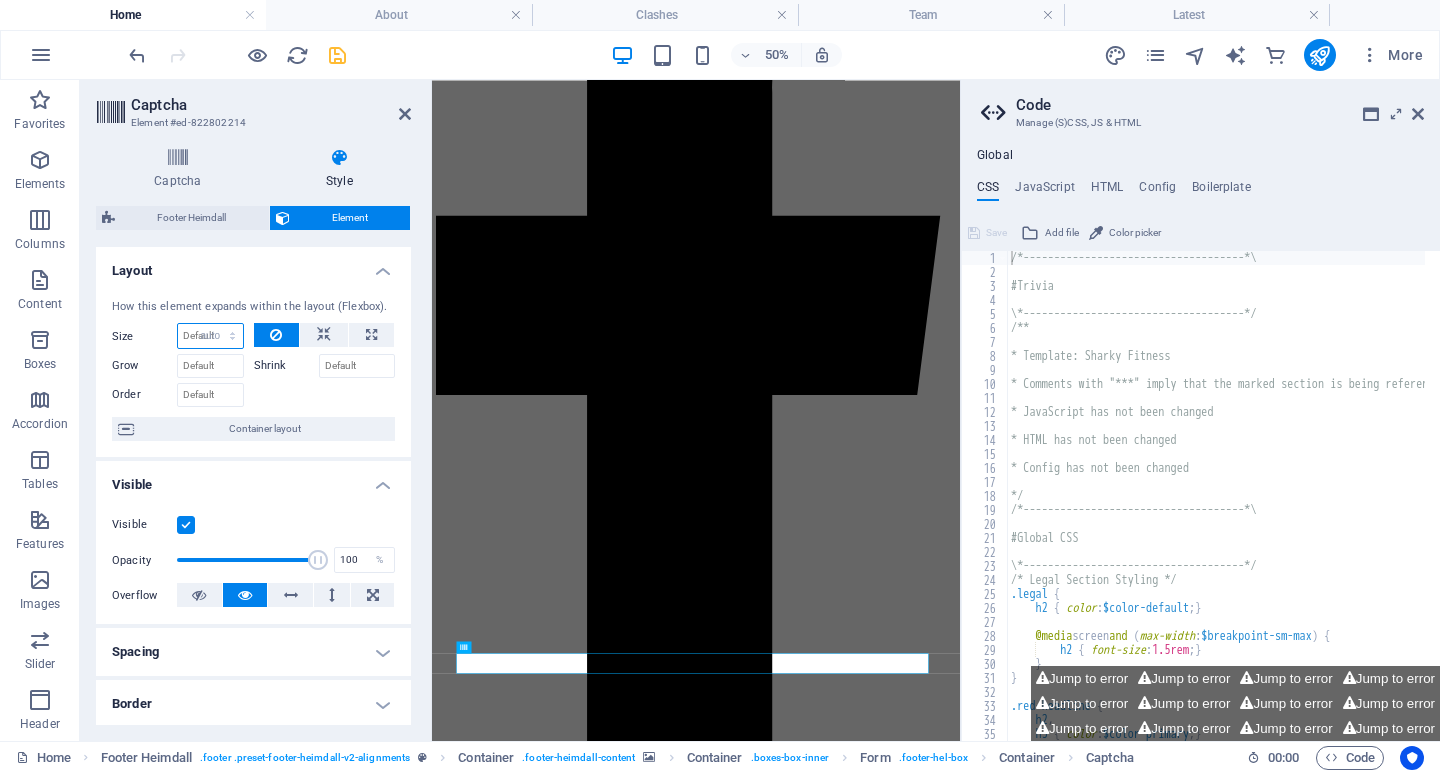 click on "Default auto px % 1/1 1/2 1/3 1/4 1/5 1/6 1/7 1/8 1/9 1/10" at bounding box center [210, 336] 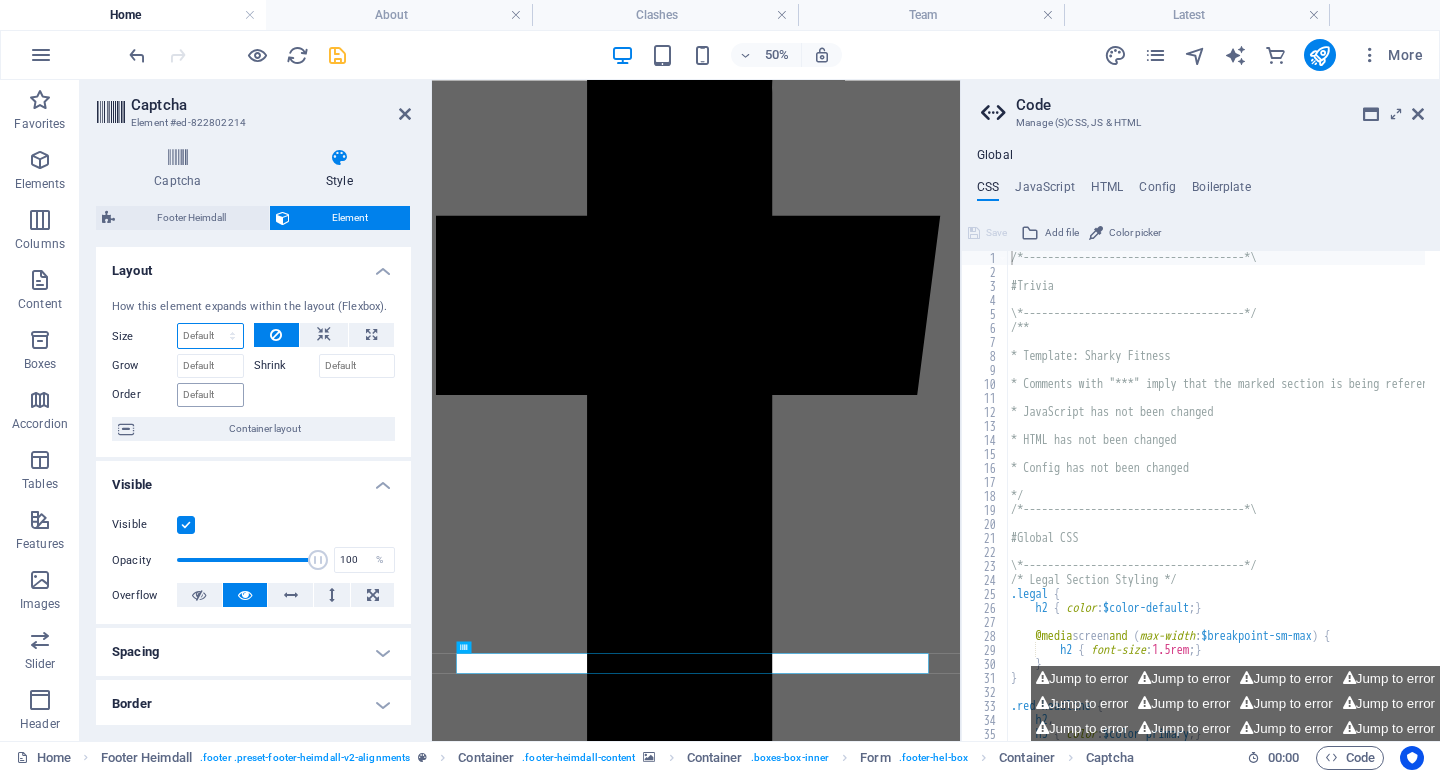 scroll, scrollTop: 13329, scrollLeft: 0, axis: vertical 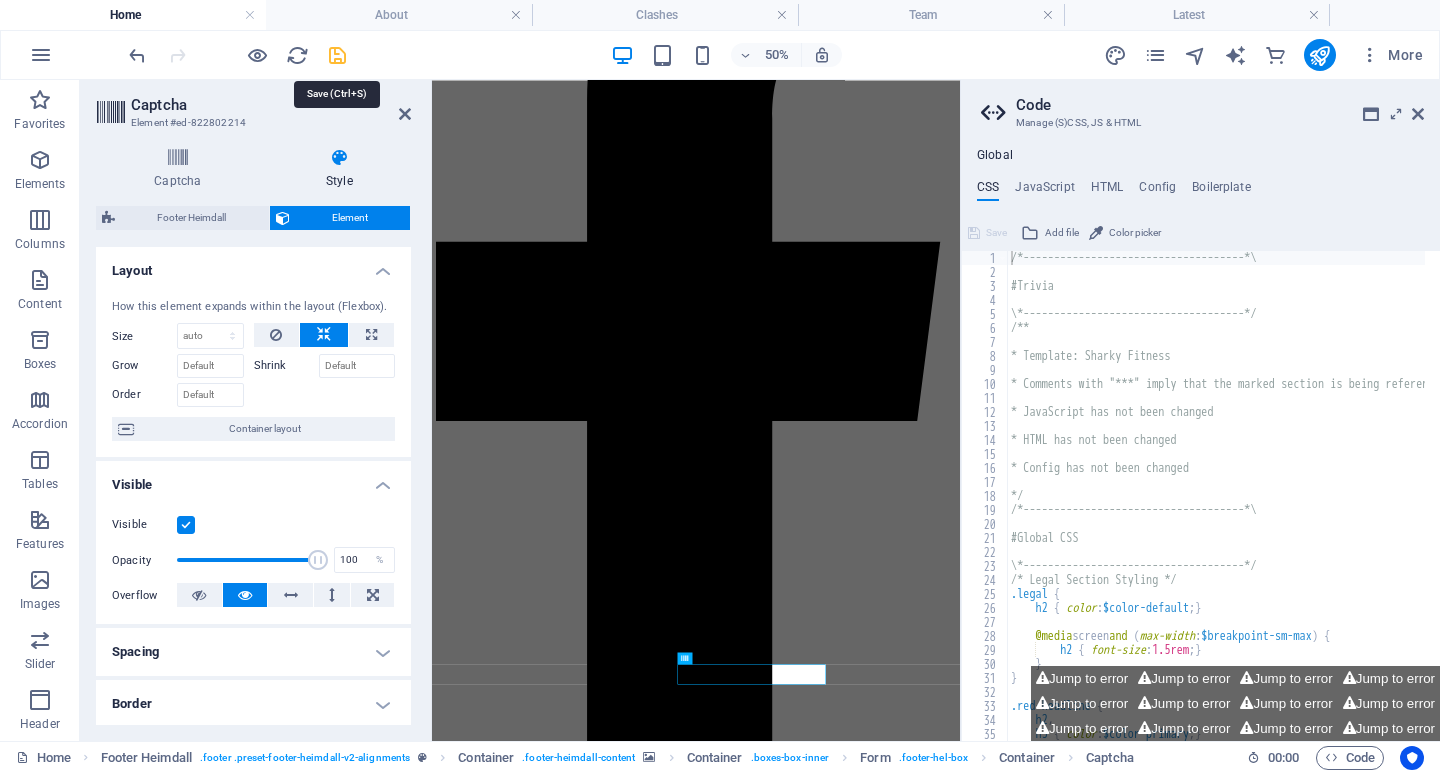 click at bounding box center (337, 55) 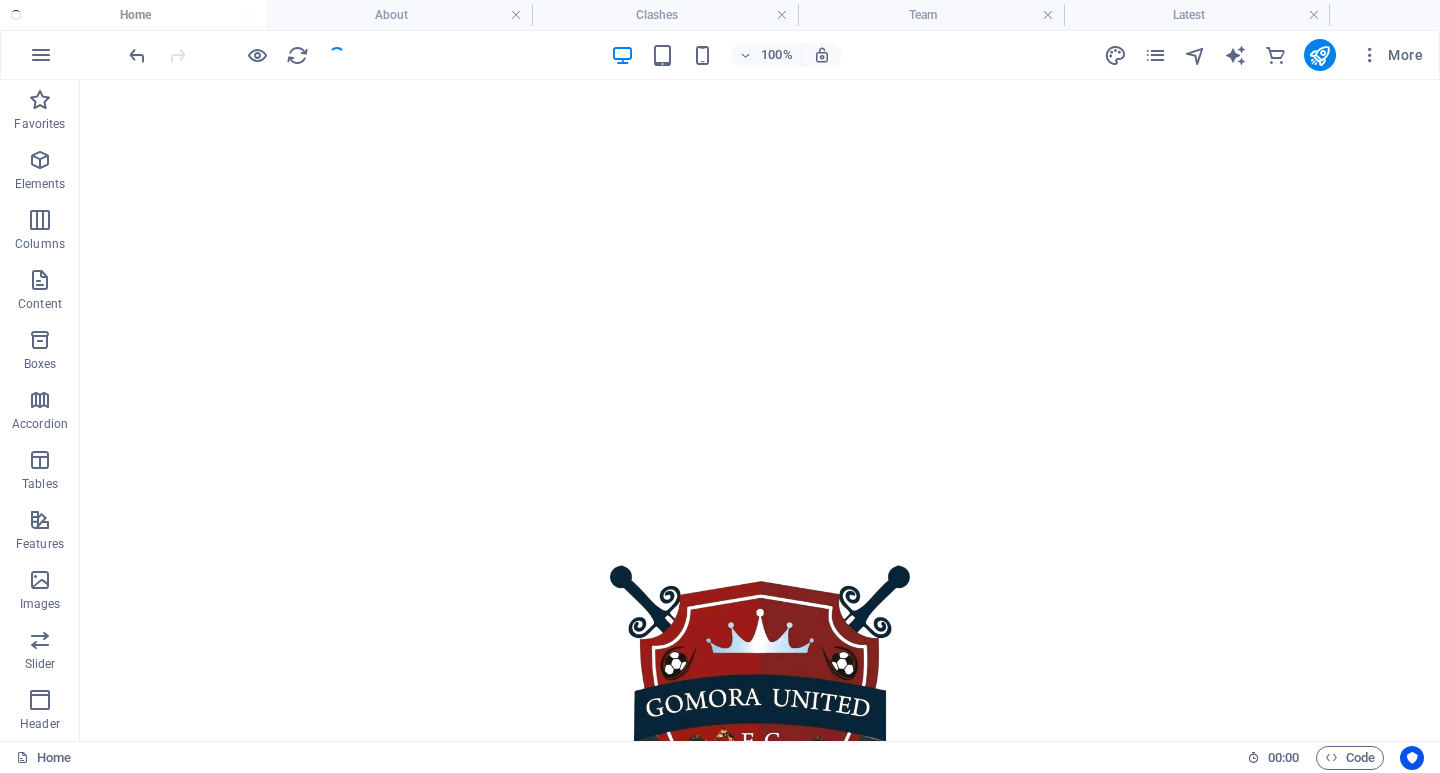 scroll, scrollTop: 14060, scrollLeft: 0, axis: vertical 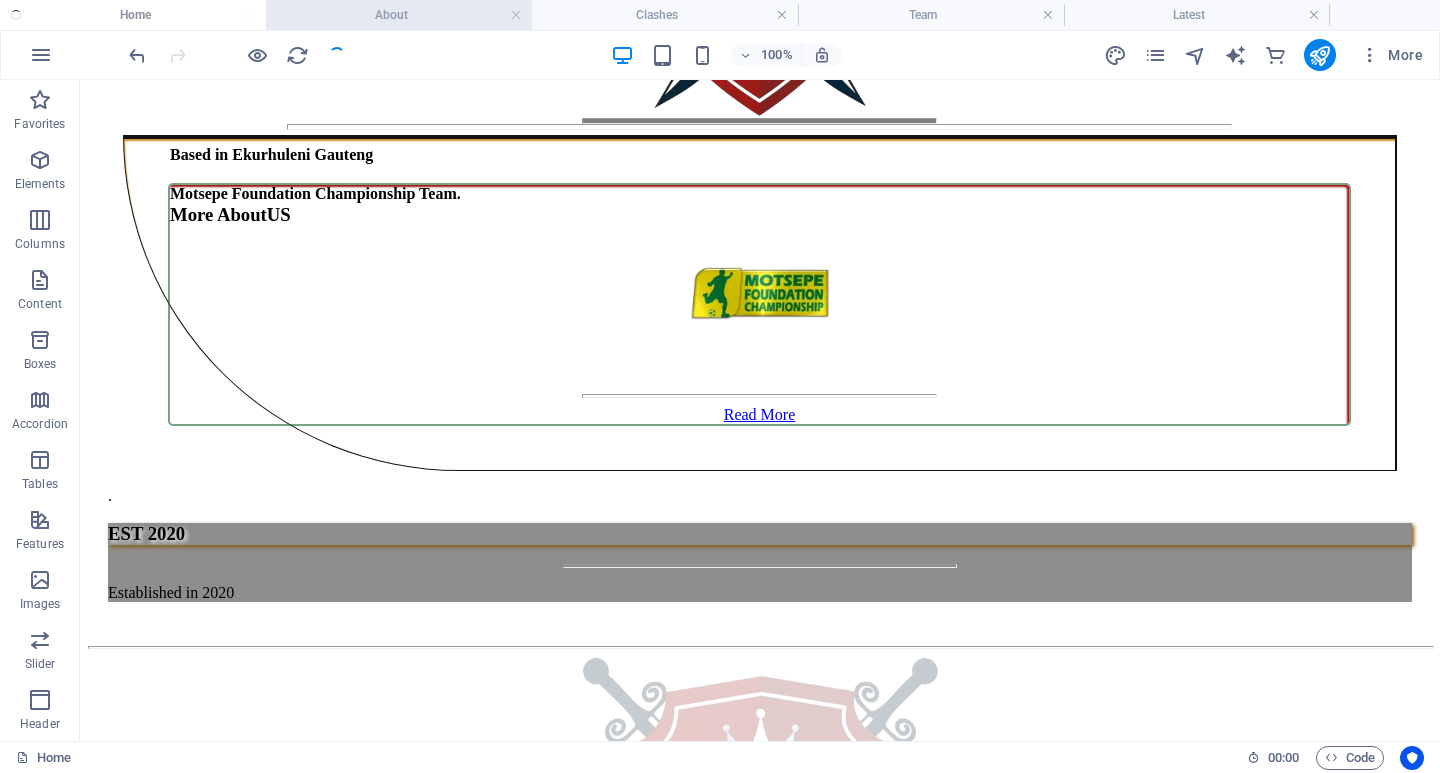 click on "About" at bounding box center (399, 15) 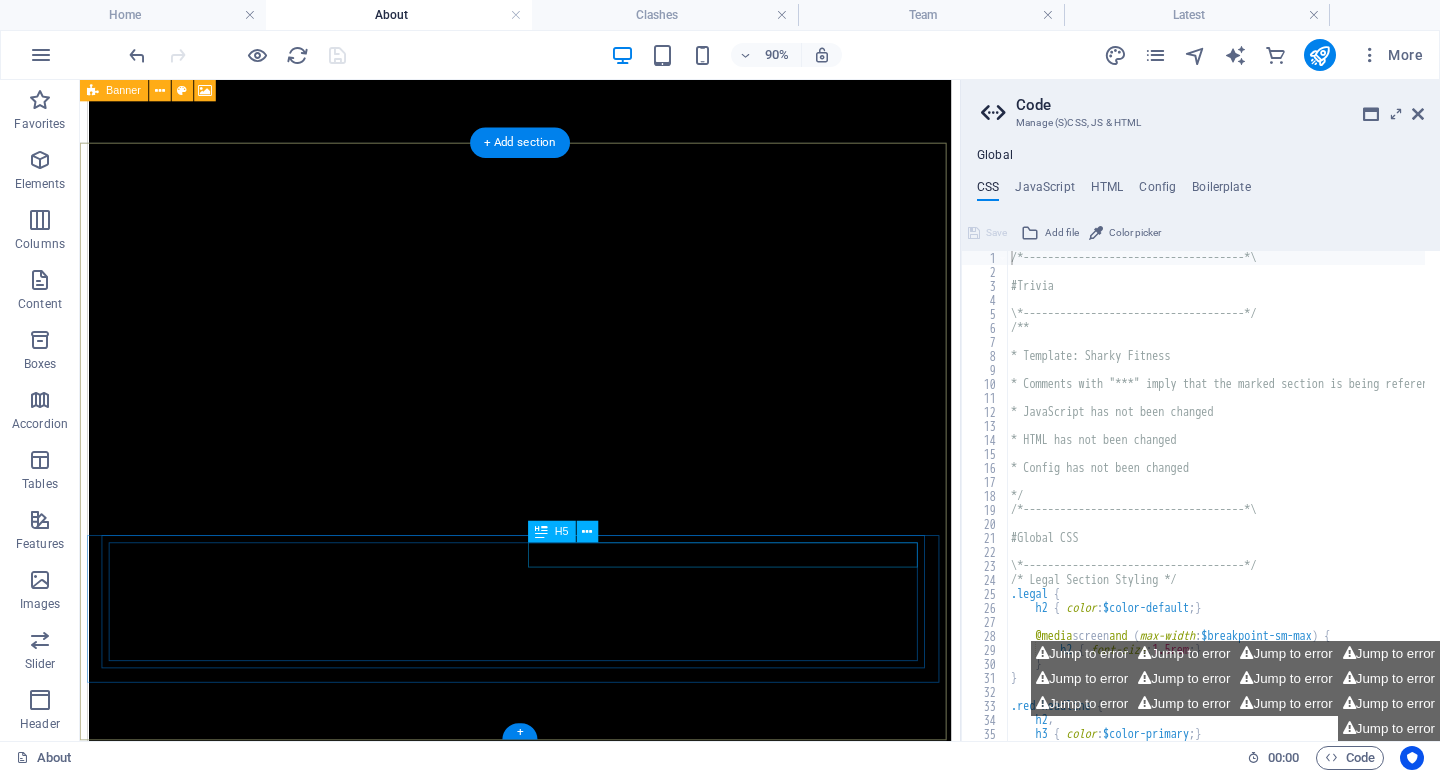 scroll, scrollTop: 4218, scrollLeft: 0, axis: vertical 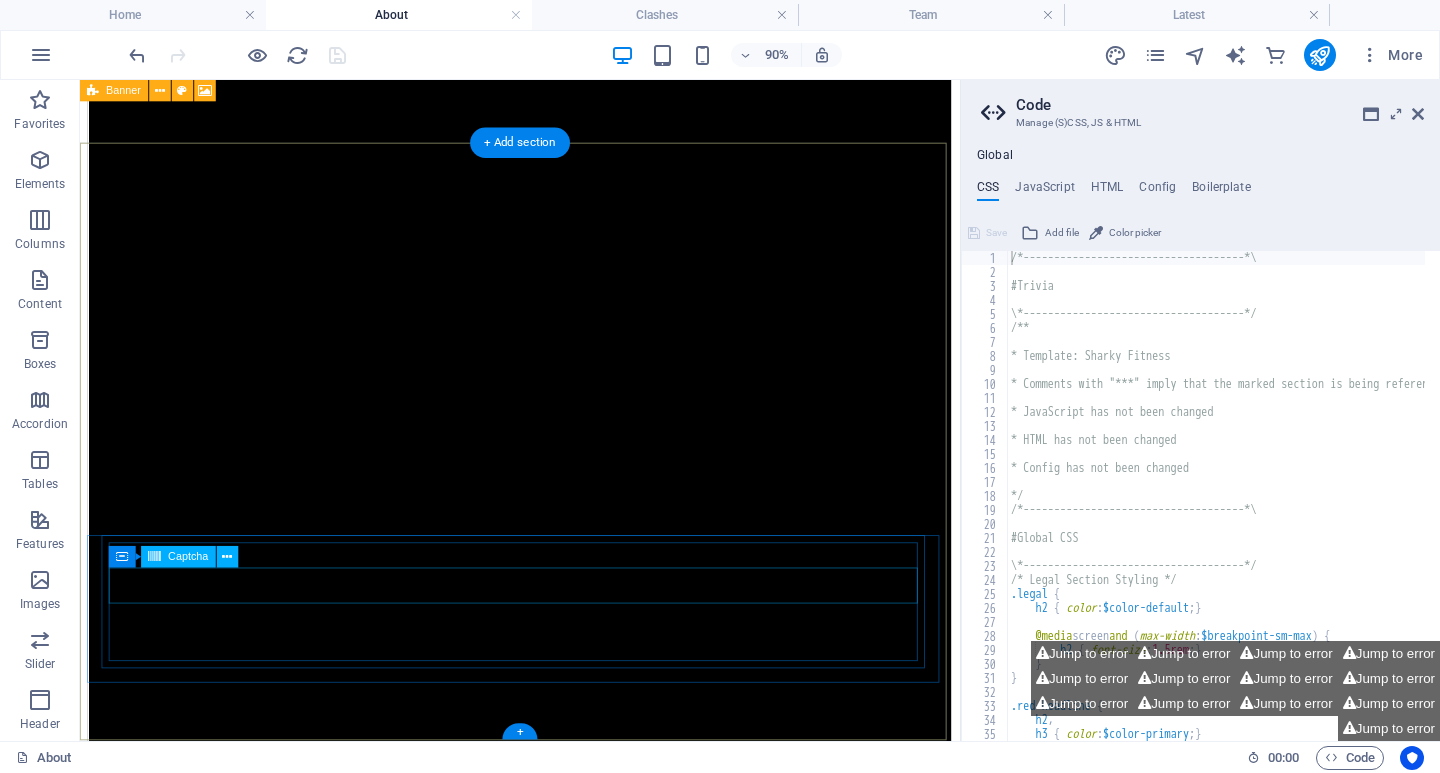 click on "Unreadable? Load new" 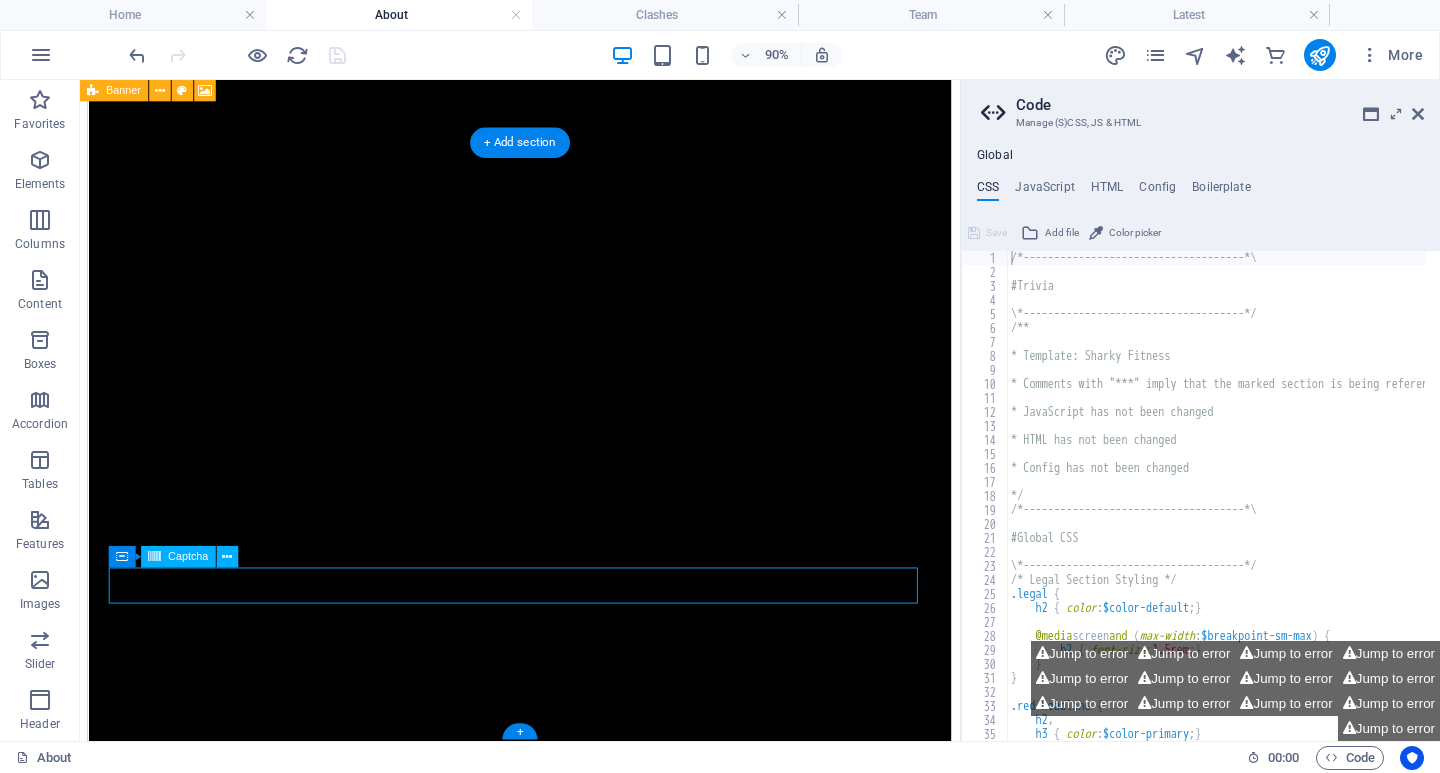 click on "Unreadable? Load new" 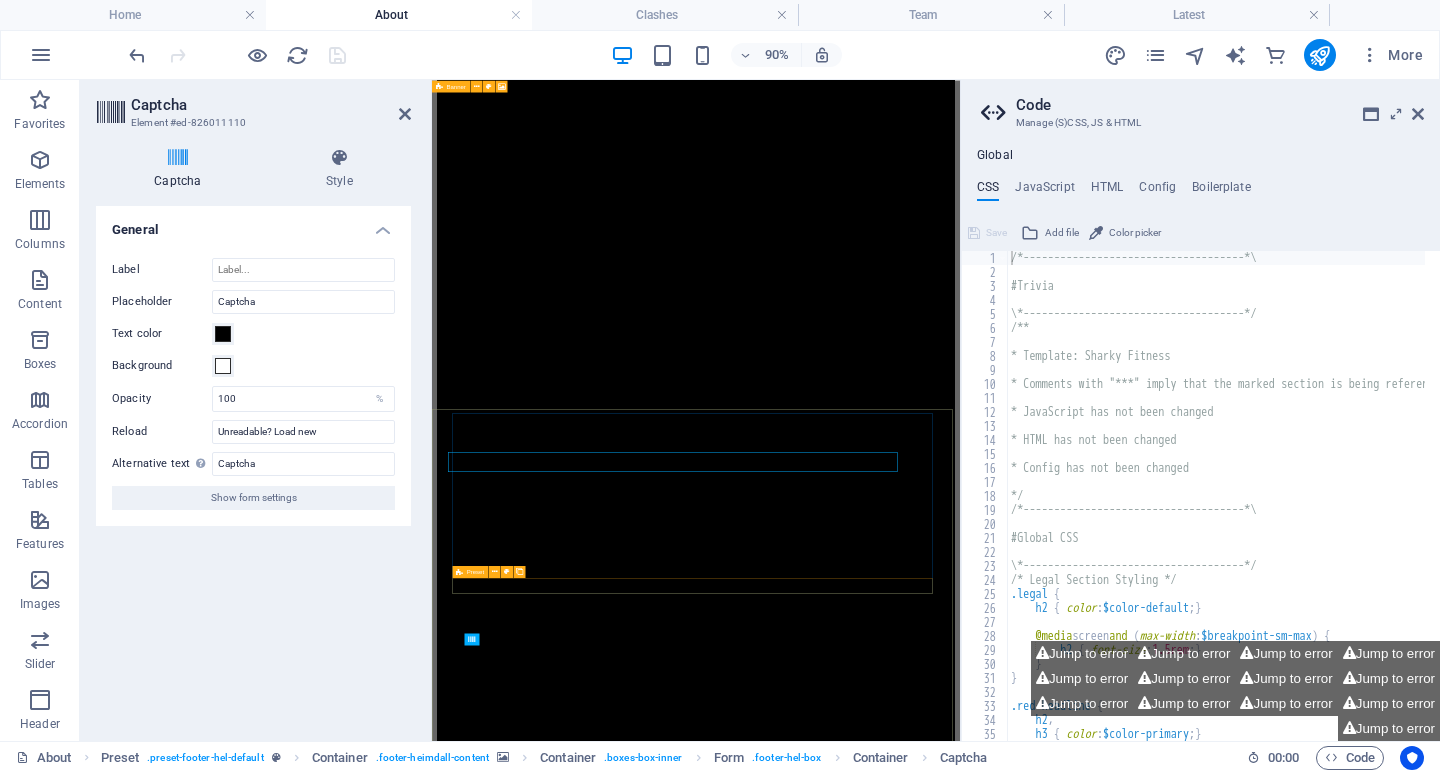 scroll, scrollTop: 4017, scrollLeft: 0, axis: vertical 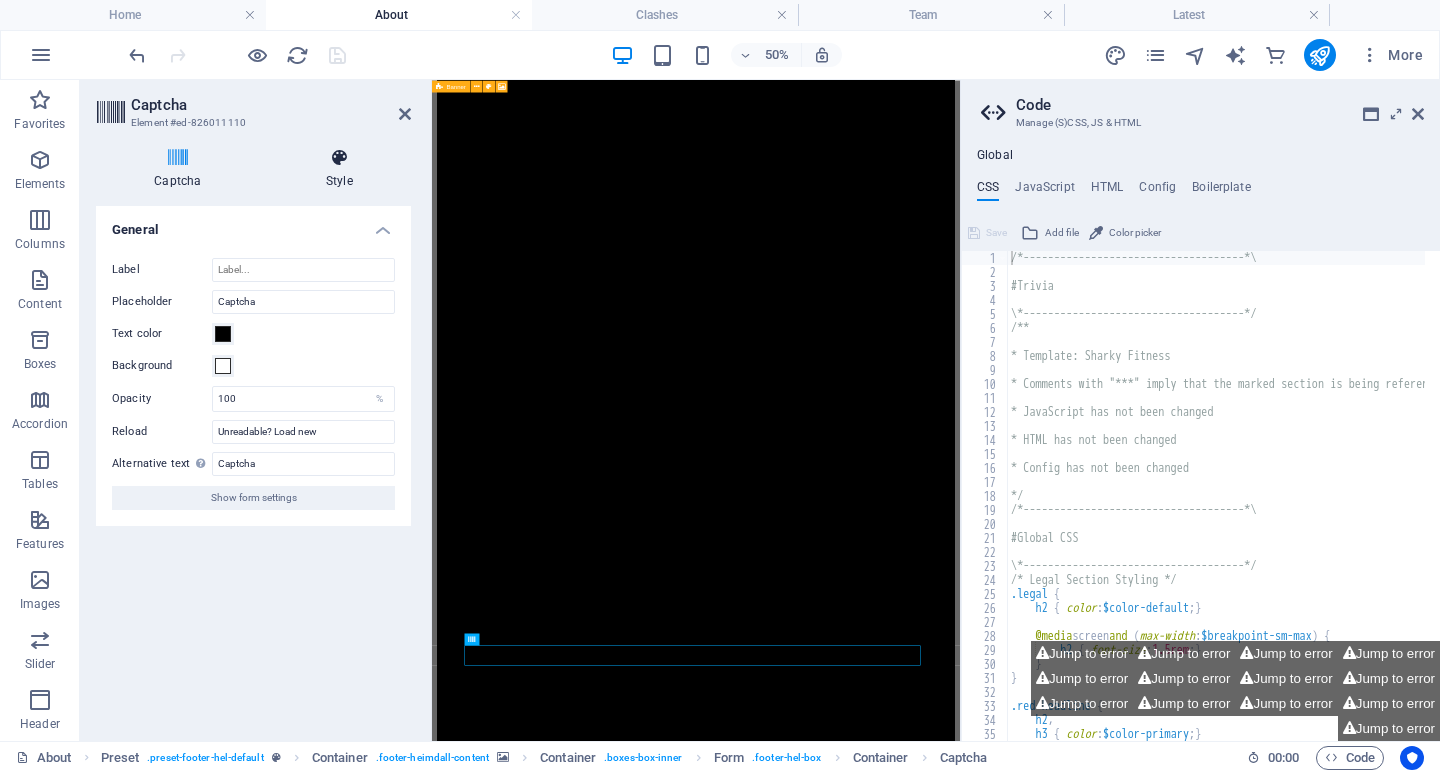 click at bounding box center [339, 158] 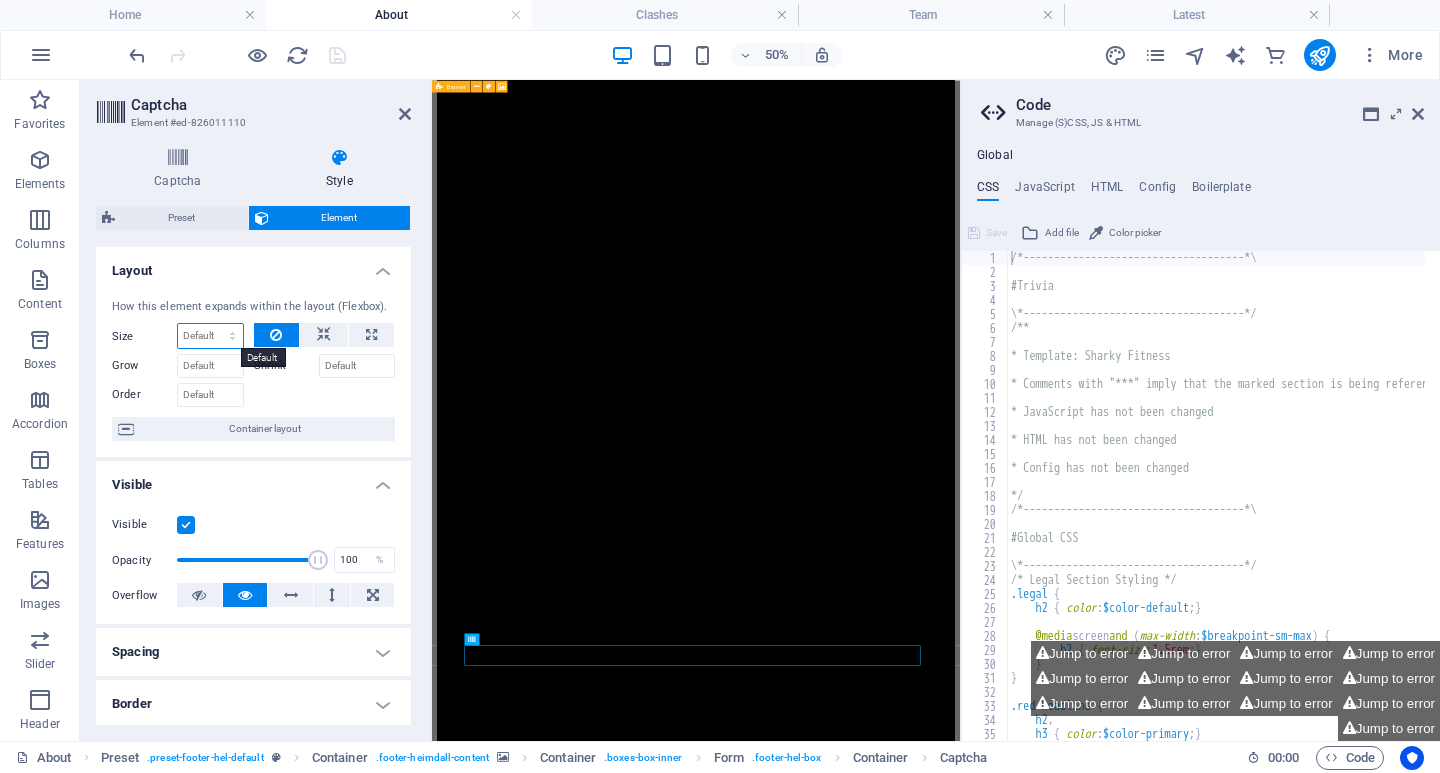 click on "Default auto px % 1/1 1/2 1/3 1/4 1/5 1/6 1/7 1/8 1/9 1/10" at bounding box center (210, 336) 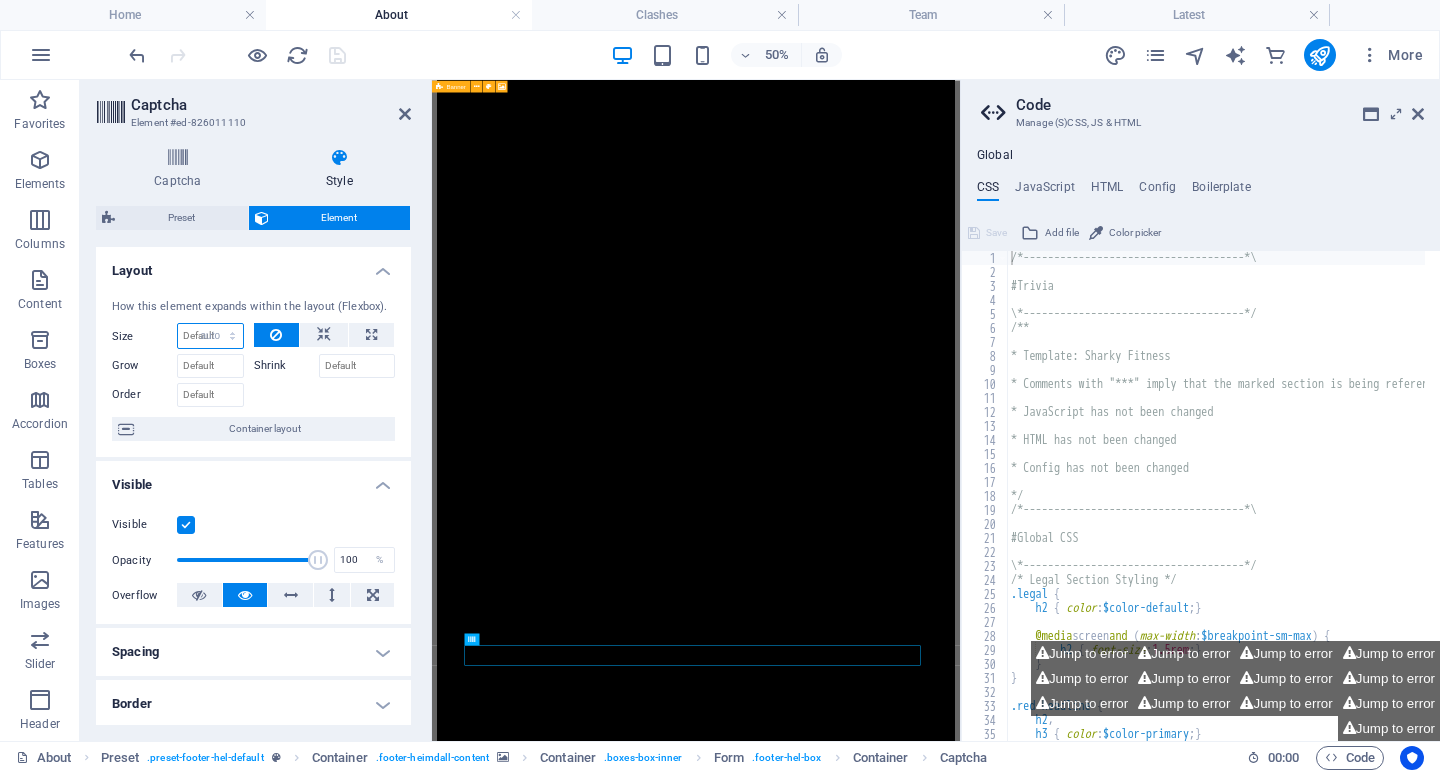 click on "Default auto px % 1/1 1/2 1/3 1/4 1/5 1/6 1/7 1/8 1/9 1/10" at bounding box center (210, 336) 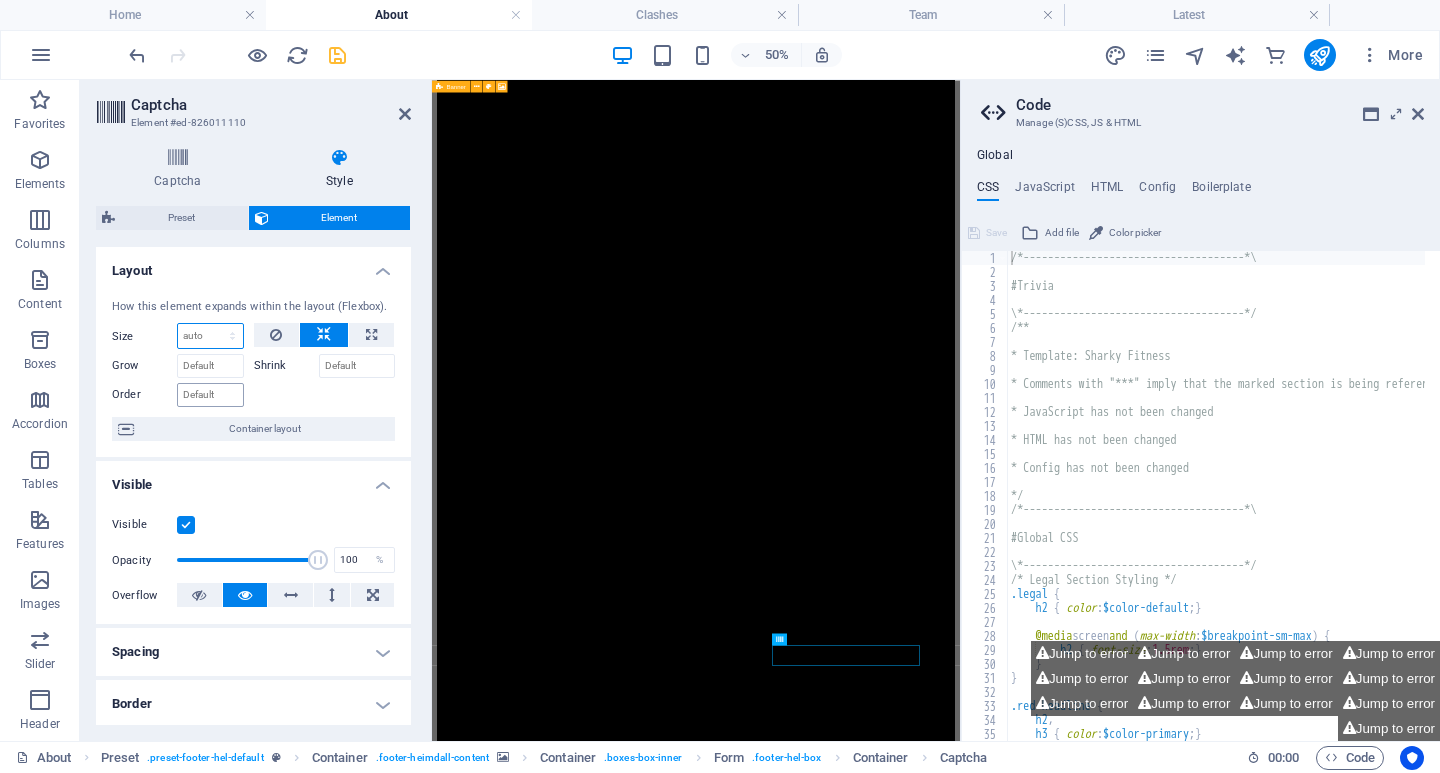 scroll, scrollTop: 3989, scrollLeft: 0, axis: vertical 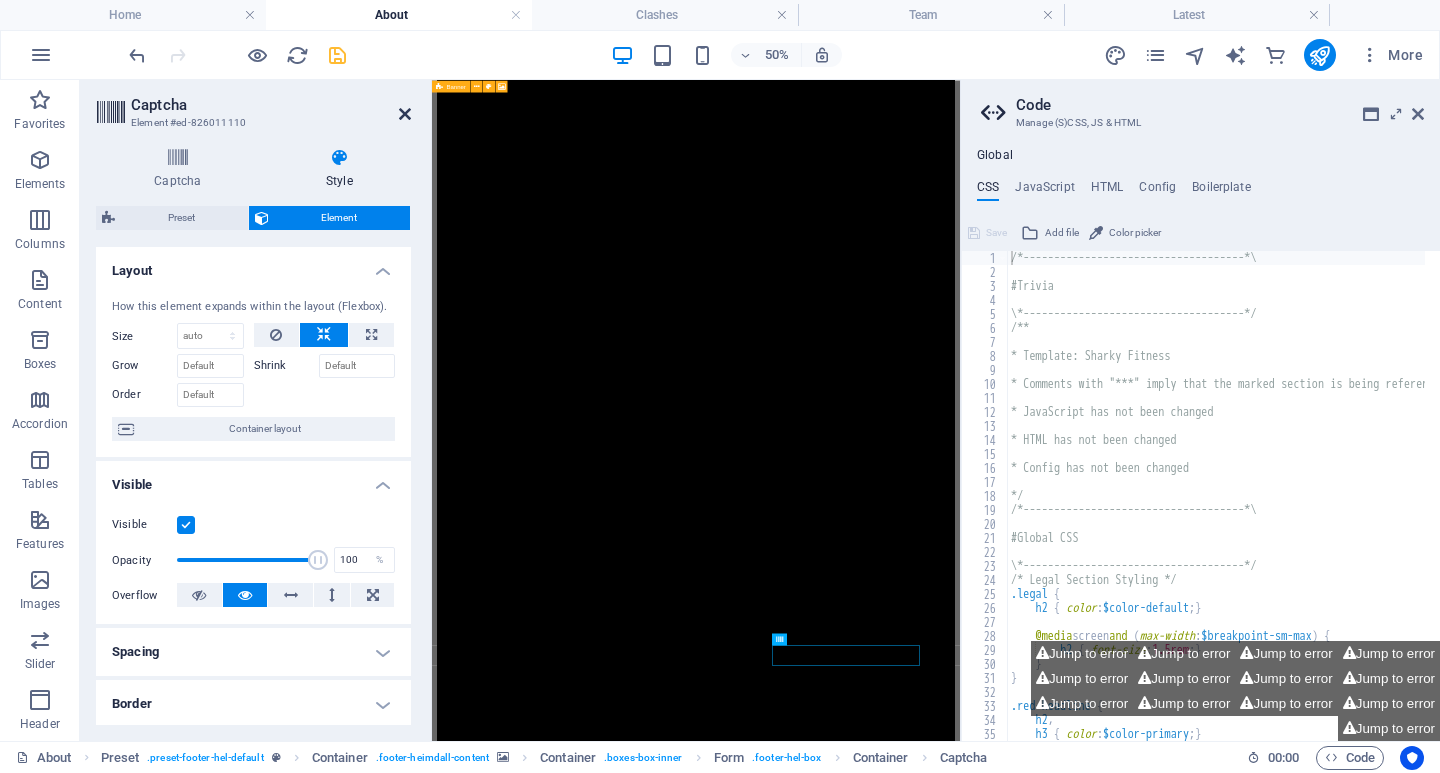 click at bounding box center [405, 114] 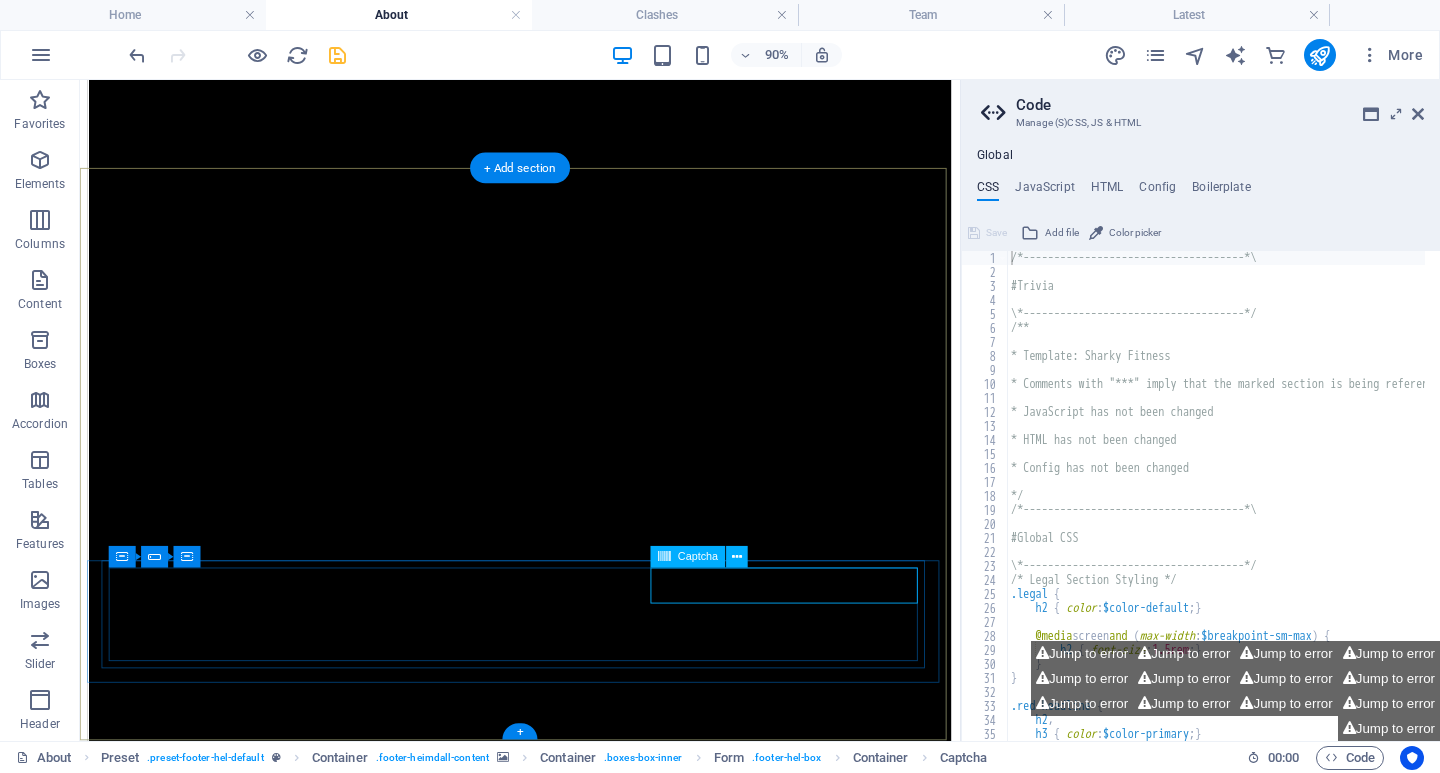 click on "Unreadable? Load new" 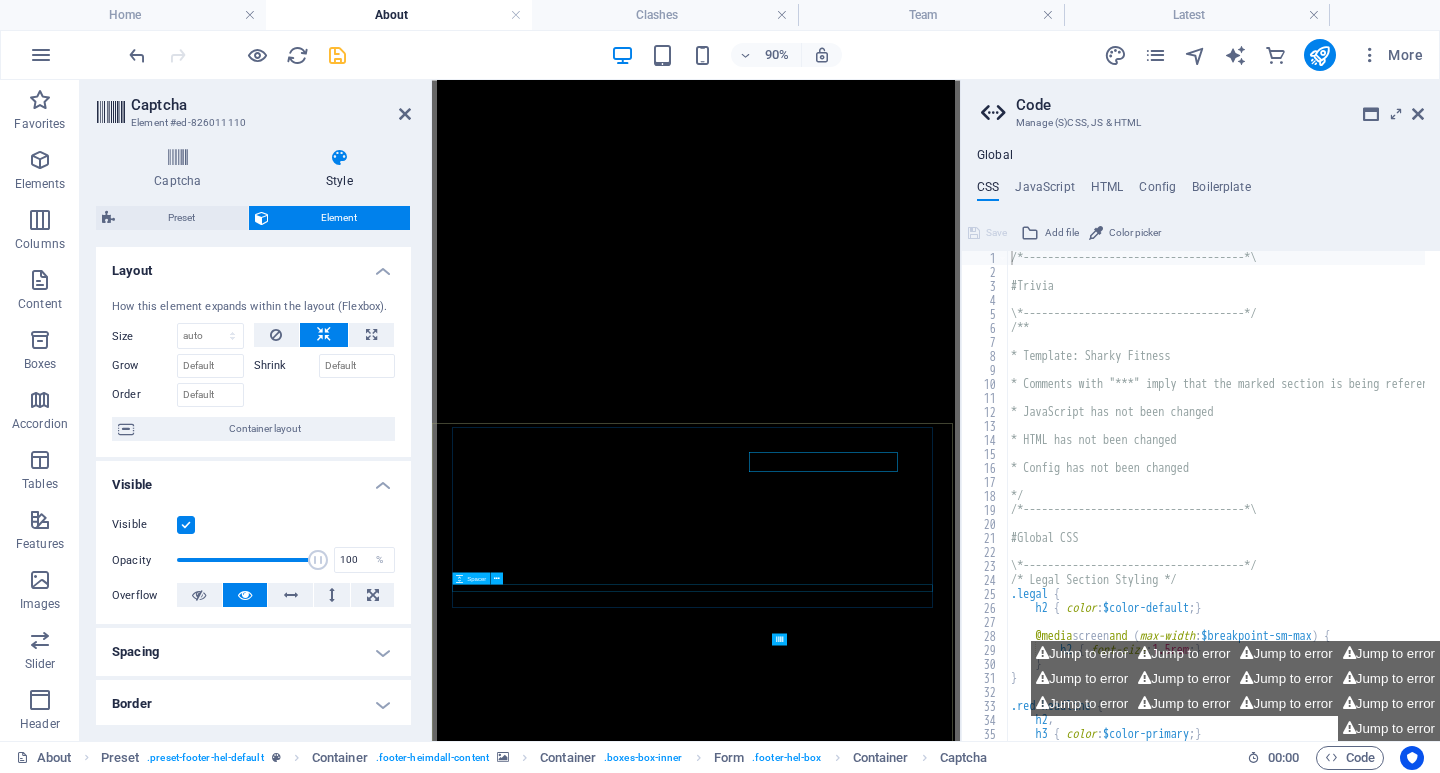 scroll, scrollTop: 3989, scrollLeft: 0, axis: vertical 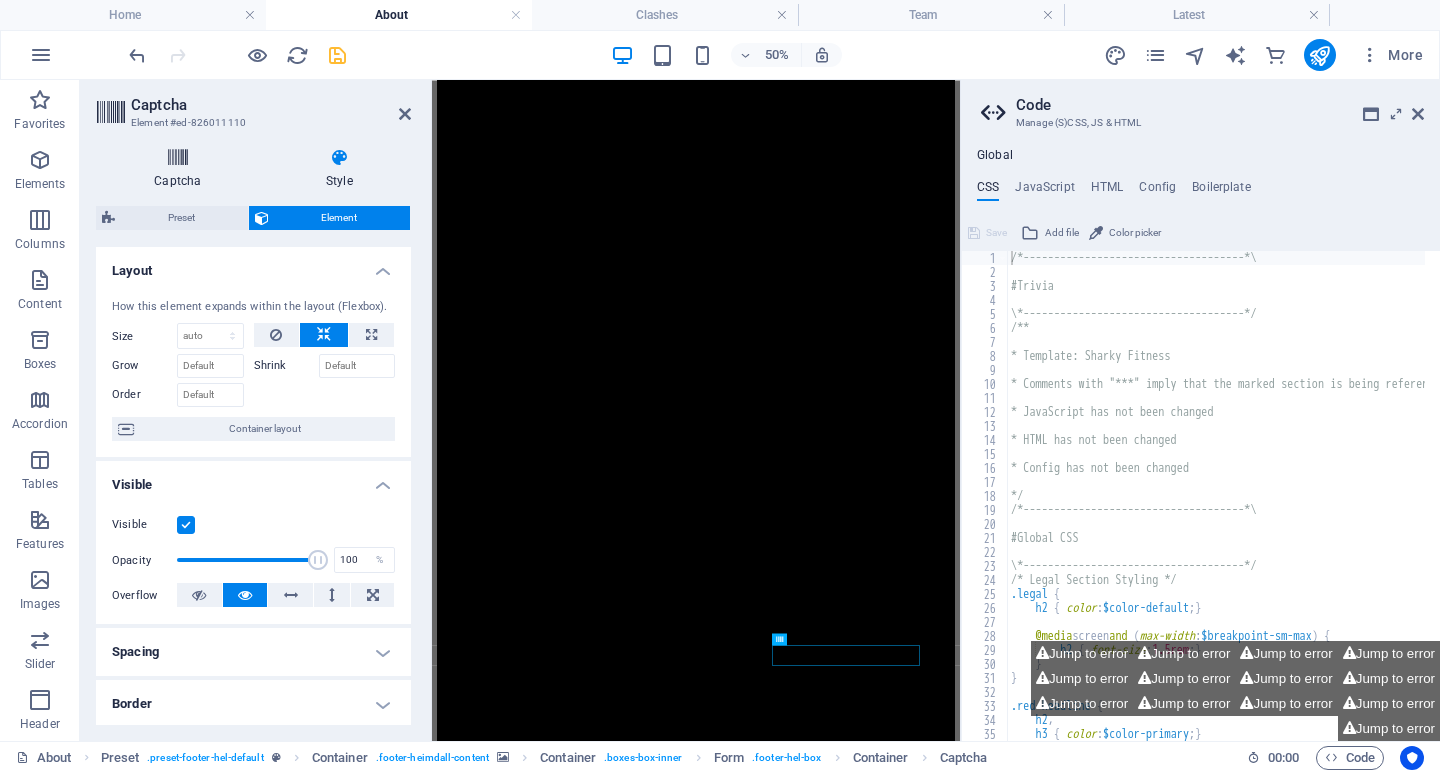 click on "Captcha" at bounding box center [182, 169] 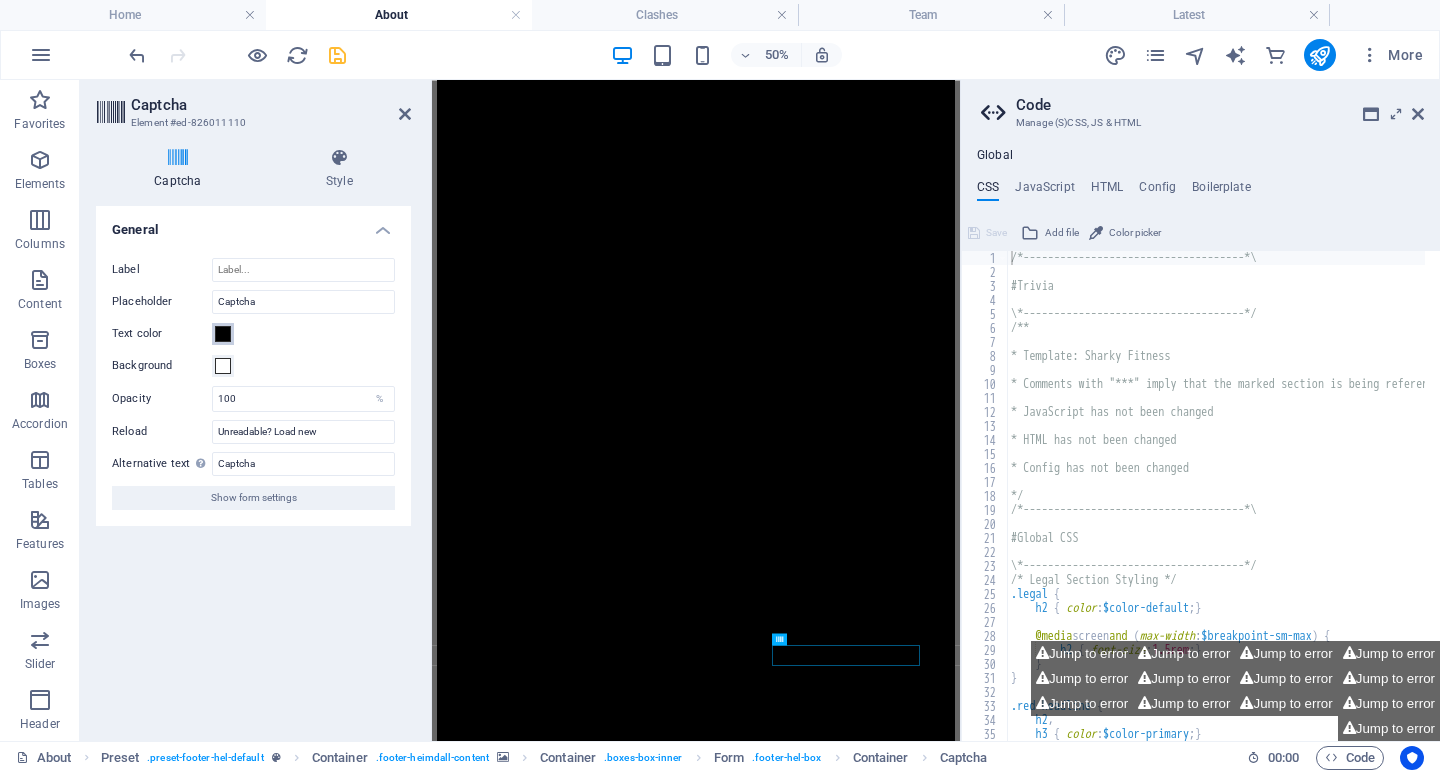 click at bounding box center [223, 334] 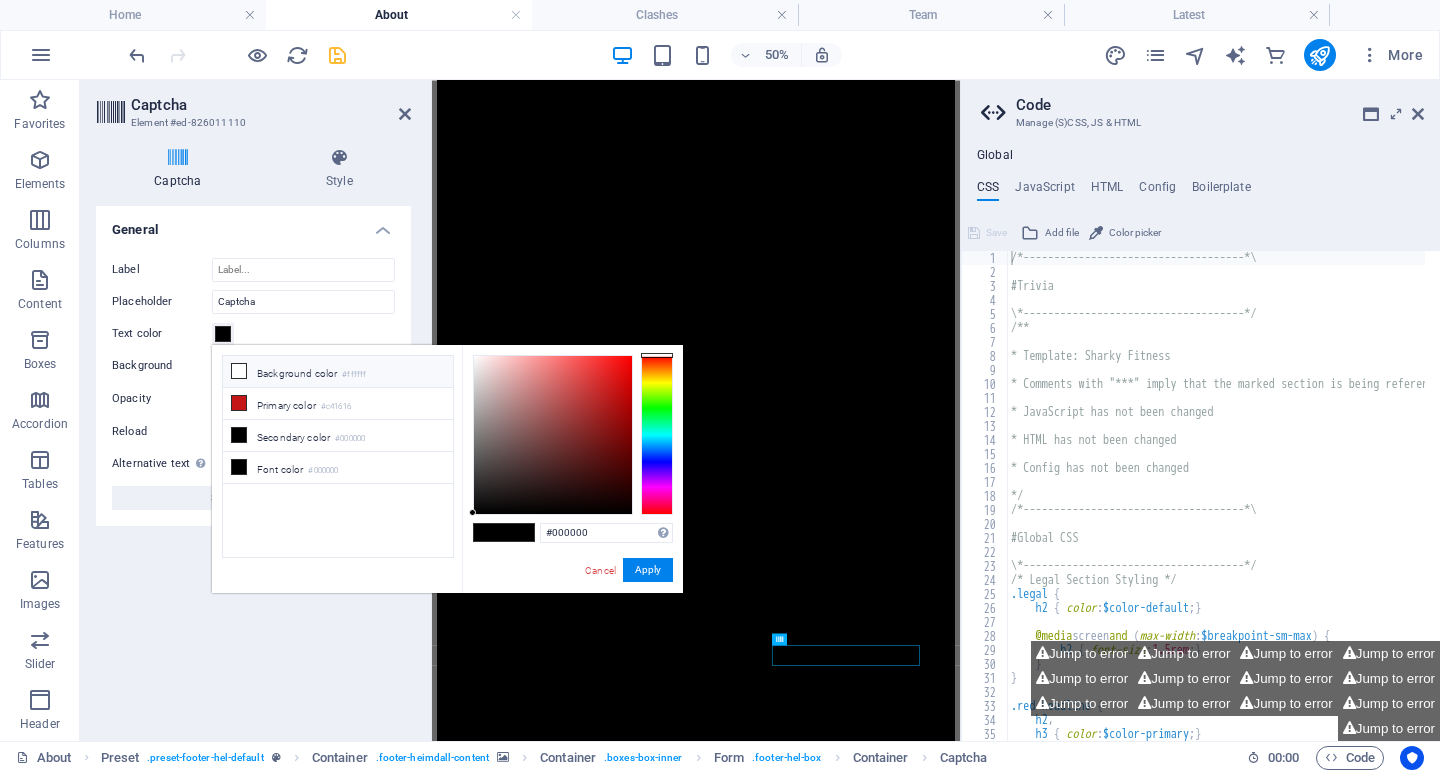 click on "Background color
#ffffff" at bounding box center (338, 372) 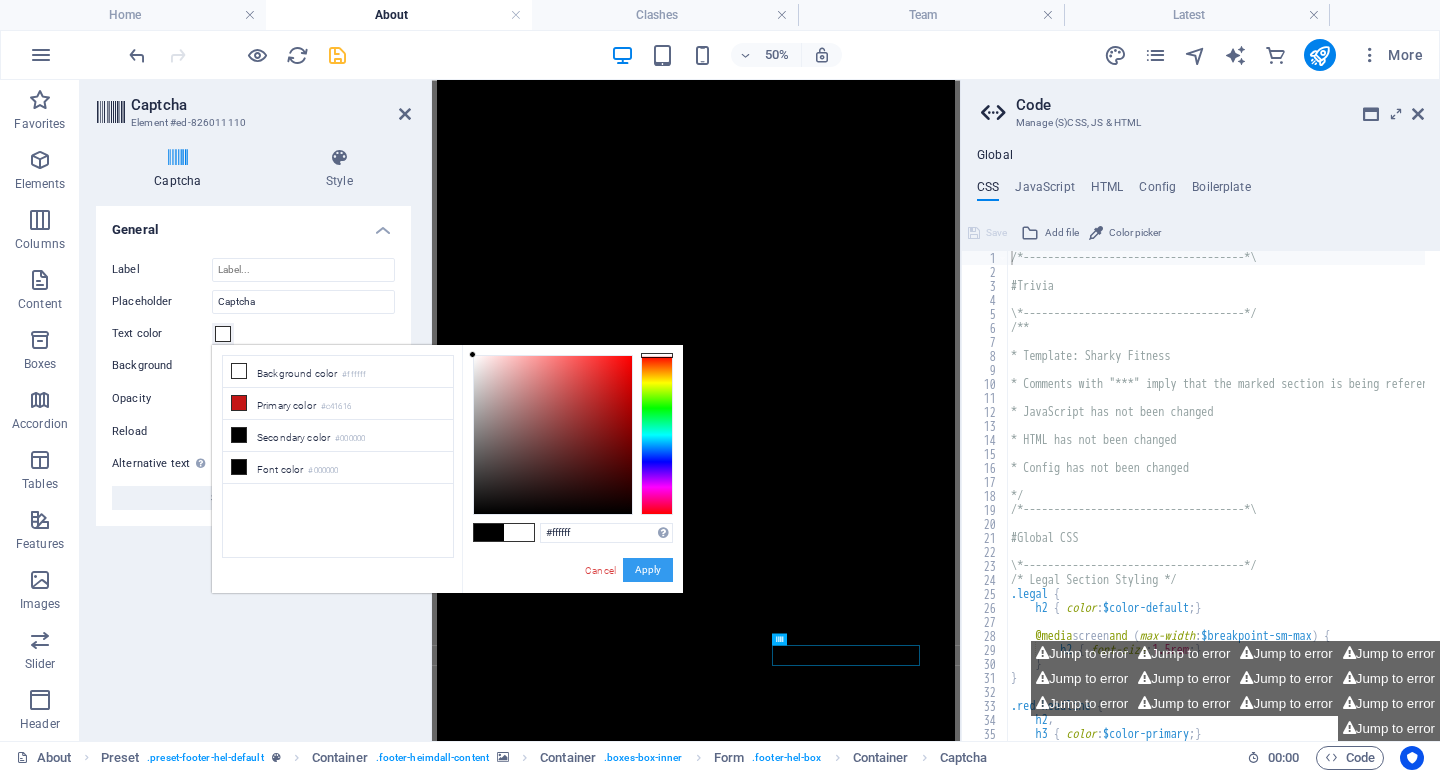 click on "Apply" at bounding box center [648, 570] 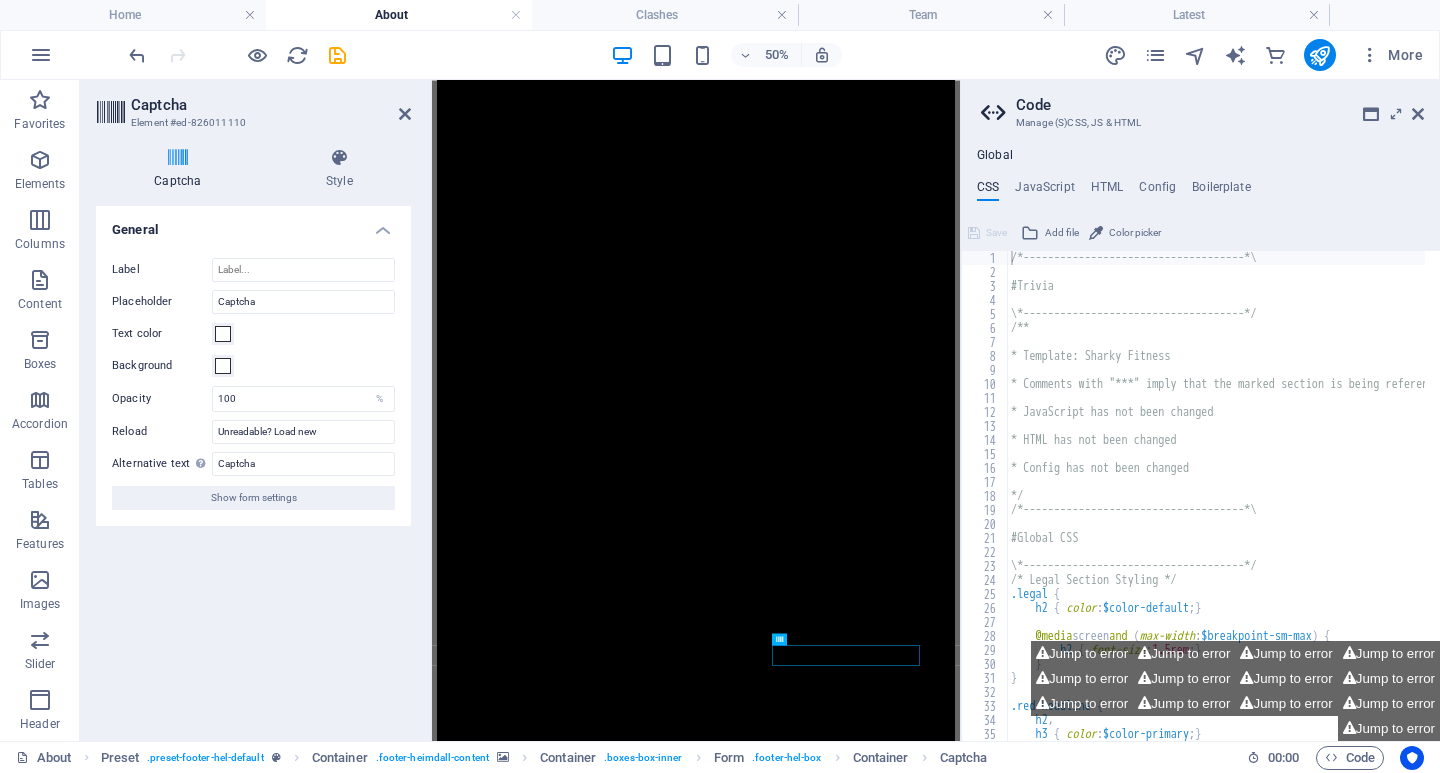 drag, startPoint x: 335, startPoint y: 56, endPoint x: 311, endPoint y: 204, distance: 149.93332 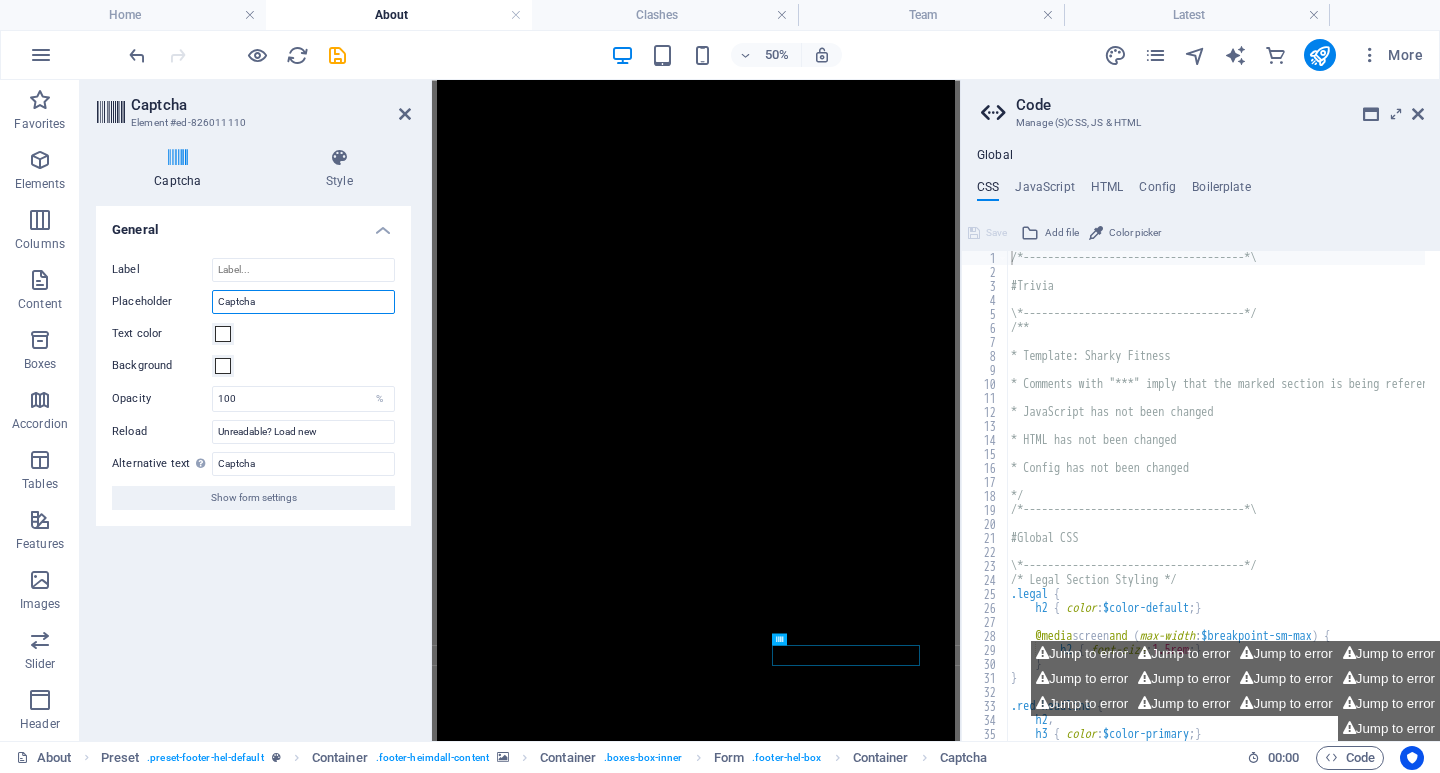drag, startPoint x: 263, startPoint y: 300, endPoint x: 152, endPoint y: 305, distance: 111.11256 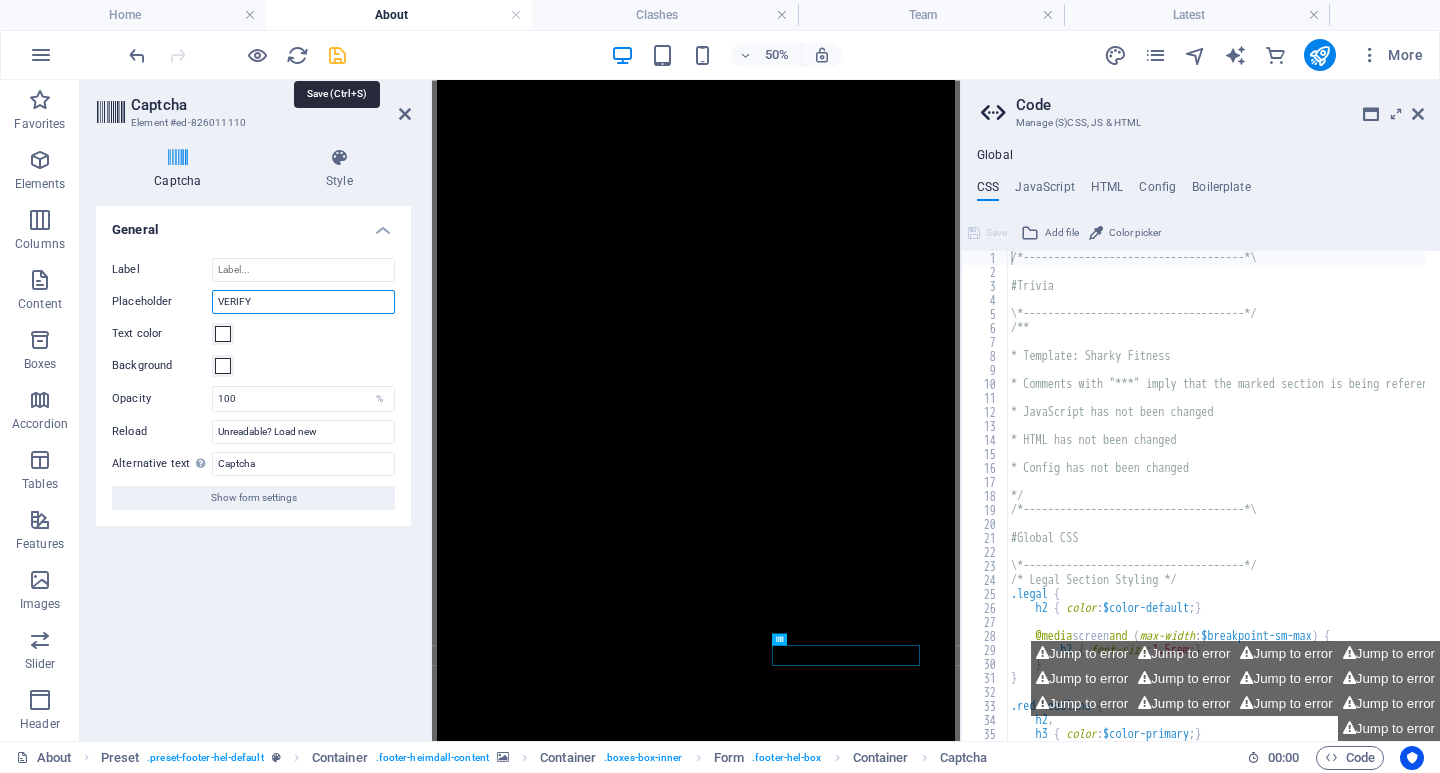 type on "VERIFY" 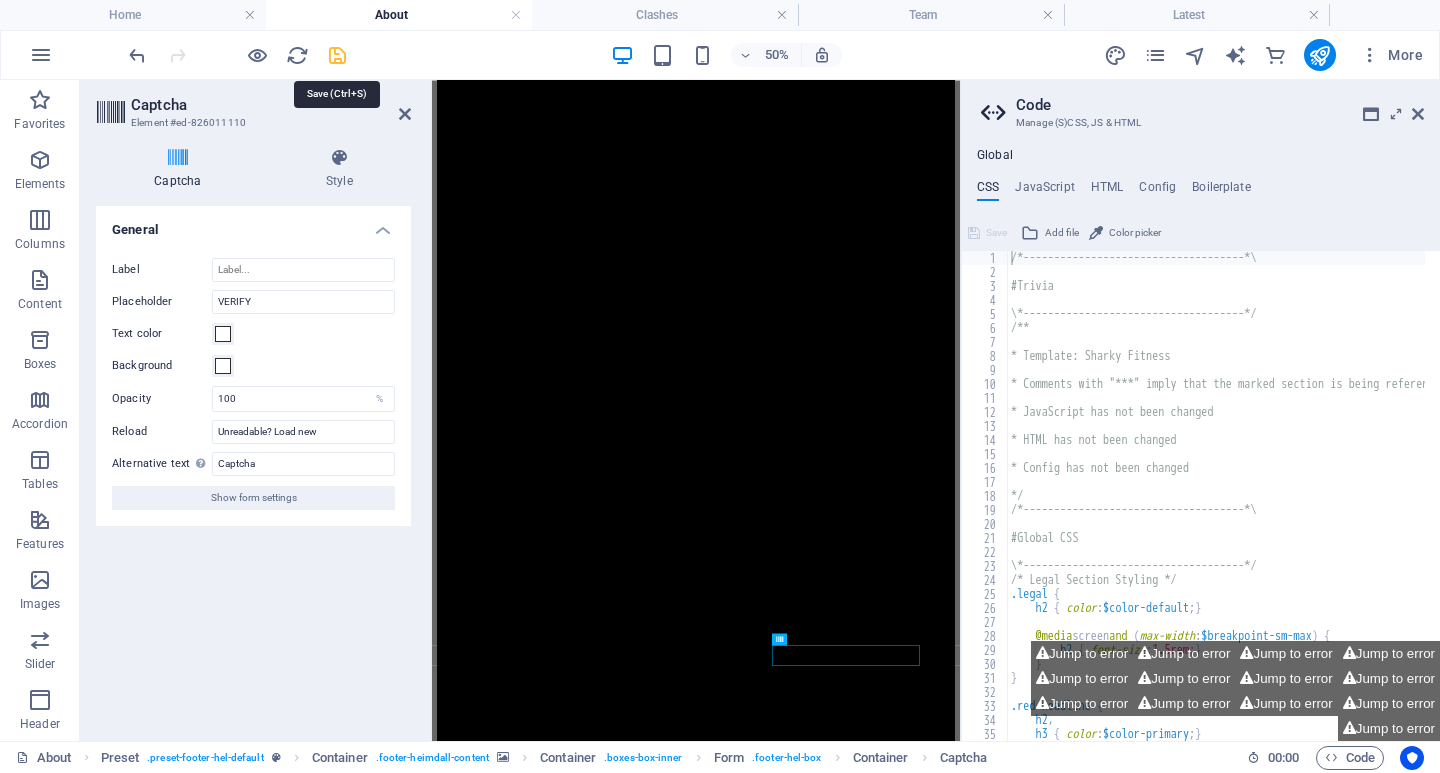 click at bounding box center [337, 55] 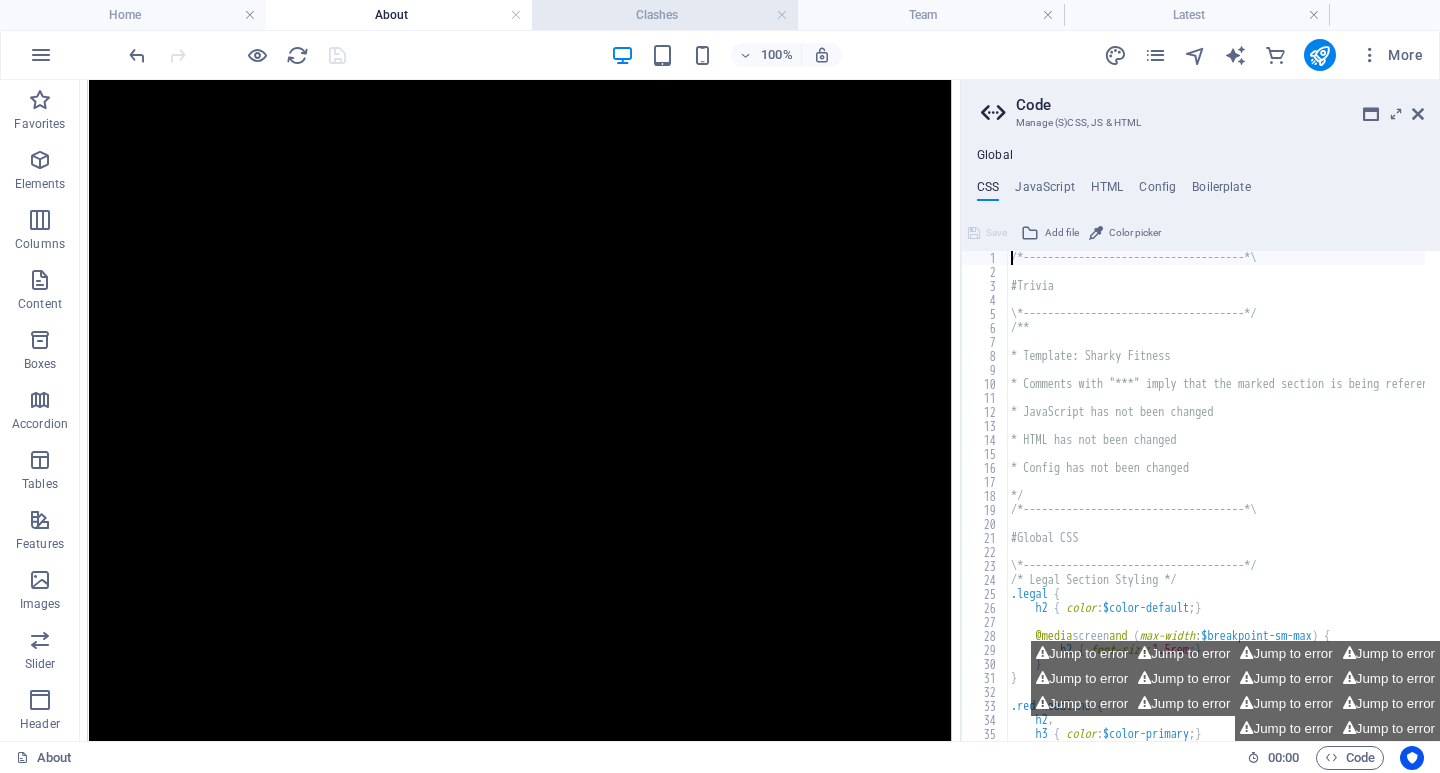 scroll, scrollTop: 4190, scrollLeft: 0, axis: vertical 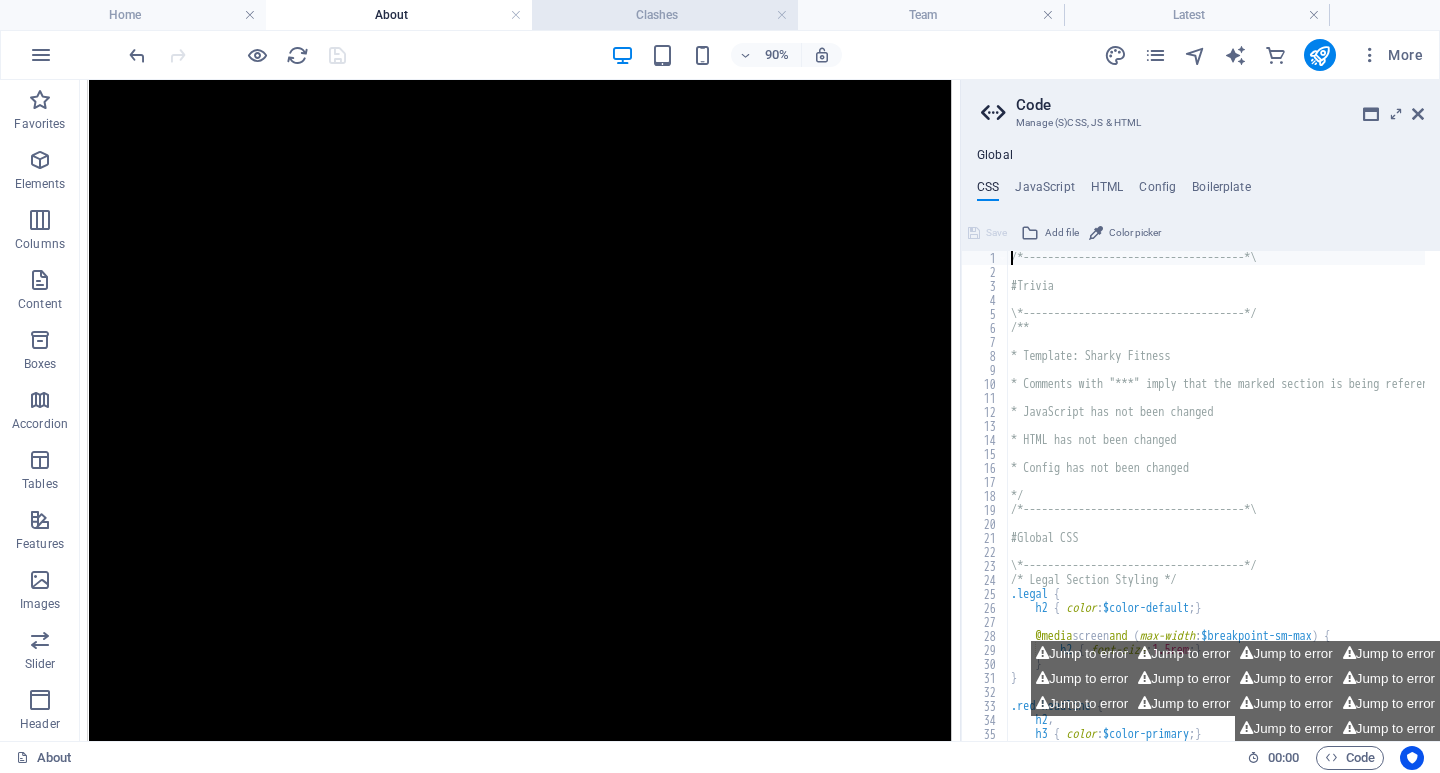 click on "Clashes" at bounding box center (665, 15) 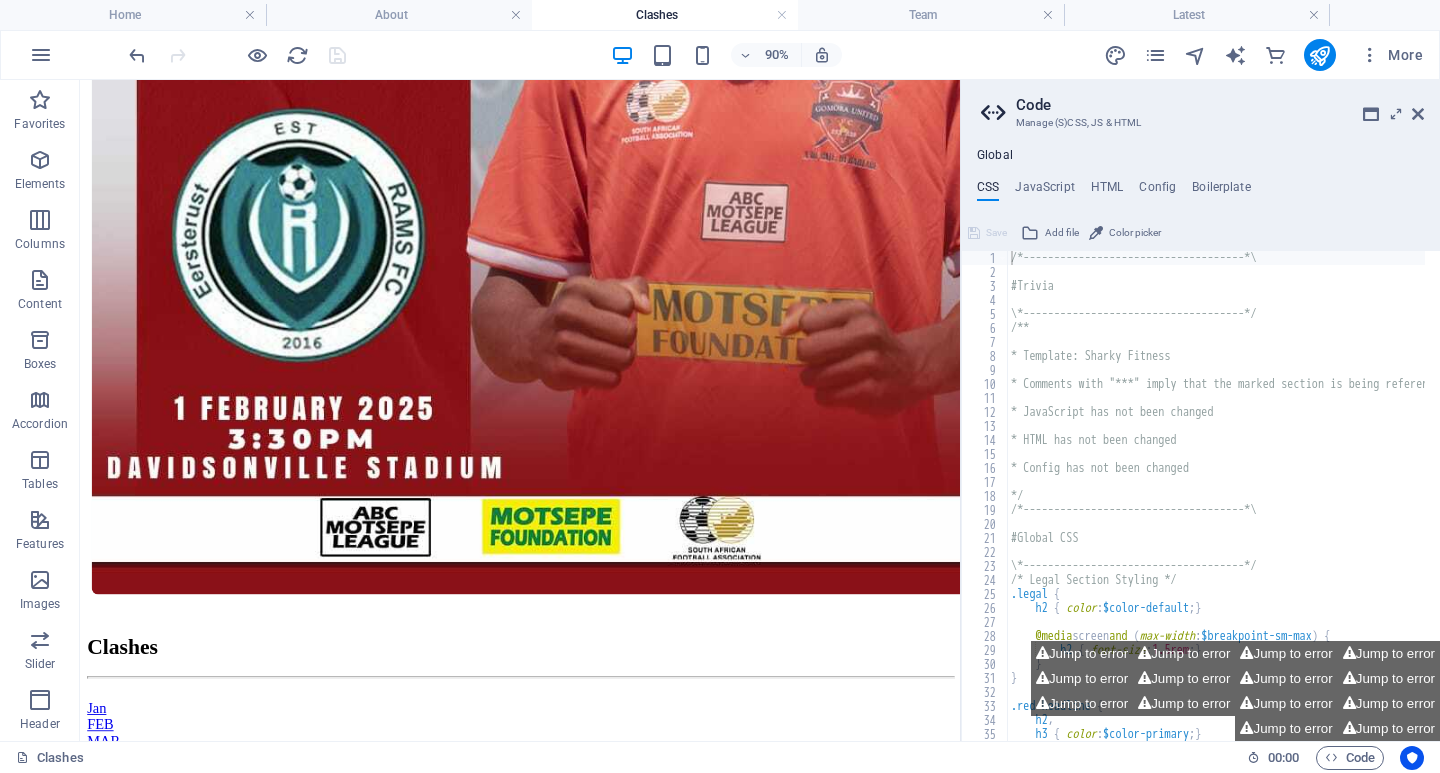 scroll, scrollTop: 4923, scrollLeft: 0, axis: vertical 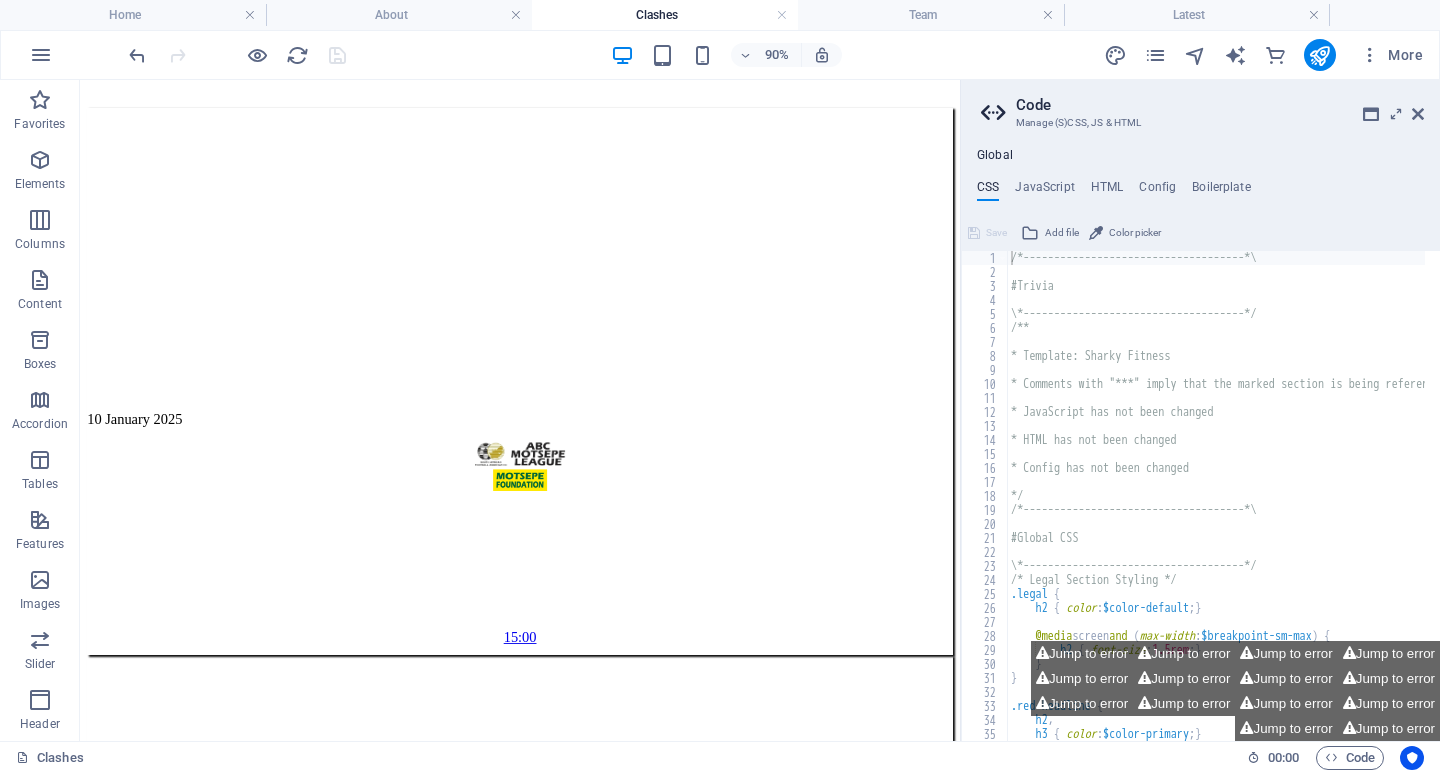 drag, startPoint x: 1053, startPoint y: 281, endPoint x: 1023, endPoint y: 824, distance: 543.8281 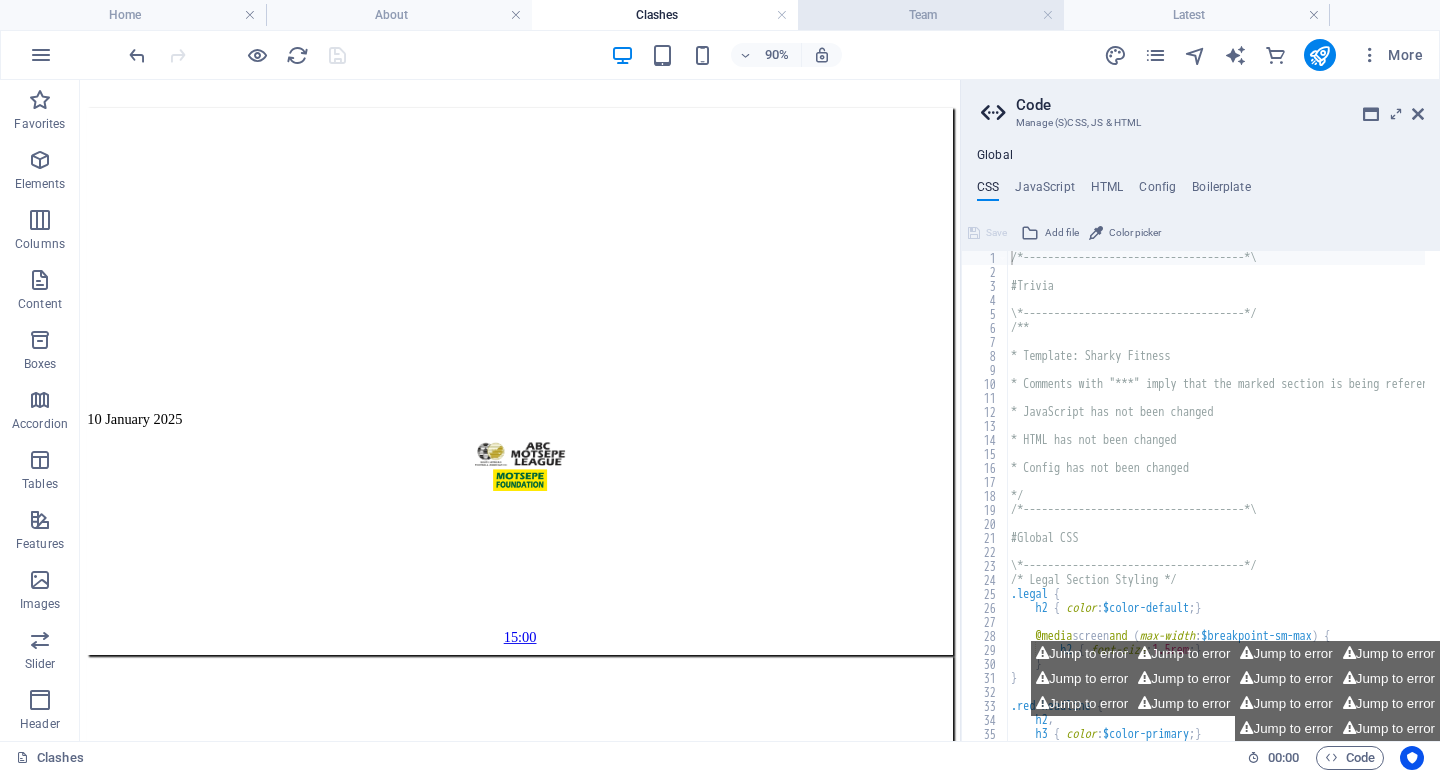 click on "Team" at bounding box center (931, 15) 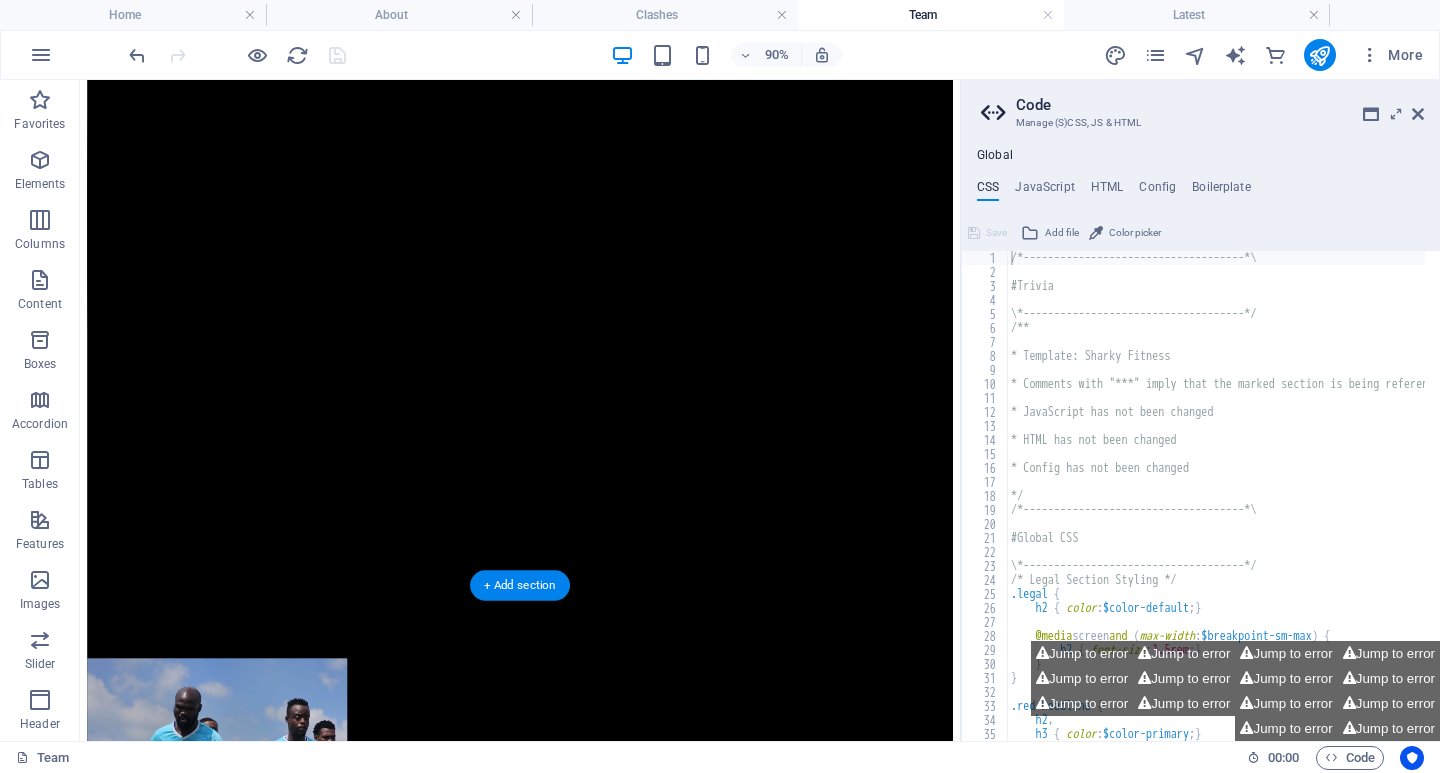 scroll, scrollTop: 5722, scrollLeft: 0, axis: vertical 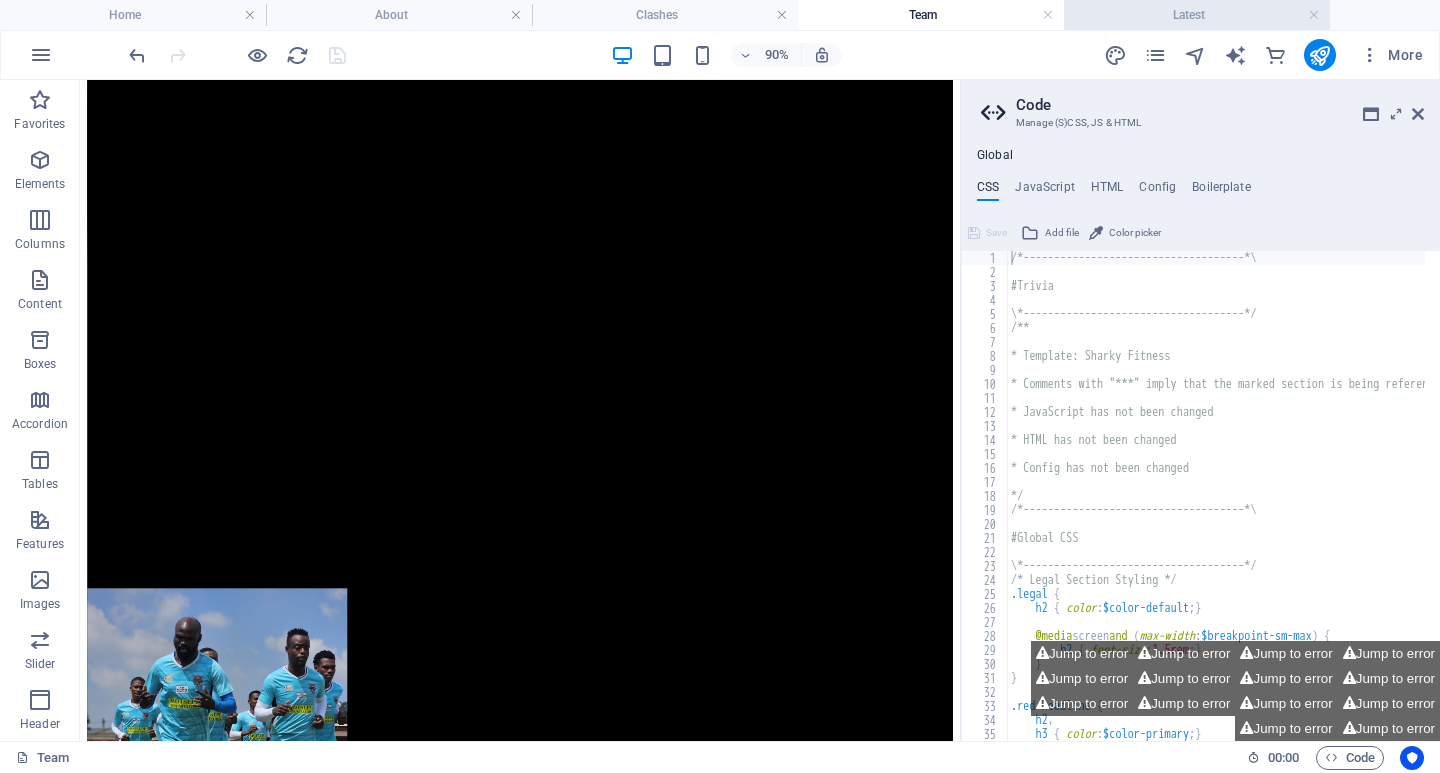 click on "Latest" at bounding box center [1197, 15] 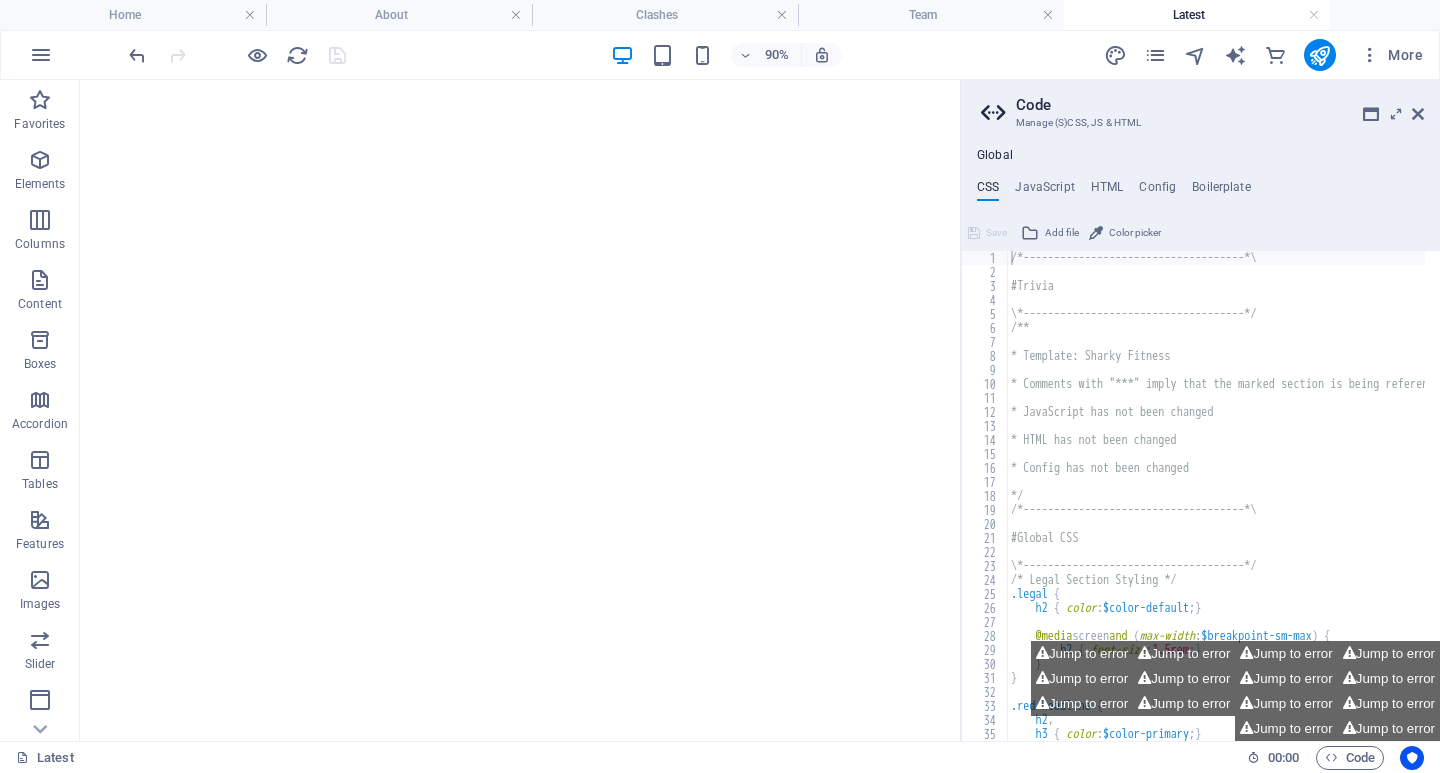 scroll, scrollTop: 2131, scrollLeft: 0, axis: vertical 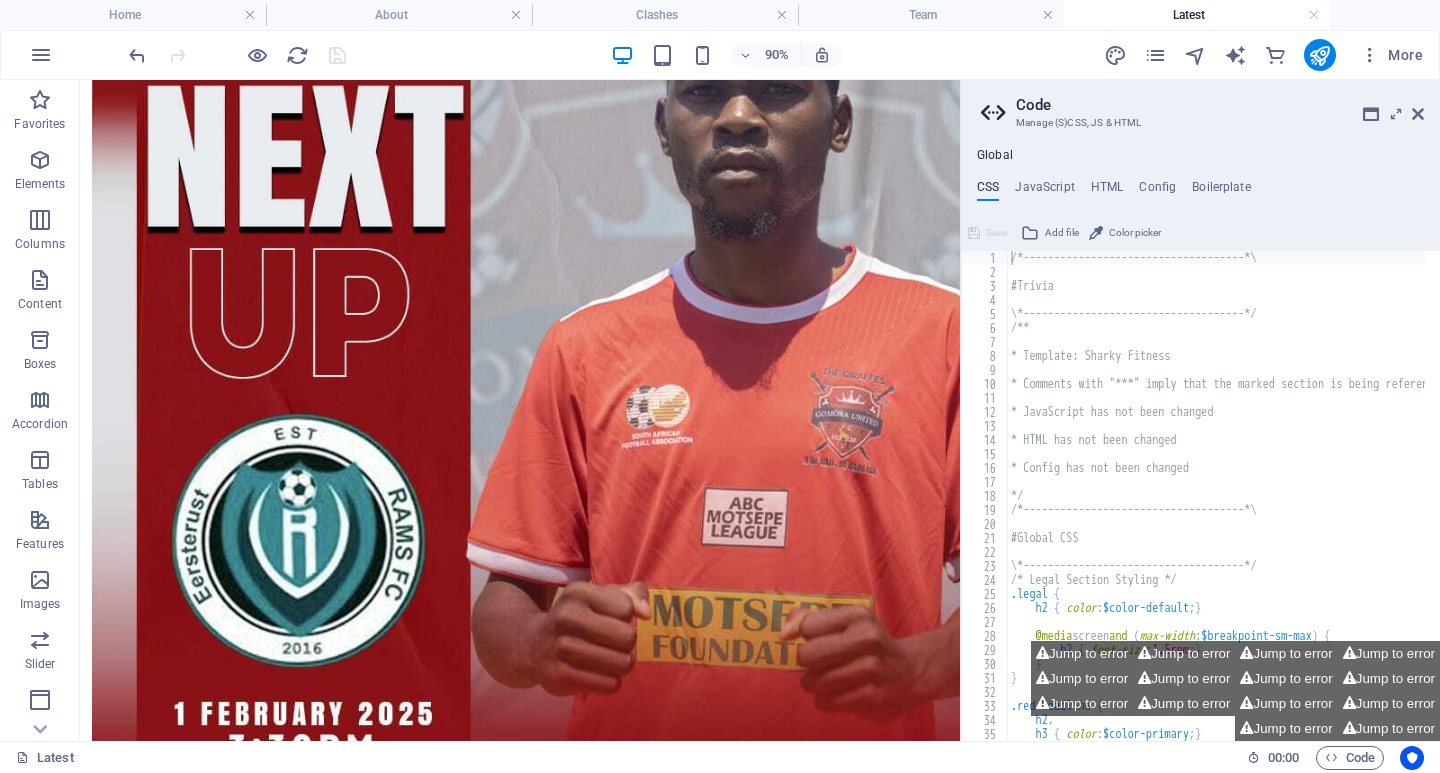 drag, startPoint x: 1049, startPoint y: 602, endPoint x: 1176, endPoint y: 153, distance: 466.61548 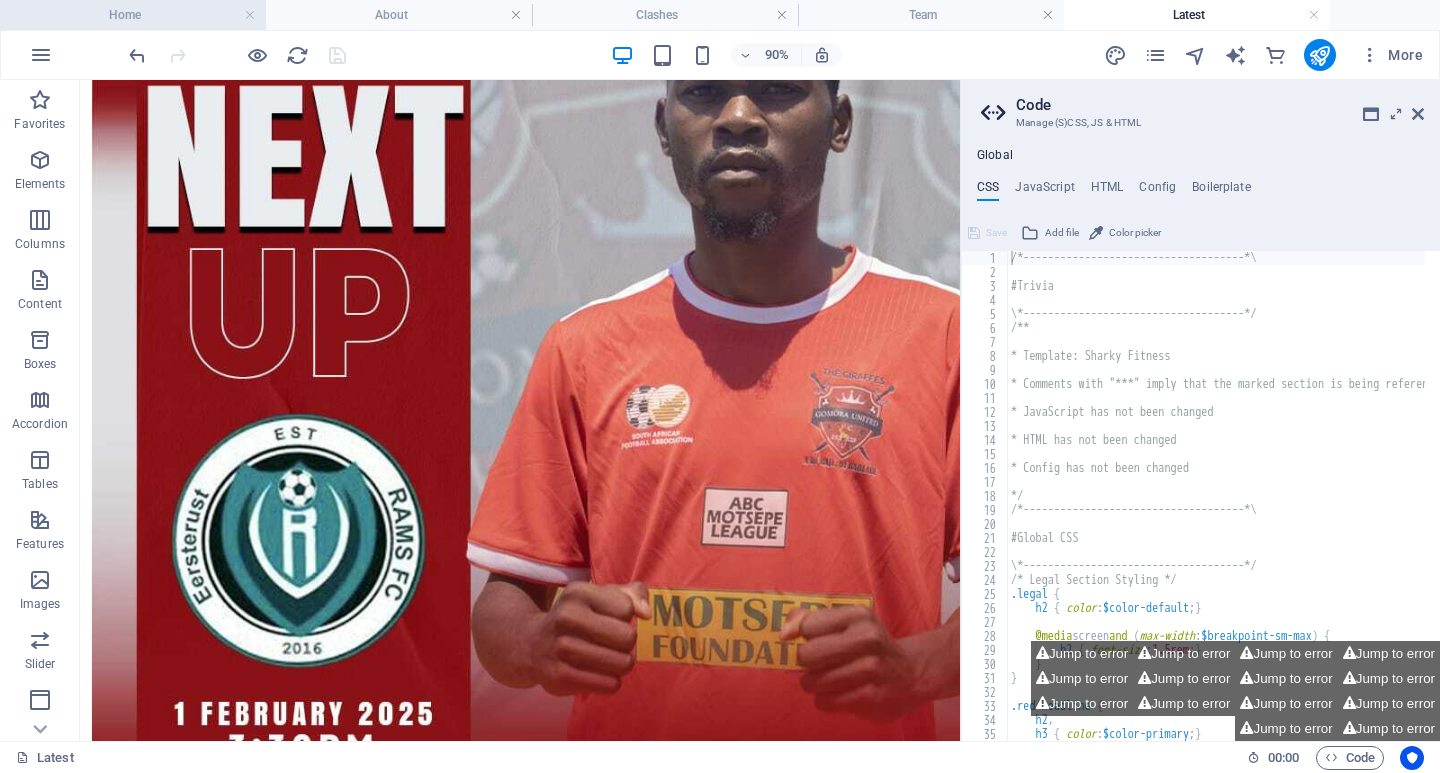 click on "Home" at bounding box center (133, 15) 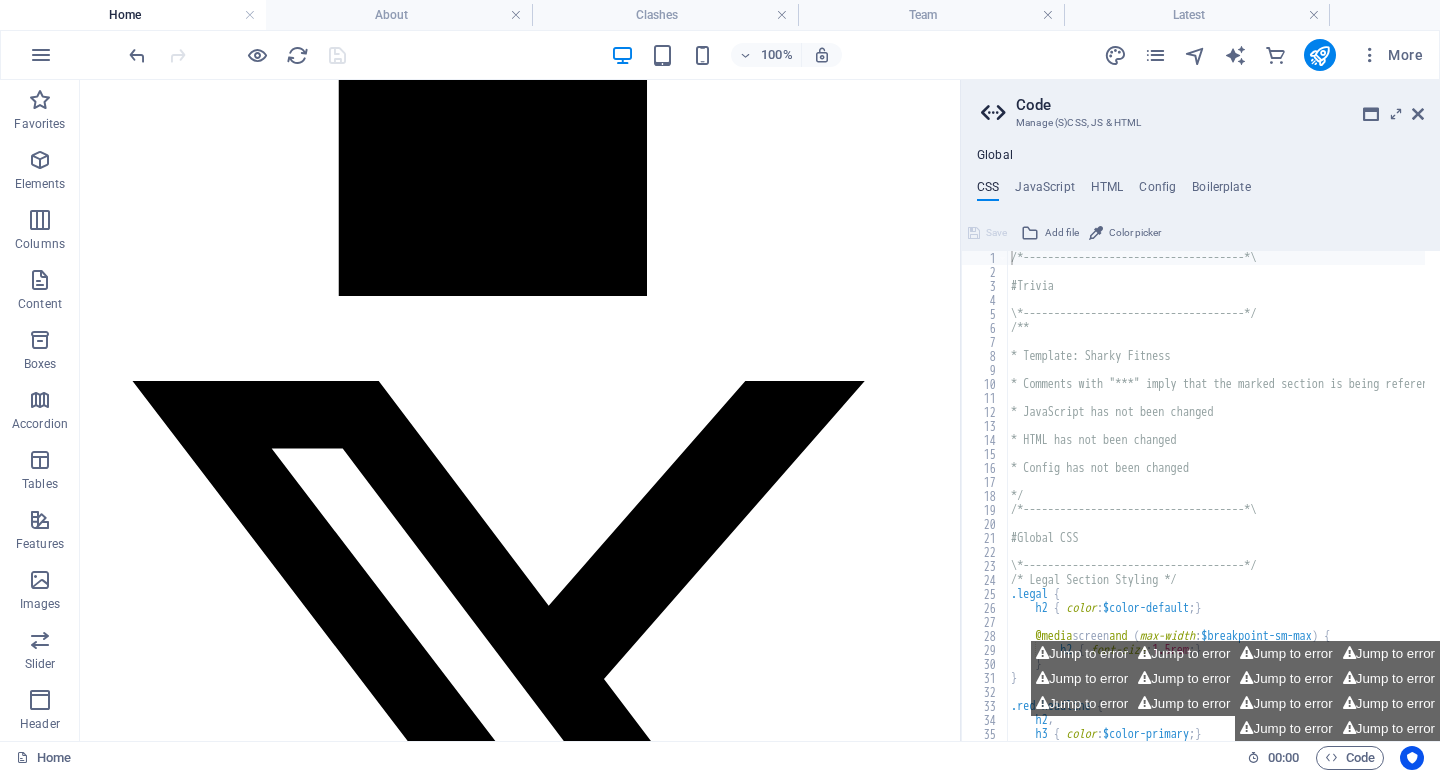scroll, scrollTop: 0, scrollLeft: 0, axis: both 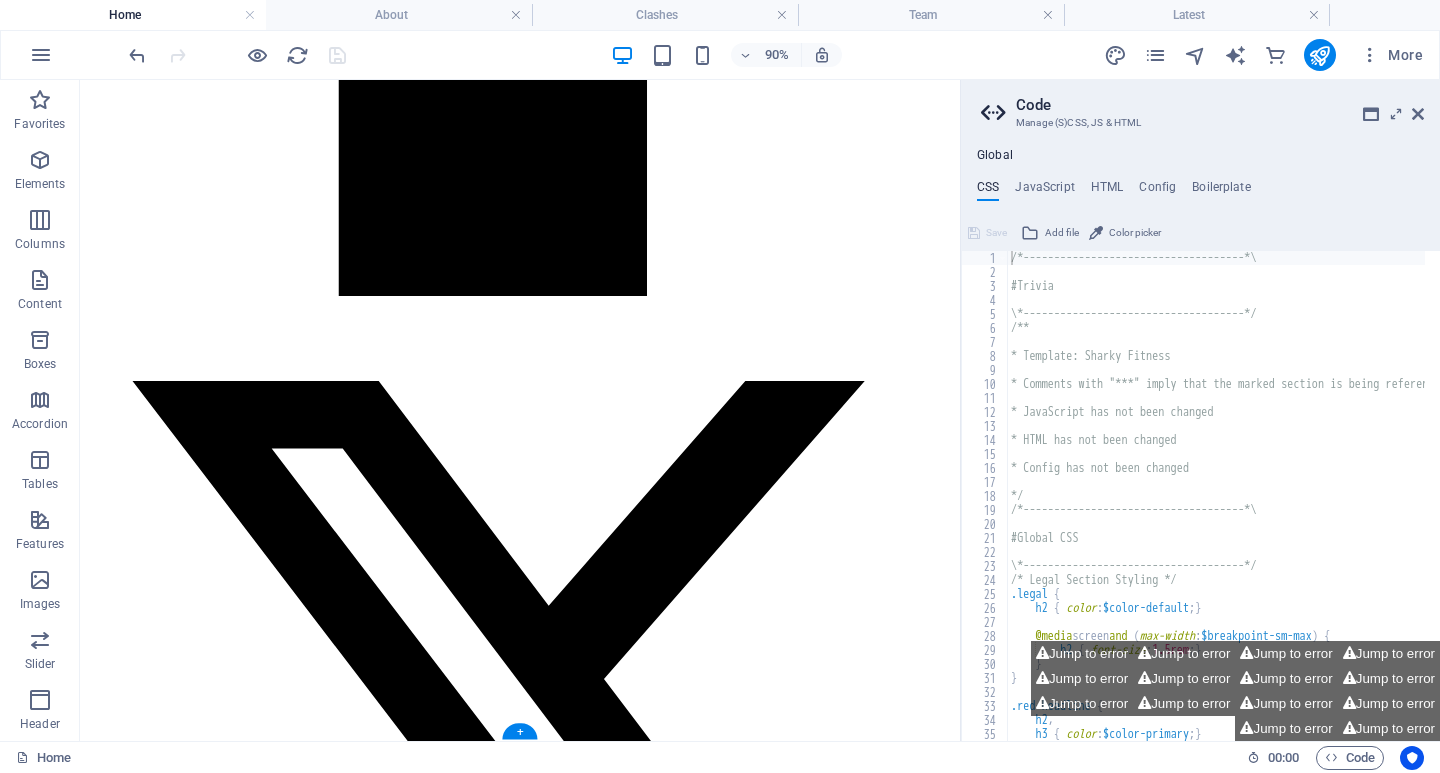 click at bounding box center [569, 38512] 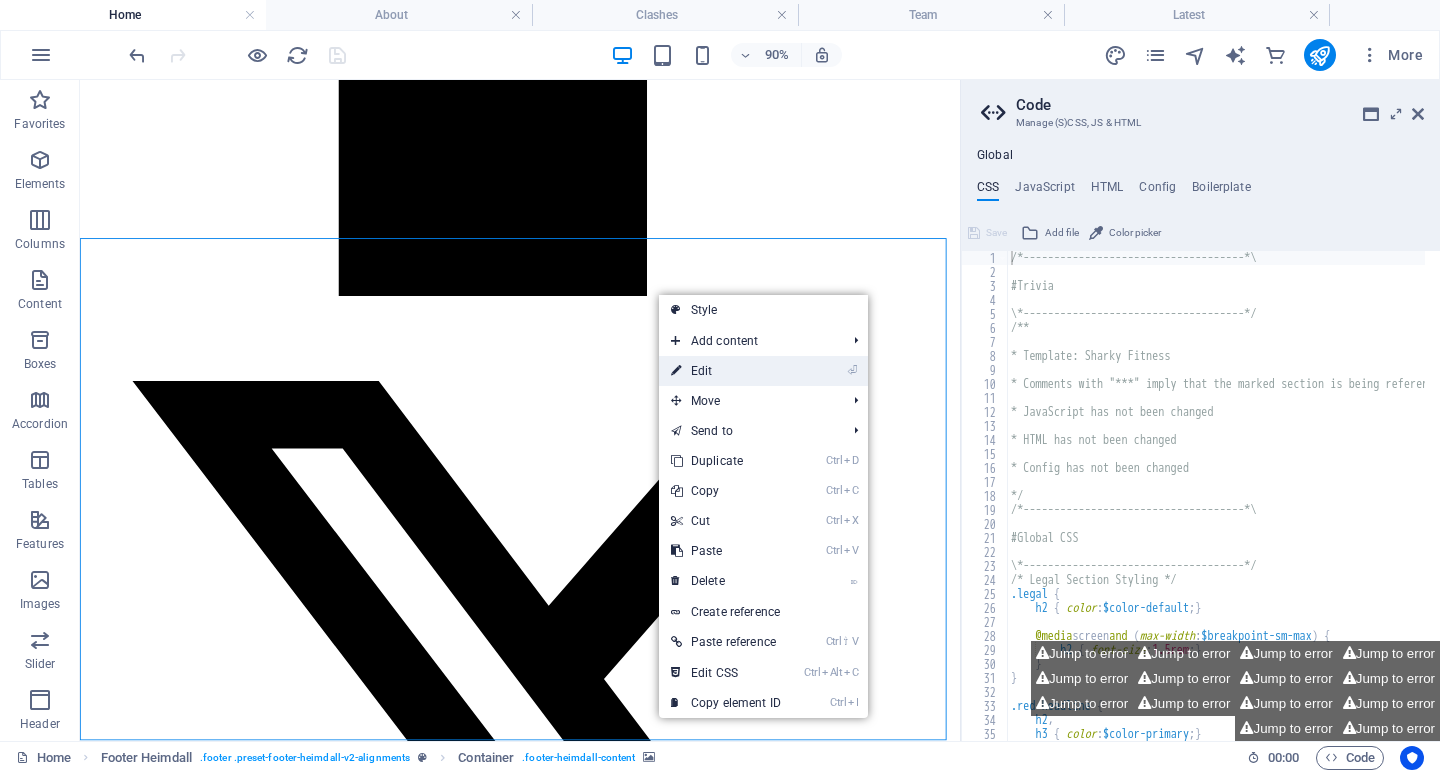 click on "⏎  Edit" at bounding box center [726, 371] 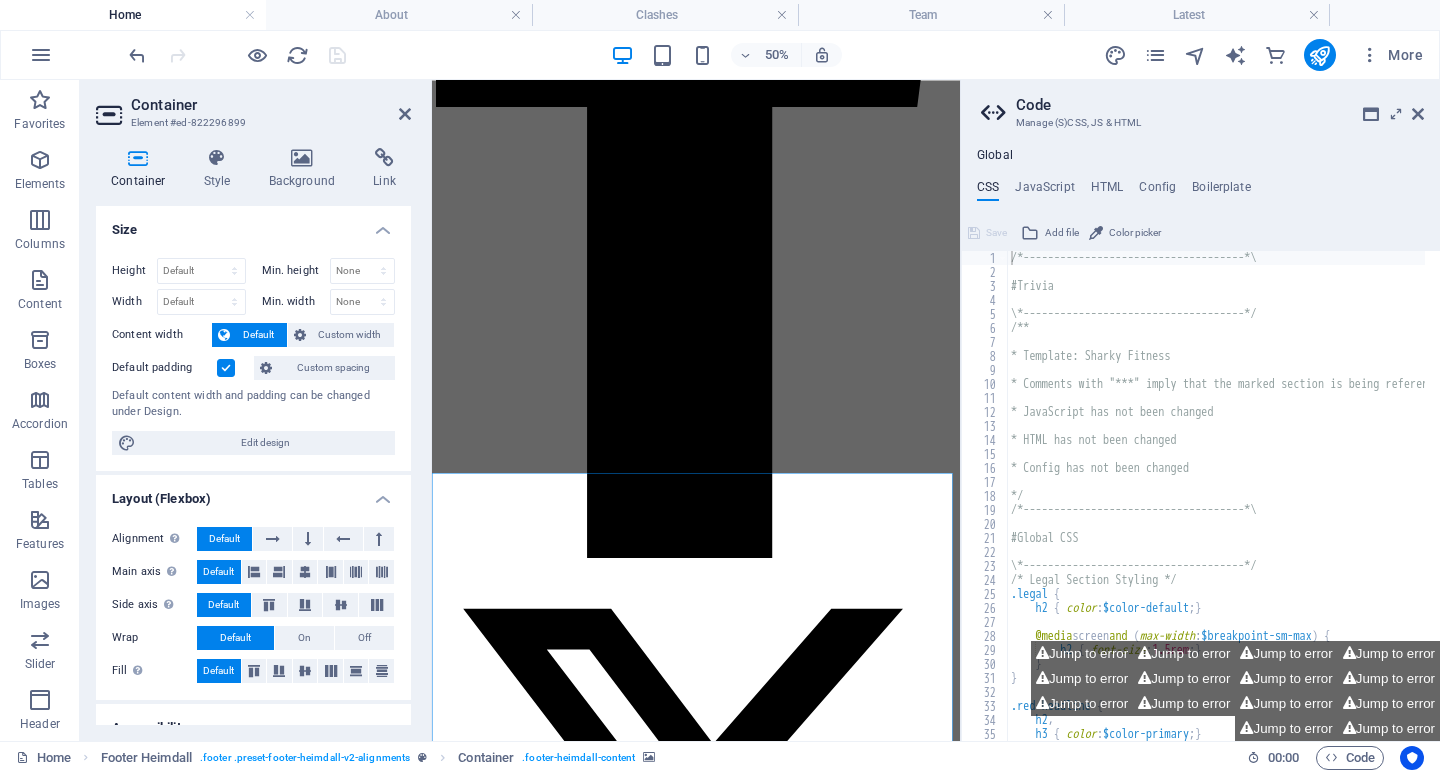 scroll, scrollTop: 13329, scrollLeft: 0, axis: vertical 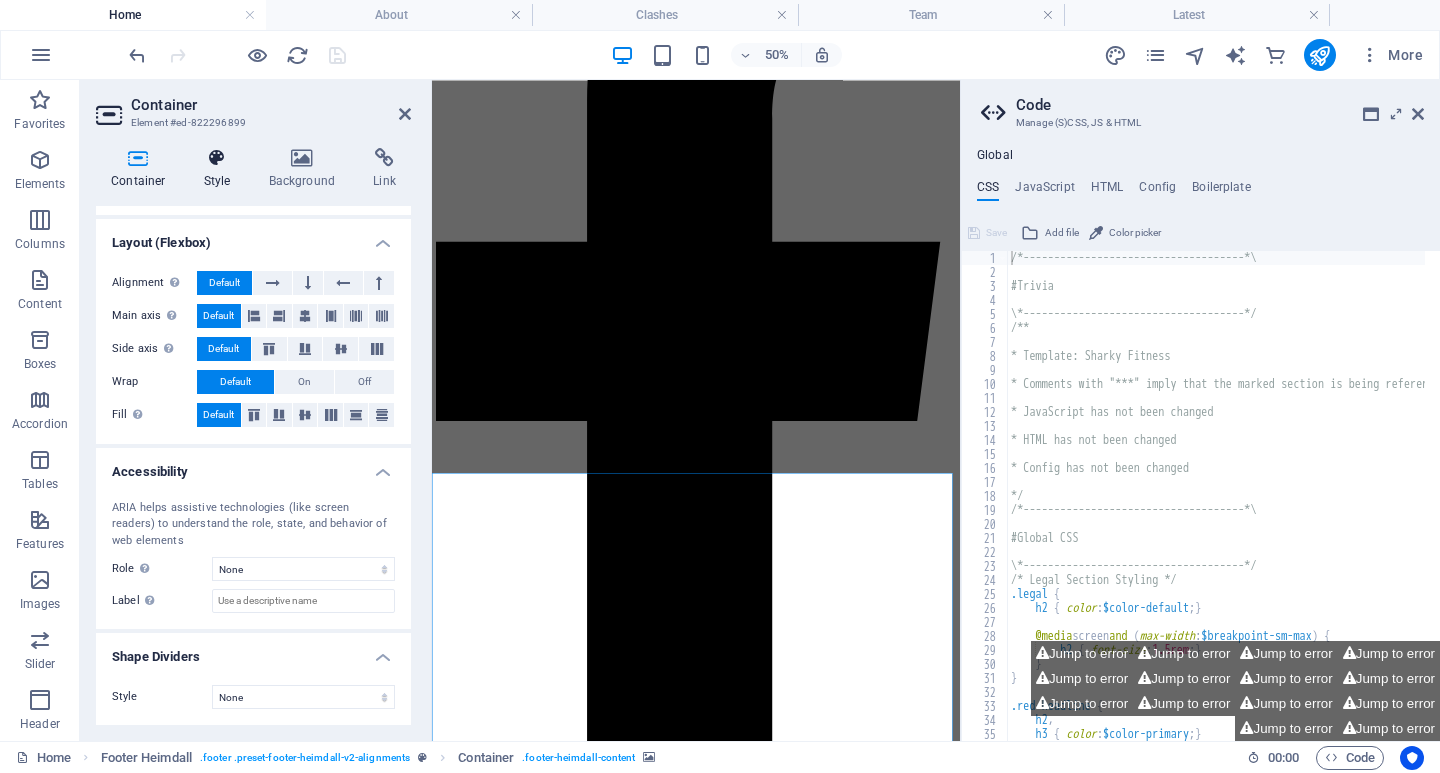 click on "Style" at bounding box center (221, 169) 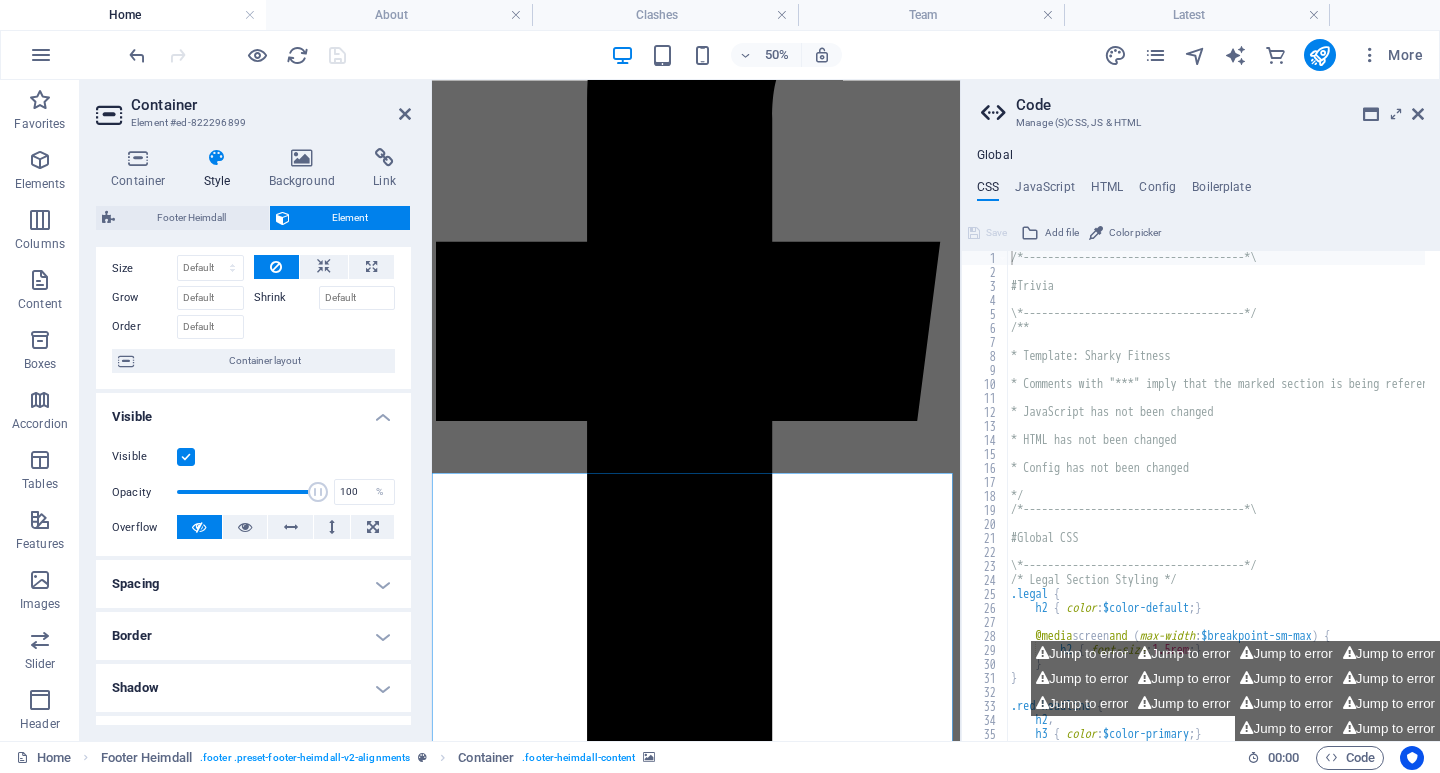 scroll, scrollTop: 367, scrollLeft: 0, axis: vertical 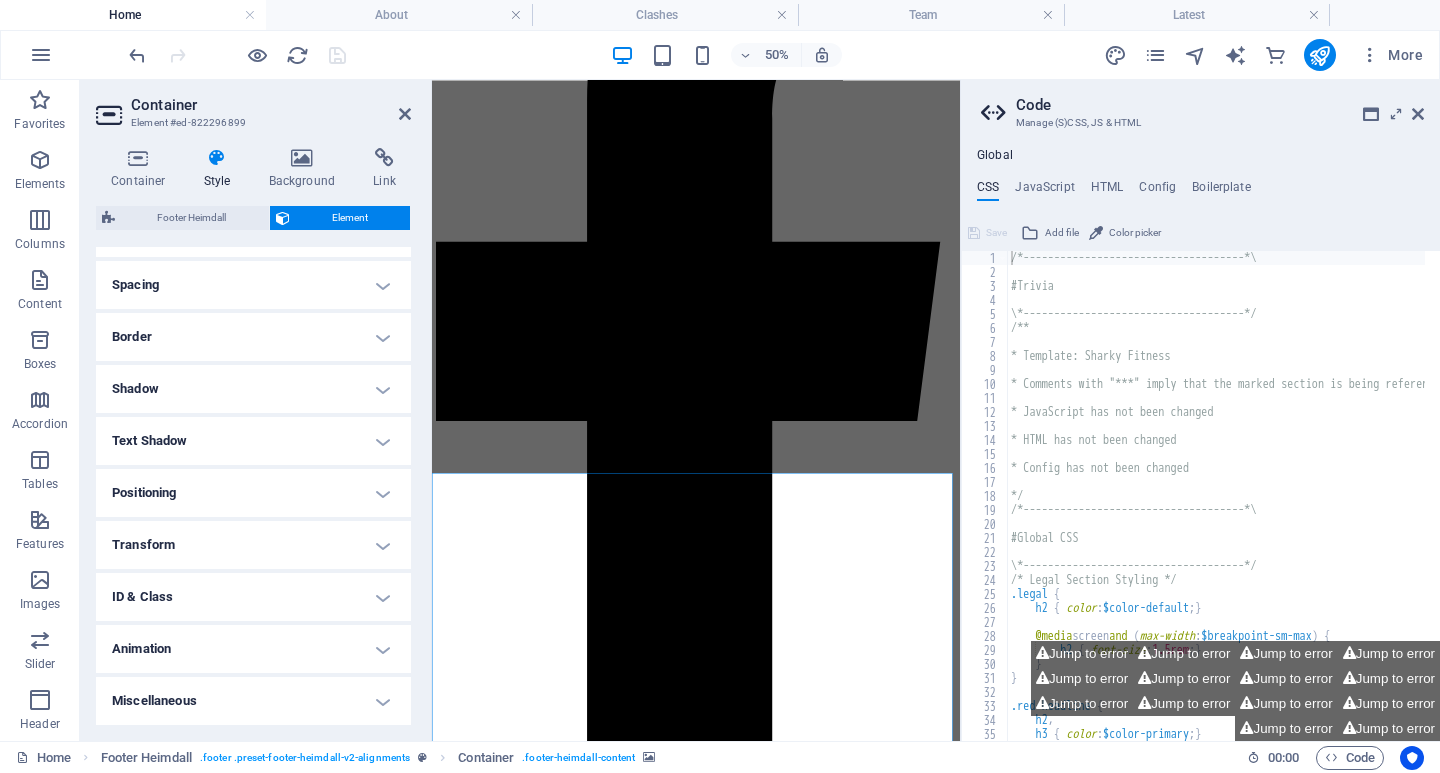 click on "ID & Class" at bounding box center (253, 597) 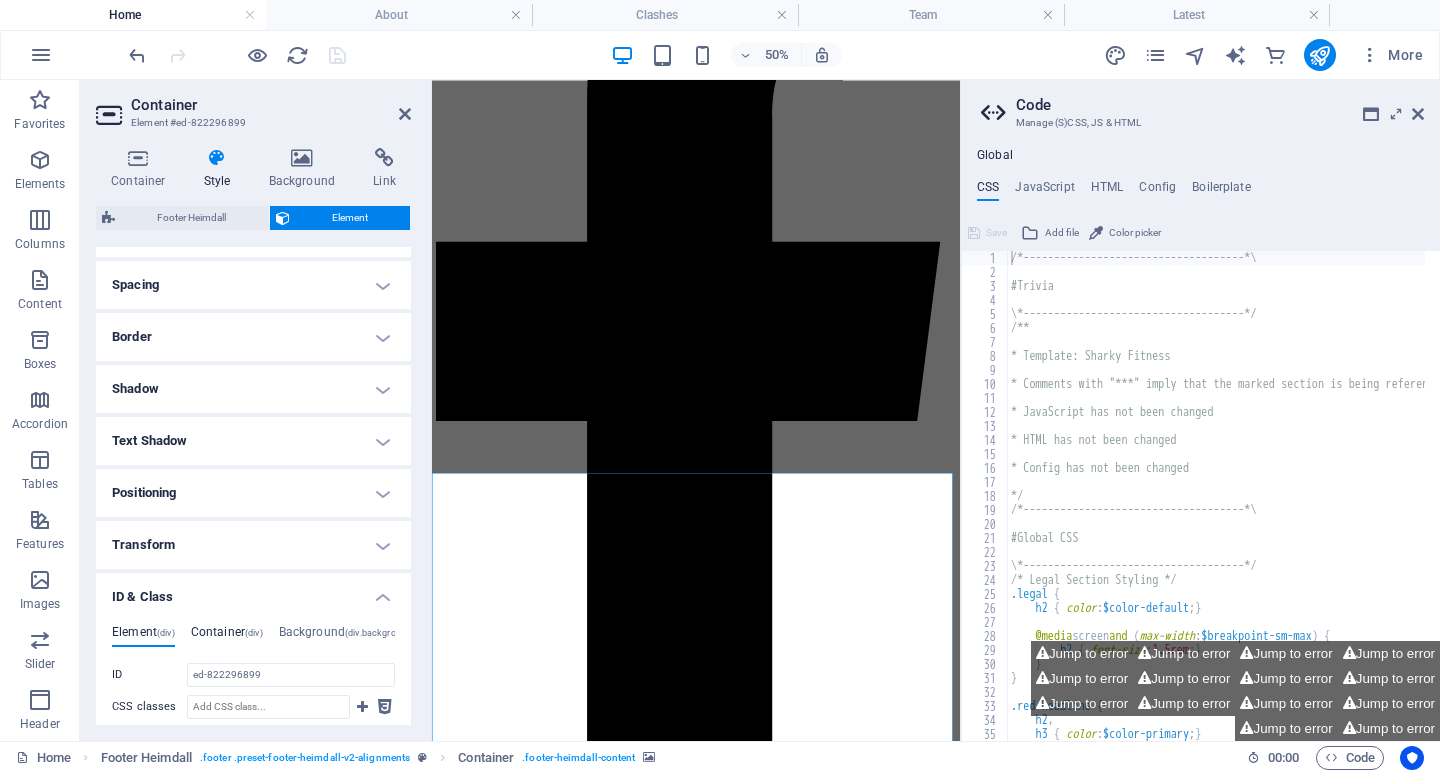 scroll, scrollTop: 567, scrollLeft: 0, axis: vertical 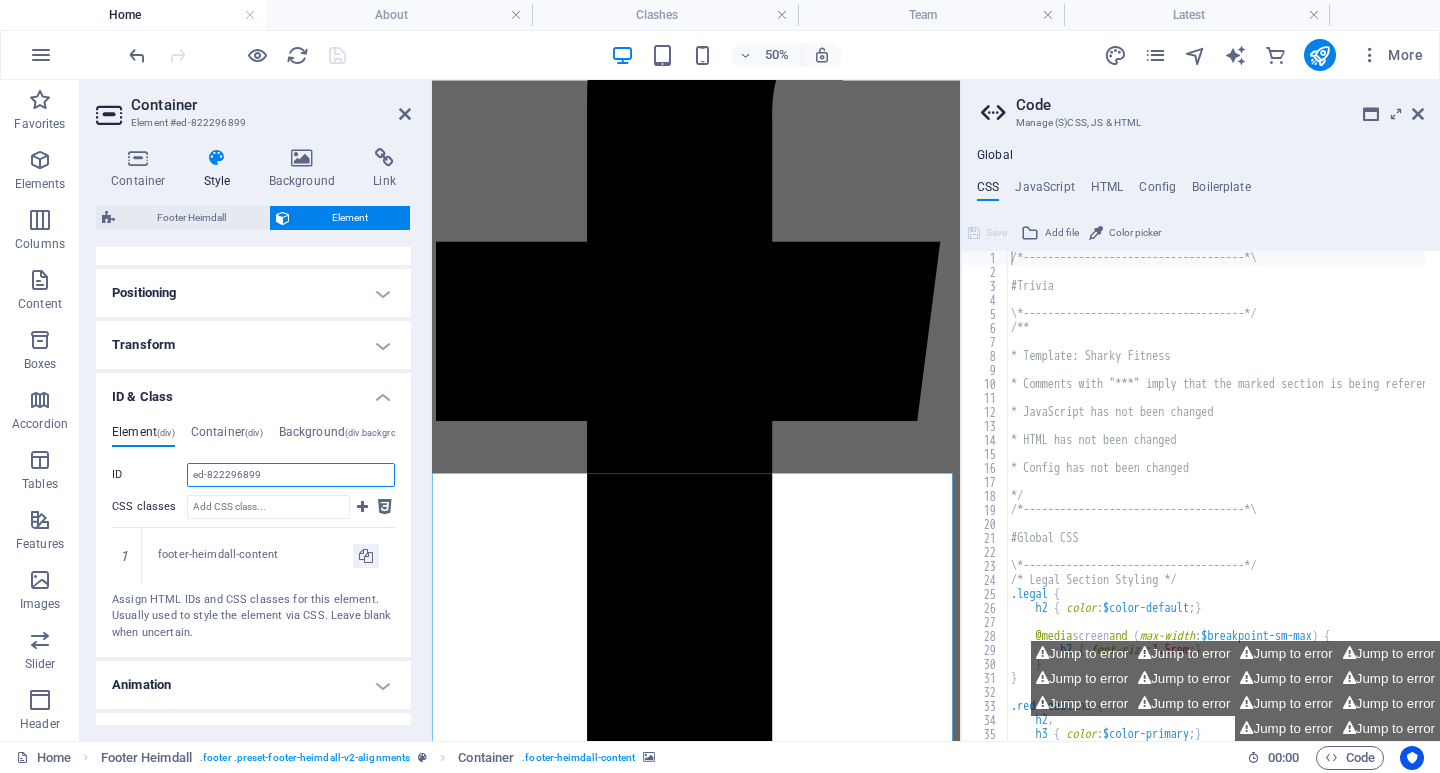 drag, startPoint x: 266, startPoint y: 480, endPoint x: 150, endPoint y: 471, distance: 116.34862 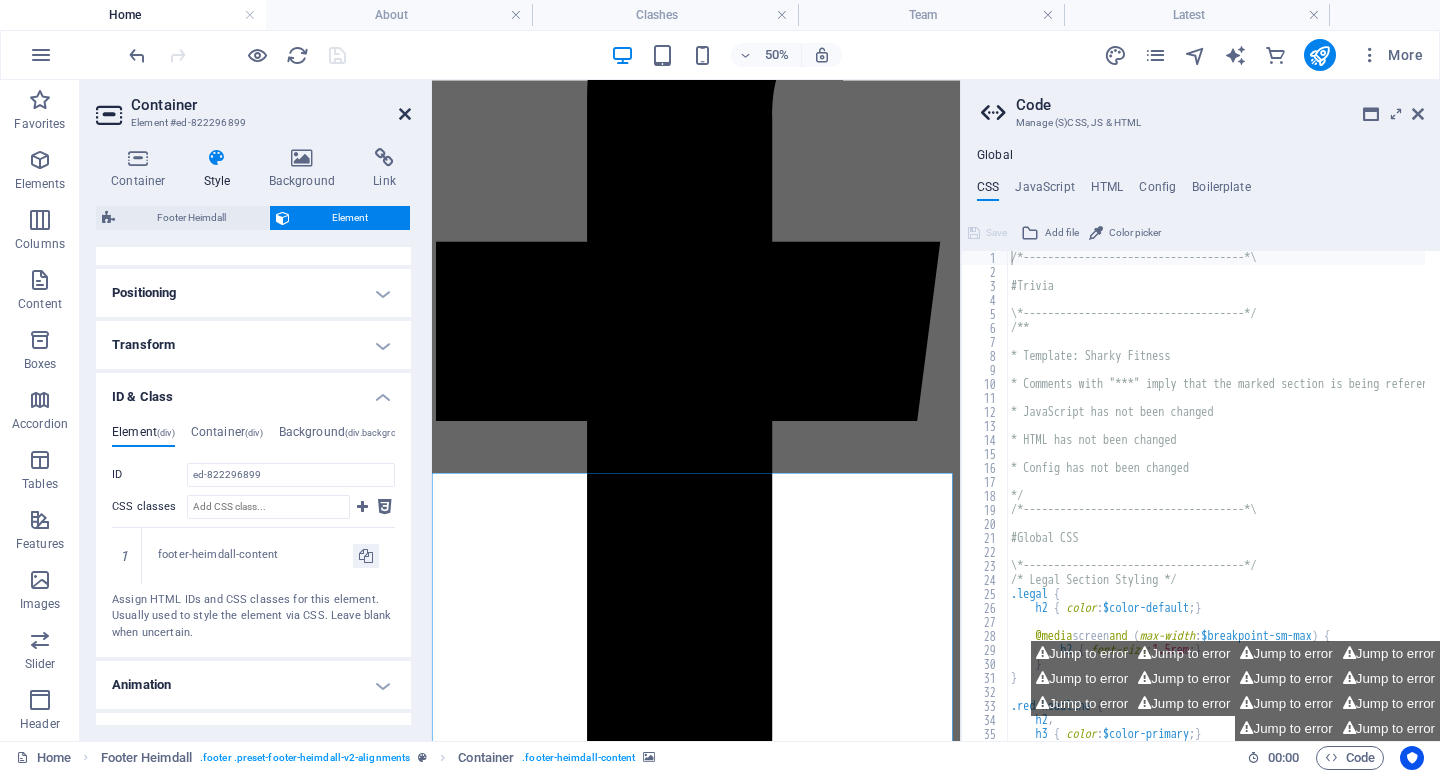 click at bounding box center [405, 114] 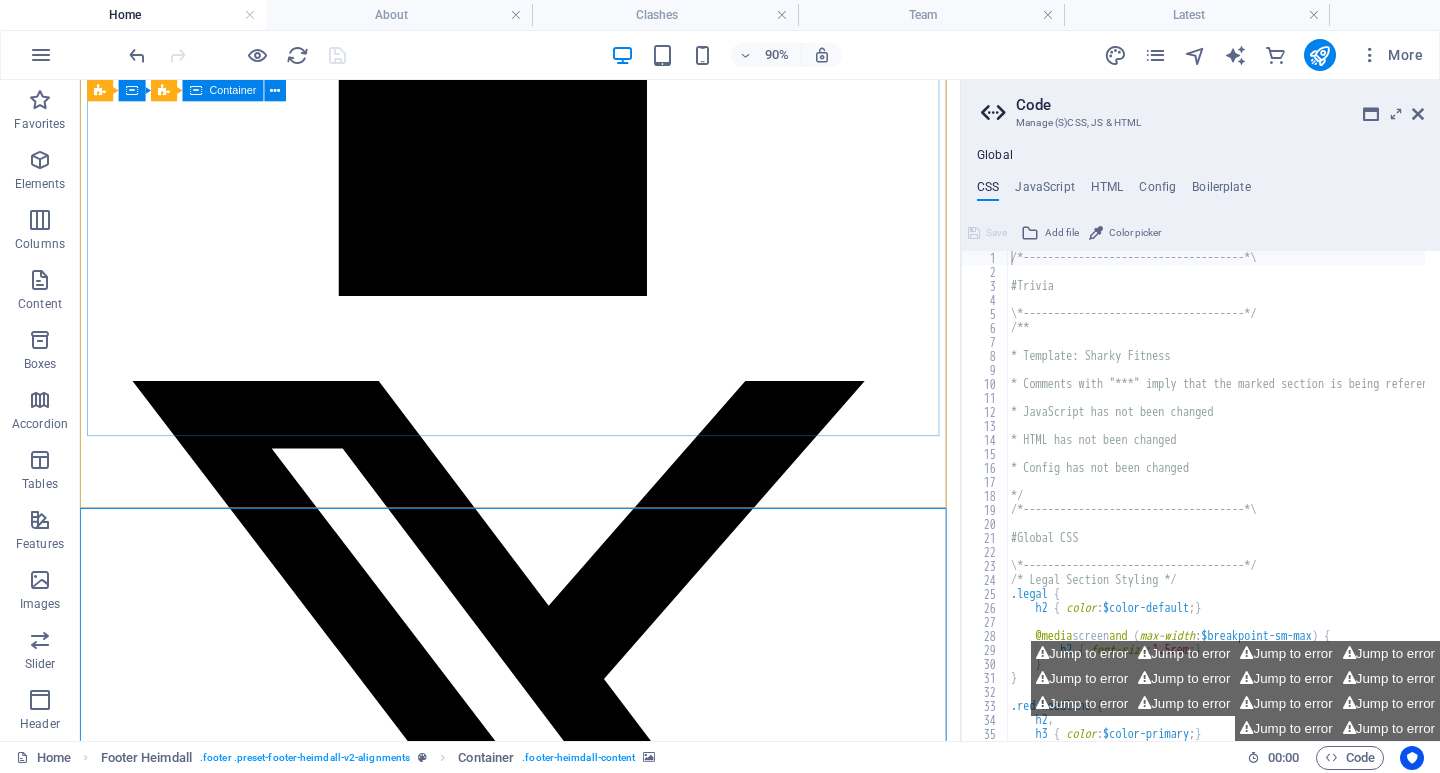 scroll, scrollTop: 13657, scrollLeft: 0, axis: vertical 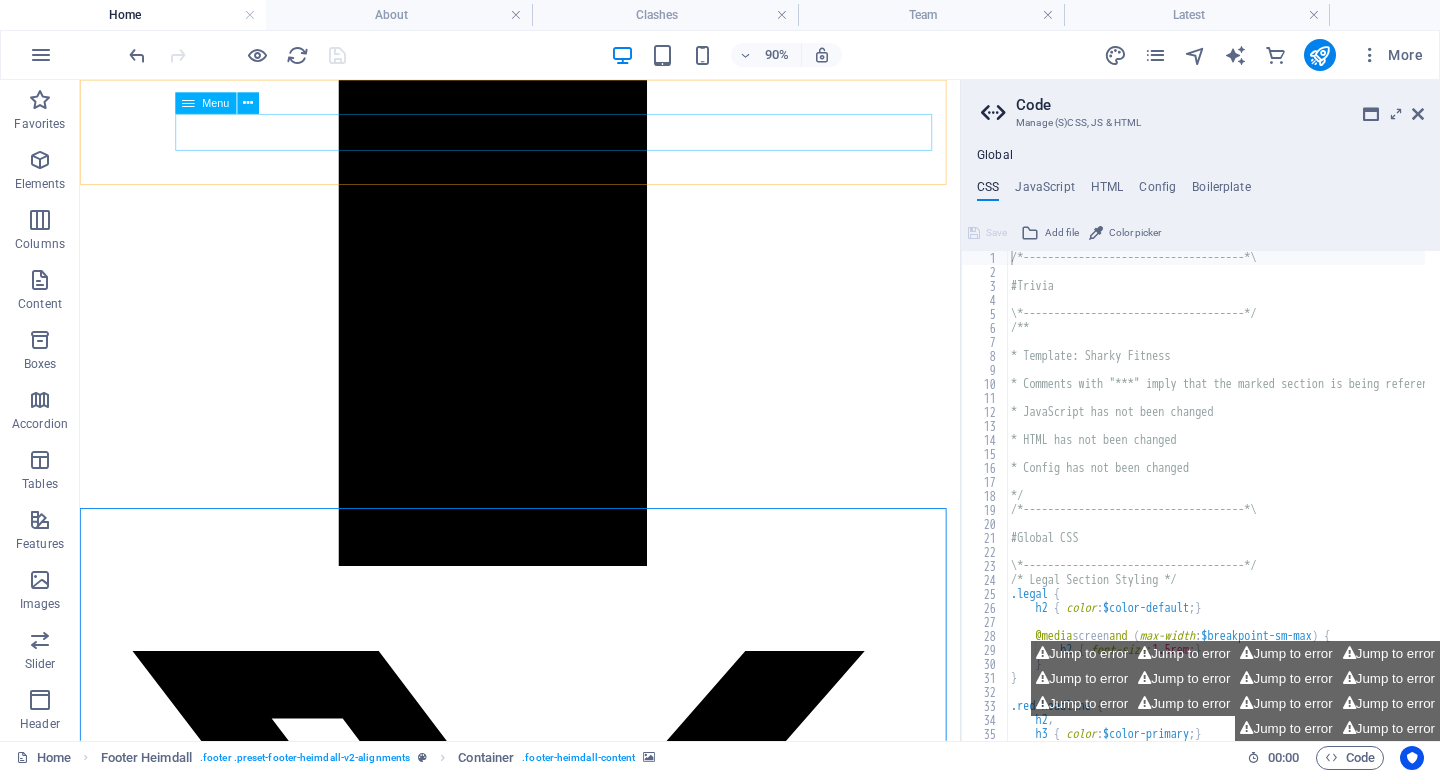 click on "HOME ABOUT UPDATES CLASHES TEAM LATEST CONTACT" at bounding box center (569, -13097) 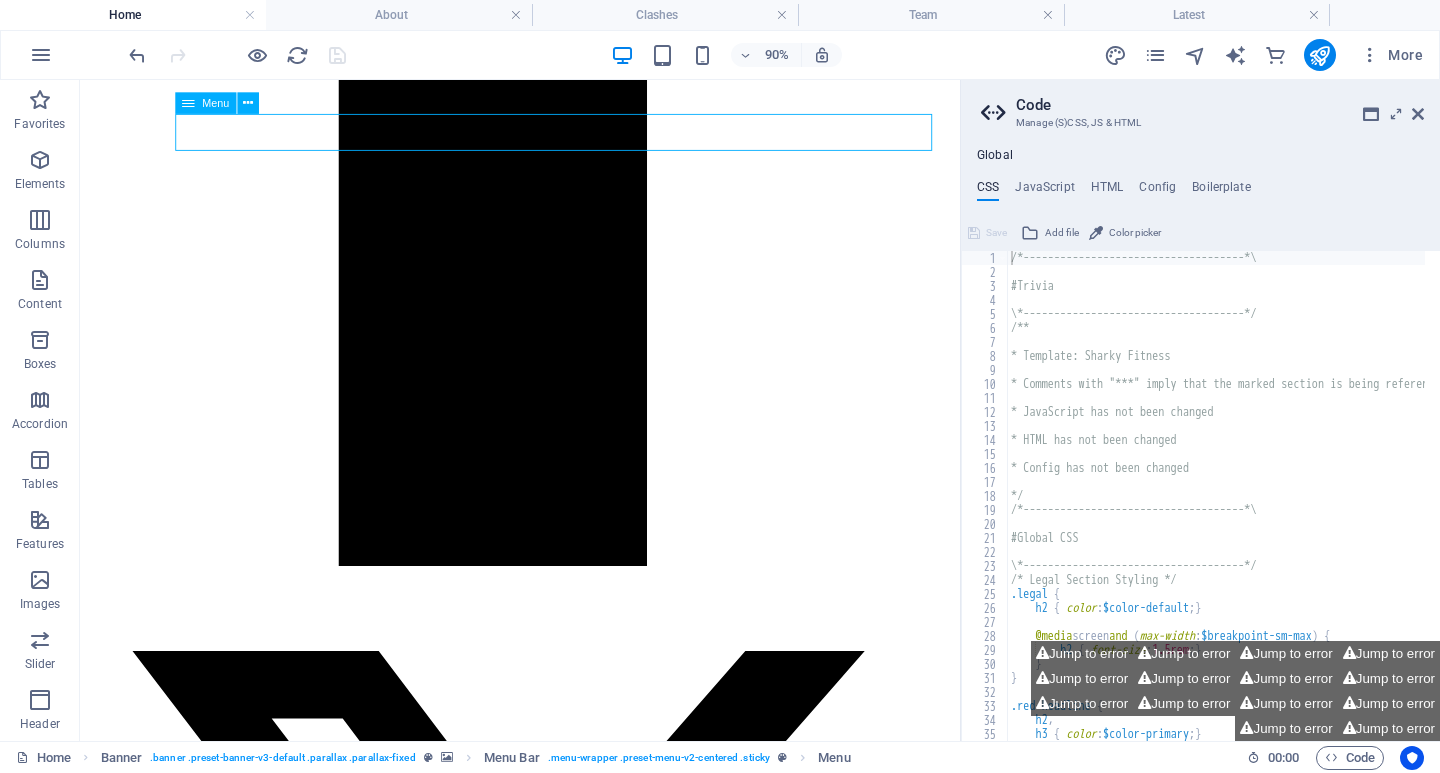 click on "HOME ABOUT UPDATES CLASHES TEAM LATEST CONTACT" at bounding box center [569, -13097] 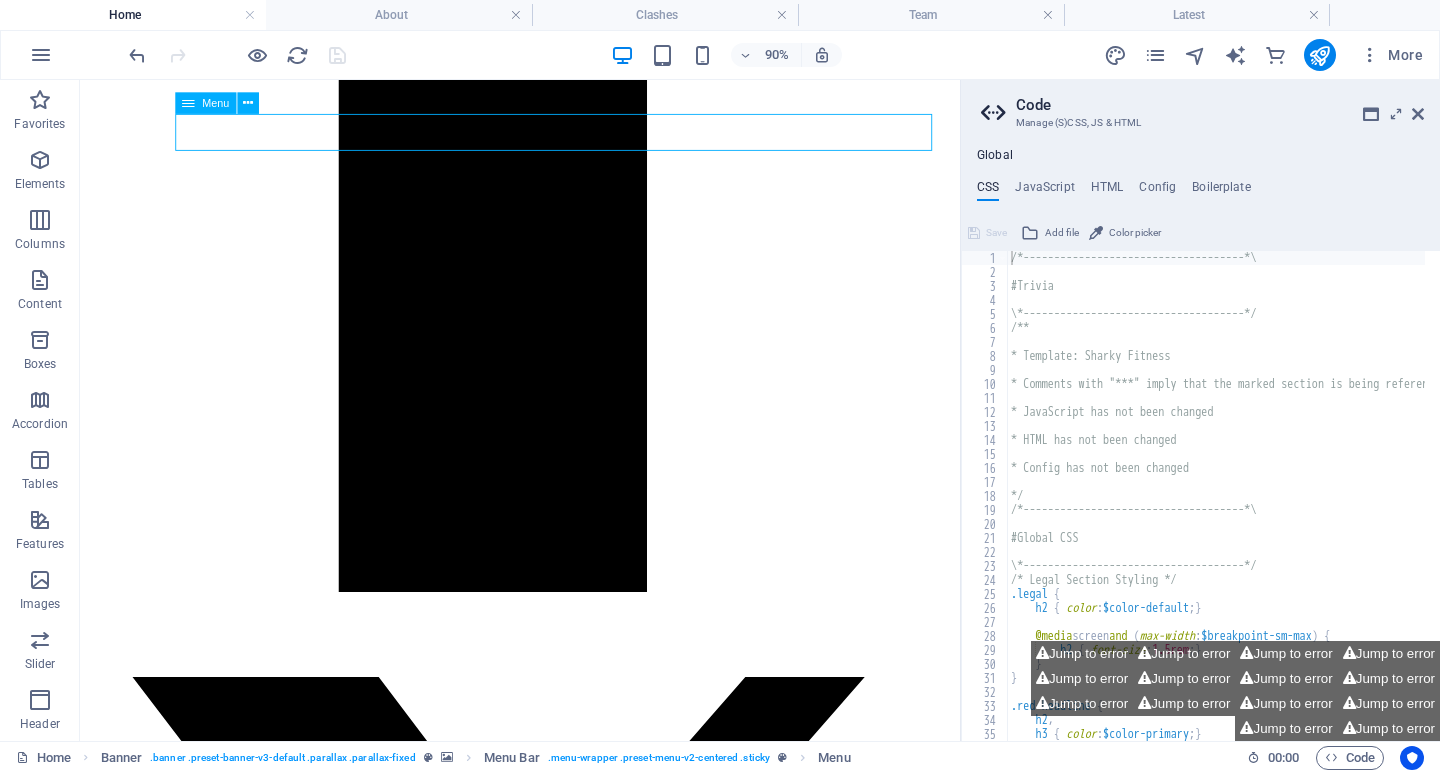 select 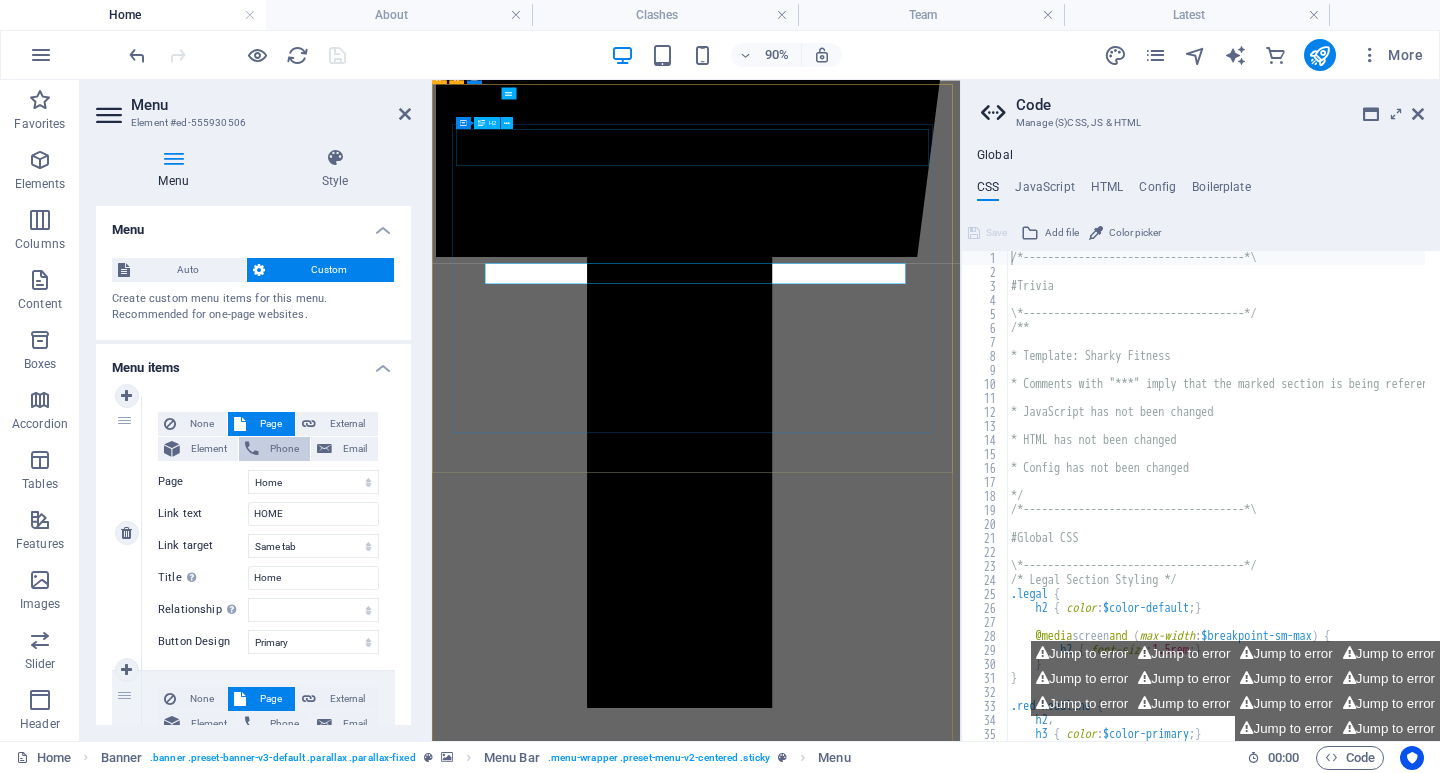 scroll, scrollTop: 13329, scrollLeft: 0, axis: vertical 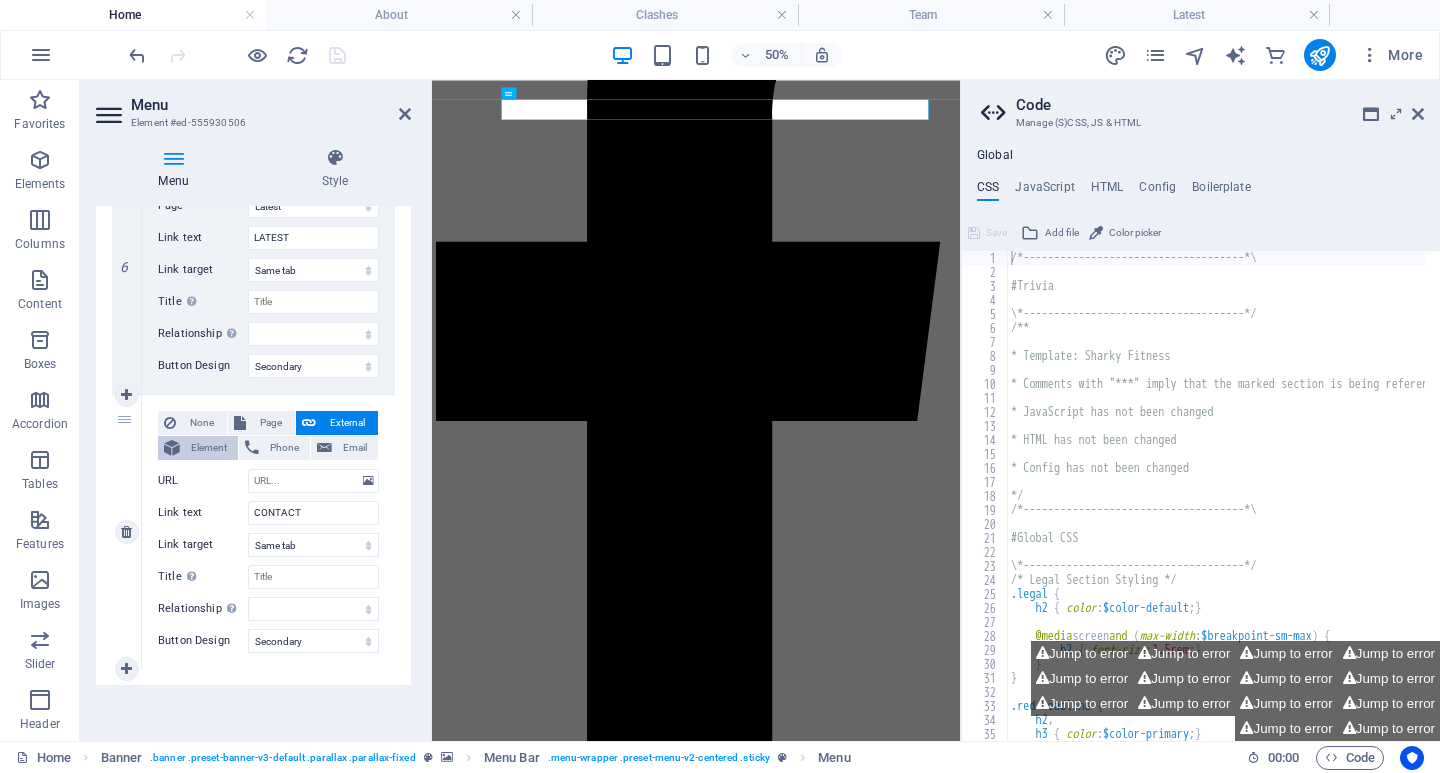 click on "Element" at bounding box center (209, 448) 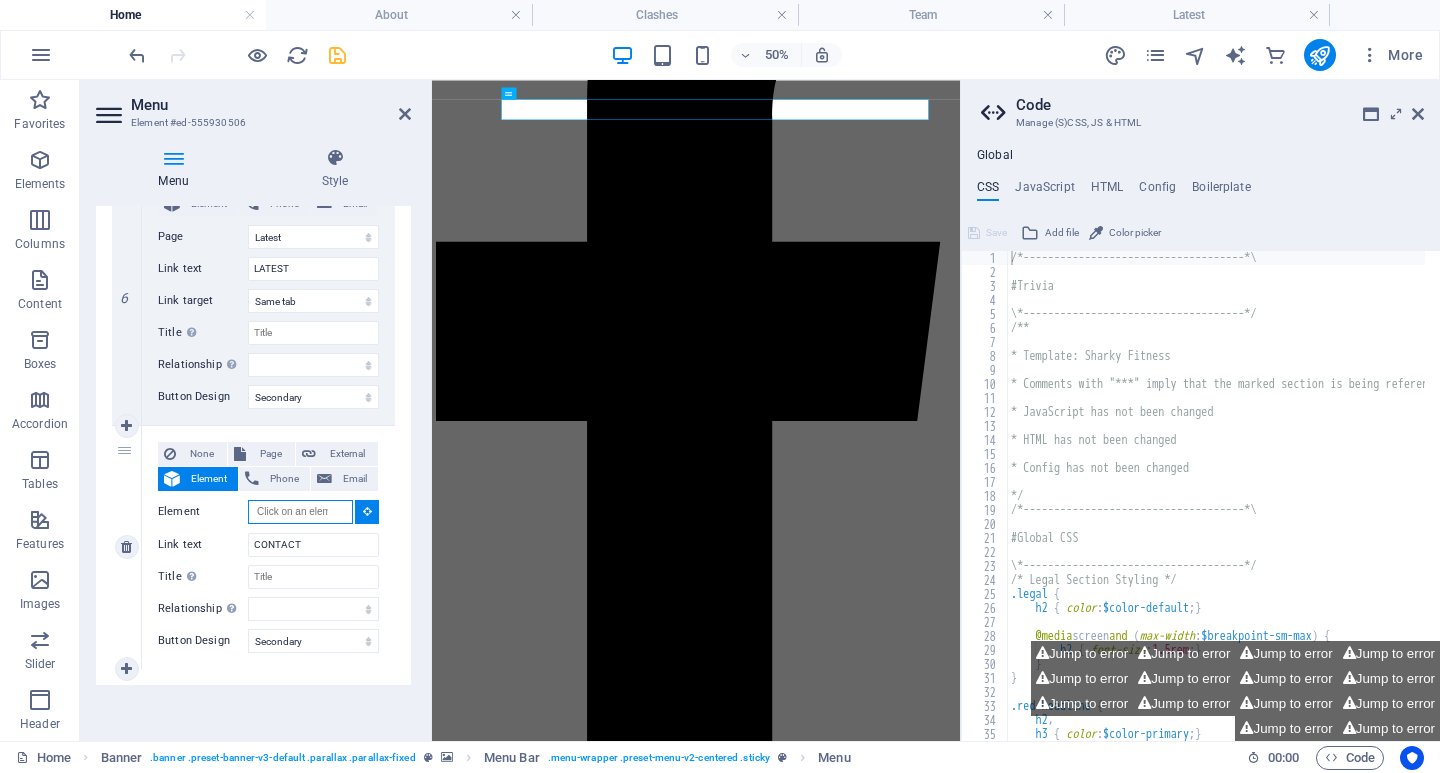 scroll, scrollTop: 1620, scrollLeft: 0, axis: vertical 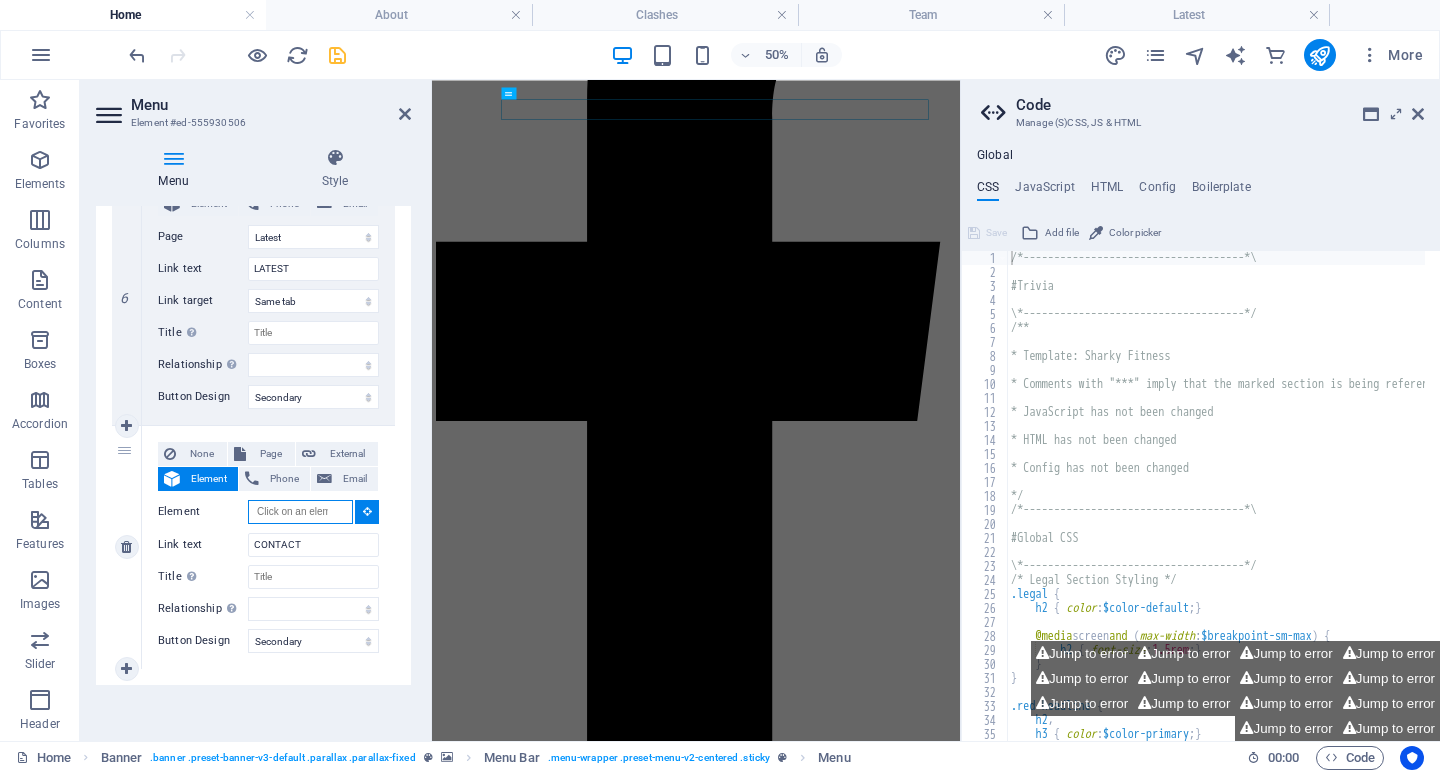 paste on "ed-822296899" 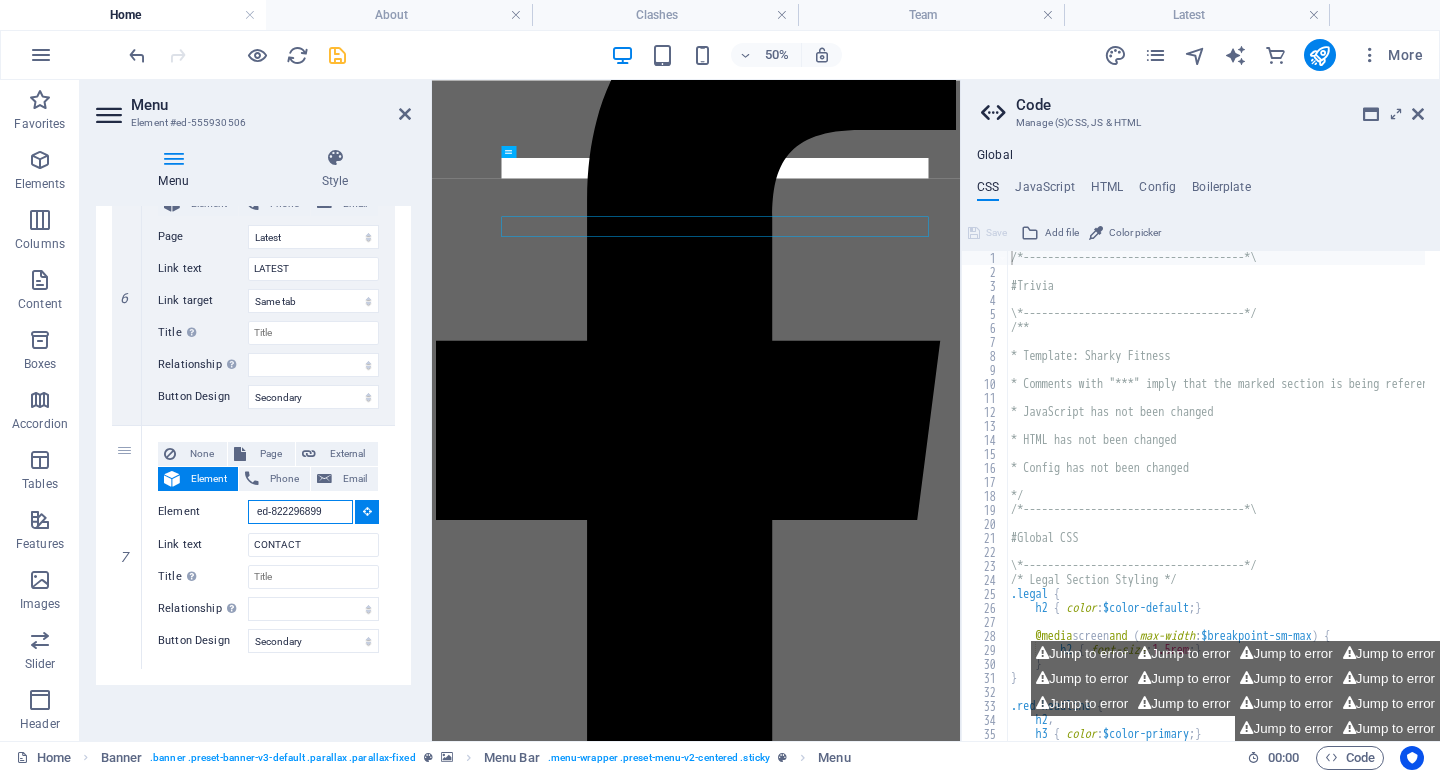 scroll, scrollTop: 13095, scrollLeft: 0, axis: vertical 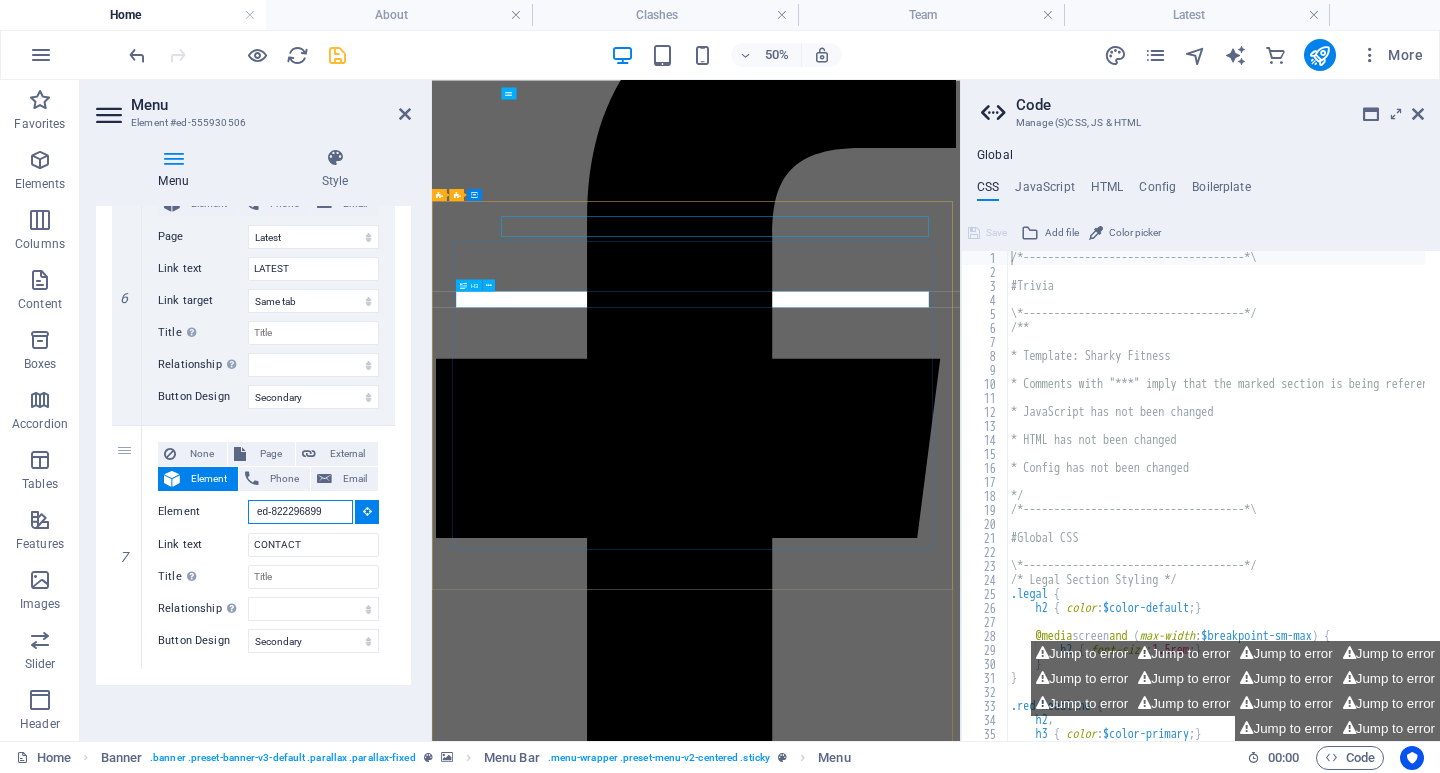 type on "ed-822296899" 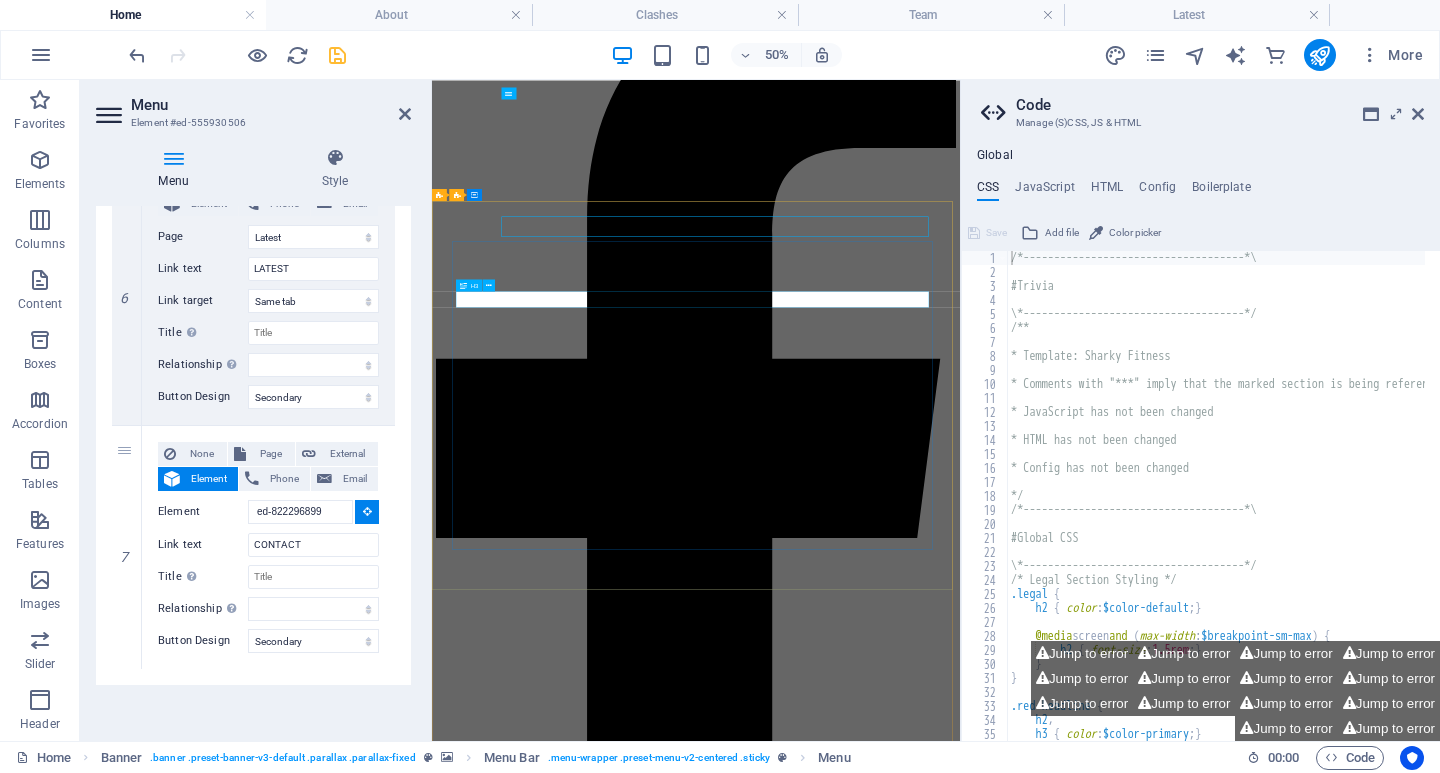 type 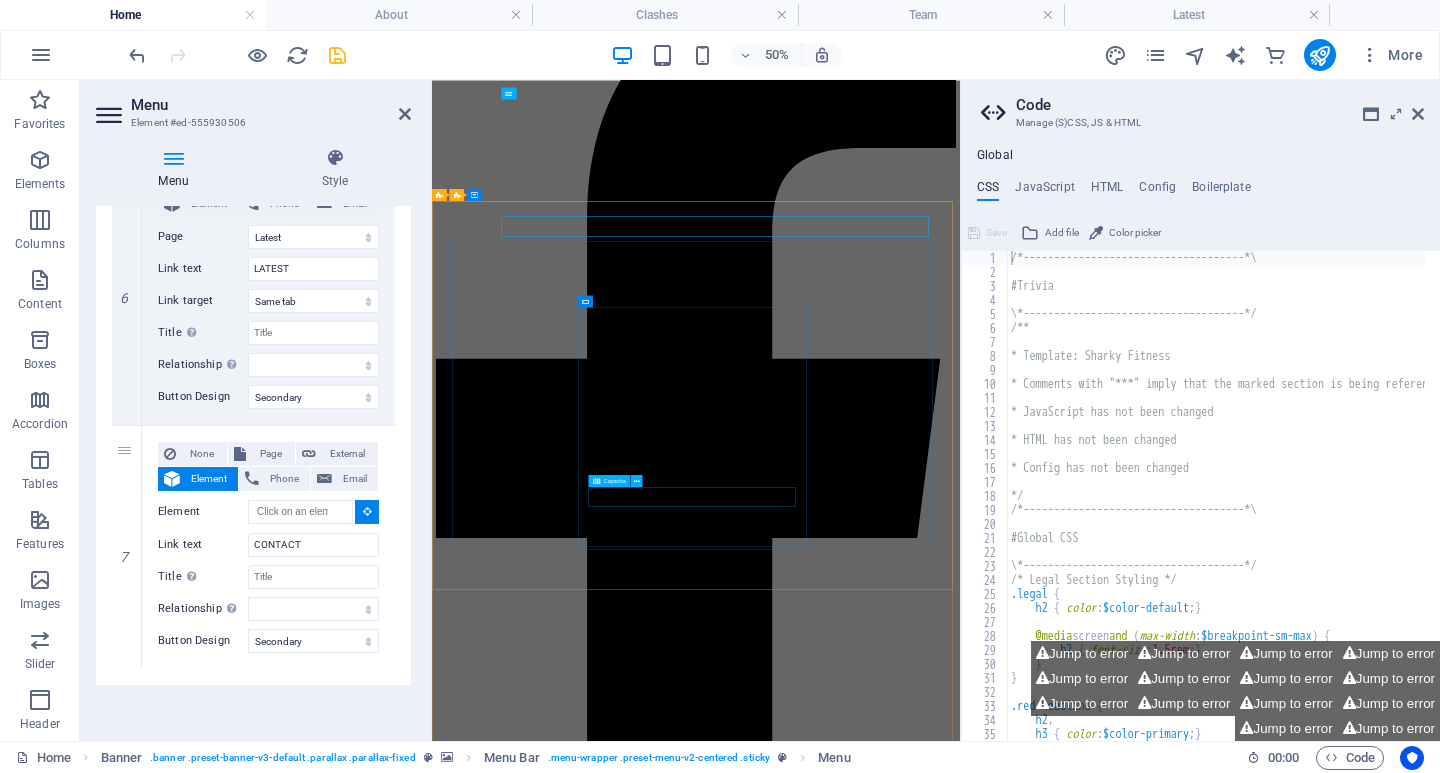 scroll, scrollTop: 13329, scrollLeft: 0, axis: vertical 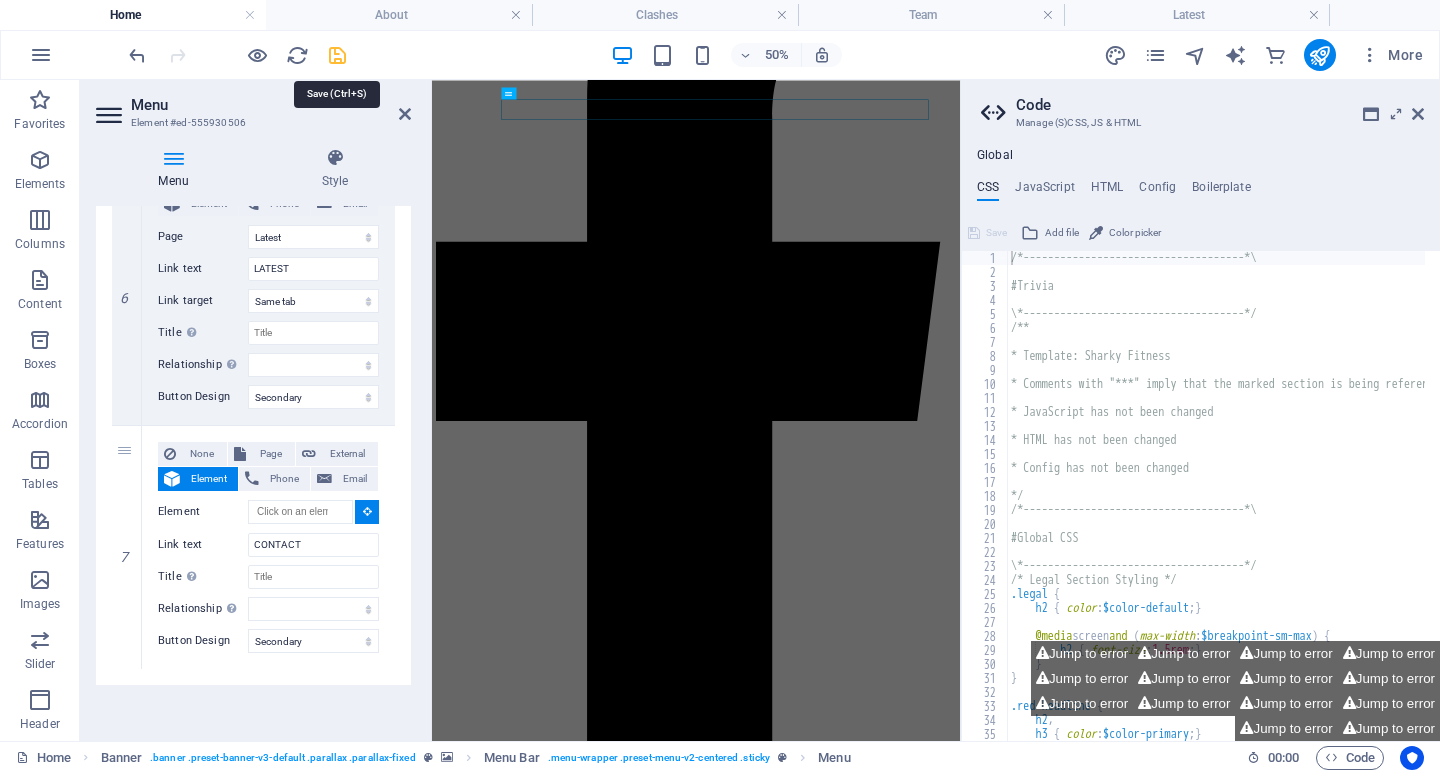 click at bounding box center [337, 55] 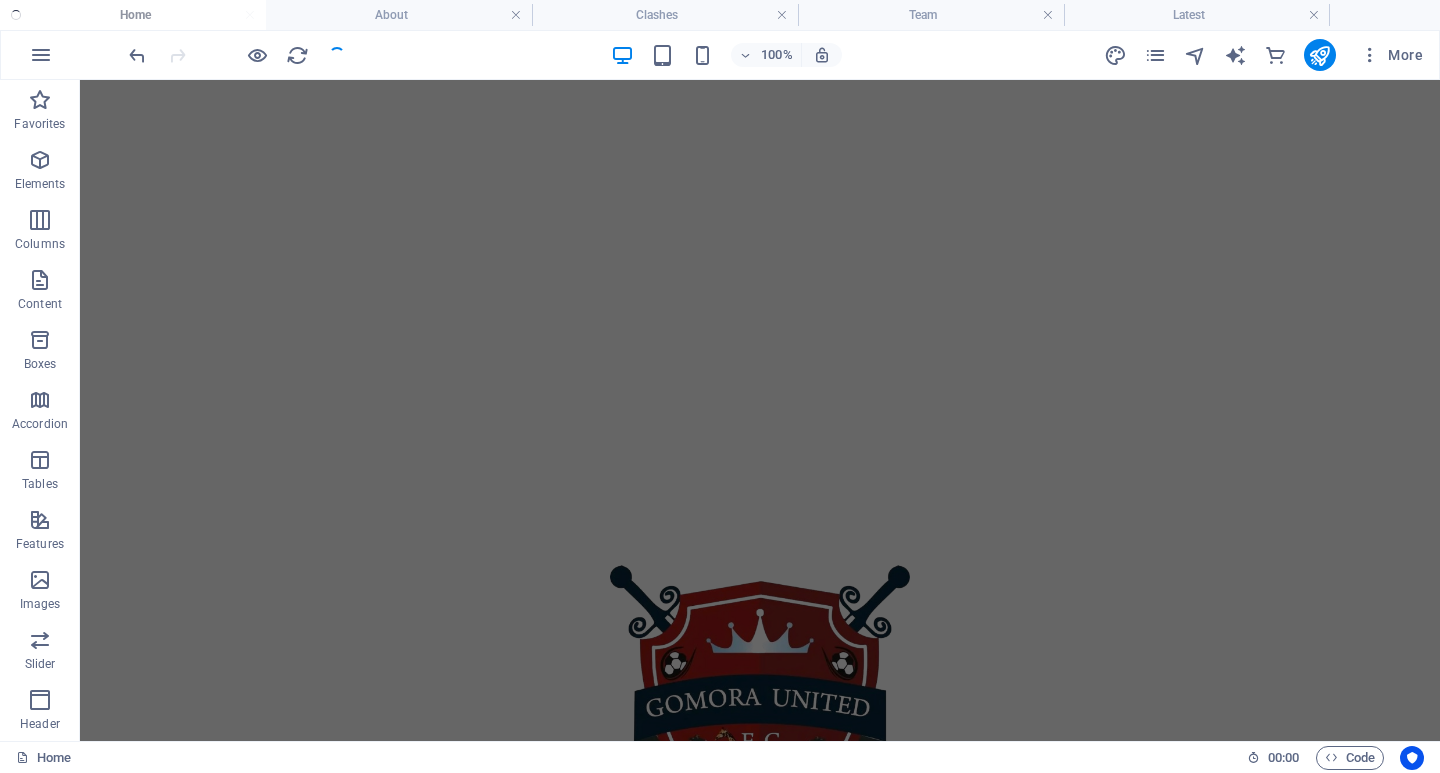 scroll, scrollTop: 13432, scrollLeft: 0, axis: vertical 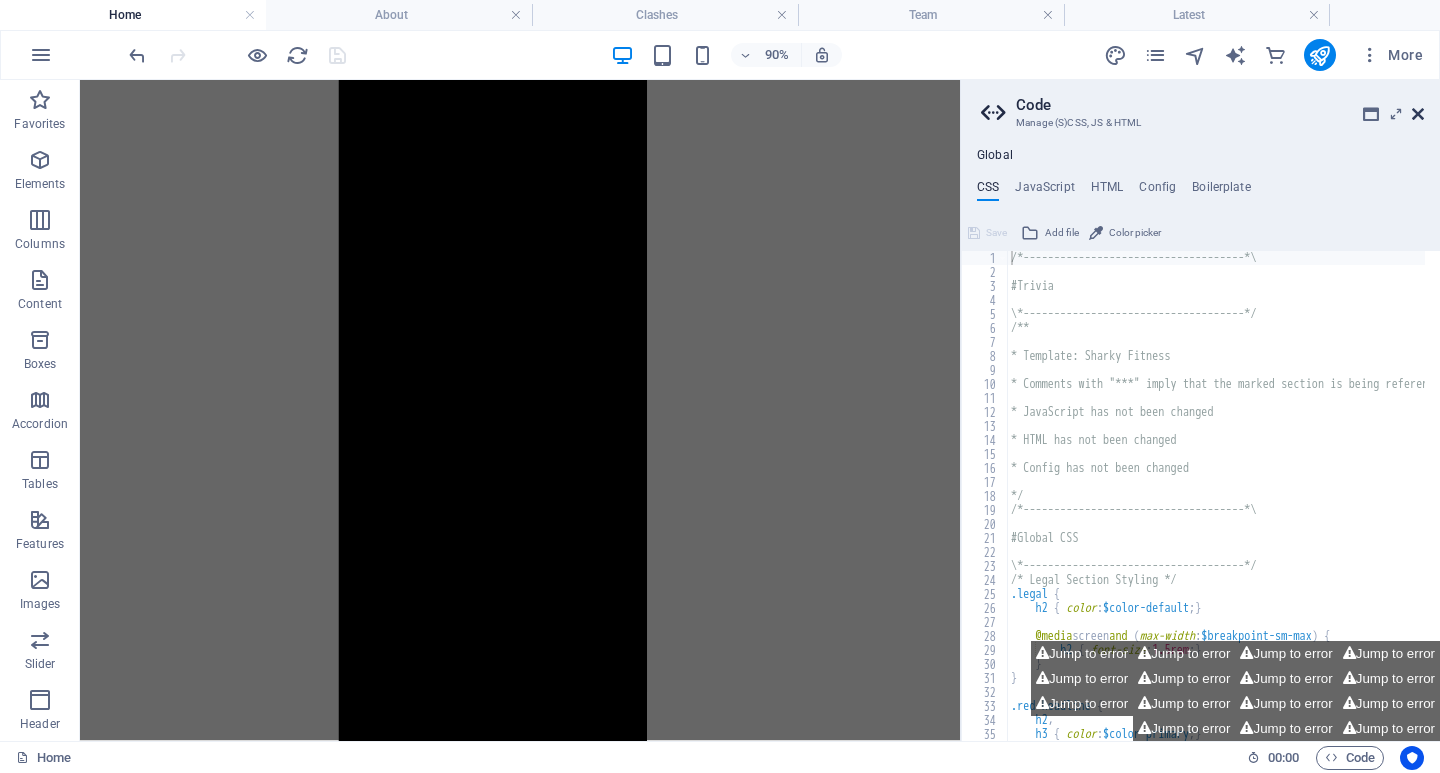 click at bounding box center [1418, 114] 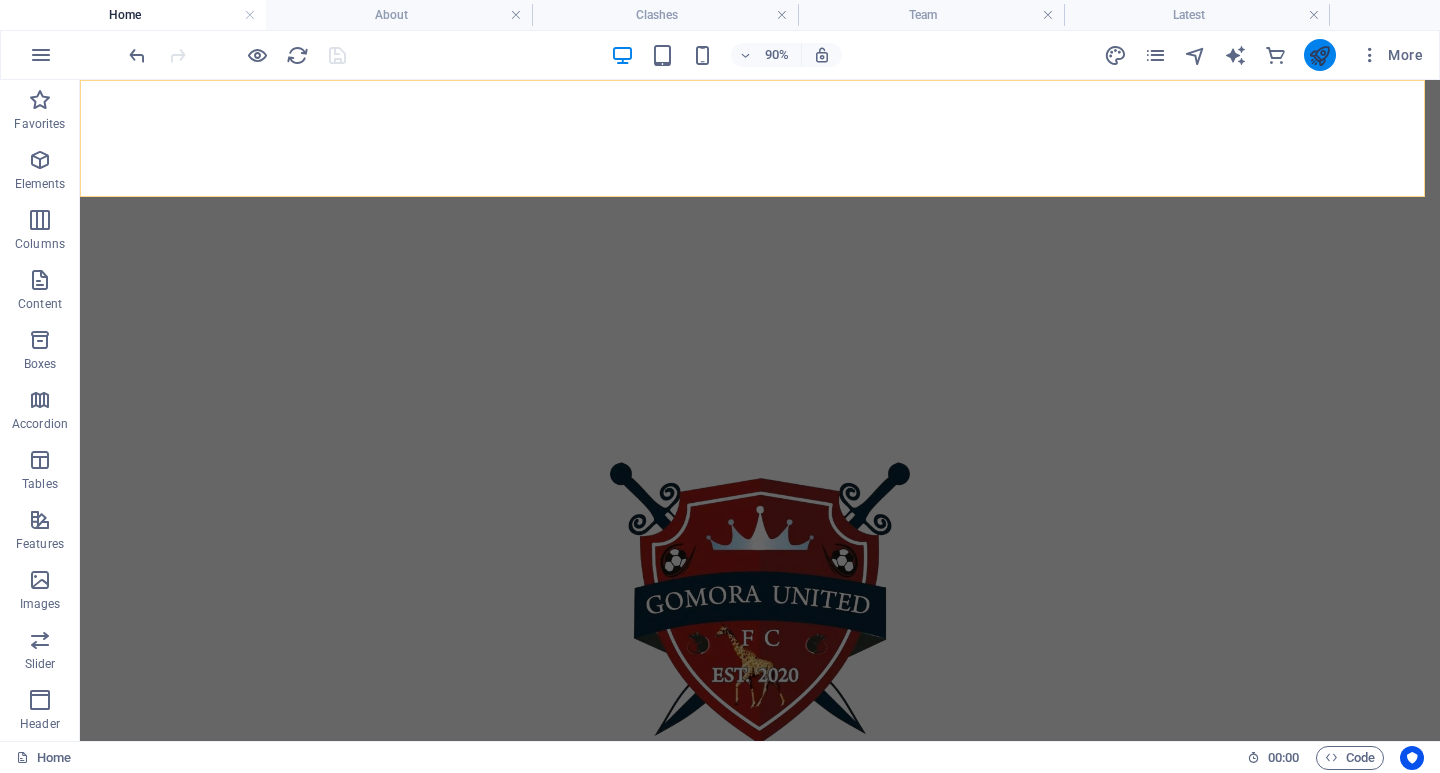 scroll, scrollTop: 13535, scrollLeft: 0, axis: vertical 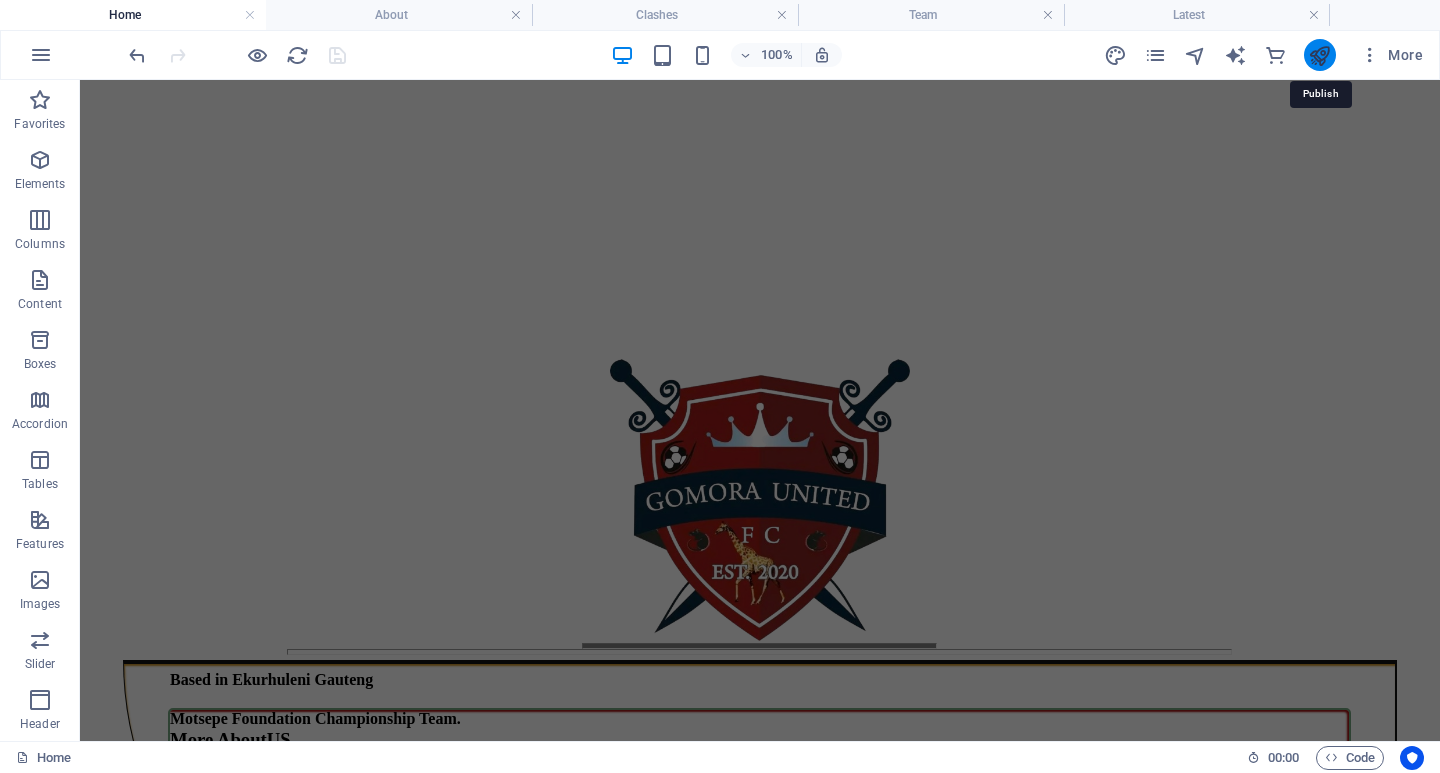 click at bounding box center (1319, 55) 